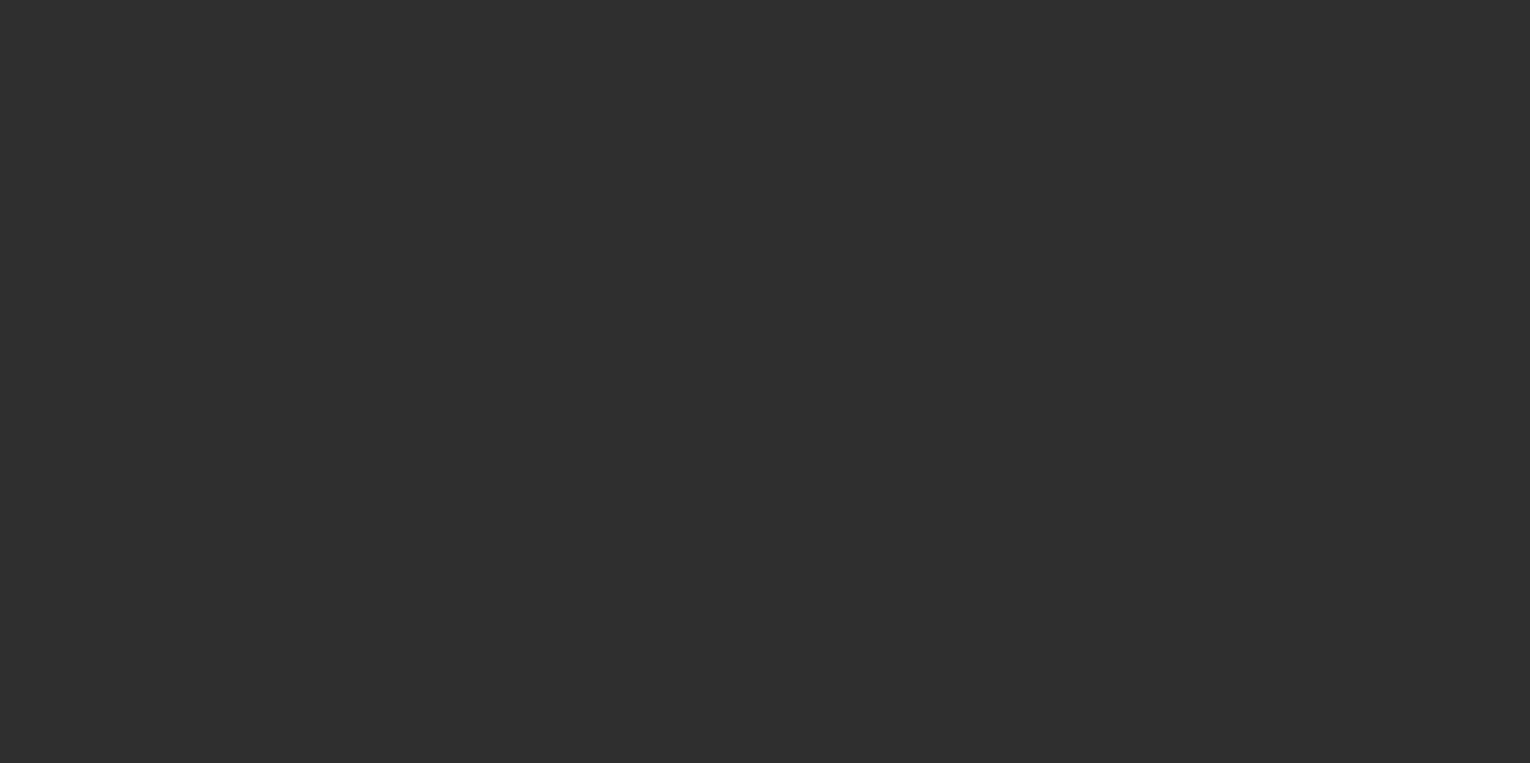 scroll, scrollTop: 0, scrollLeft: 0, axis: both 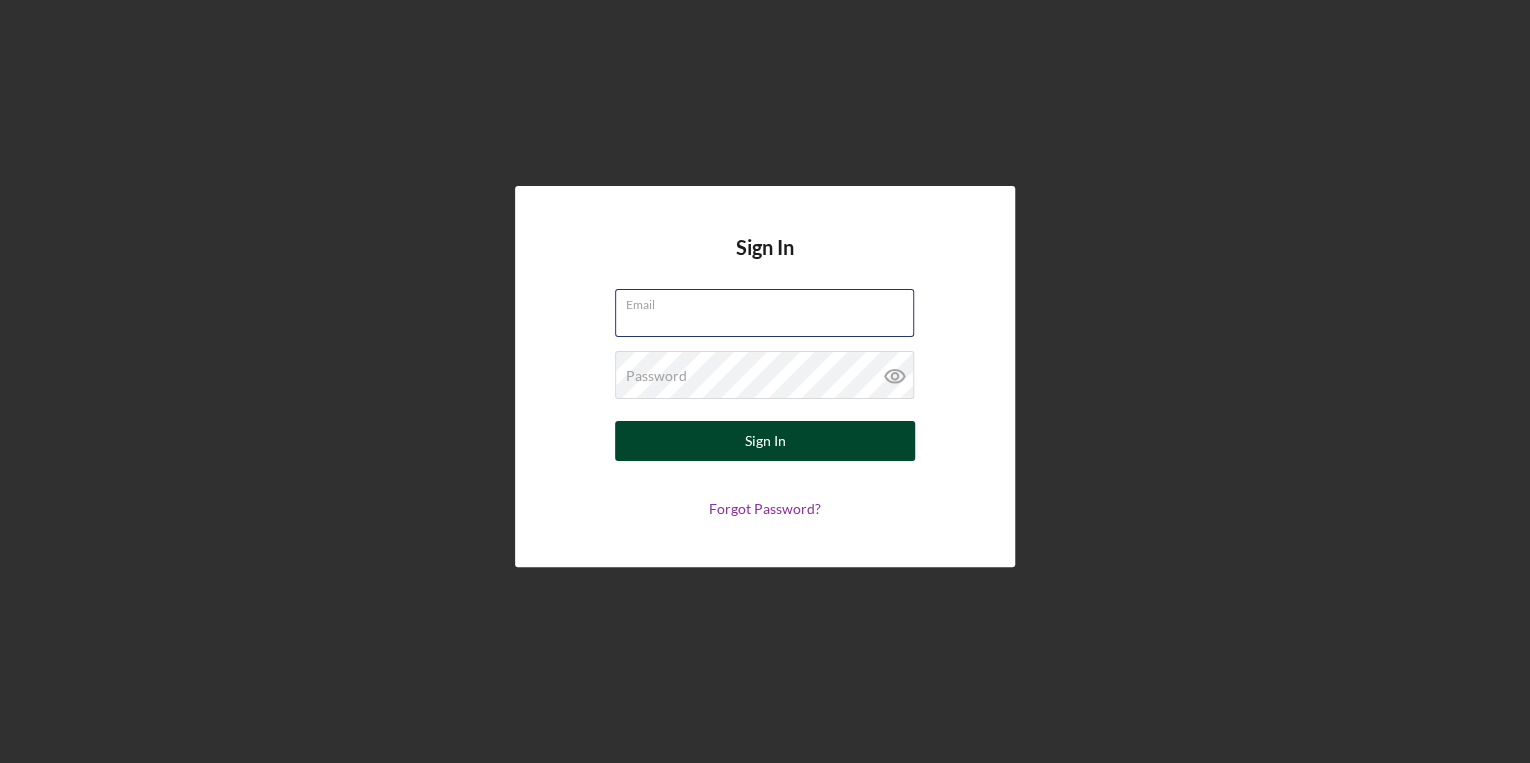 type on "nathaniel.novak@[example.com]" 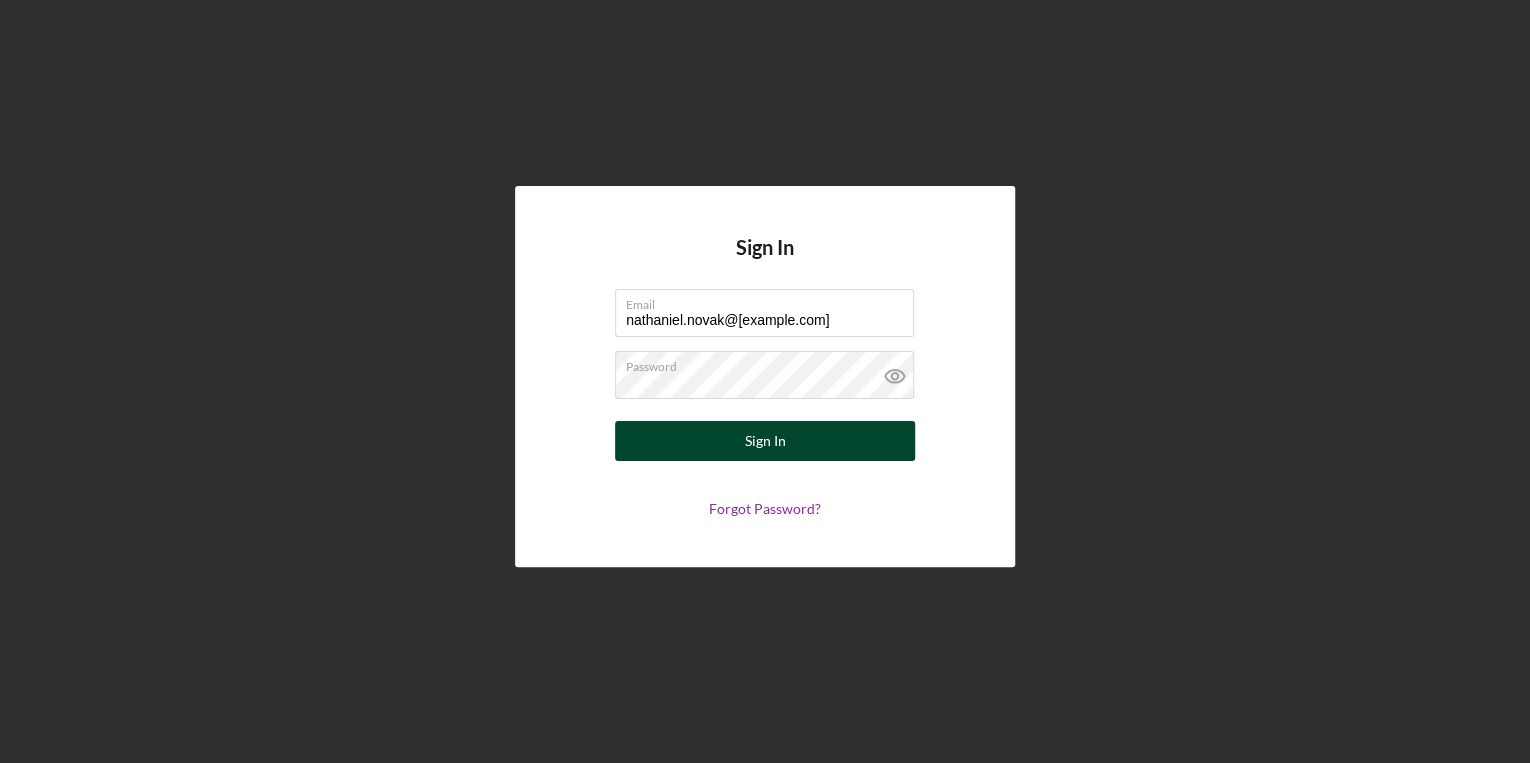 click on "Sign In" at bounding box center [765, 441] 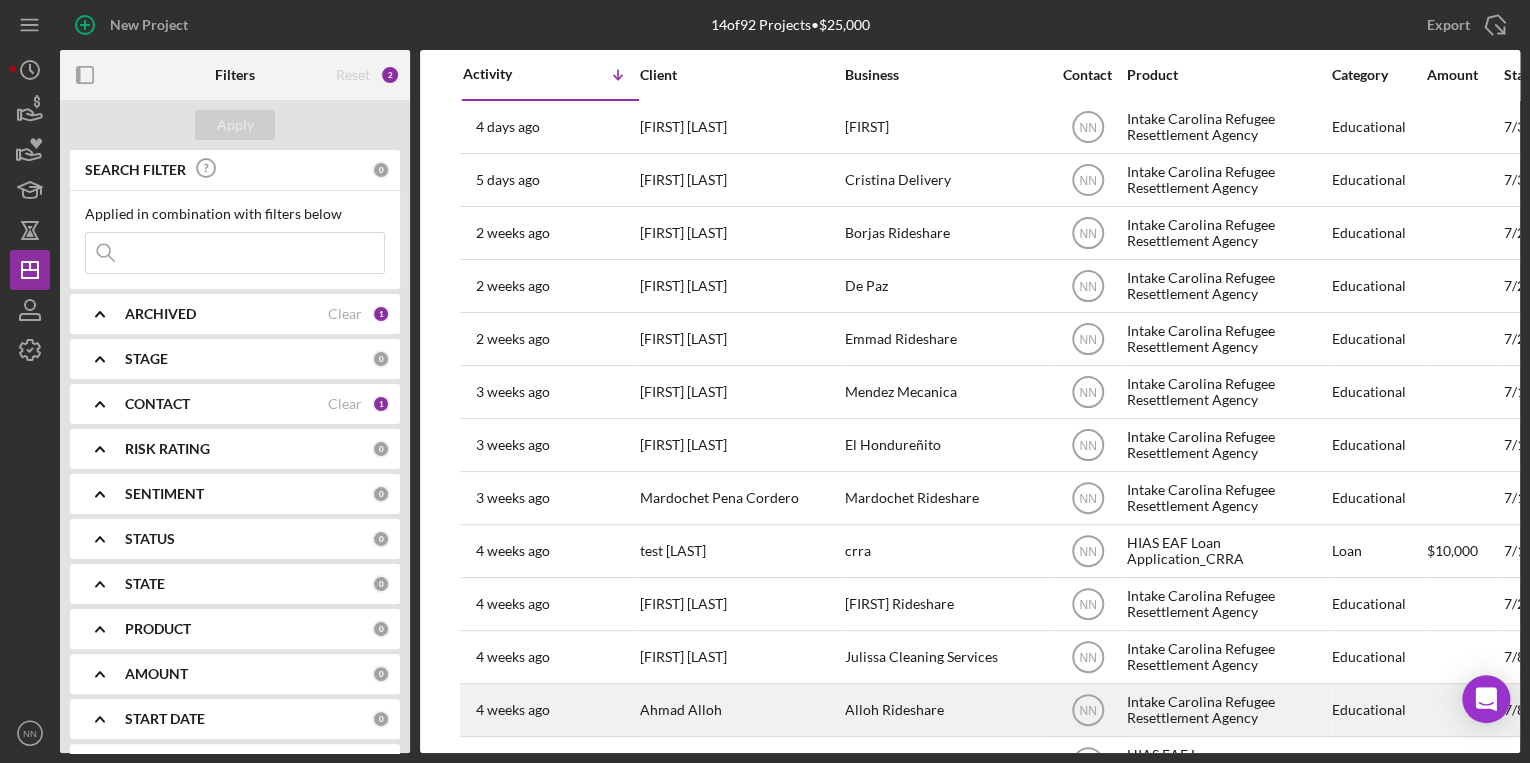 click on "4 weeks ago [FIRST] [LAST]" at bounding box center [550, 710] 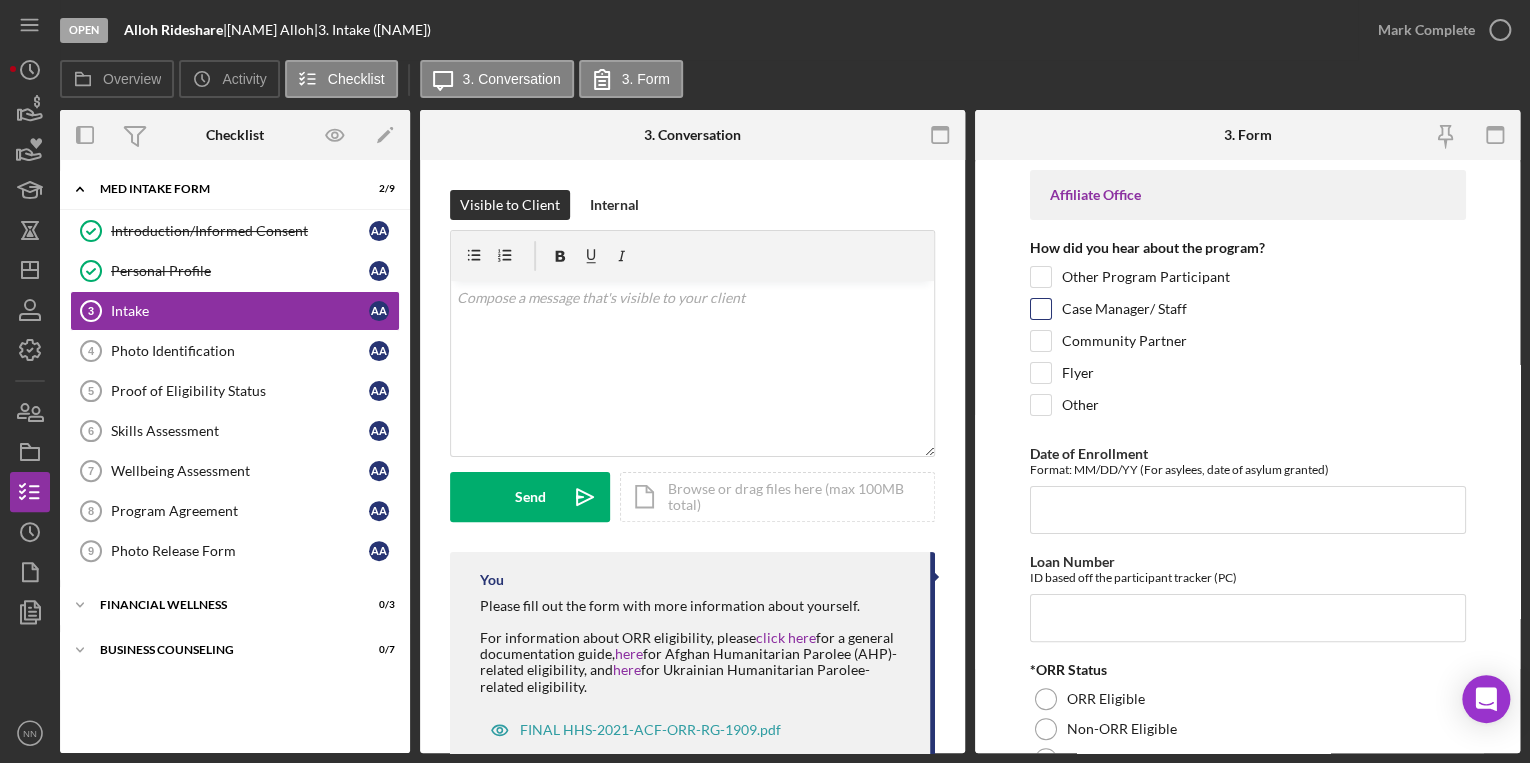 click on "Case Manager/ Staff" at bounding box center [1041, 309] 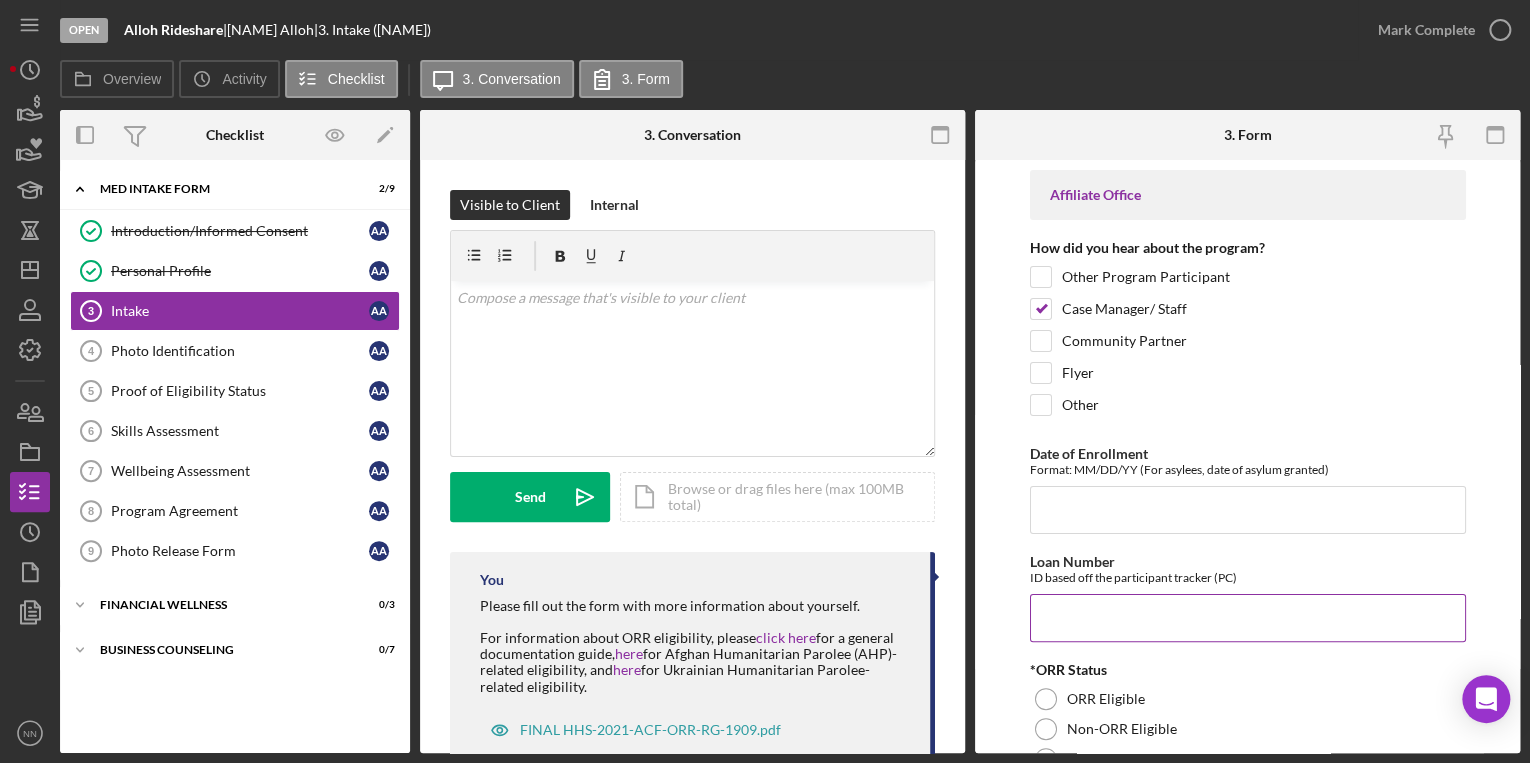 click on "Loan Number" at bounding box center [1248, 618] 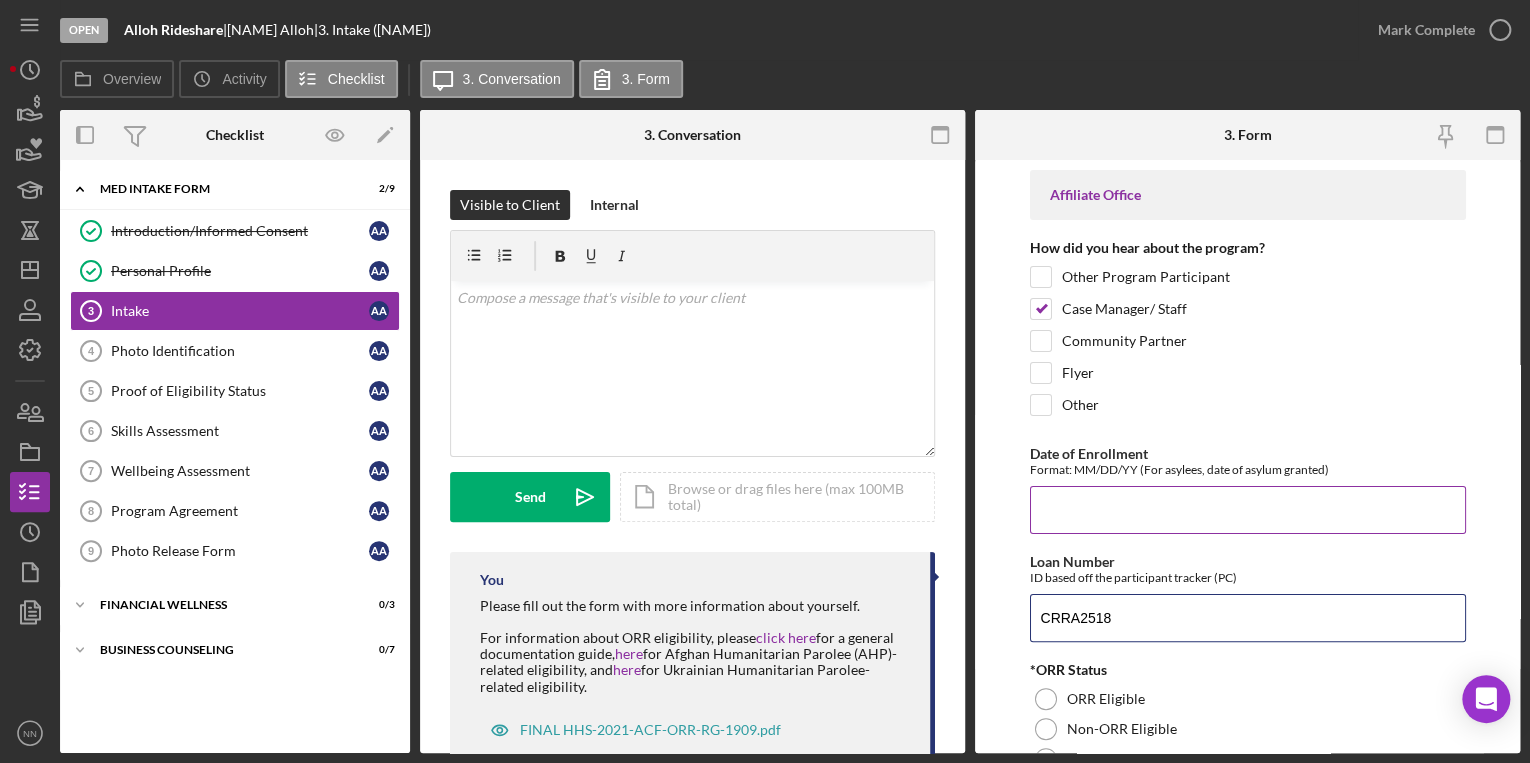 type on "CRRA2518" 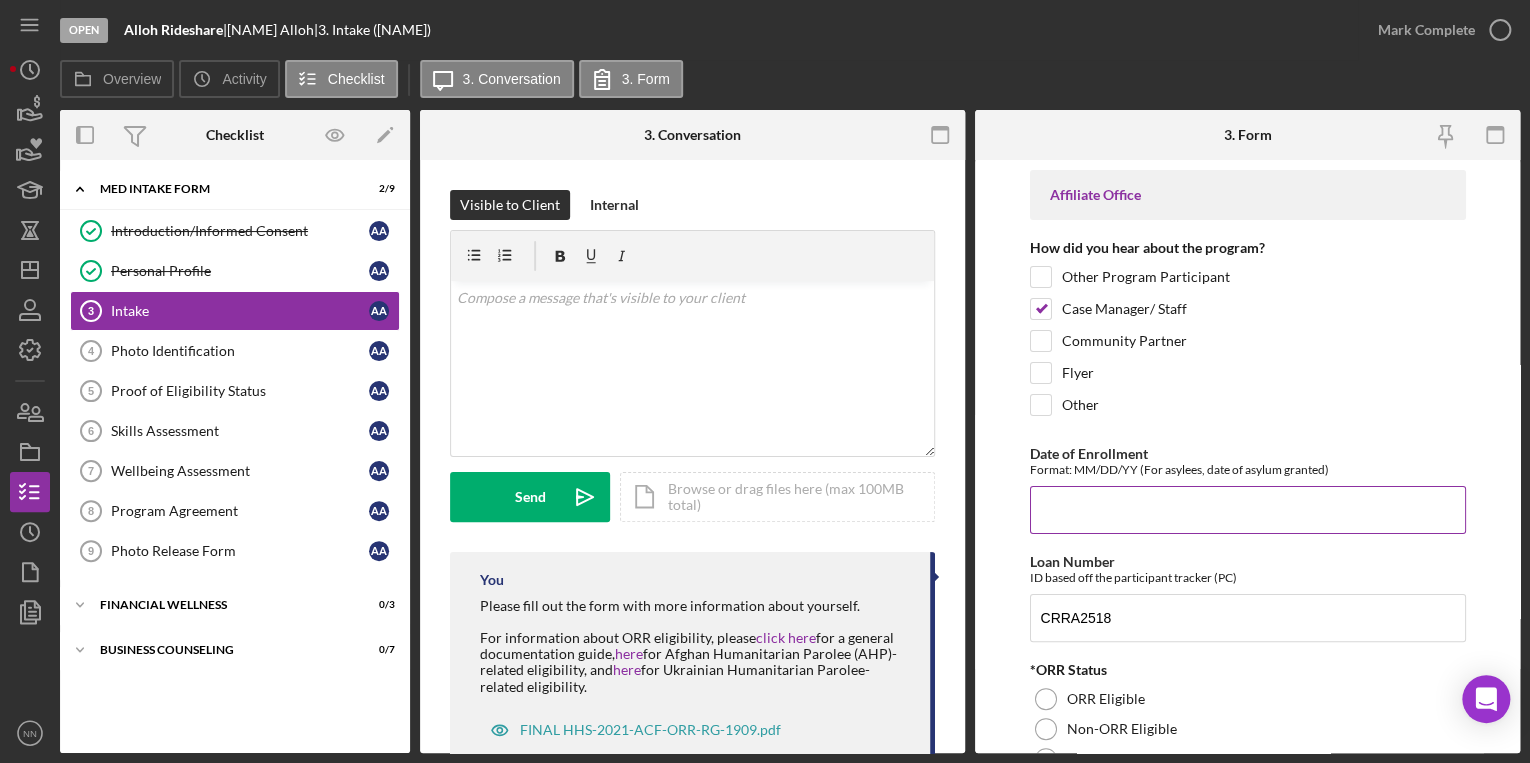 click on "Date of Enrollment" at bounding box center [1248, 510] 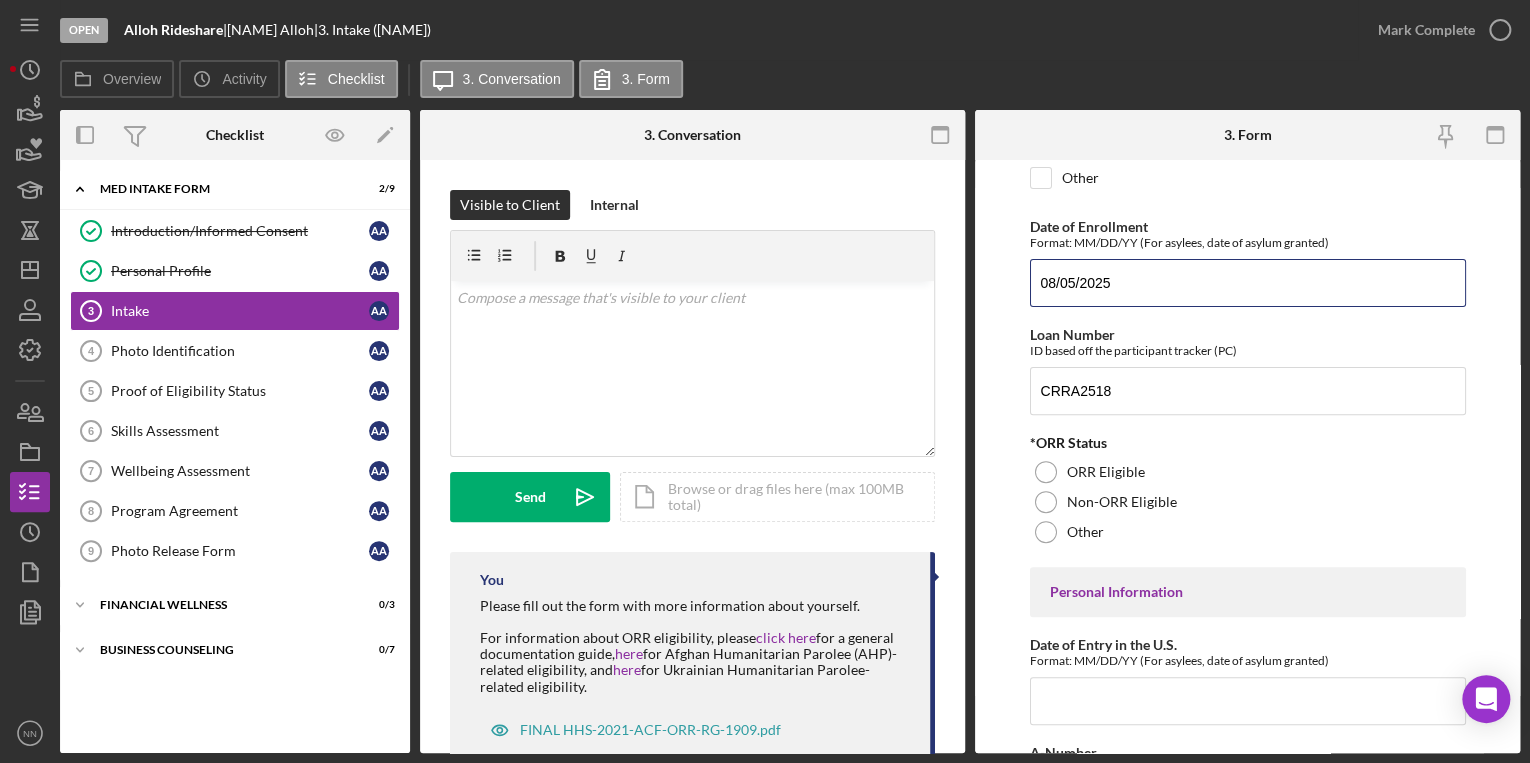 scroll, scrollTop: 240, scrollLeft: 0, axis: vertical 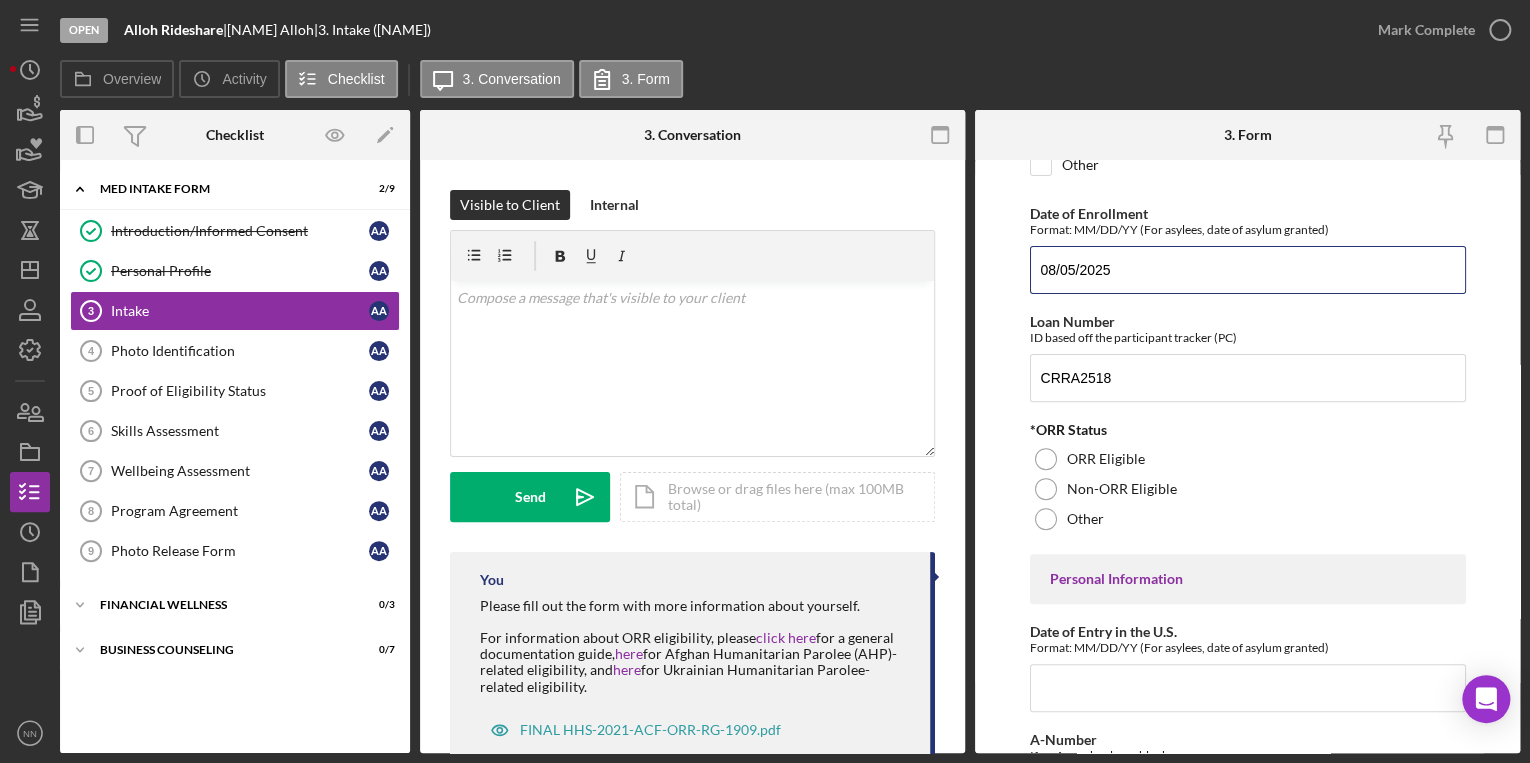 type on "08/05/2025" 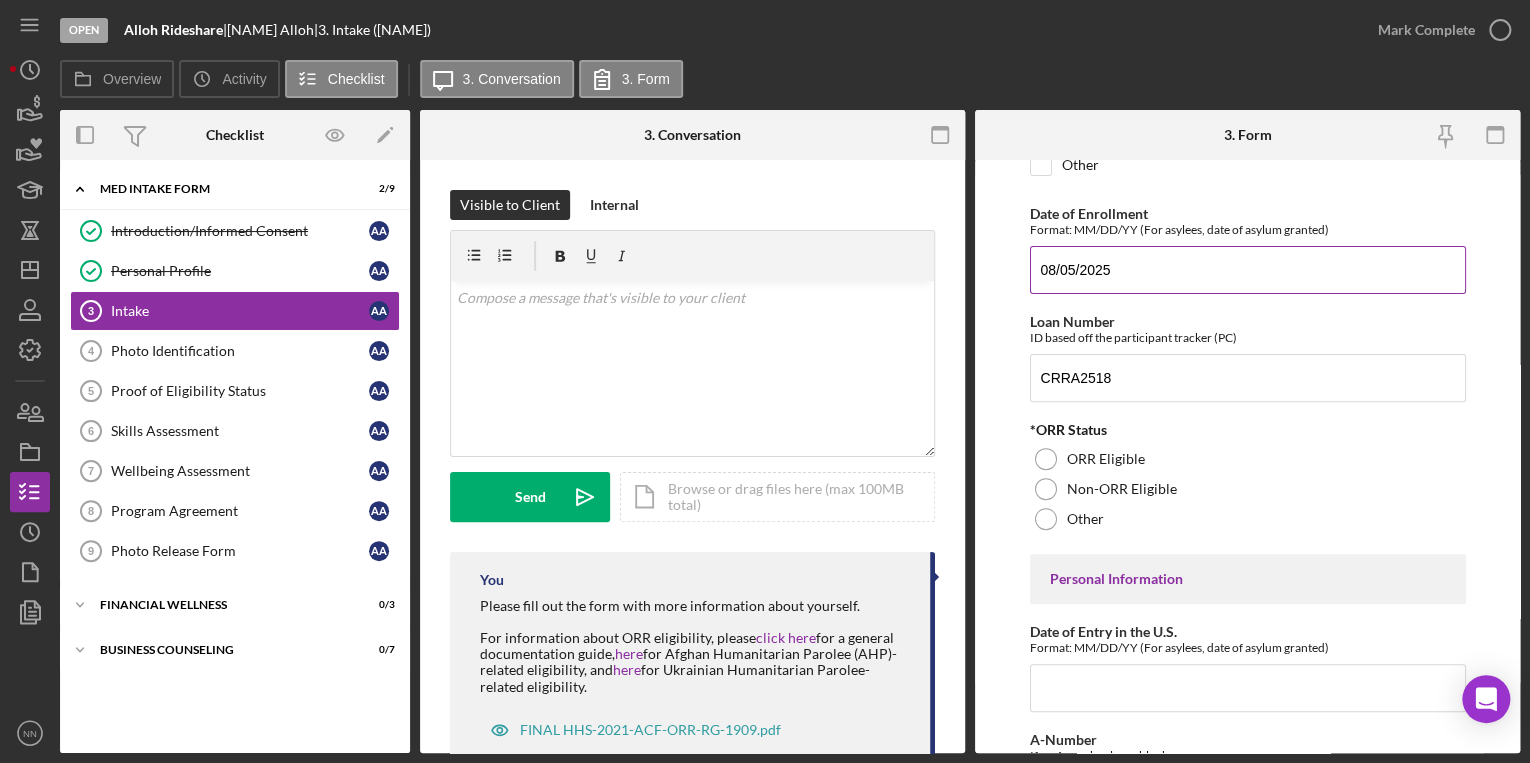 drag, startPoint x: 1156, startPoint y: 292, endPoint x: 1028, endPoint y: 291, distance: 128.0039 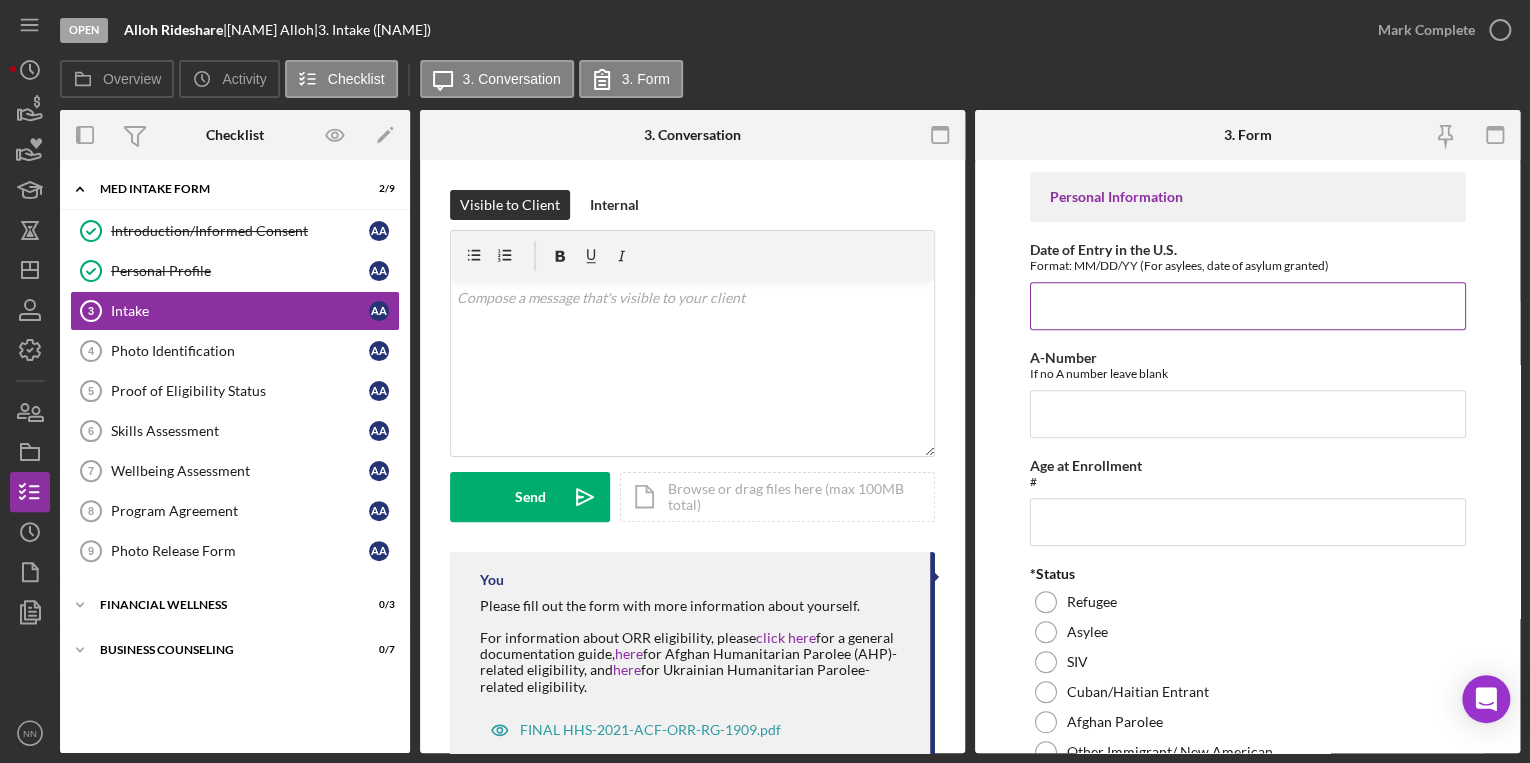 scroll, scrollTop: 720, scrollLeft: 0, axis: vertical 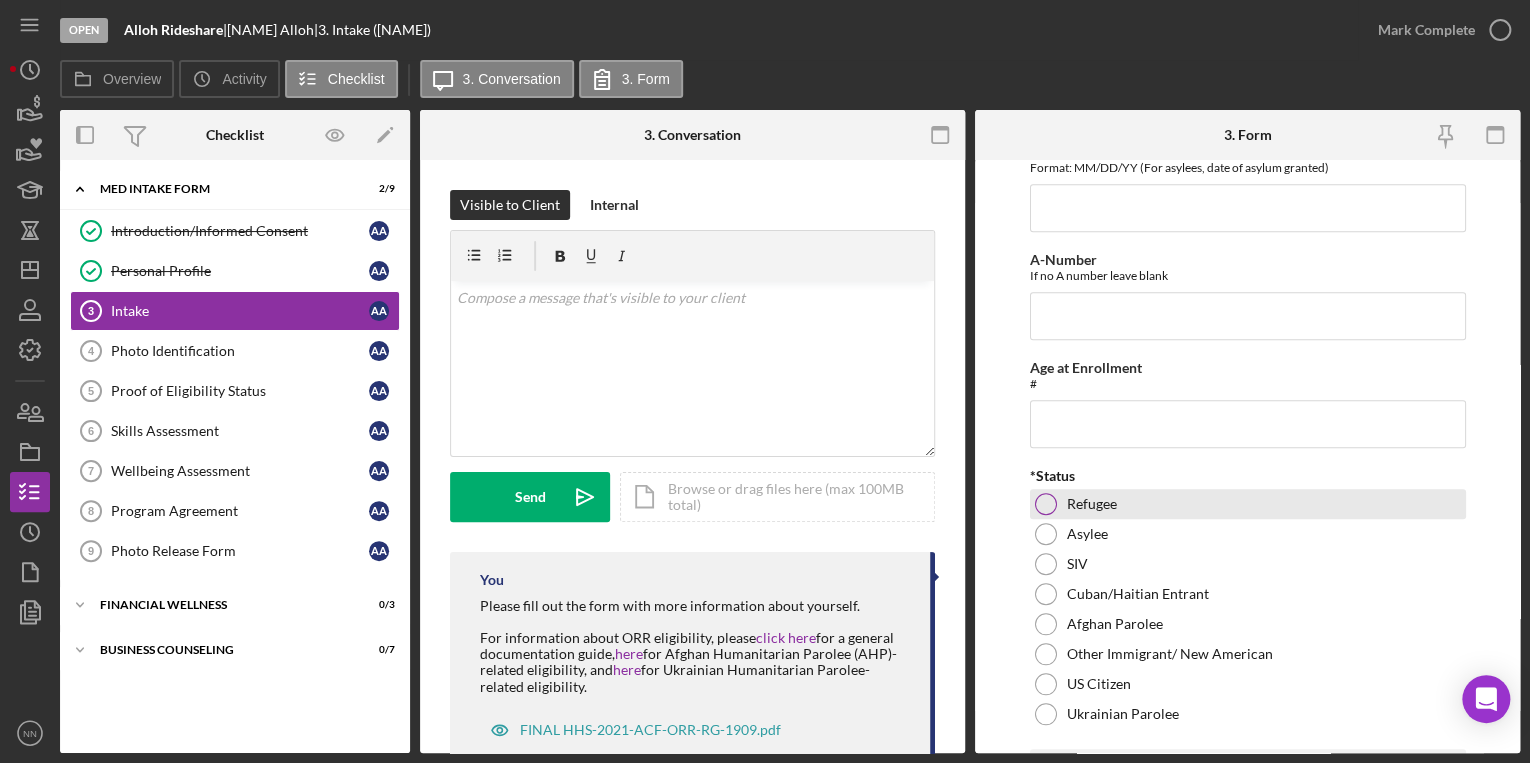 click at bounding box center (1046, 504) 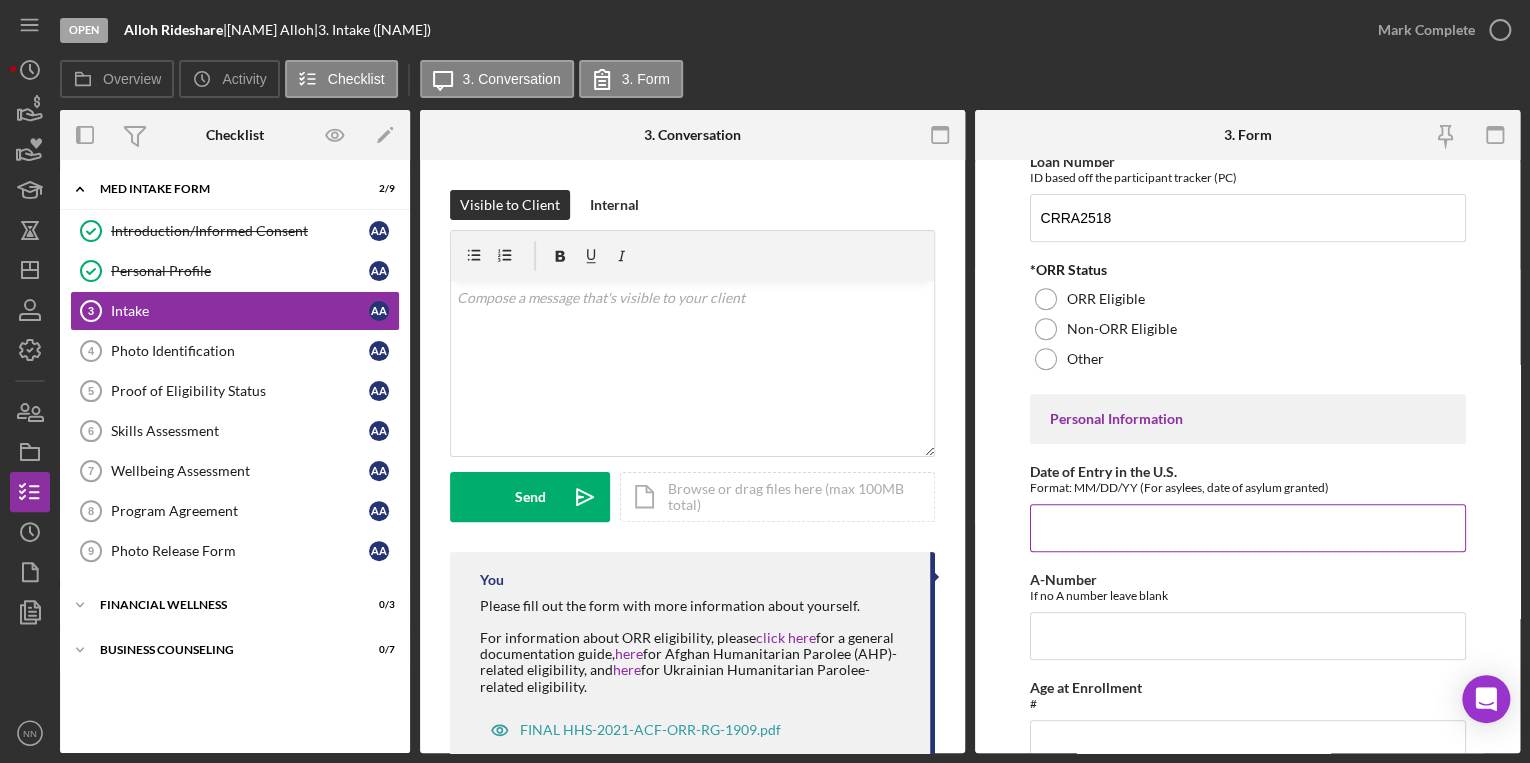 scroll, scrollTop: 400, scrollLeft: 0, axis: vertical 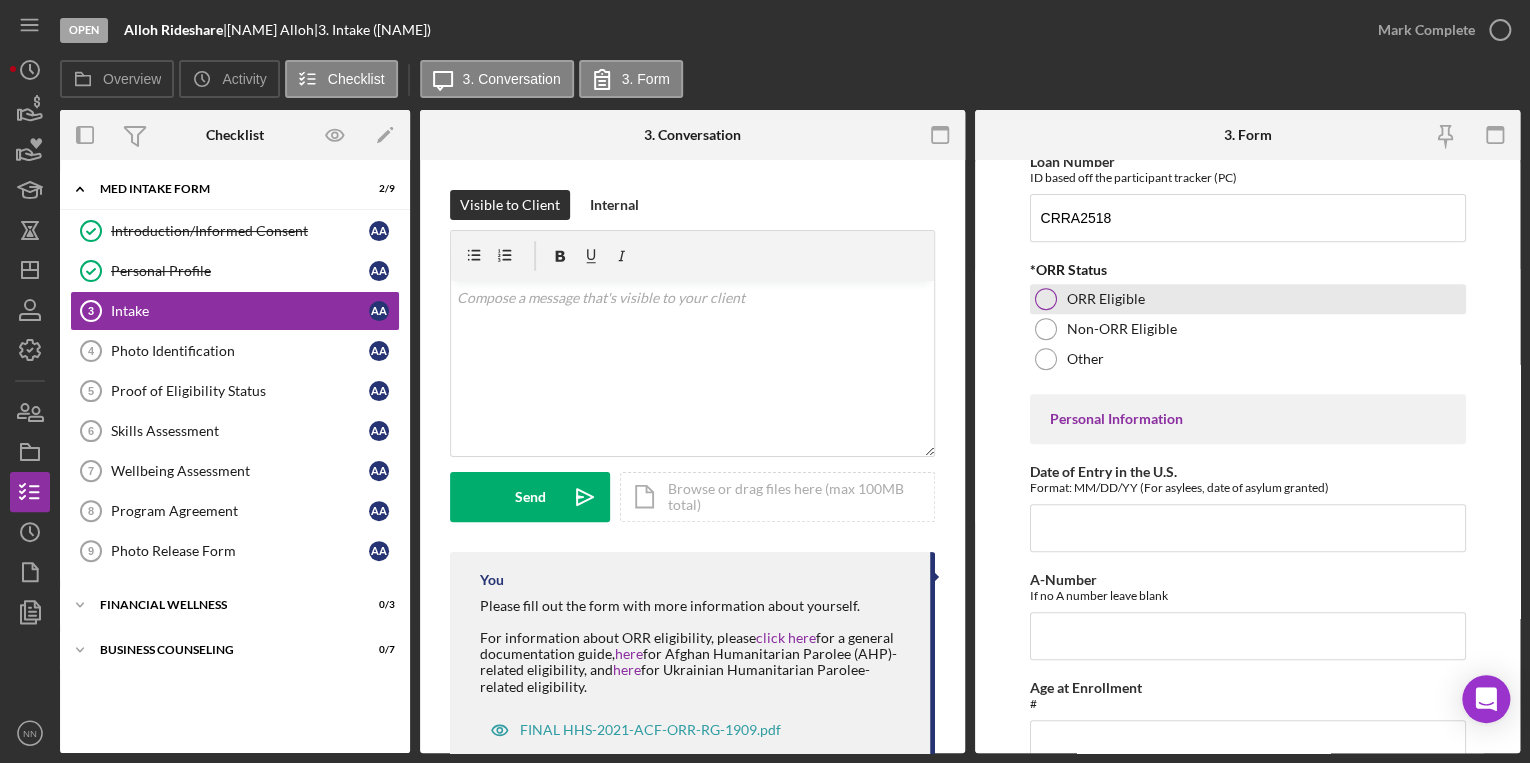 click on "ORR Eligible" at bounding box center (1248, 299) 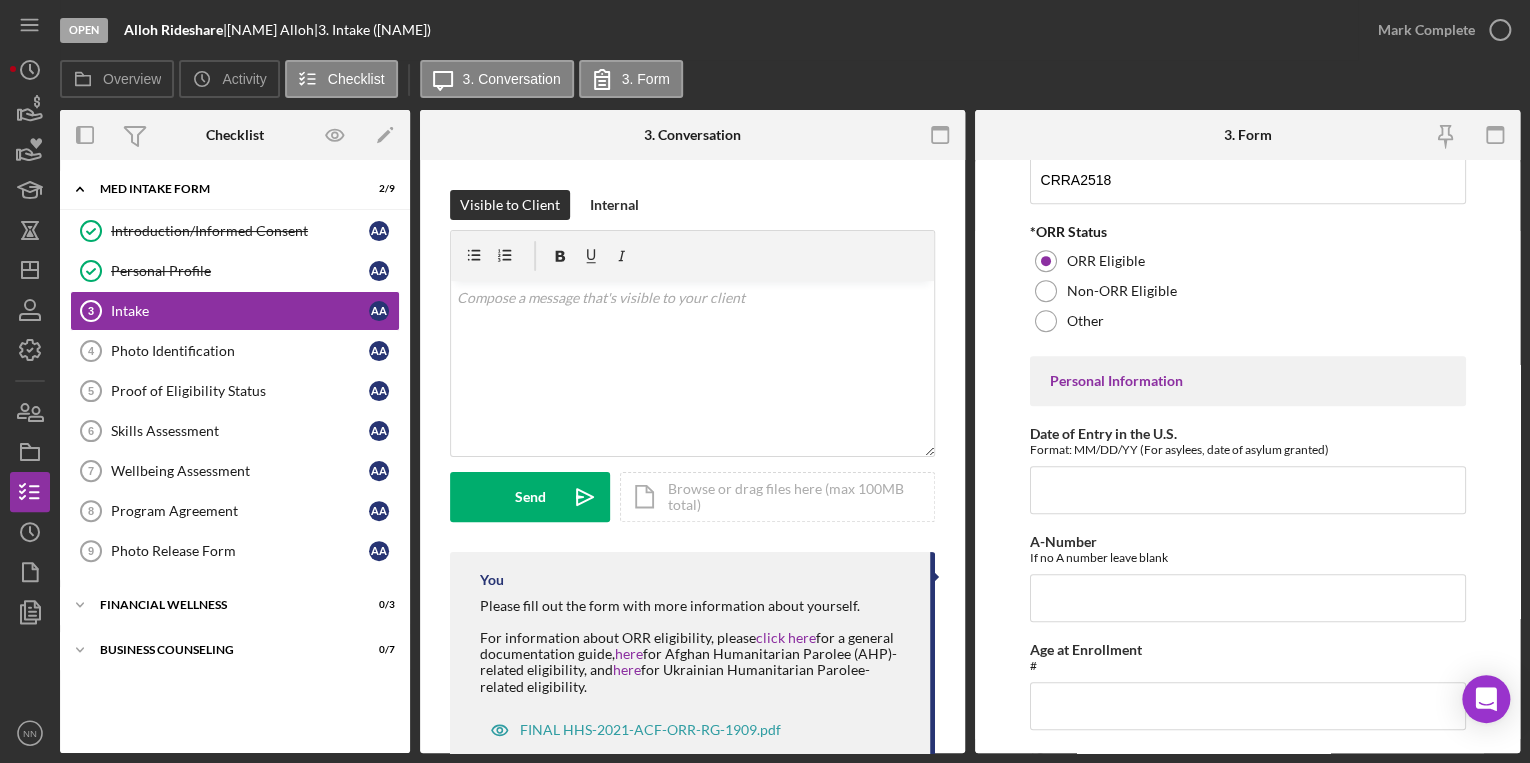 scroll, scrollTop: 480, scrollLeft: 0, axis: vertical 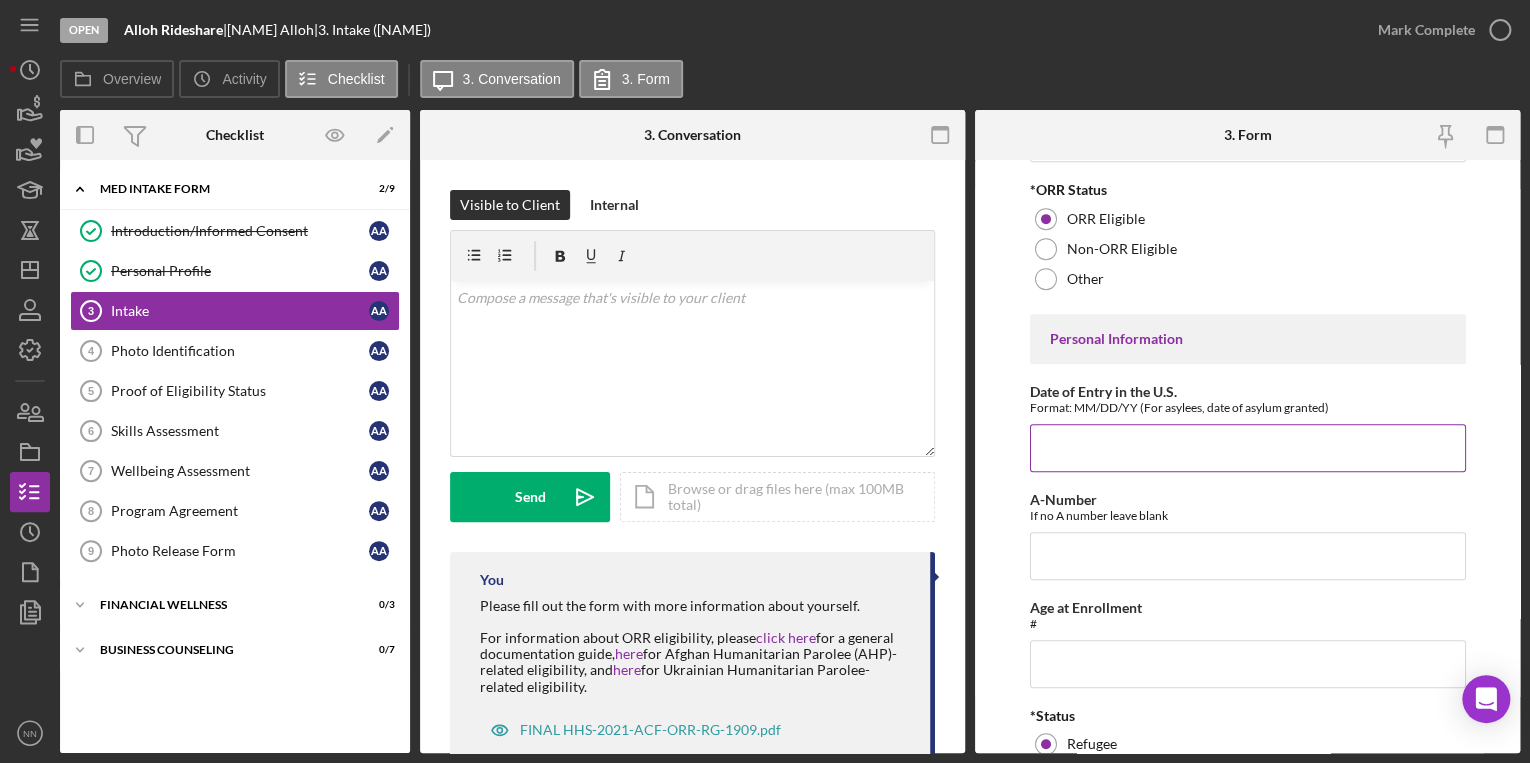 click on "Date of Entry in the U.S." at bounding box center (1248, 448) 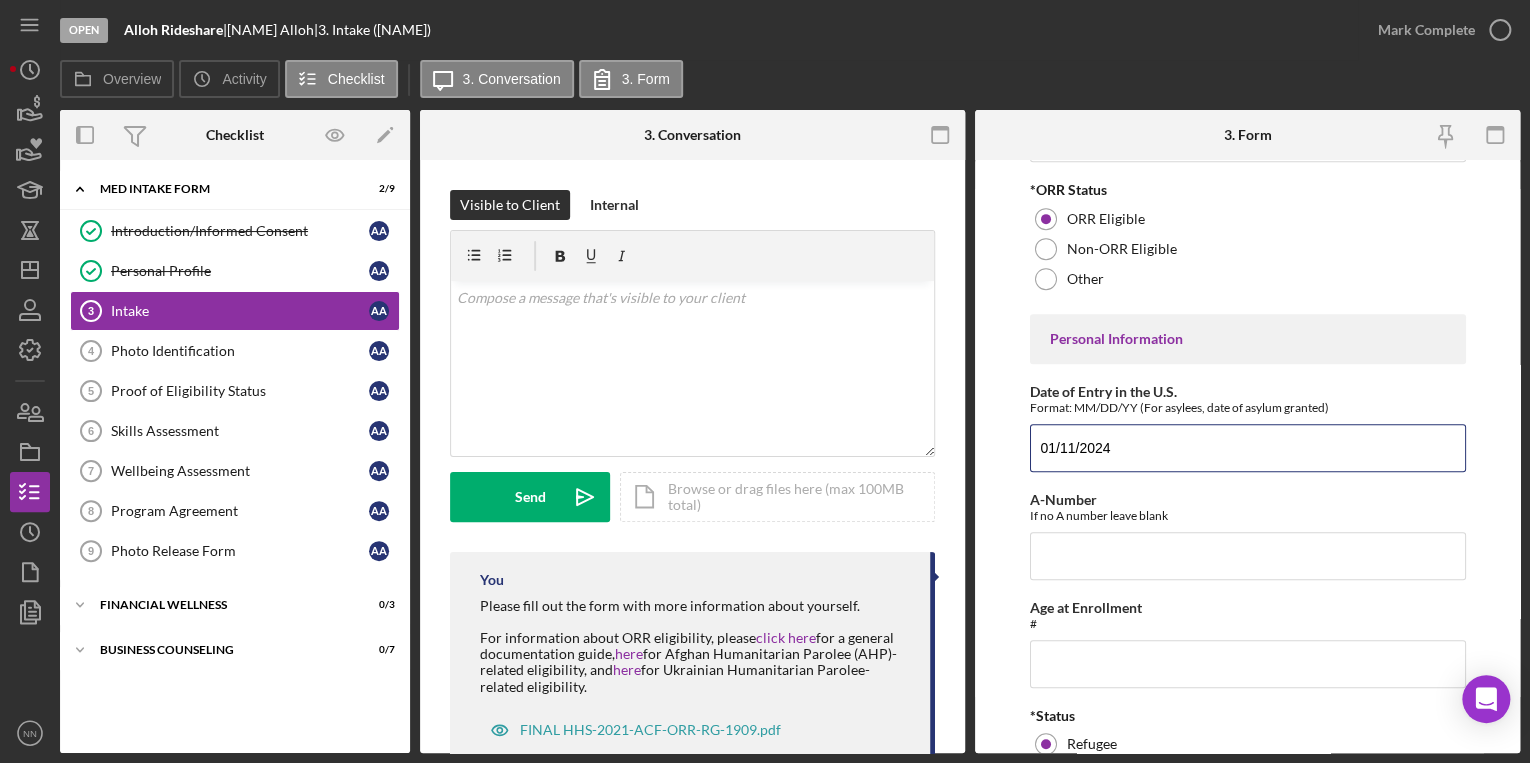 type on "01/11/2024" 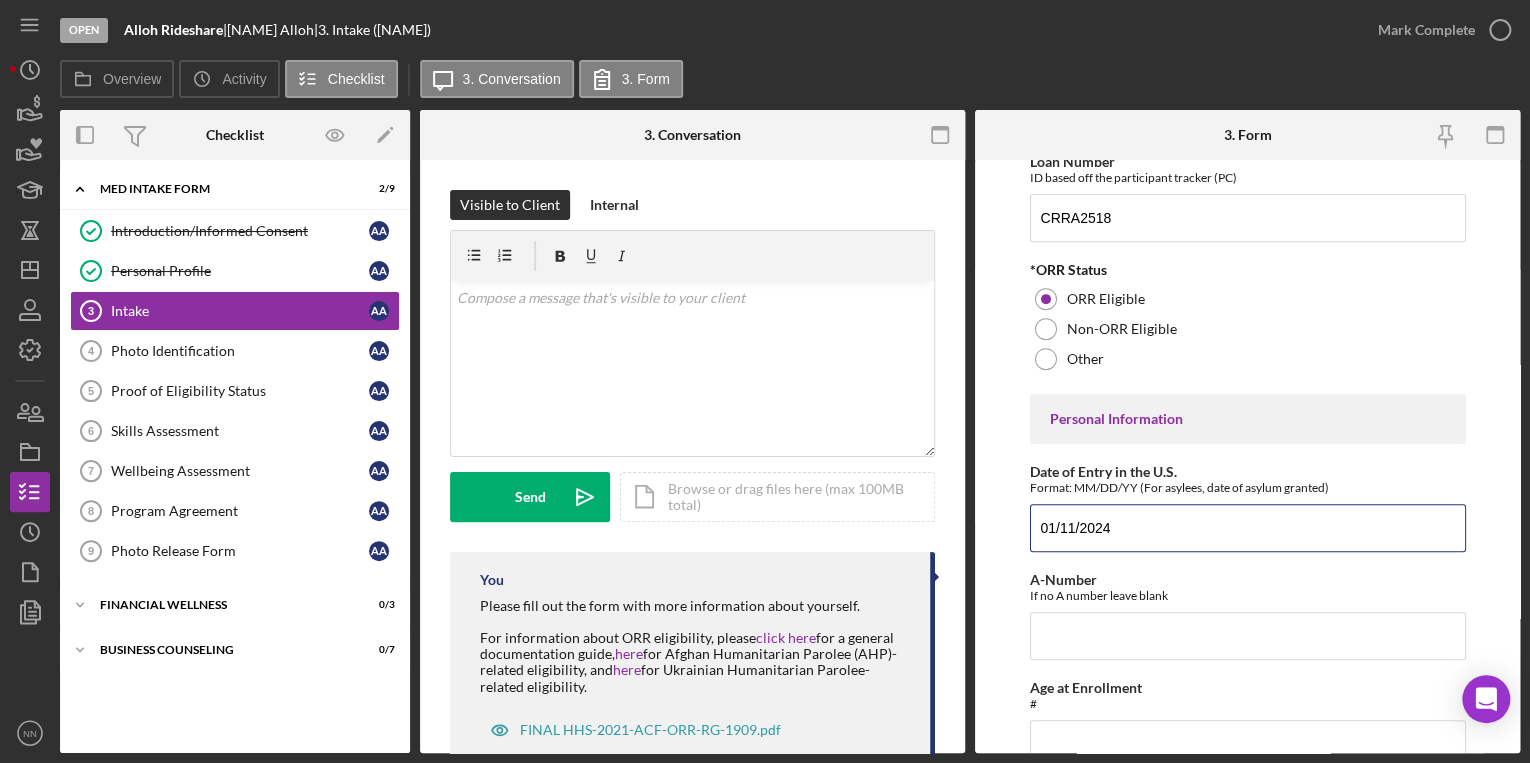 scroll, scrollTop: 400, scrollLeft: 0, axis: vertical 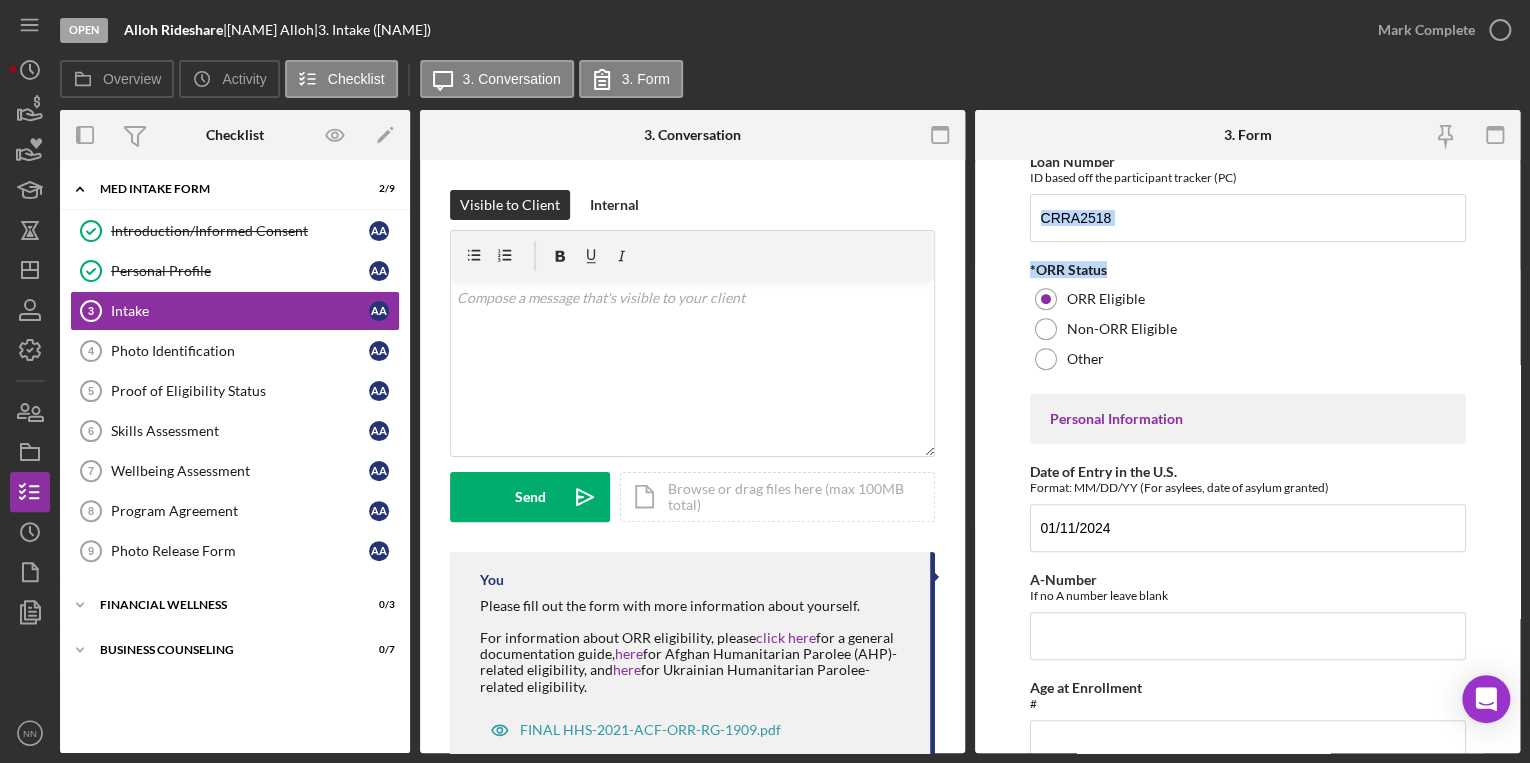 drag, startPoint x: 1518, startPoint y: 258, endPoint x: 1498, endPoint y: 221, distance: 42.059483 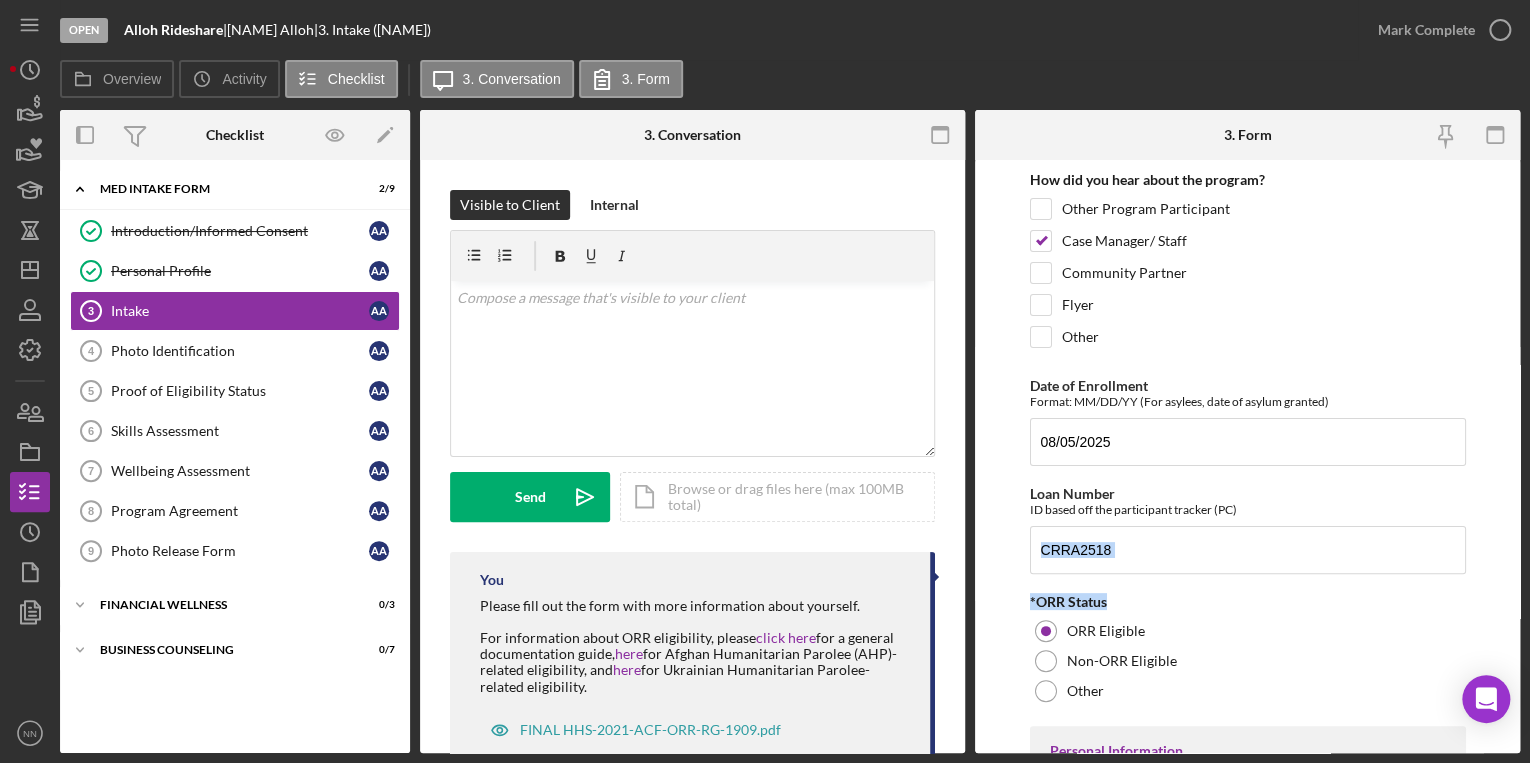 scroll, scrollTop: 0, scrollLeft: 0, axis: both 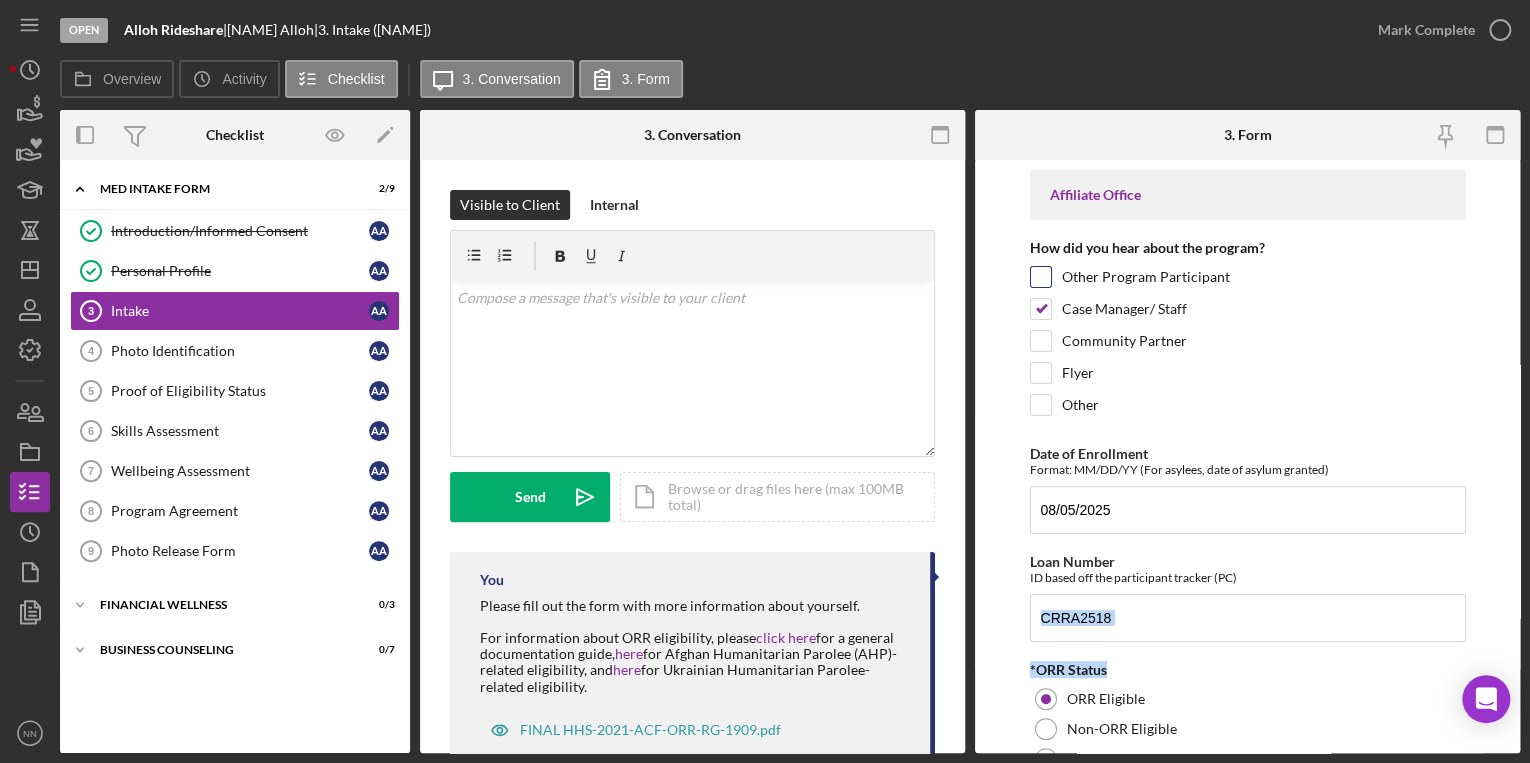 drag, startPoint x: 1046, startPoint y: 278, endPoint x: 1056, endPoint y: 281, distance: 10.440307 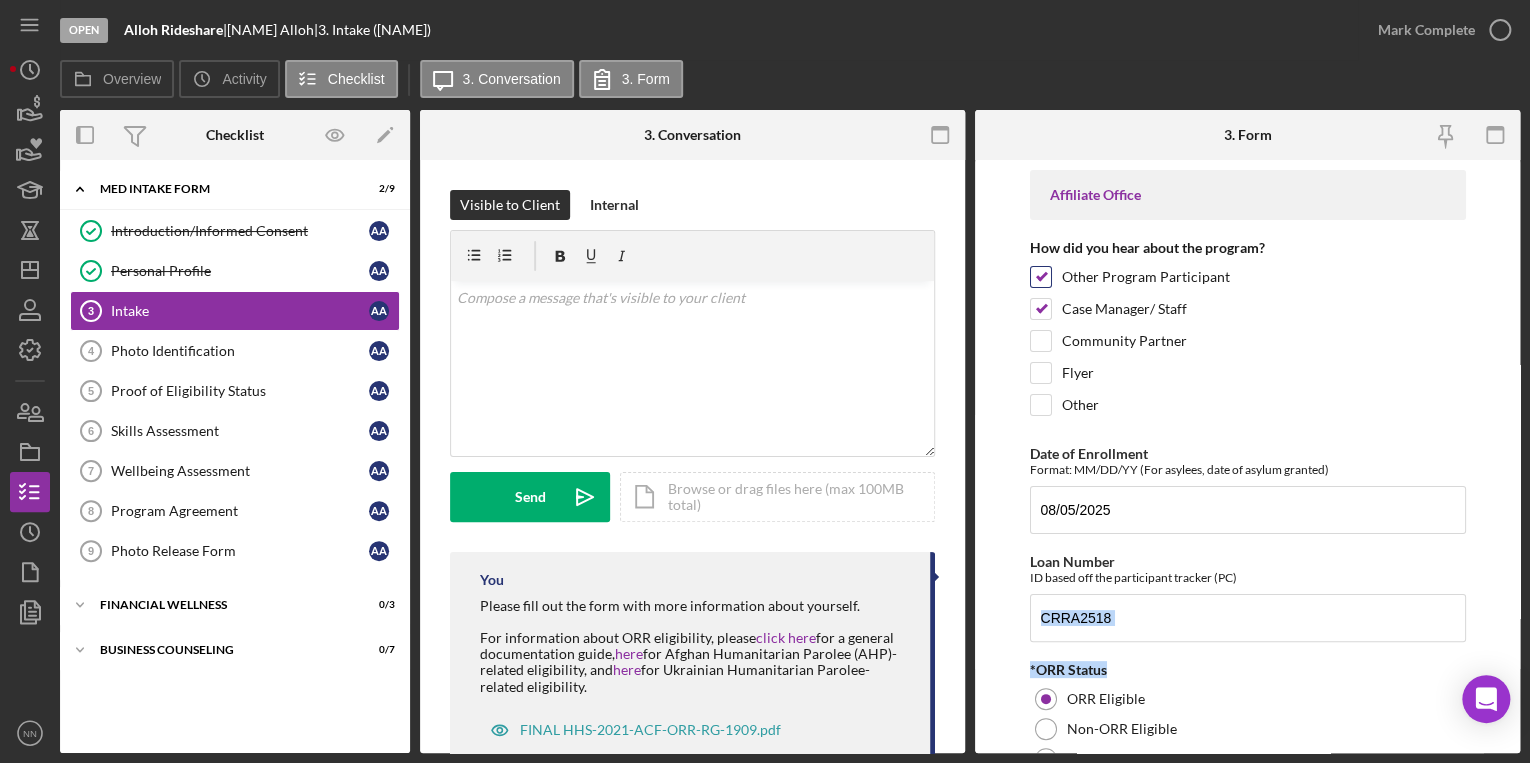 click on "Other Program Participant" at bounding box center [1041, 277] 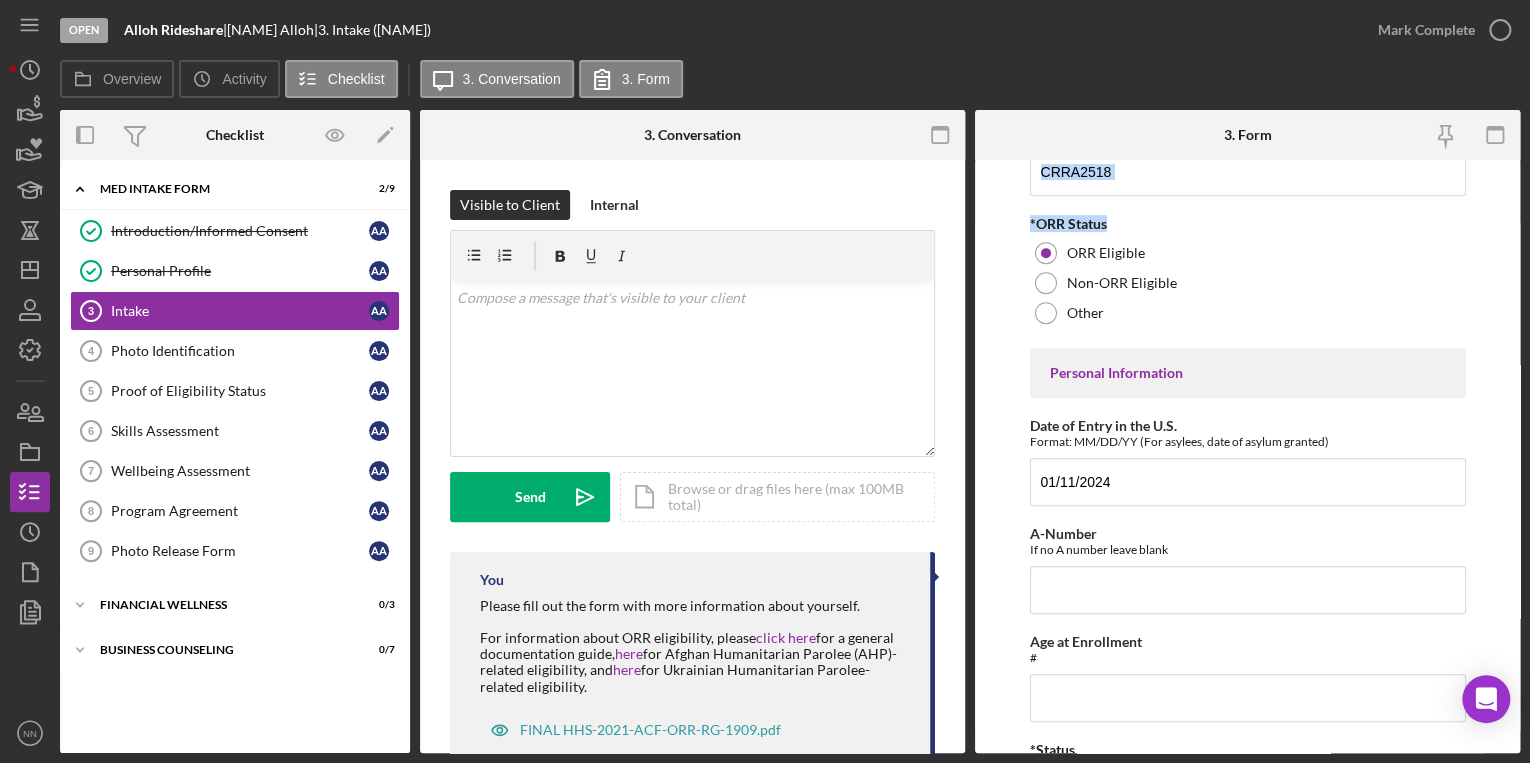 scroll, scrollTop: 480, scrollLeft: 0, axis: vertical 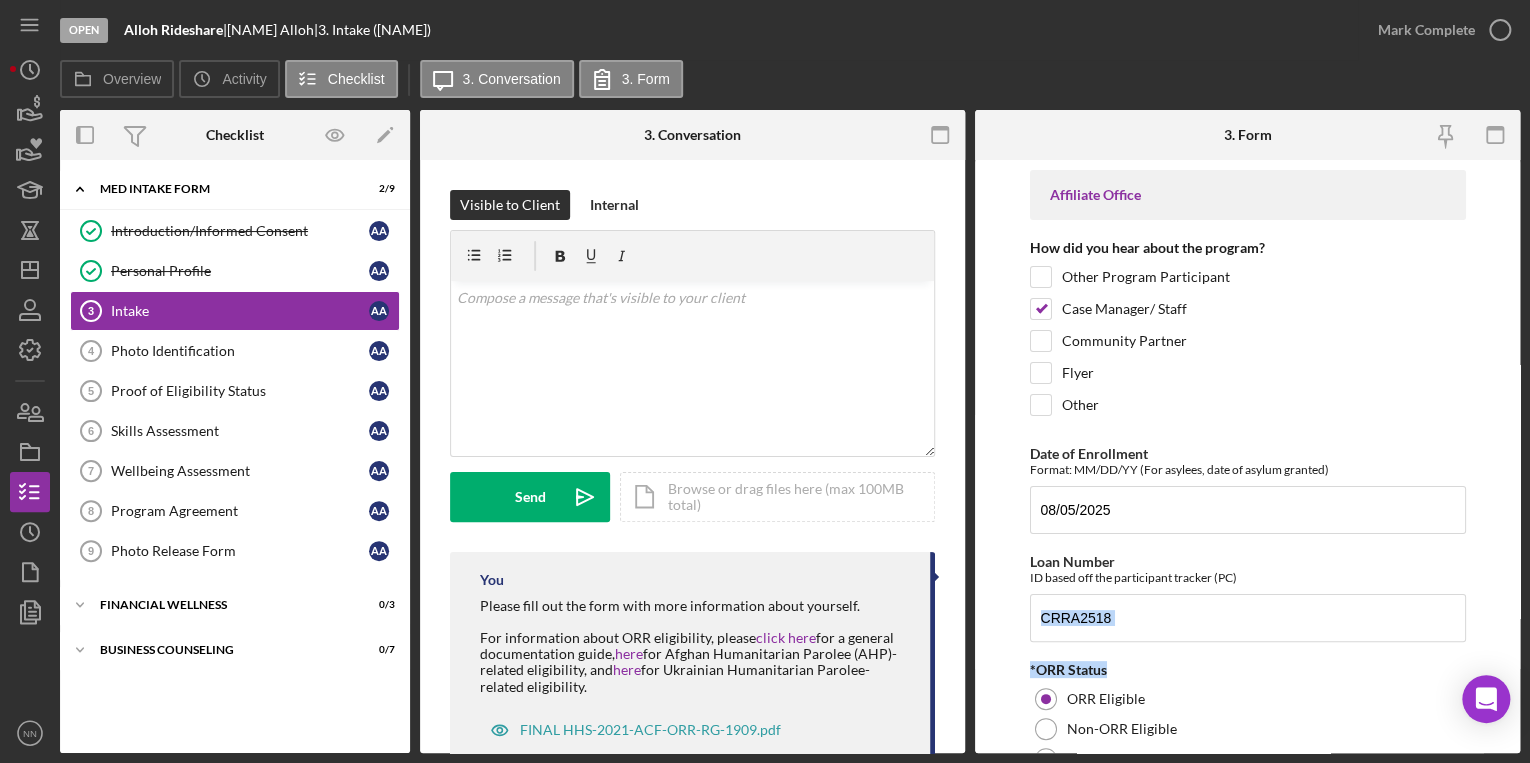 drag, startPoint x: 1254, startPoint y: 30, endPoint x: 828, endPoint y: 156, distance: 444.24316 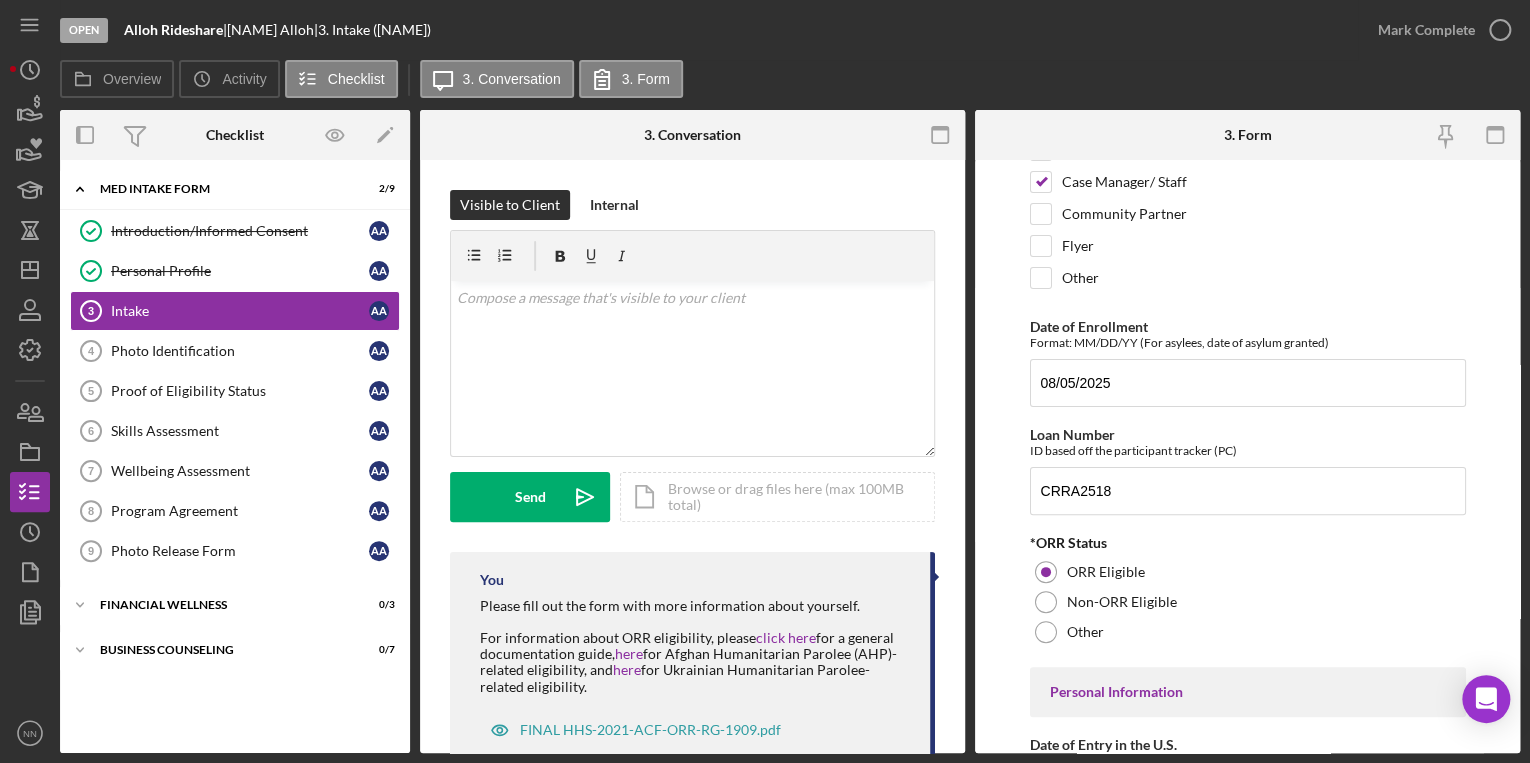 scroll, scrollTop: 240, scrollLeft: 0, axis: vertical 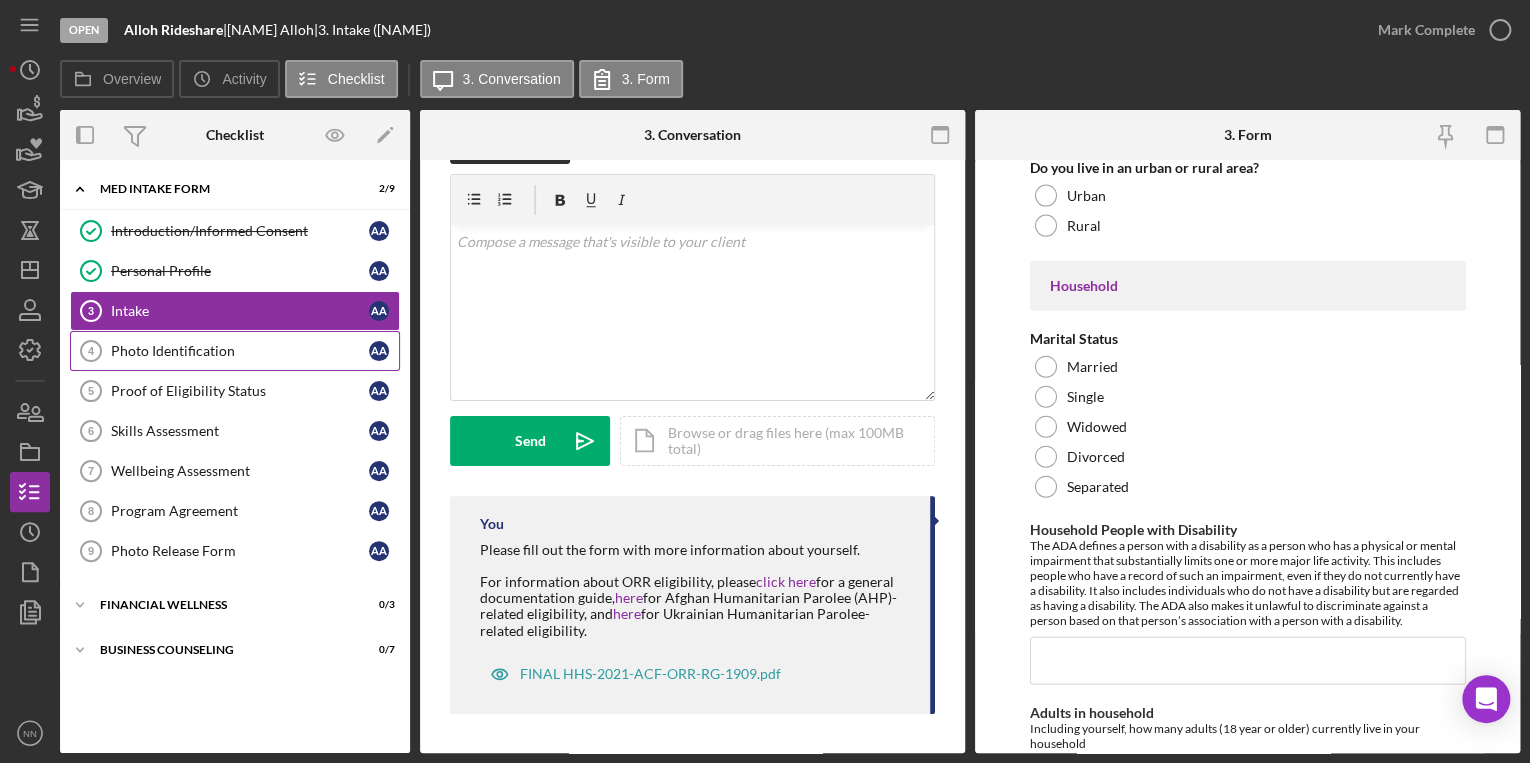 click on "Photo Identification" at bounding box center (240, 351) 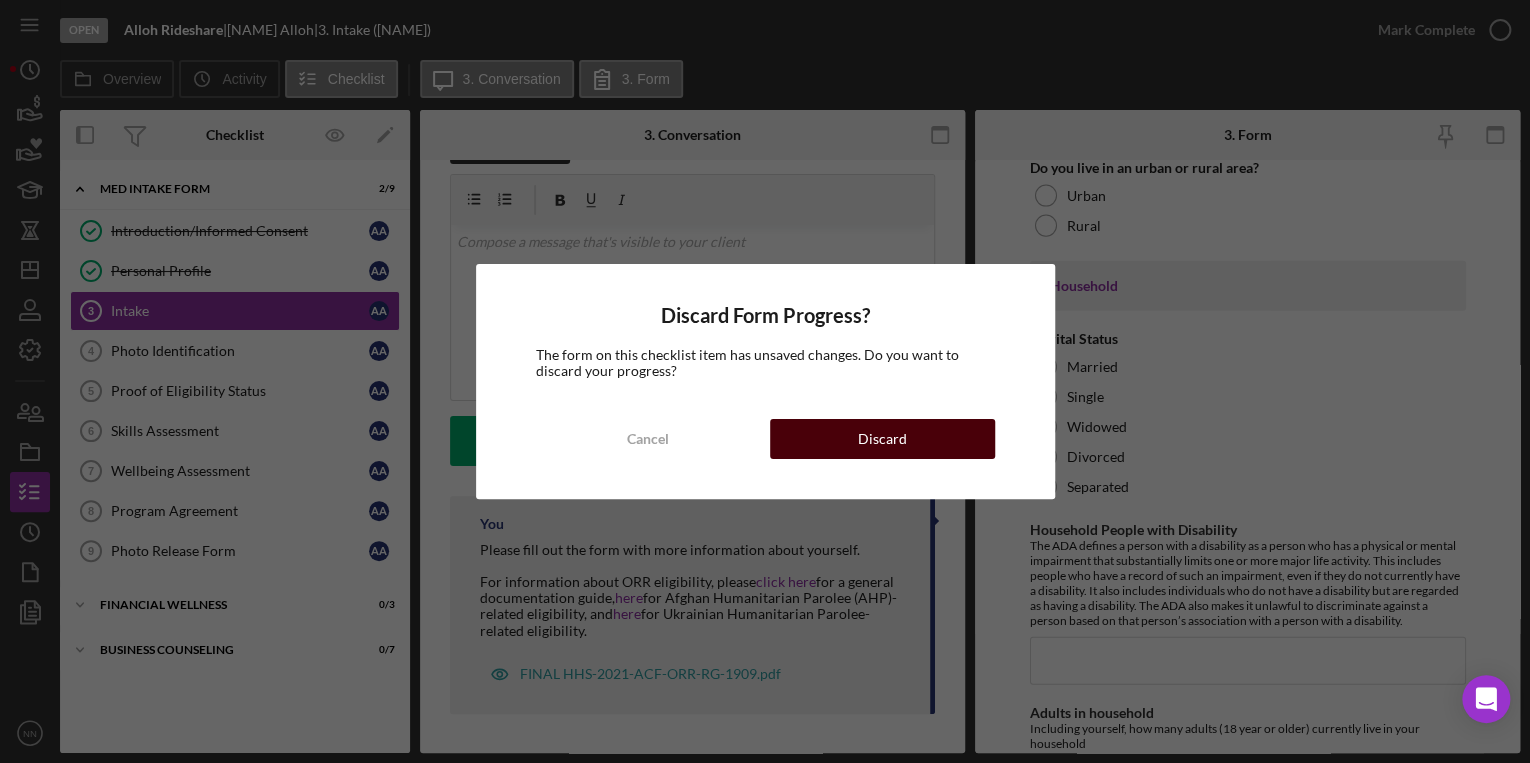 click on "Discard" at bounding box center (882, 439) 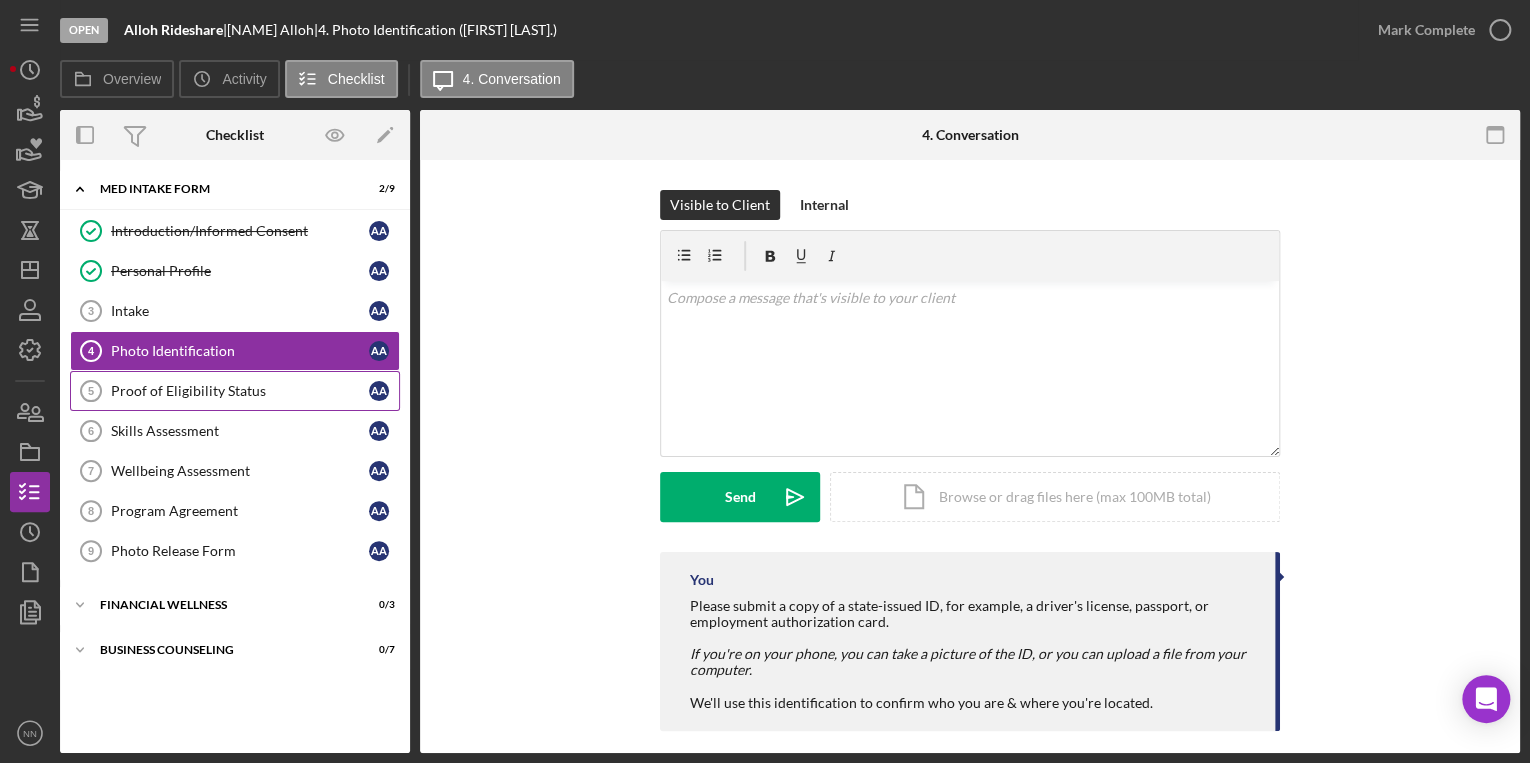 click on "Proof of Eligibility Status" at bounding box center [240, 391] 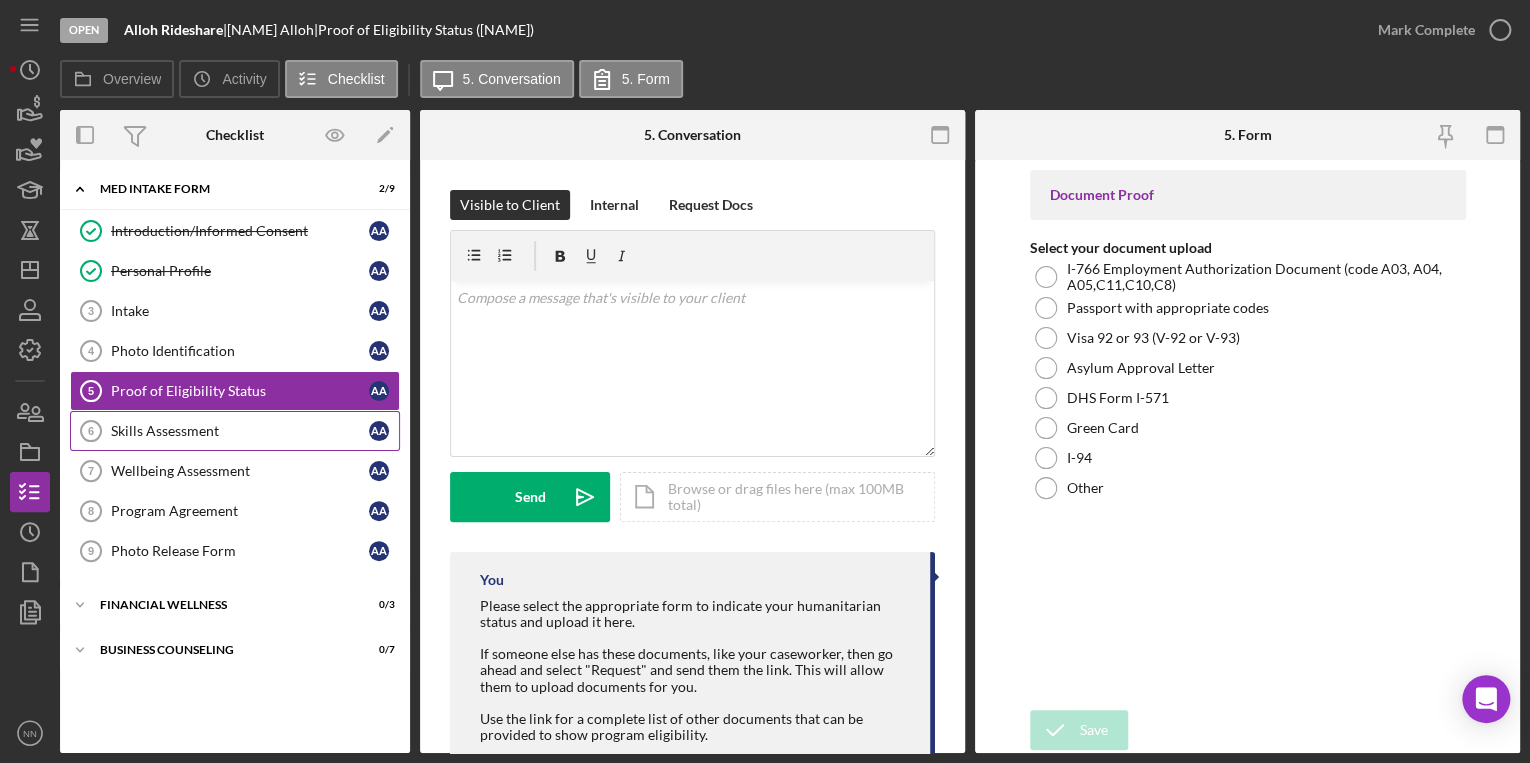 click on "Skills Assessment  6 Skills Assessment  A A" at bounding box center [235, 431] 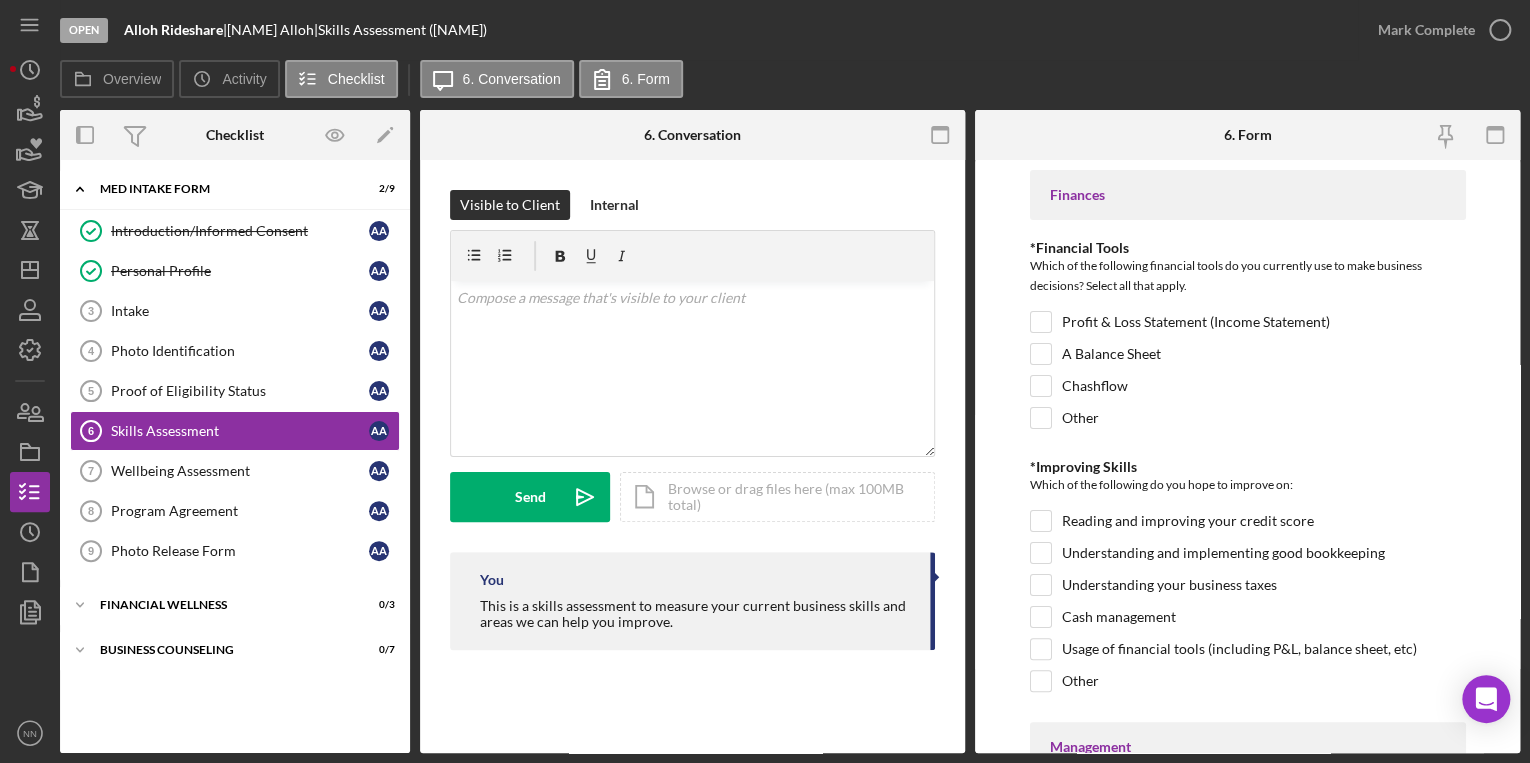 click 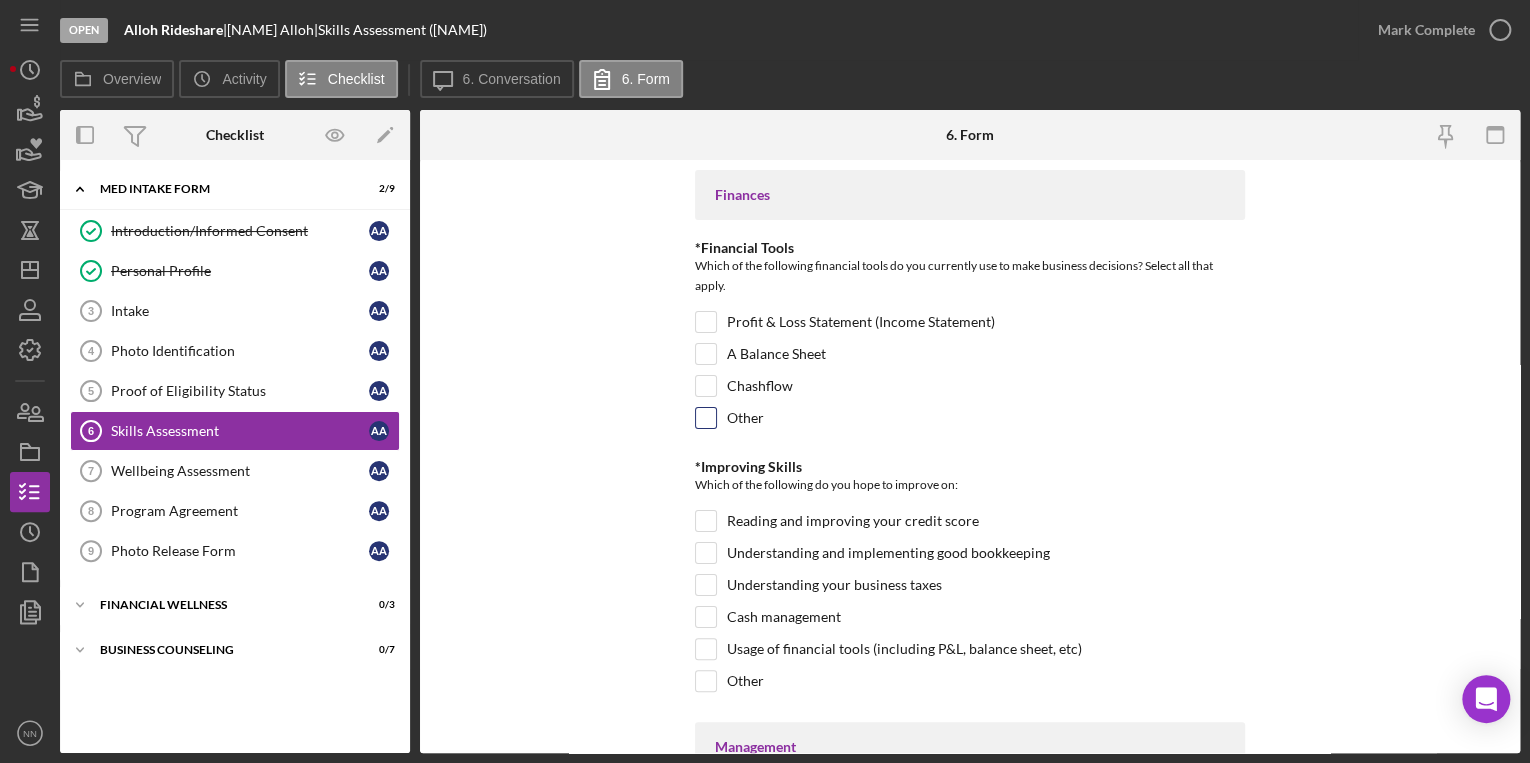 click on "Other" at bounding box center [706, 418] 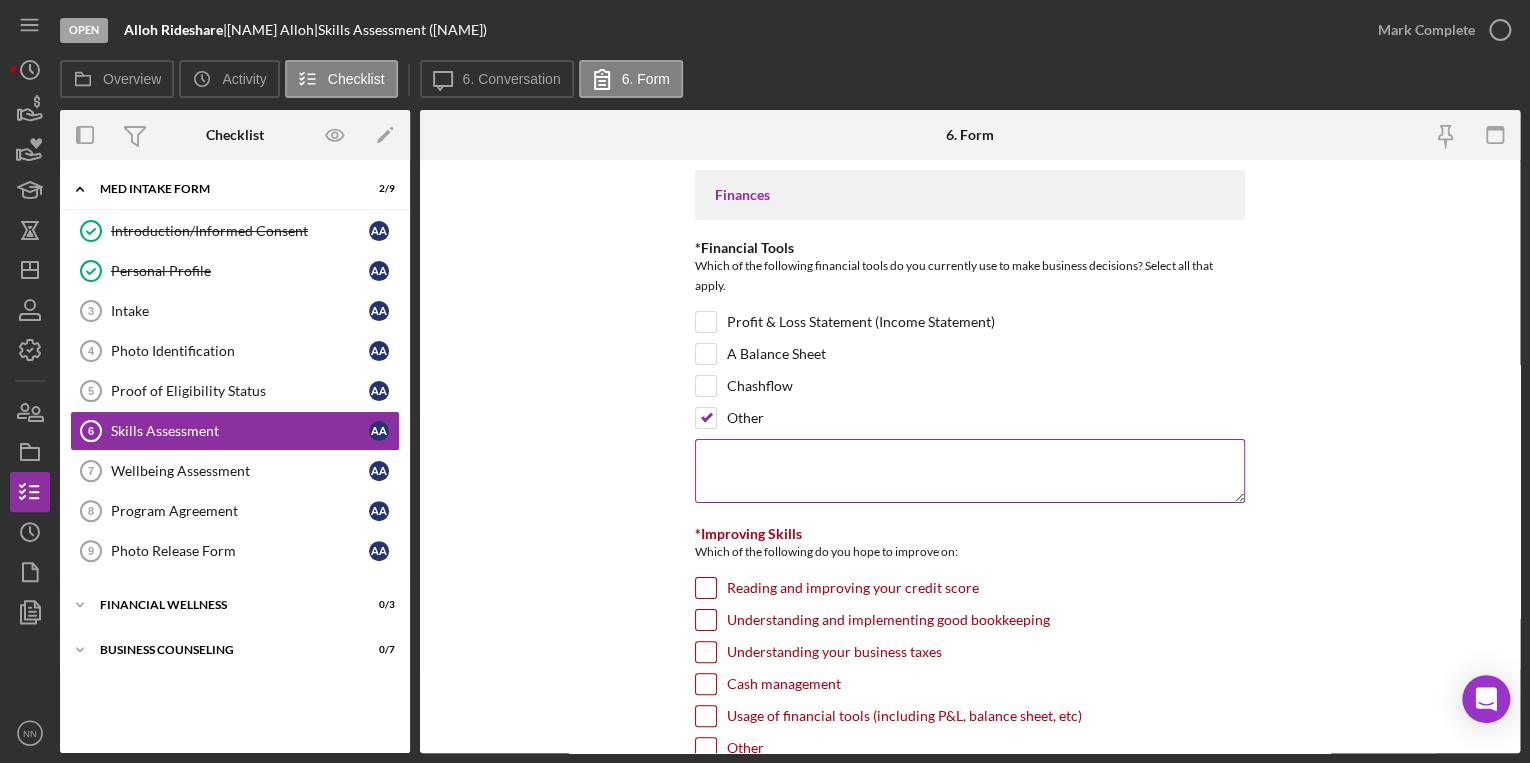 click at bounding box center [970, 471] 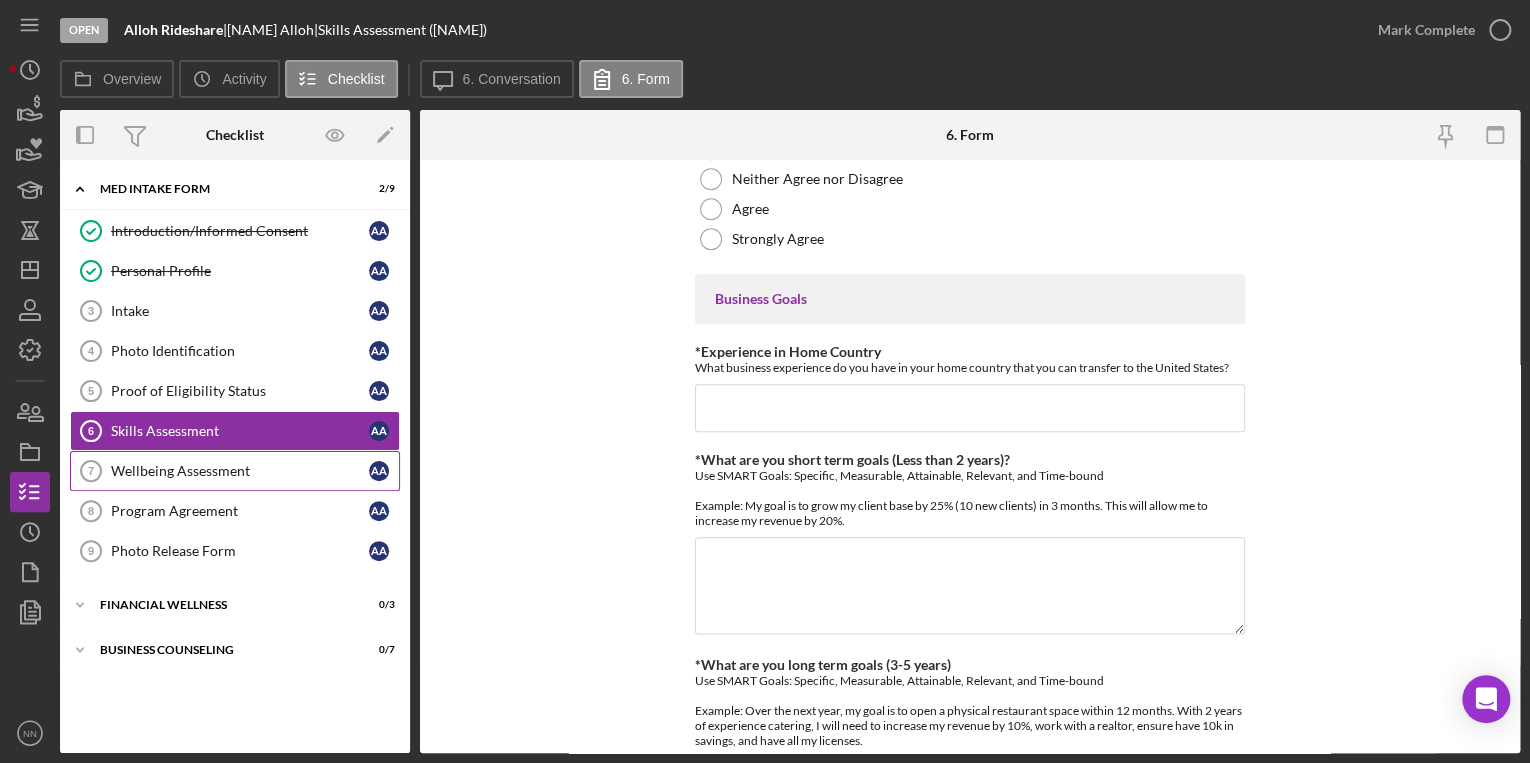 scroll, scrollTop: 978, scrollLeft: 0, axis: vertical 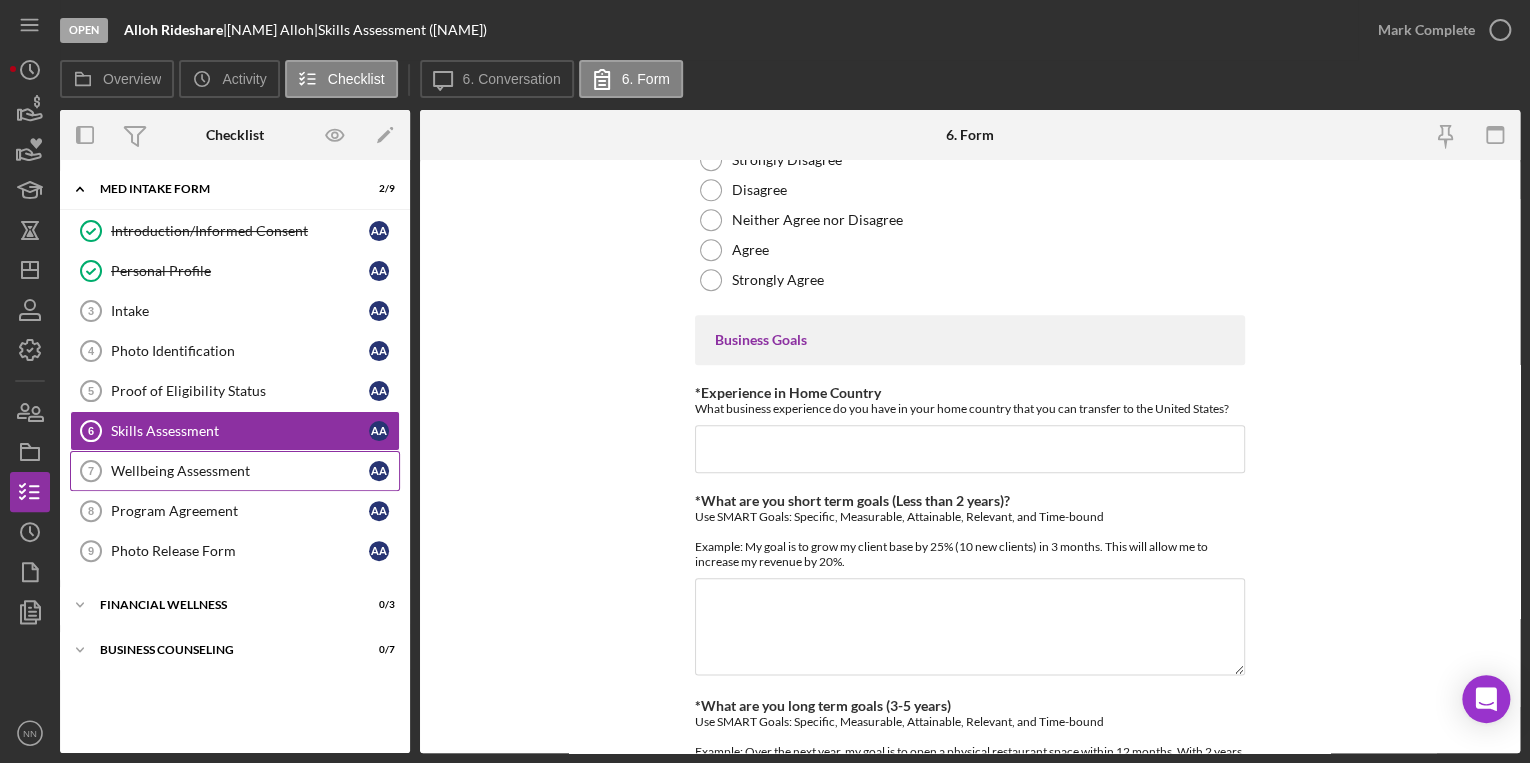 type on "N/A" 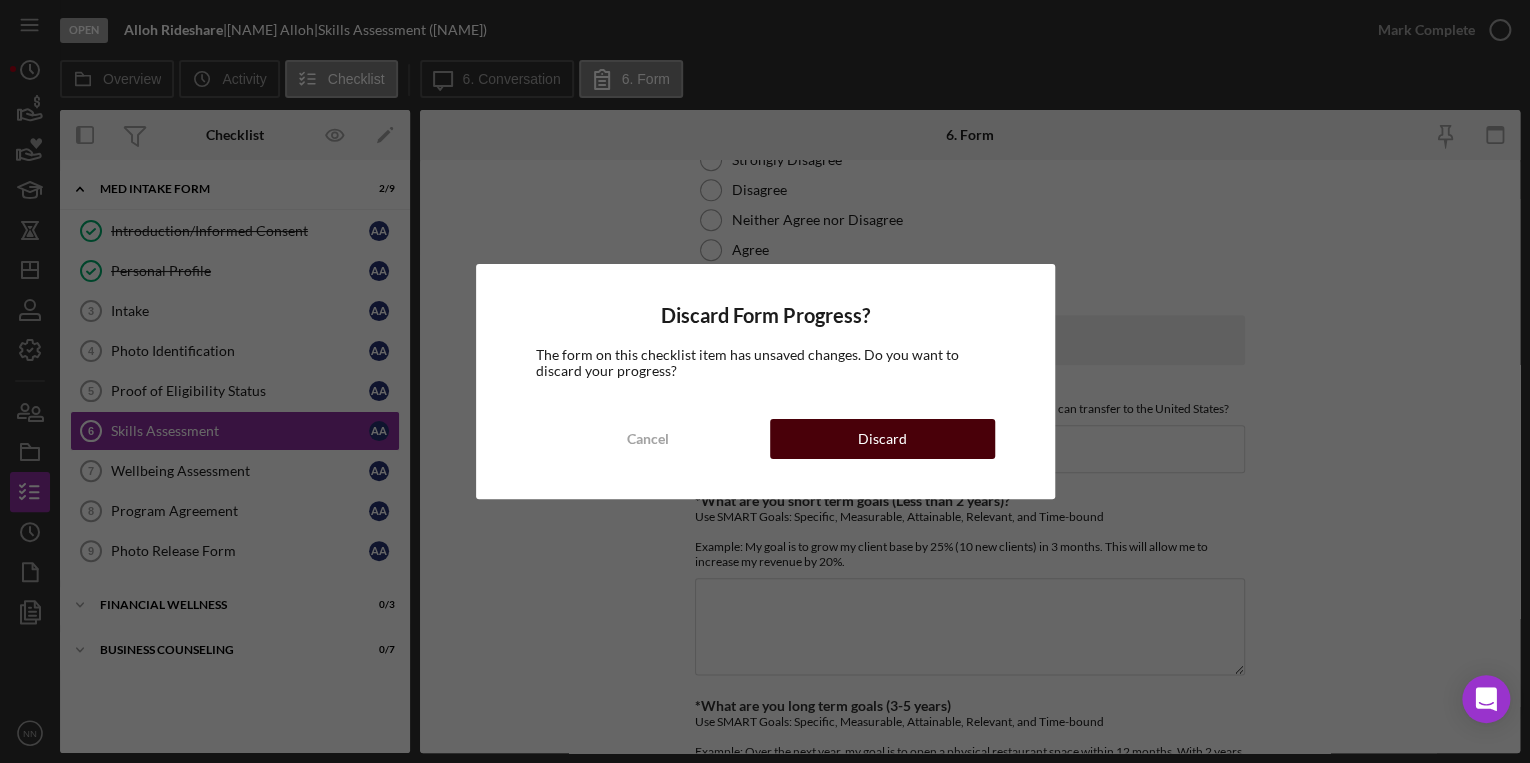 click on "Discard" at bounding box center [882, 439] 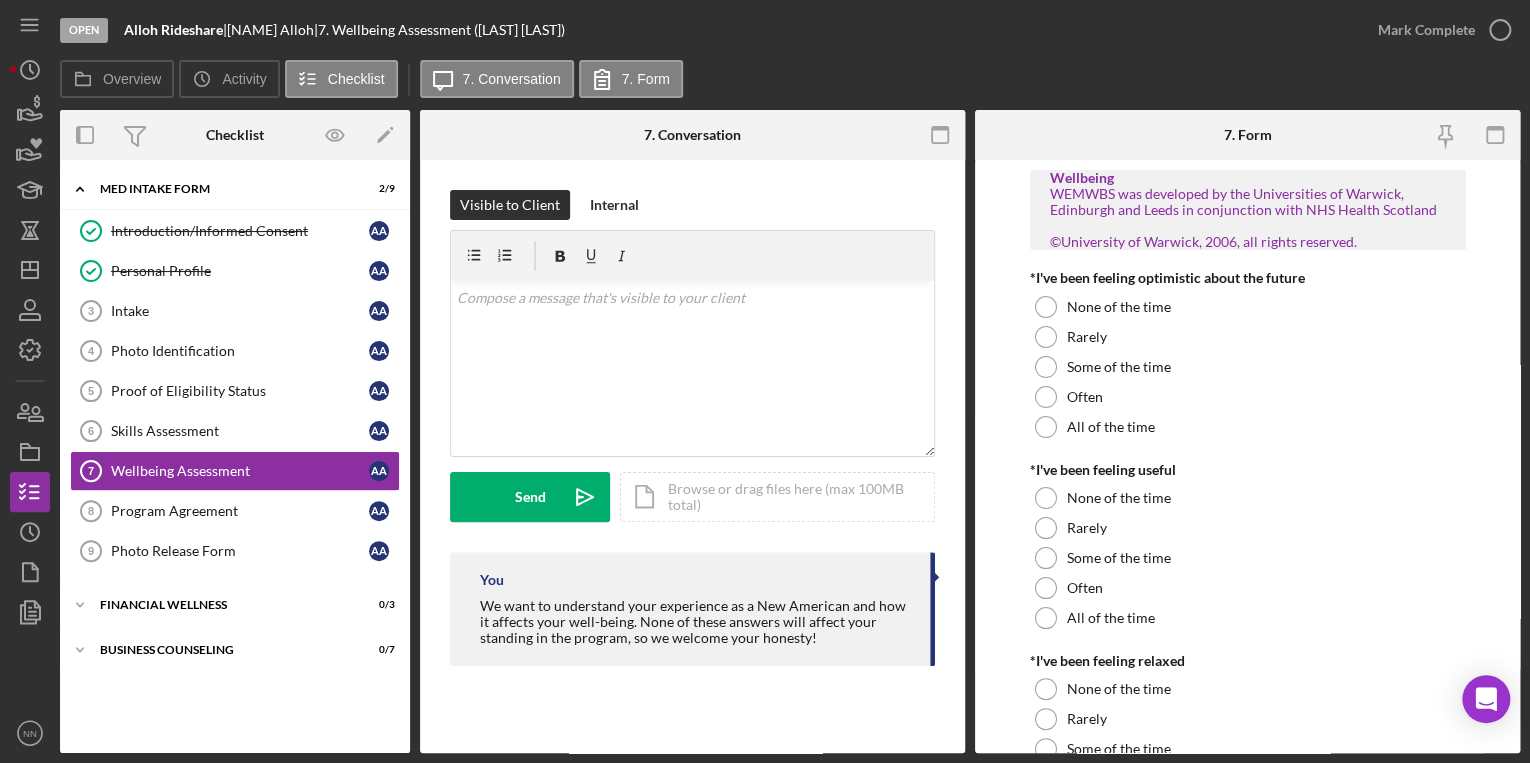 click at bounding box center [940, 135] 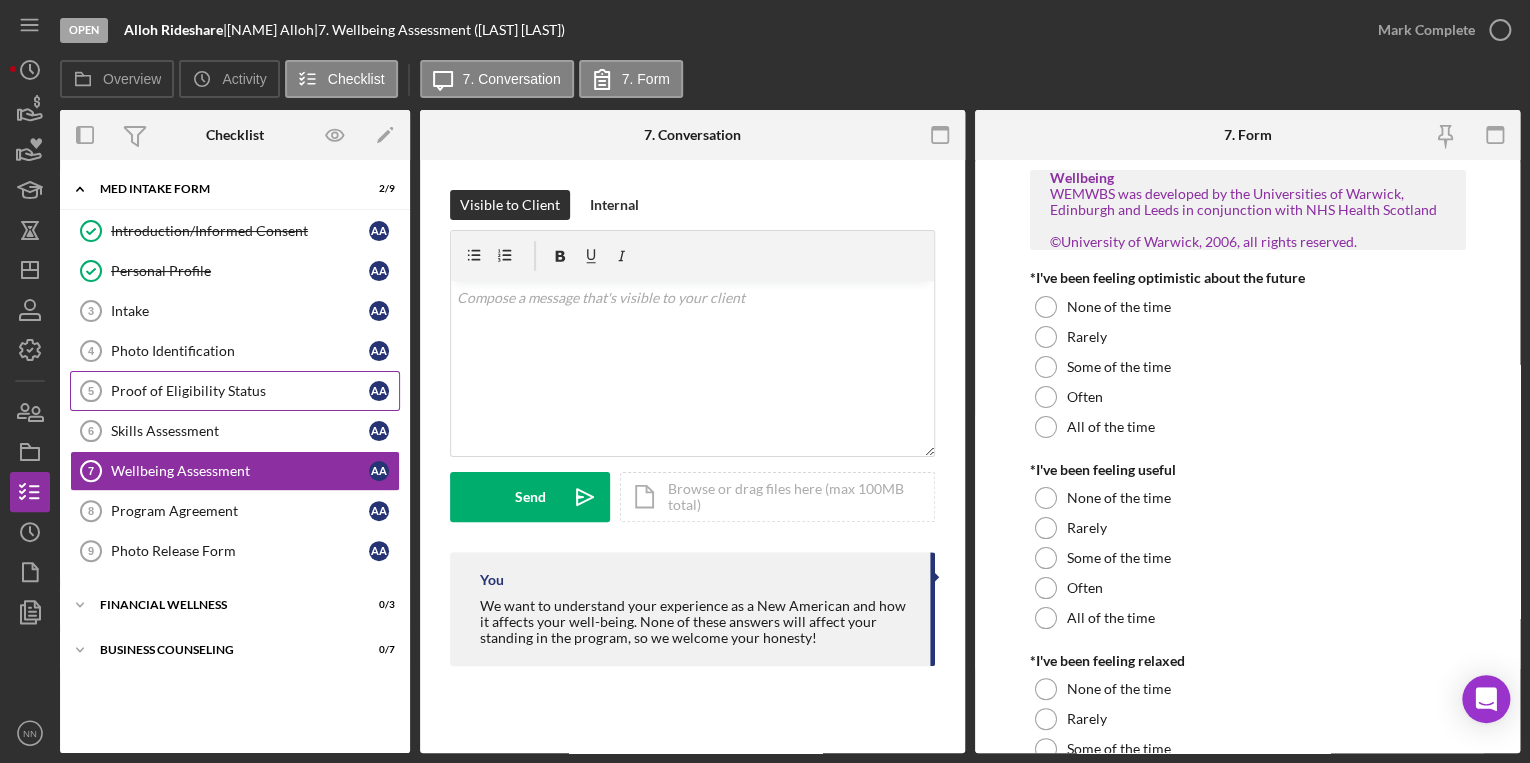 click on "Proof of Eligibility Status 5 Proof of Eligibility Status A A" at bounding box center (235, 391) 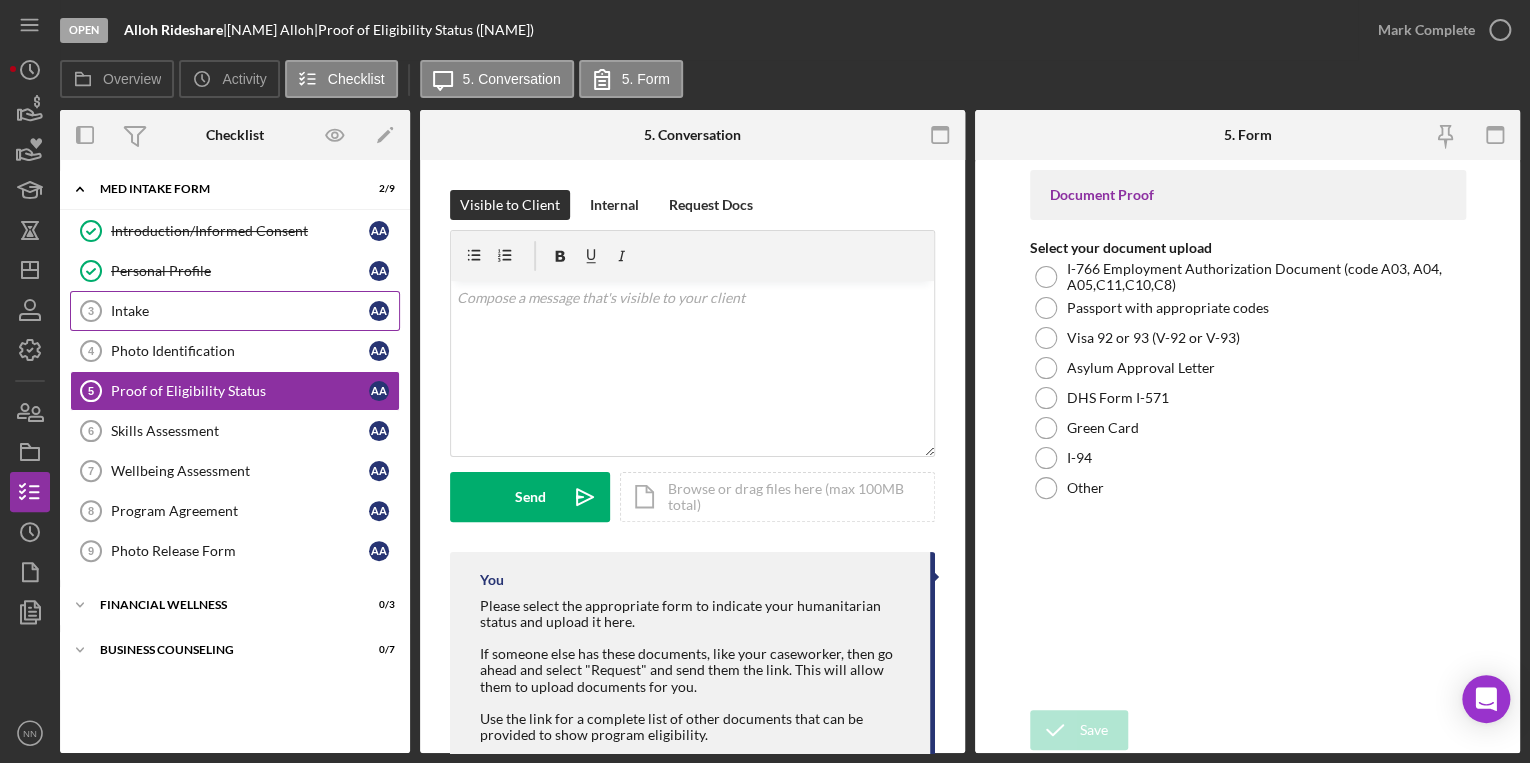 click on "Intake" at bounding box center [240, 311] 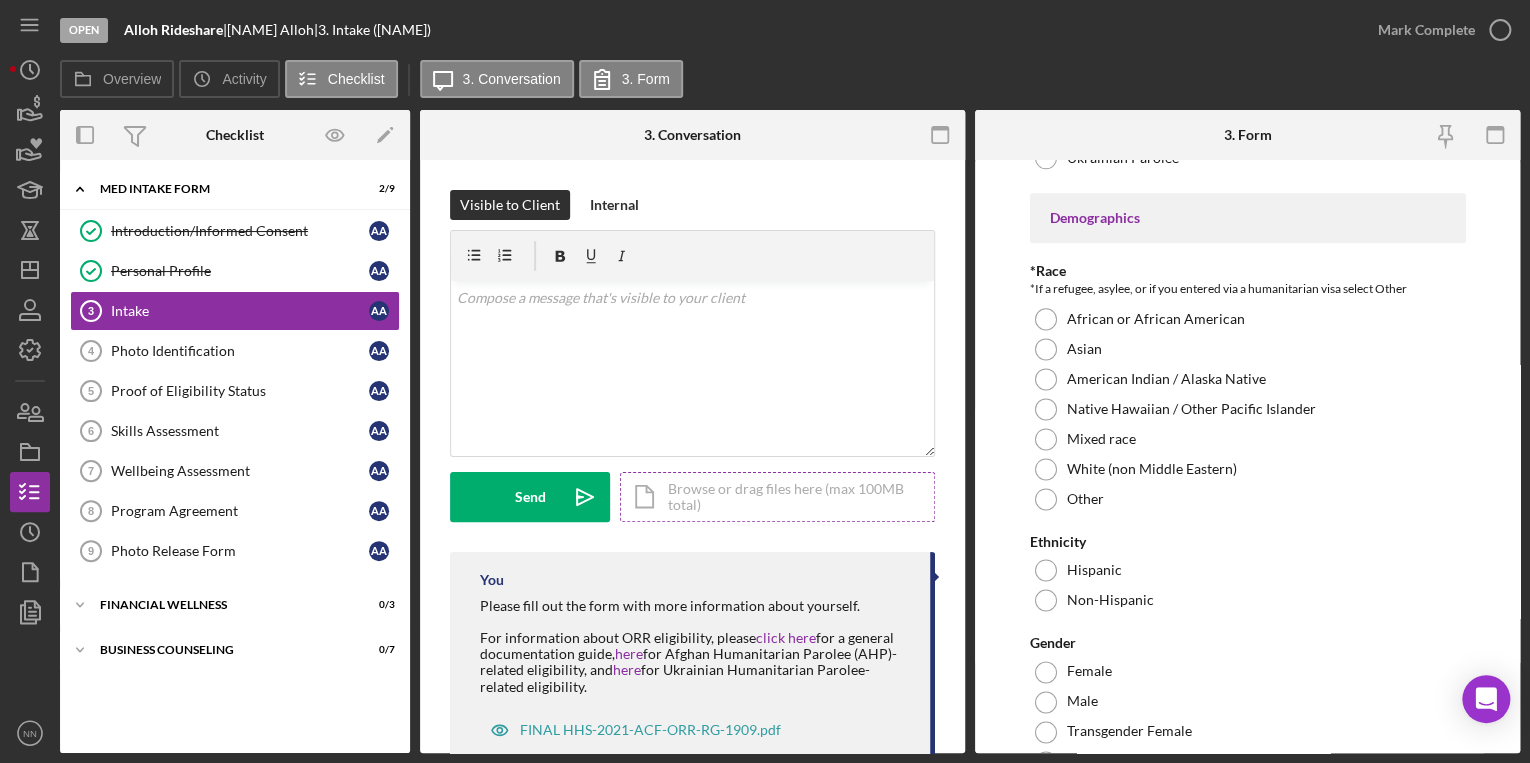 scroll, scrollTop: 1440, scrollLeft: 0, axis: vertical 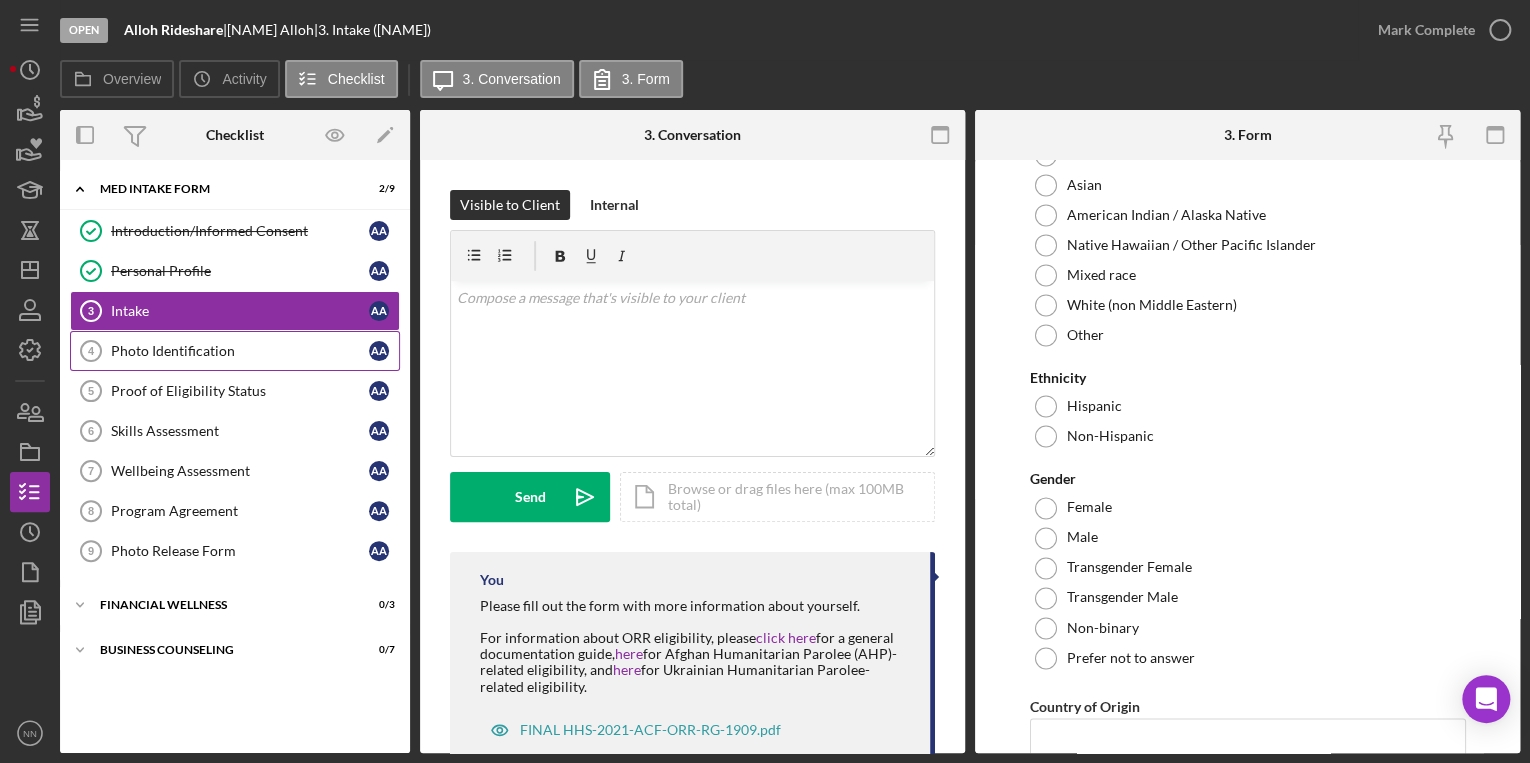 click on "Photo Identification" at bounding box center [240, 351] 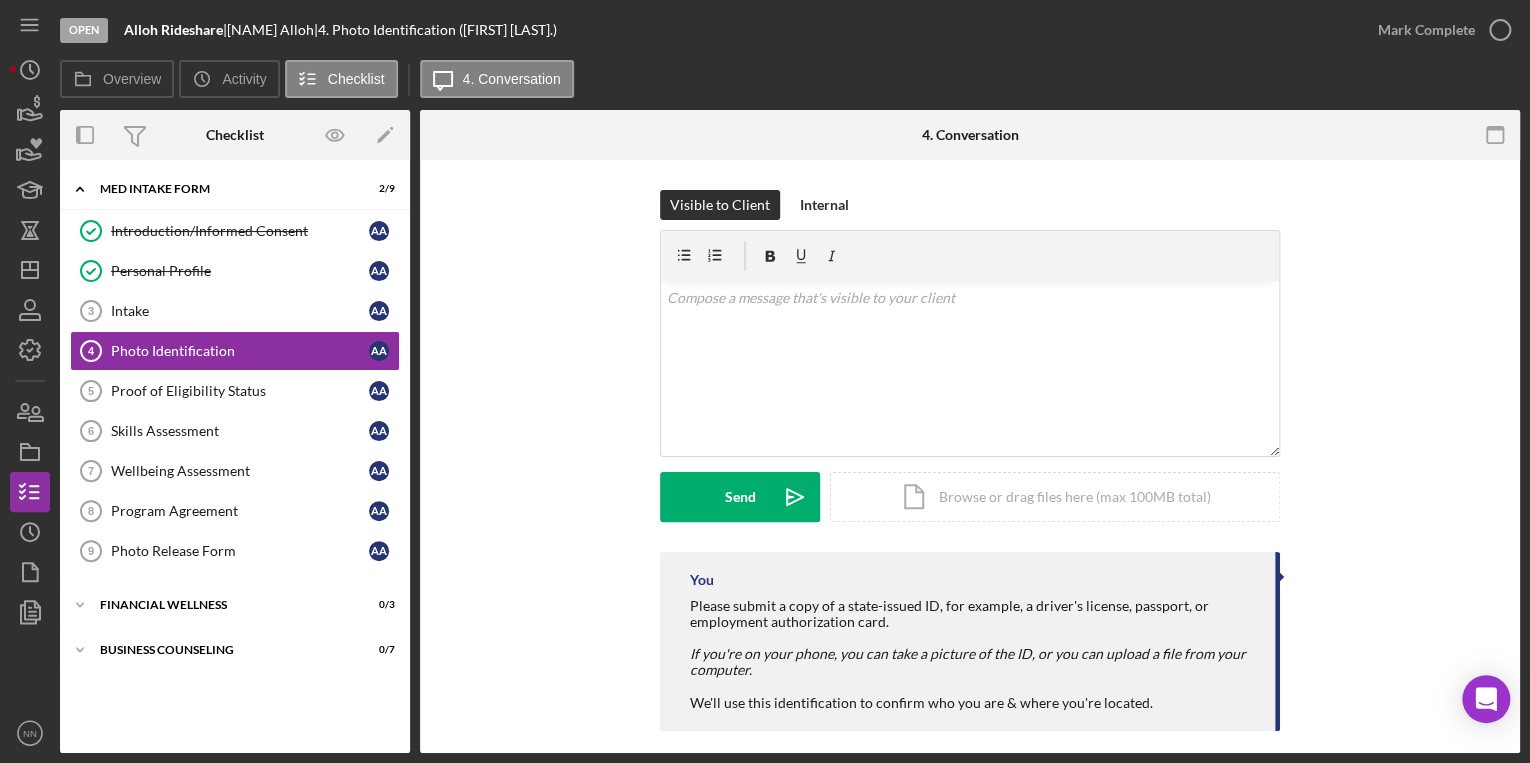 scroll, scrollTop: 16, scrollLeft: 0, axis: vertical 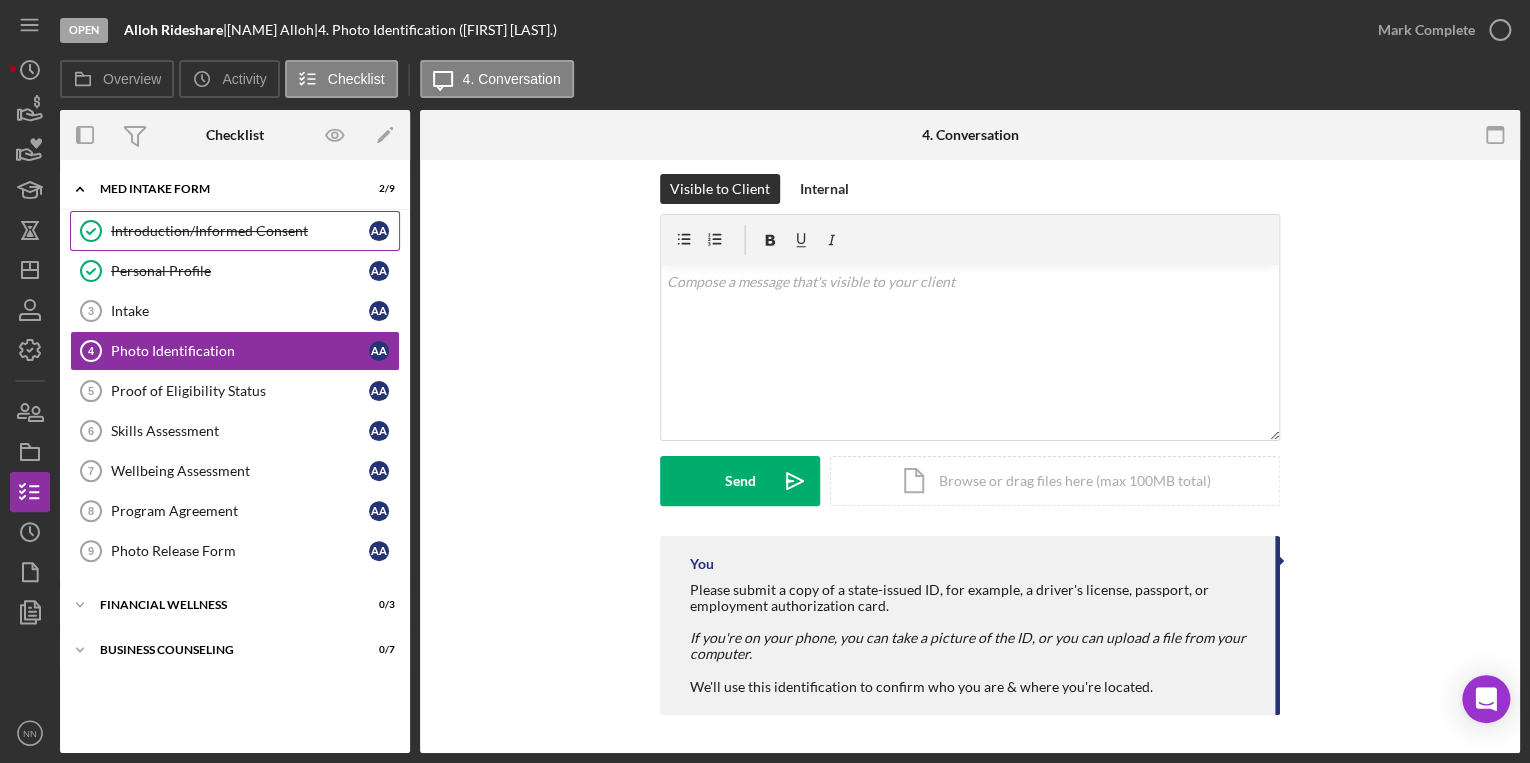 click on "Introduction/Informed Consent" at bounding box center [240, 231] 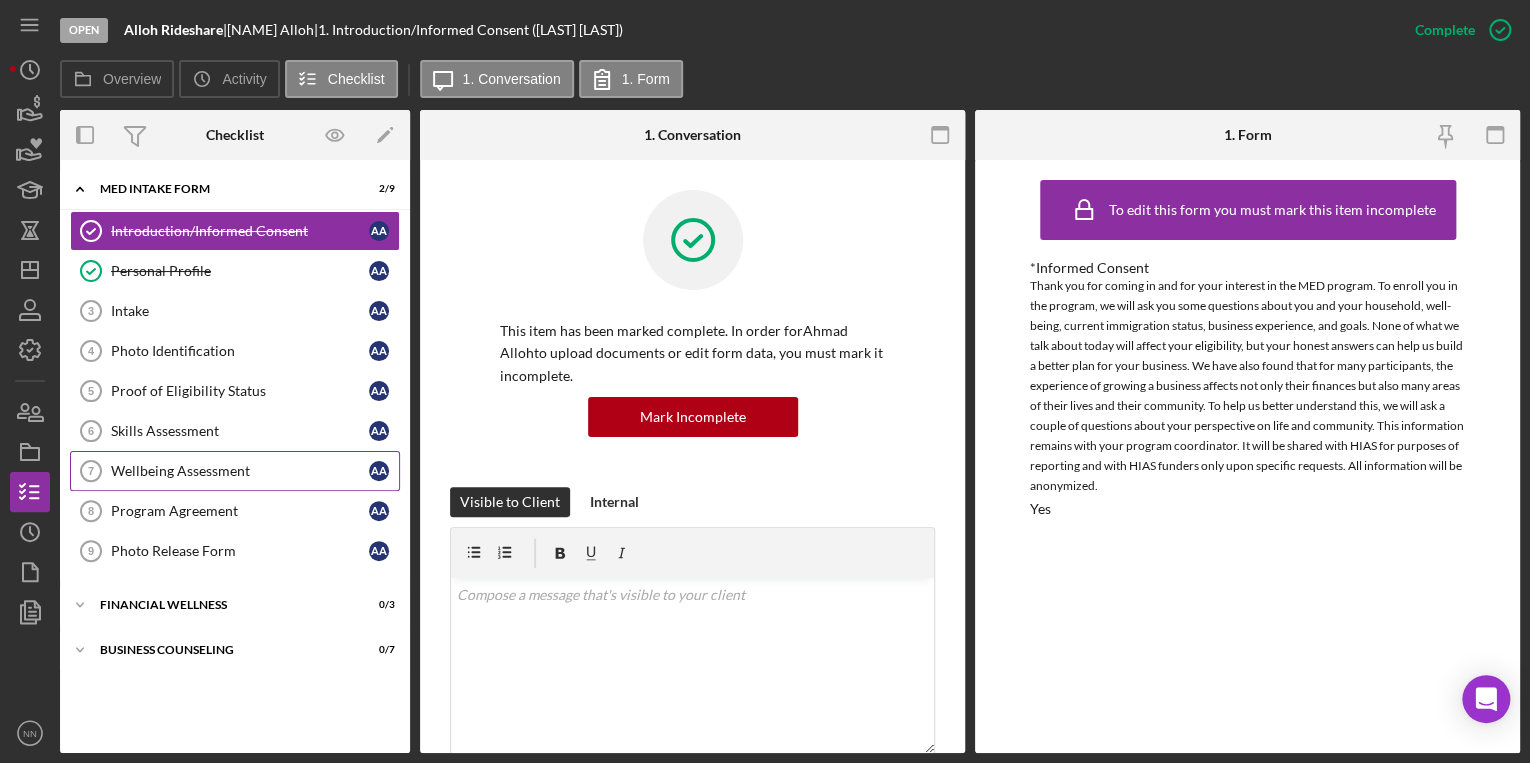 click on "Wellbeing Assessment" at bounding box center [240, 471] 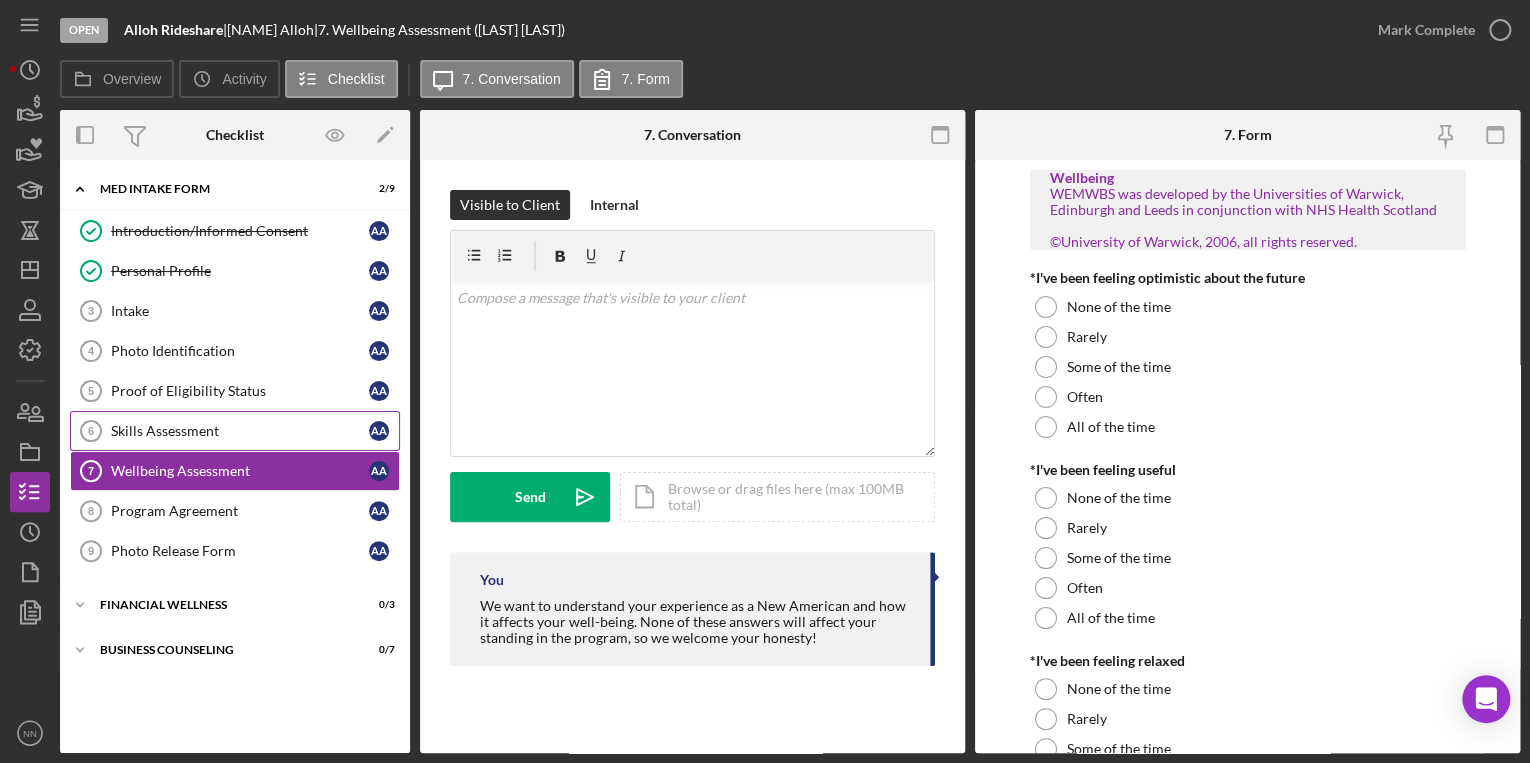 click on "Skills Assessment" at bounding box center (240, 431) 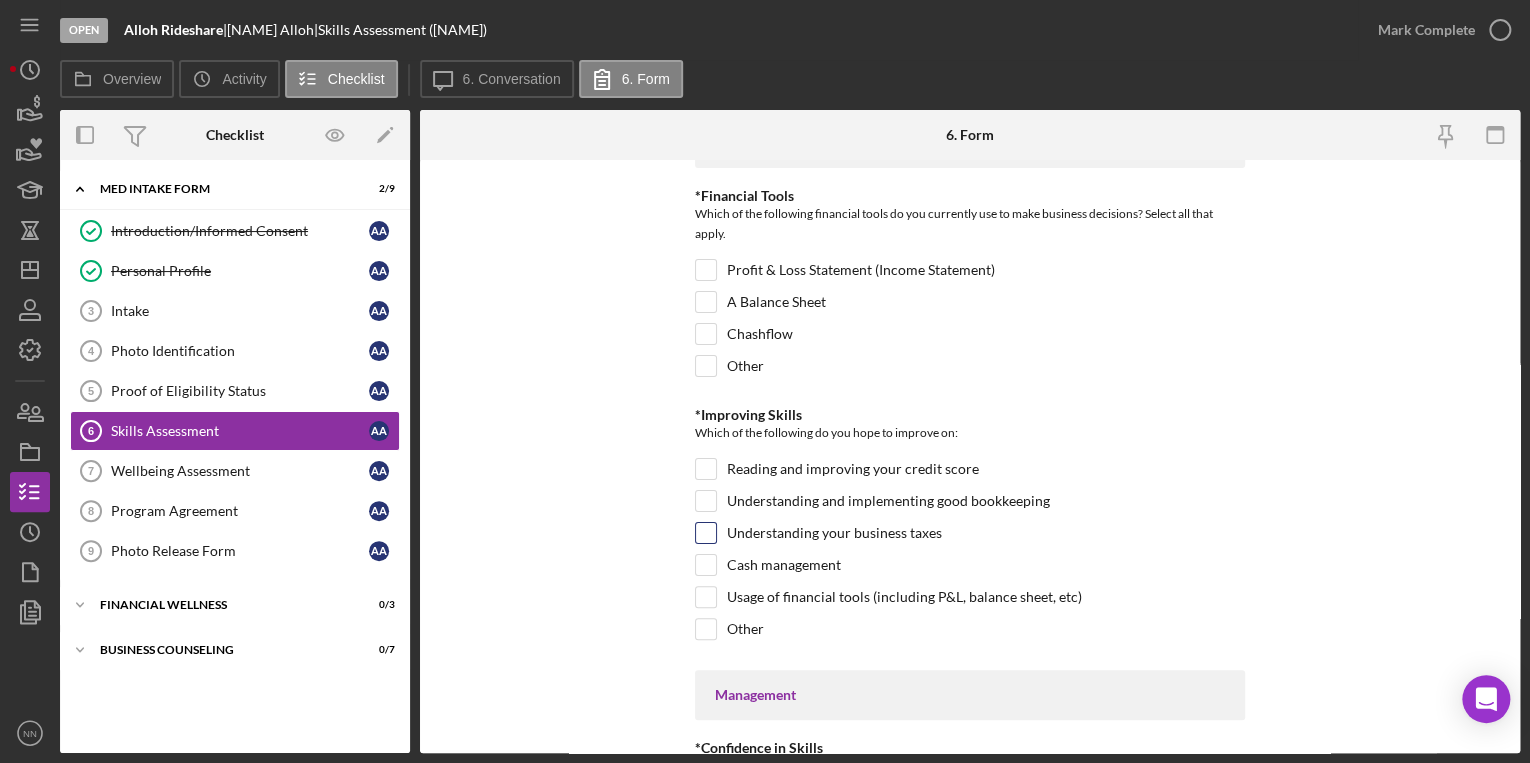 scroll, scrollTop: 80, scrollLeft: 0, axis: vertical 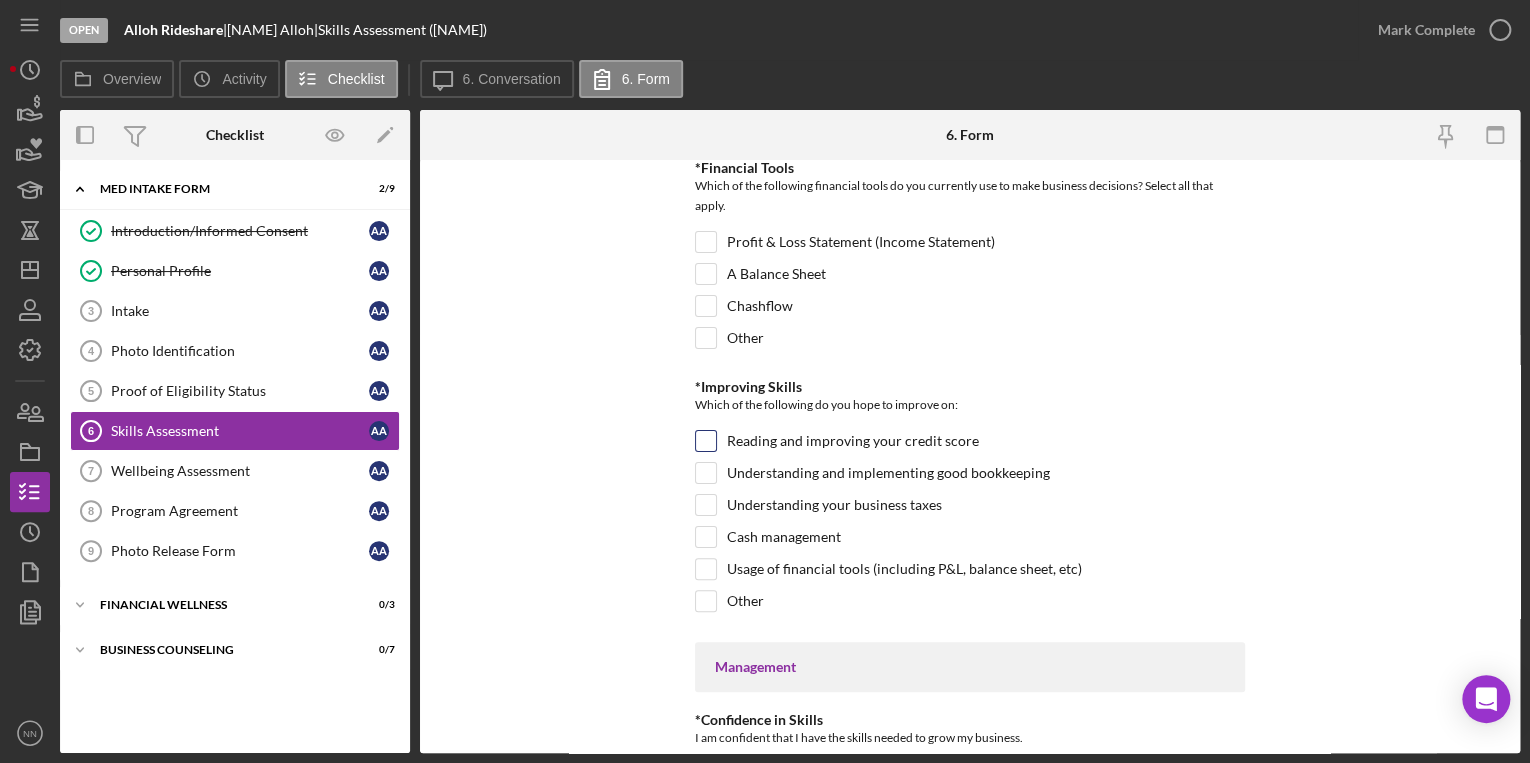 click on "Reading and improving your credit score" at bounding box center (706, 441) 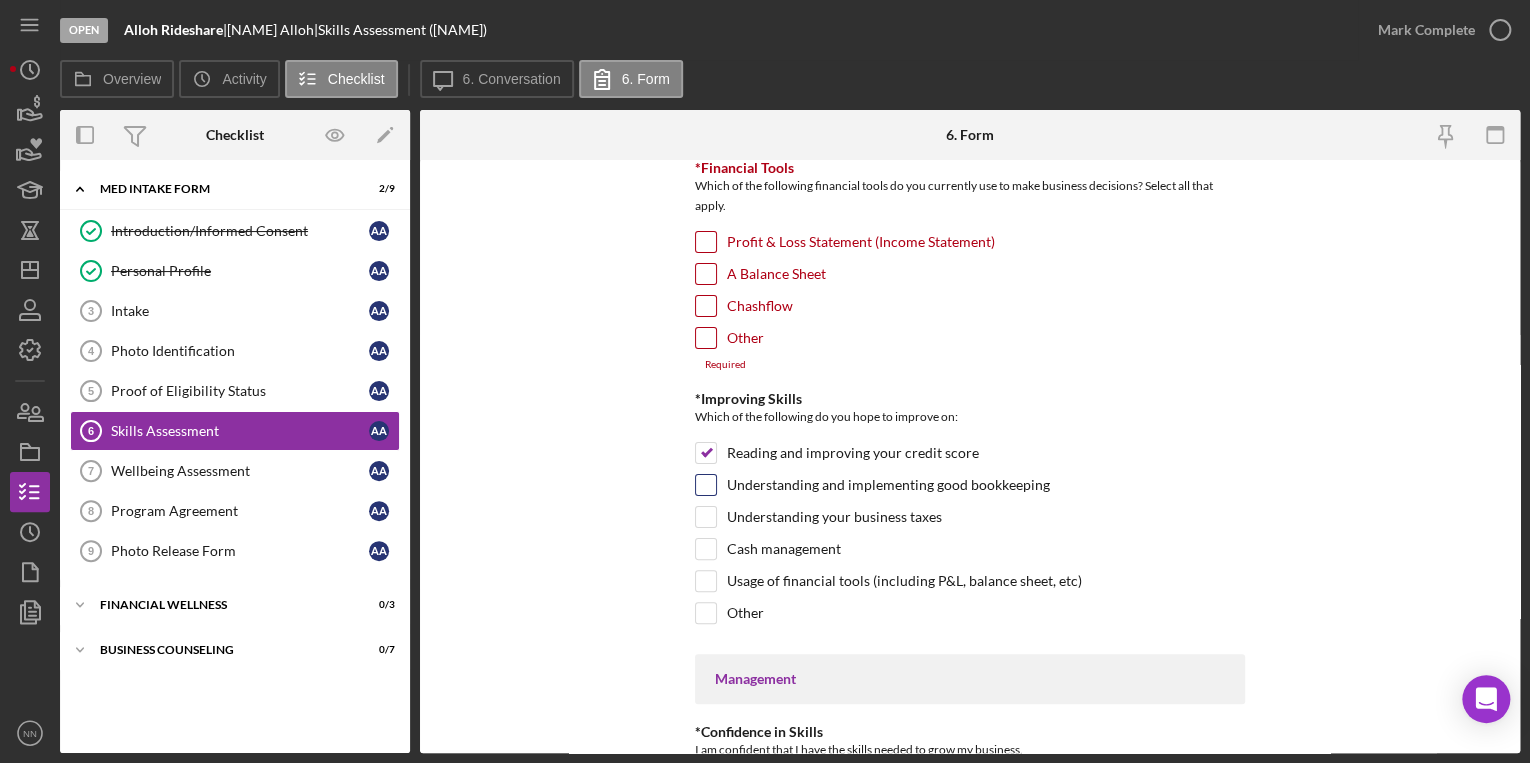 click on "Understanding and implementing good bookkeeping" at bounding box center [706, 485] 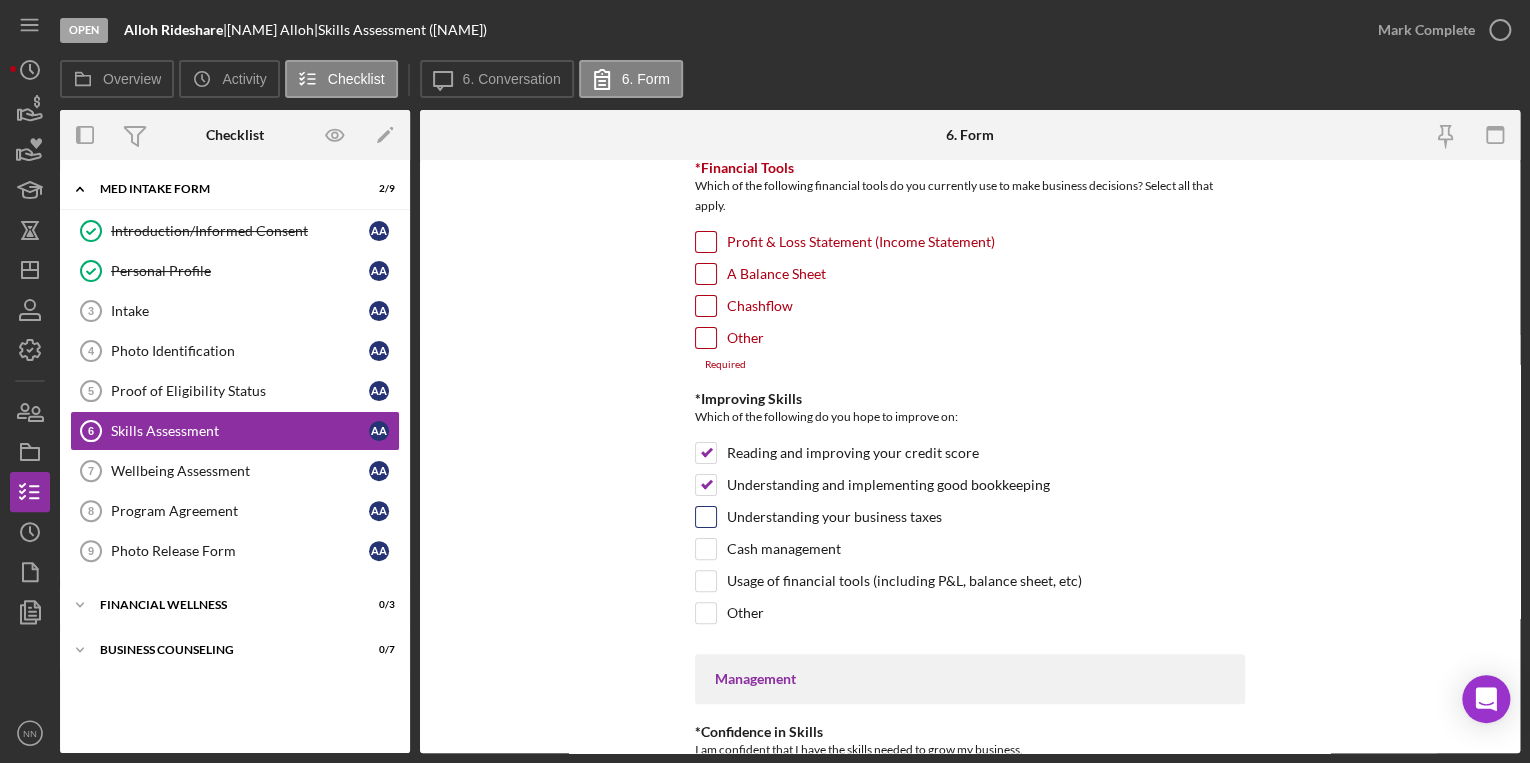 click on "Understanding your business taxes" at bounding box center [706, 517] 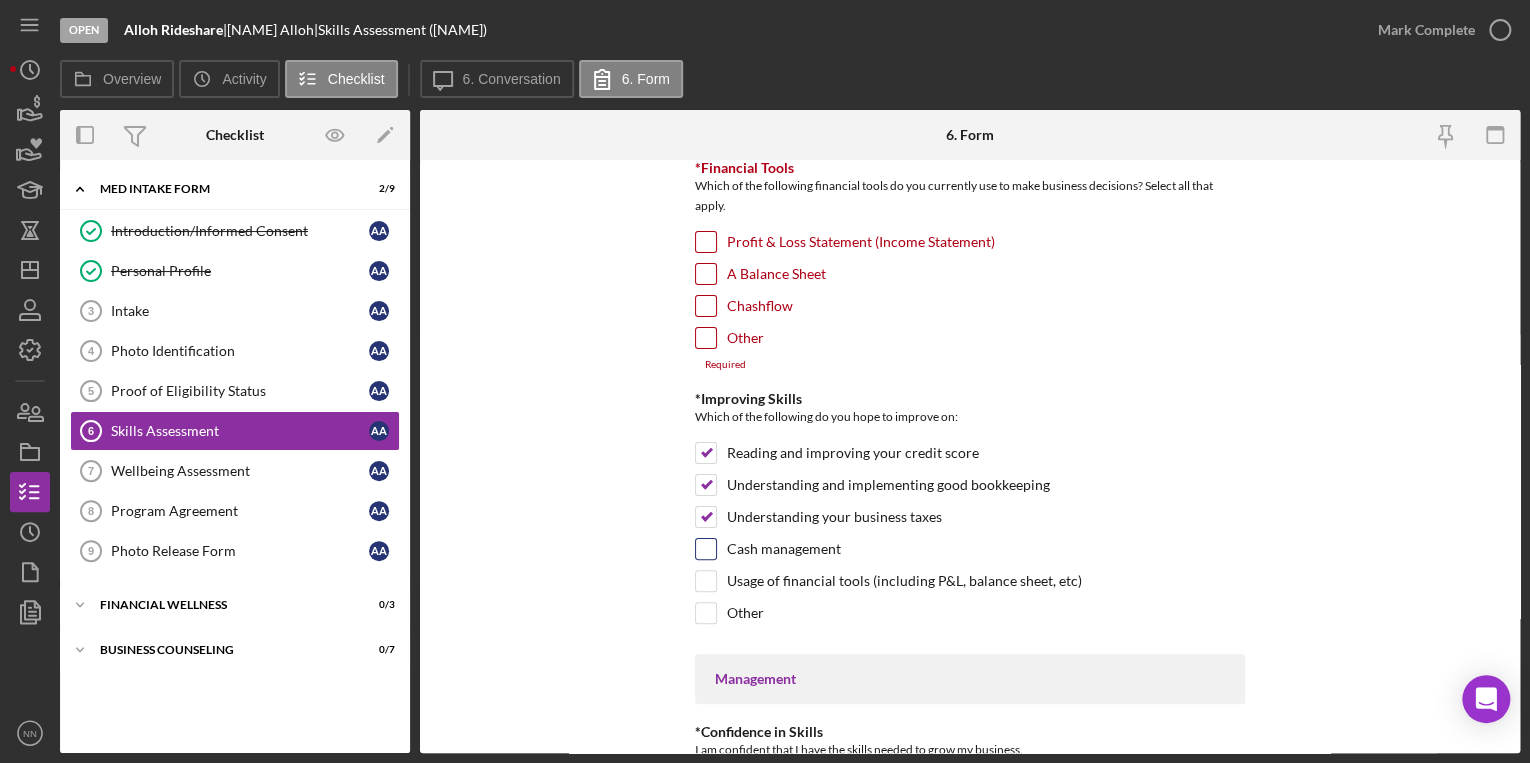 click on "Cash management" at bounding box center [970, 554] 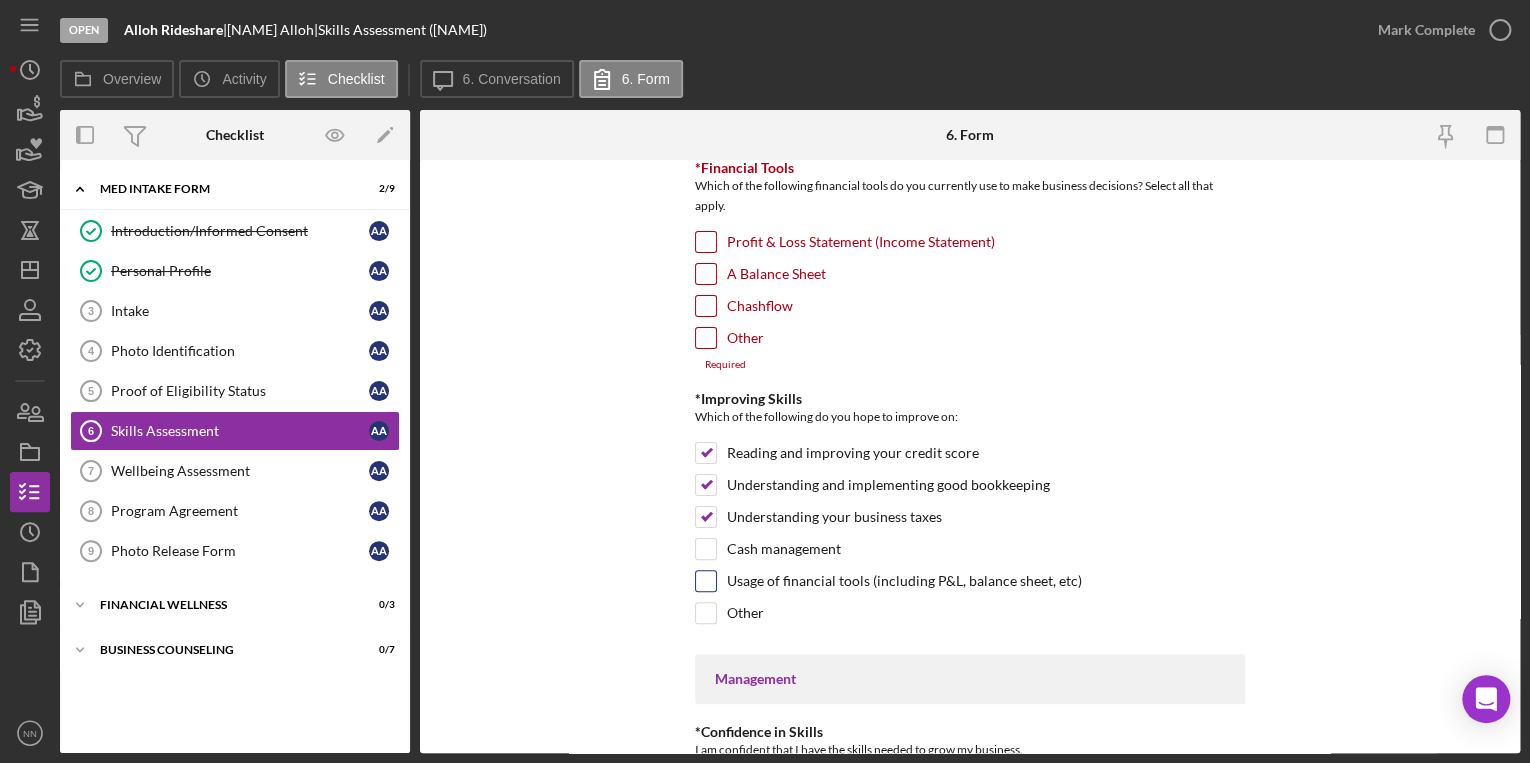 click on "Usage of financial tools (including P&L, balance sheet, etc)" at bounding box center (970, 586) 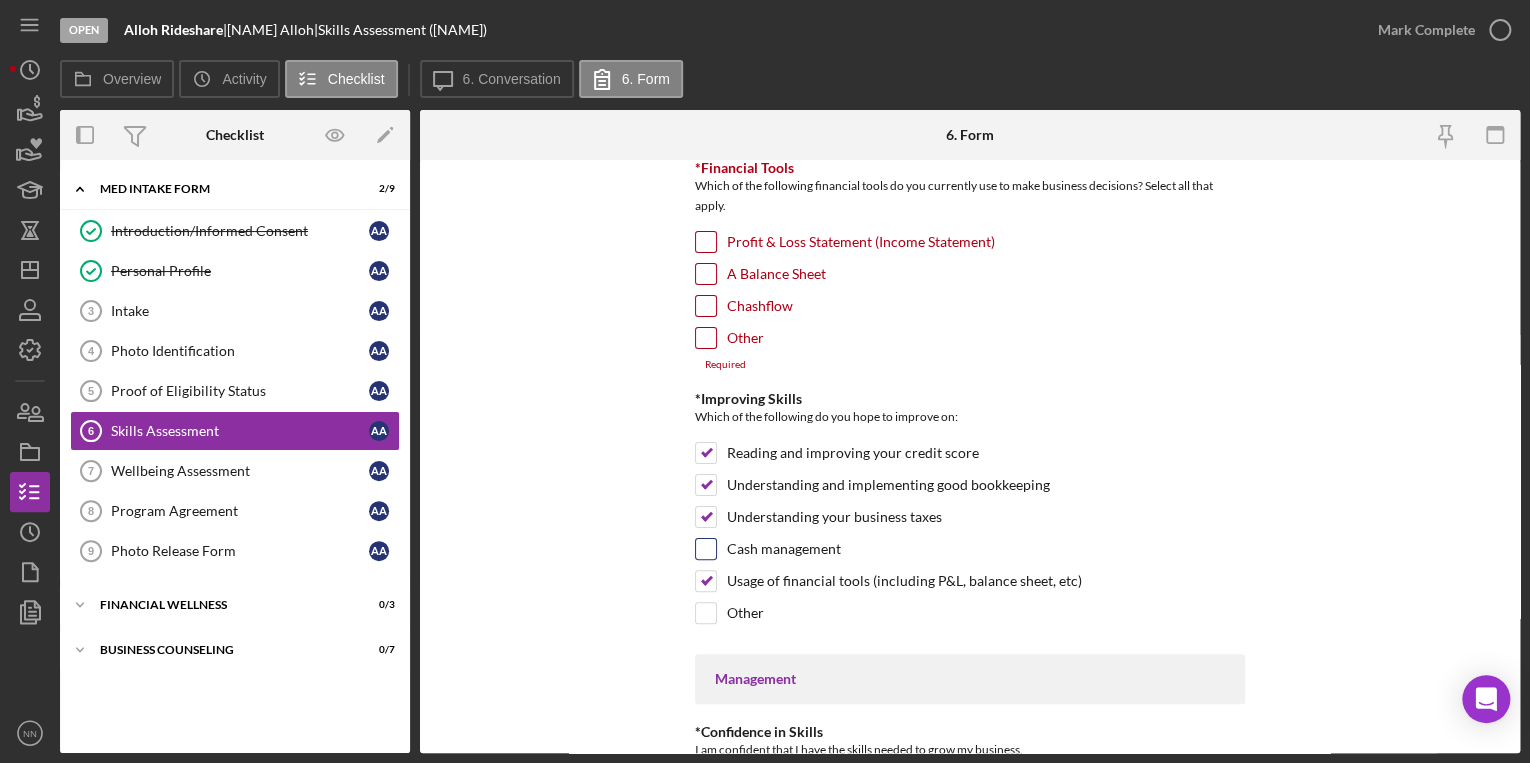 click on "Cash management" at bounding box center (706, 549) 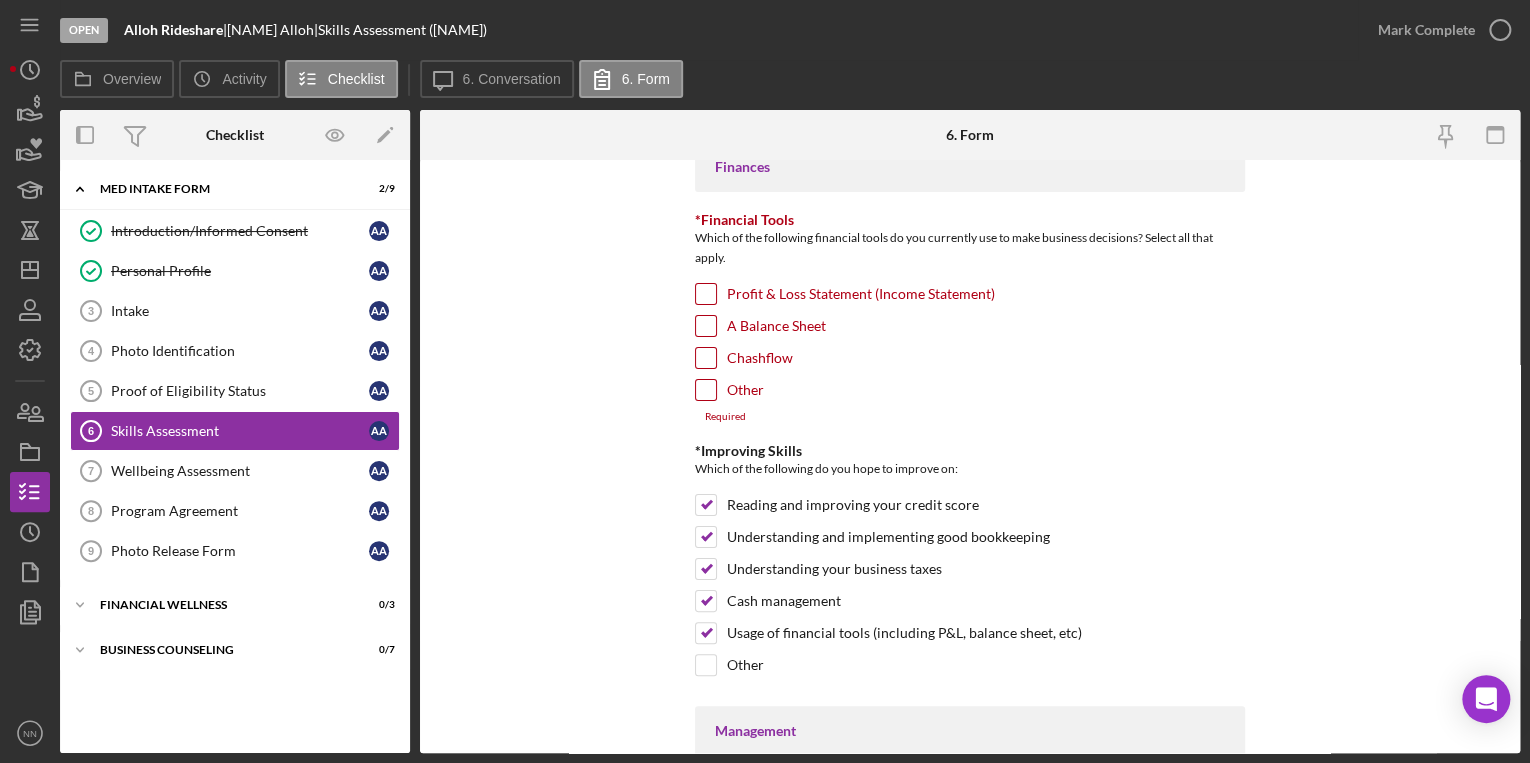 scroll, scrollTop: 0, scrollLeft: 0, axis: both 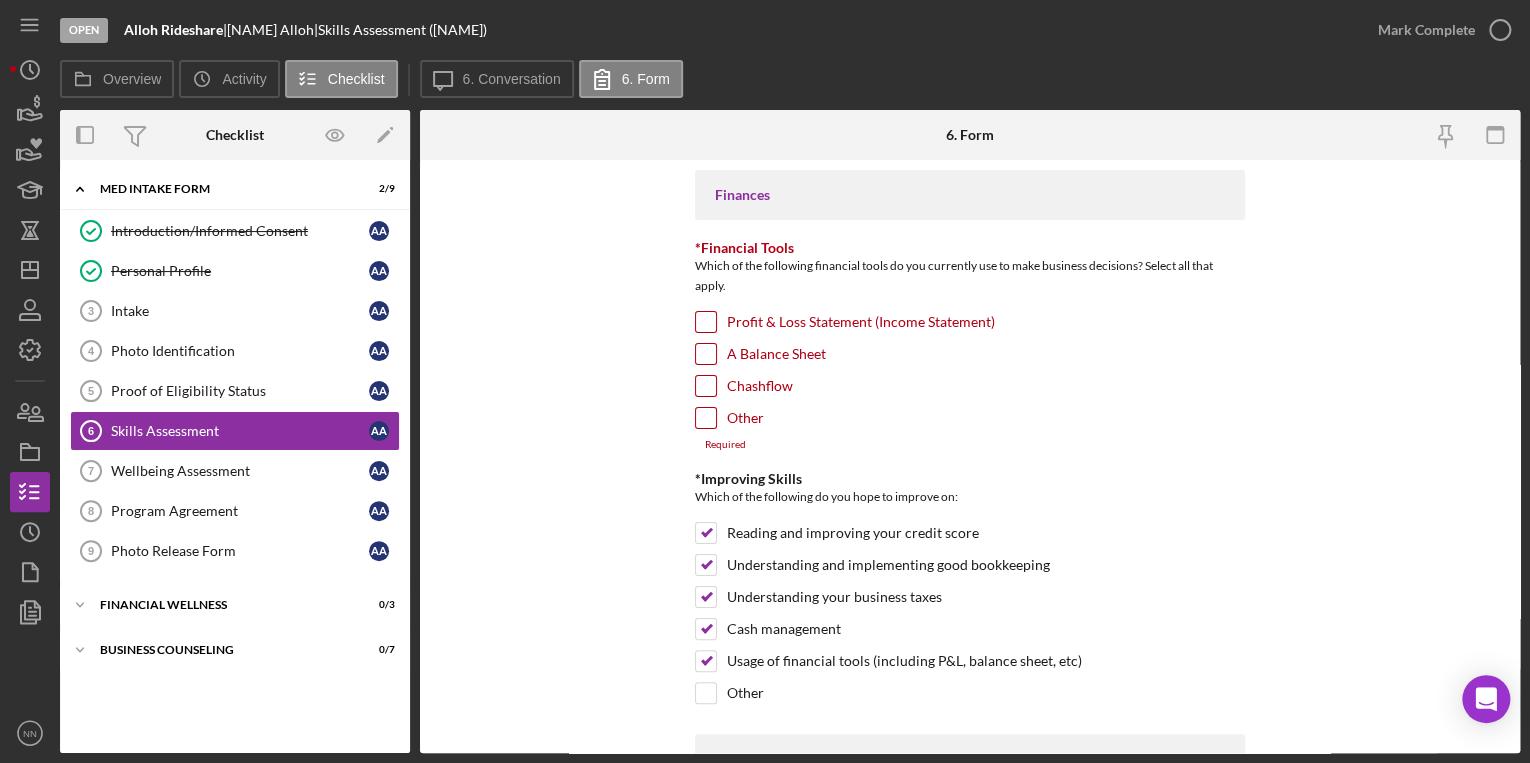 click on "Other" at bounding box center (706, 418) 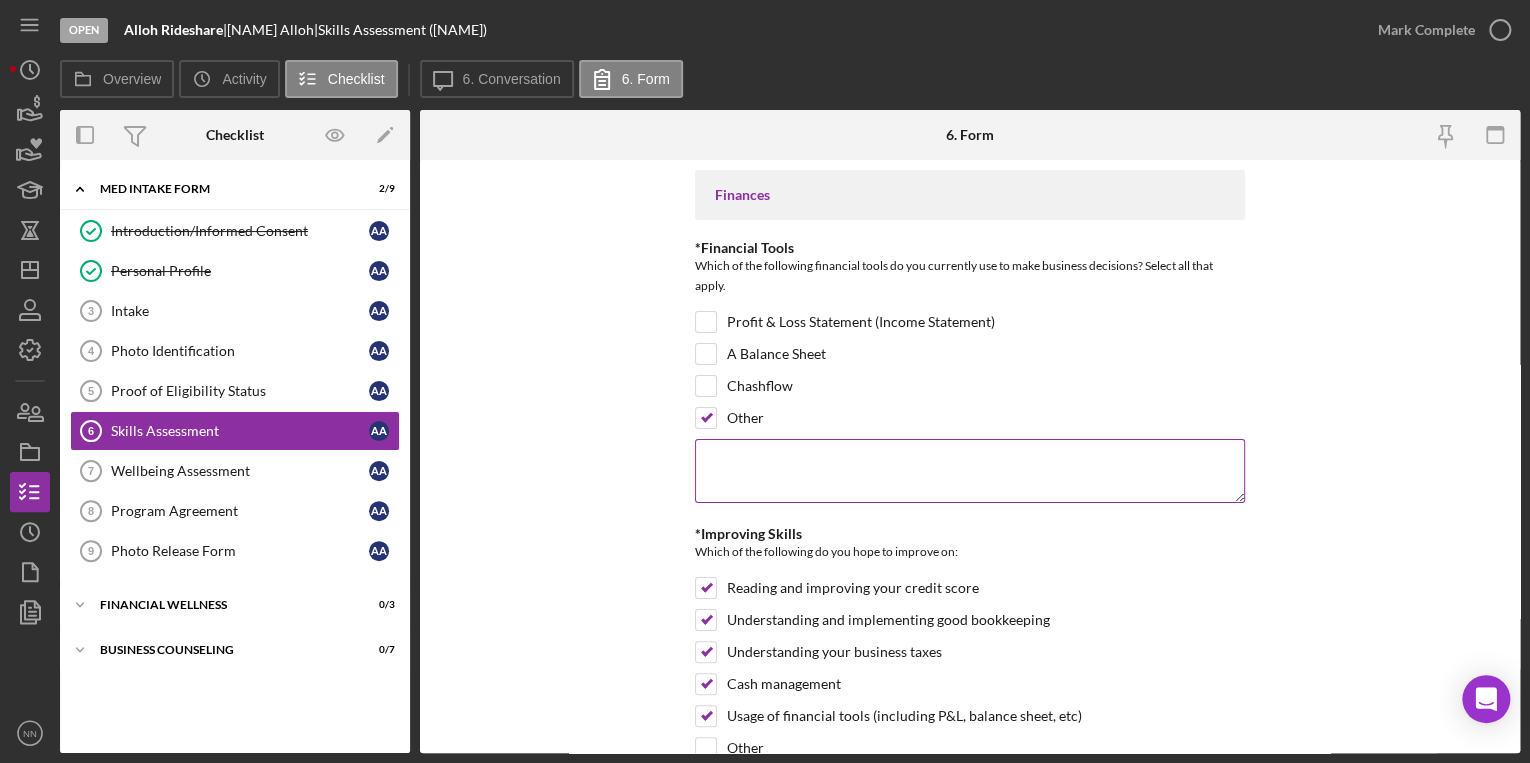 click at bounding box center [970, 471] 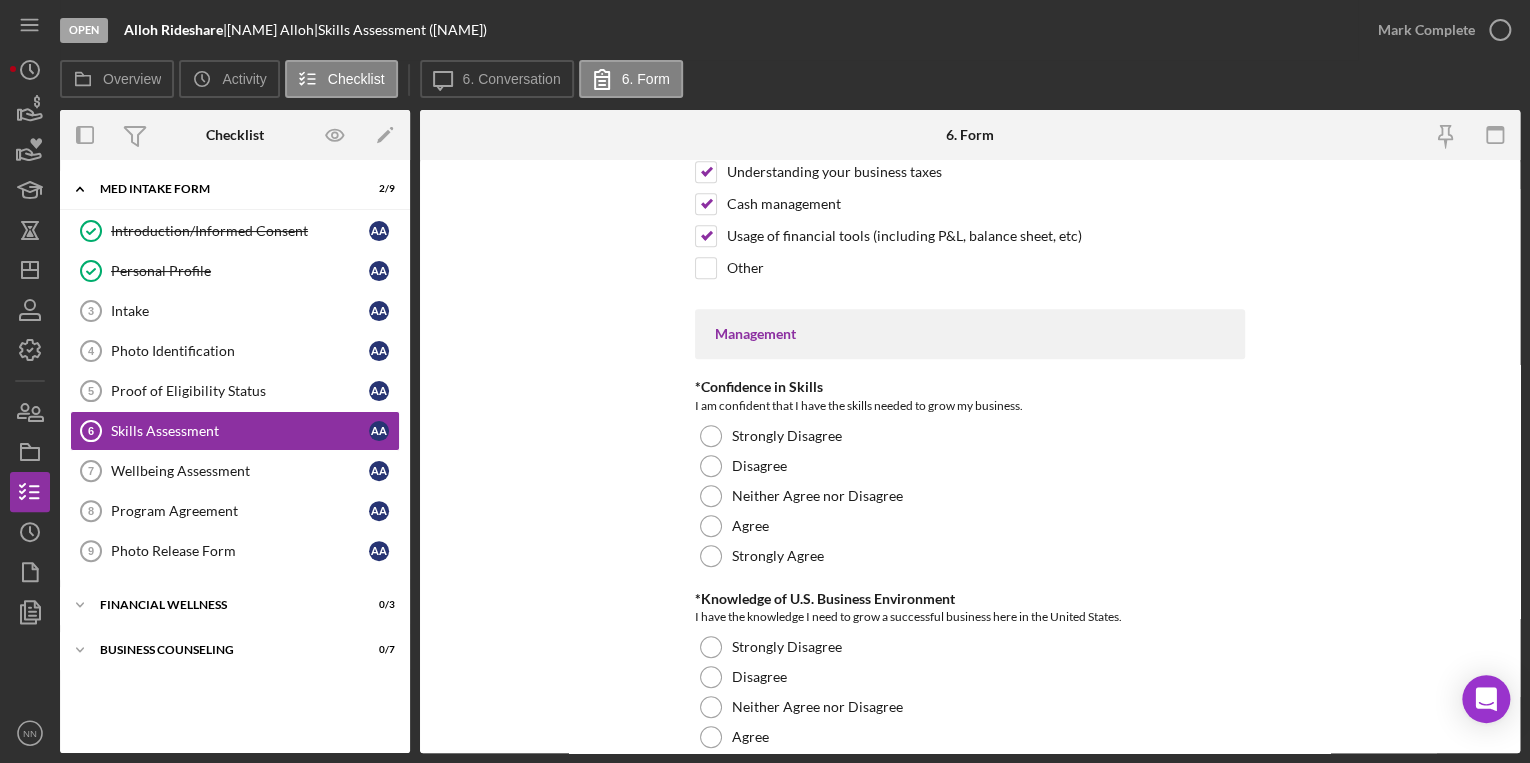 scroll, scrollTop: 560, scrollLeft: 0, axis: vertical 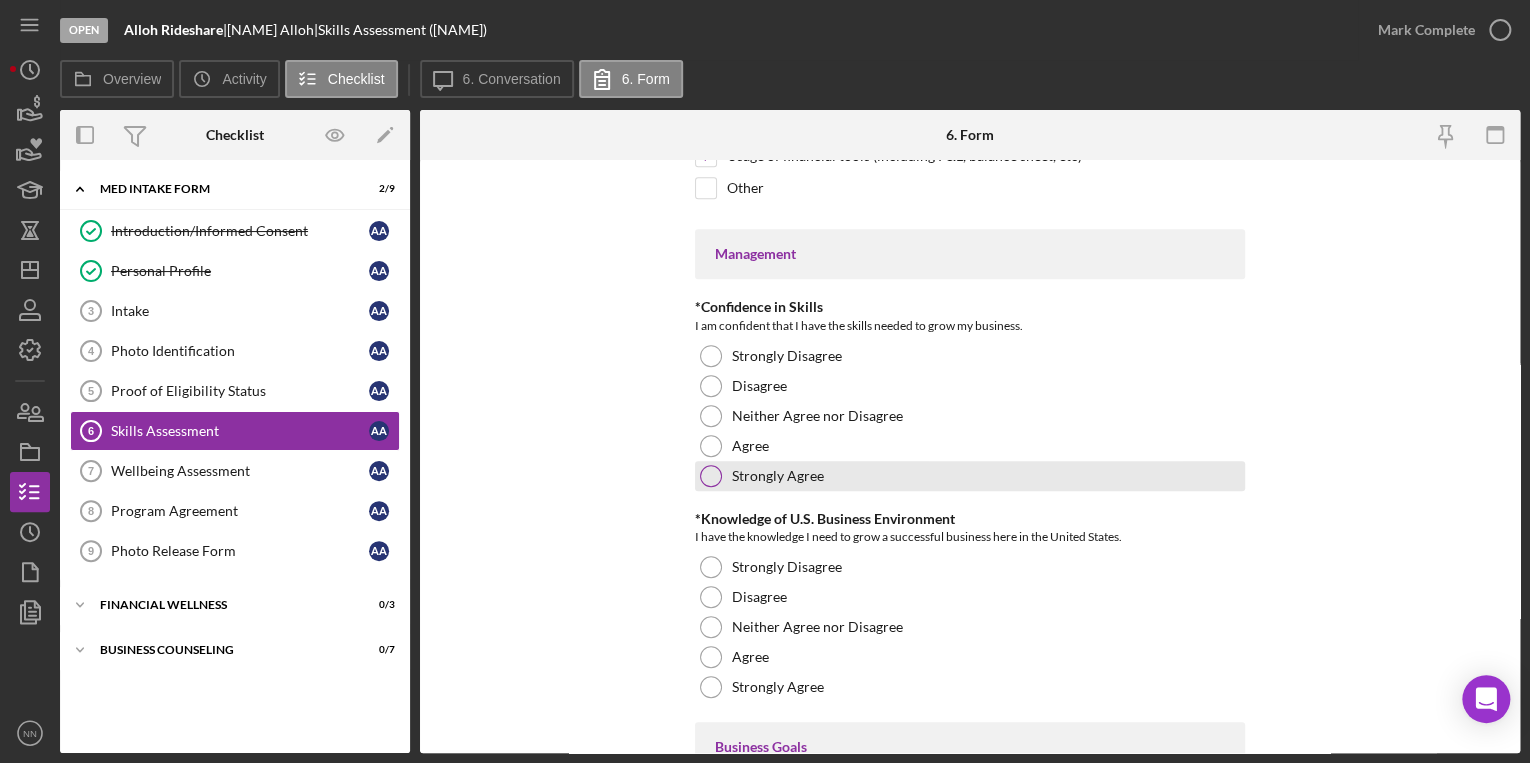 type on "N/A" 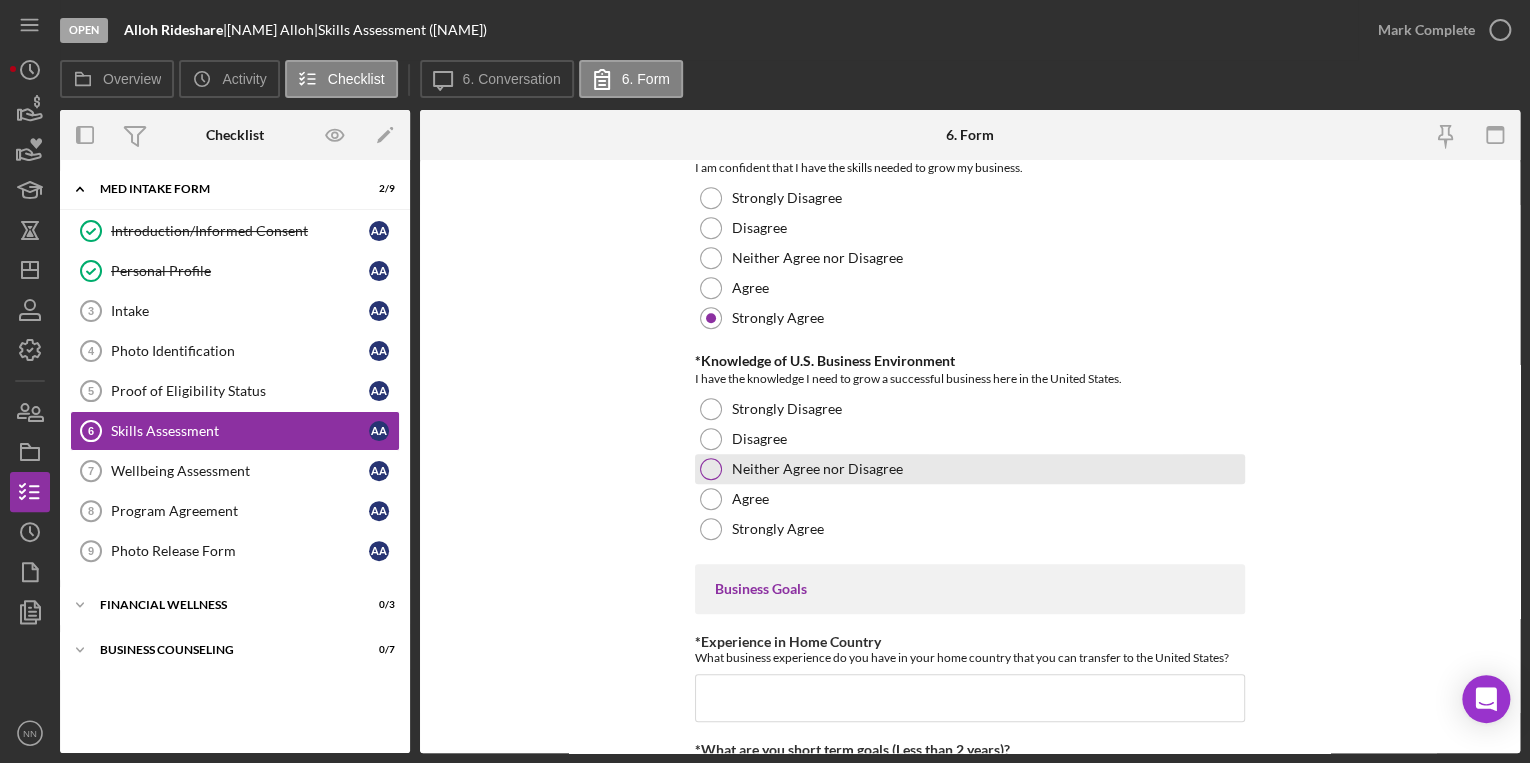 scroll, scrollTop: 720, scrollLeft: 0, axis: vertical 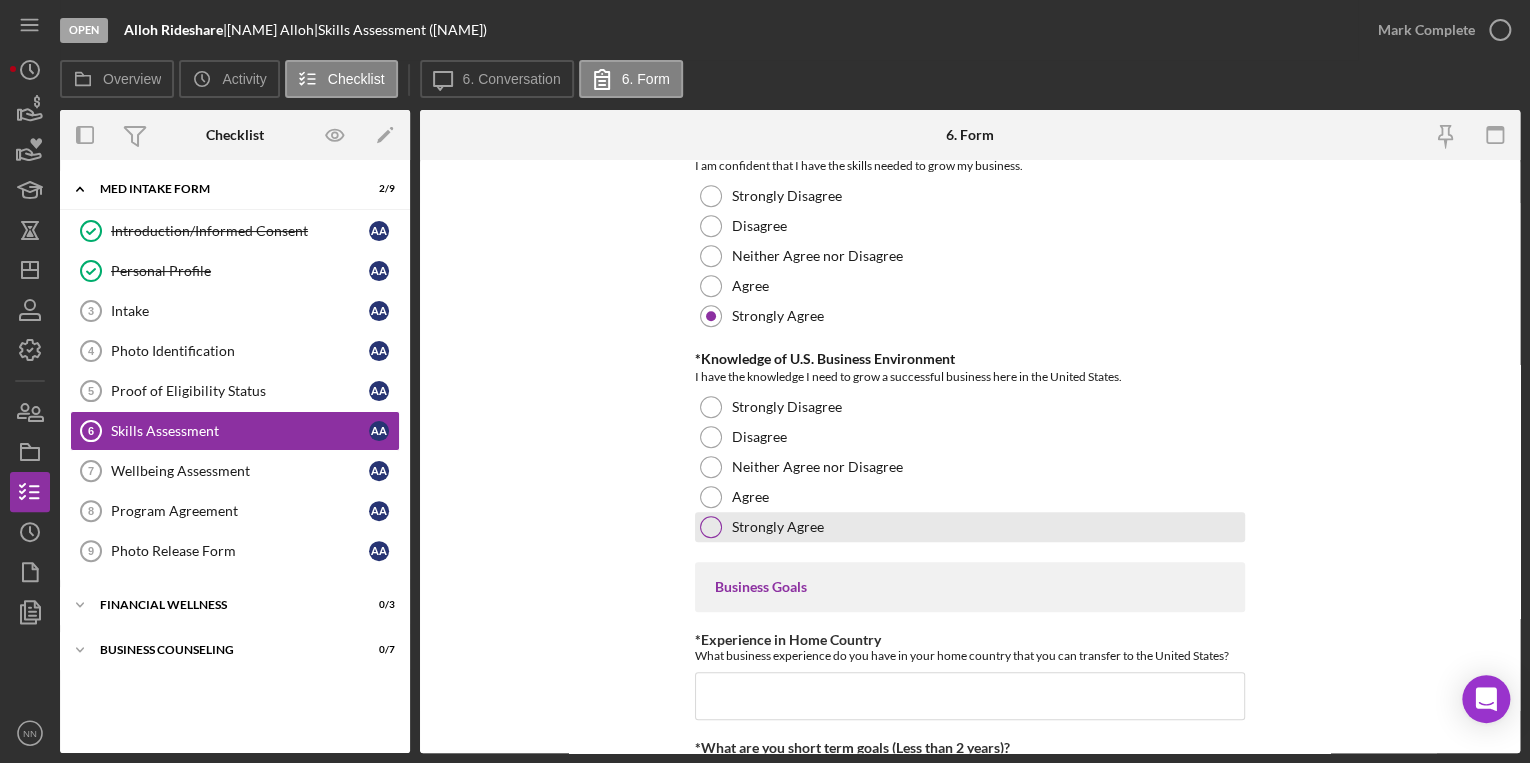 click at bounding box center (711, 527) 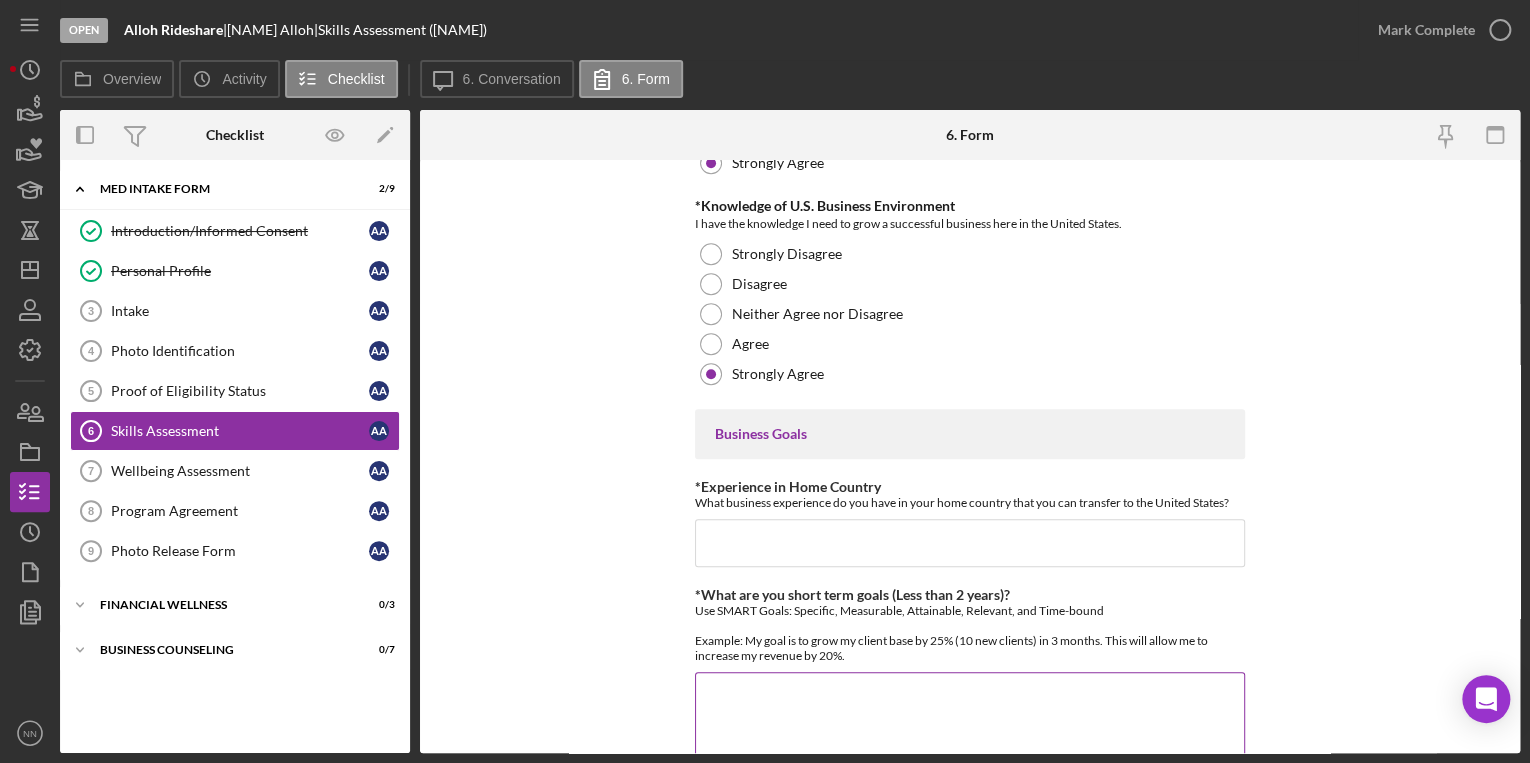scroll, scrollTop: 880, scrollLeft: 0, axis: vertical 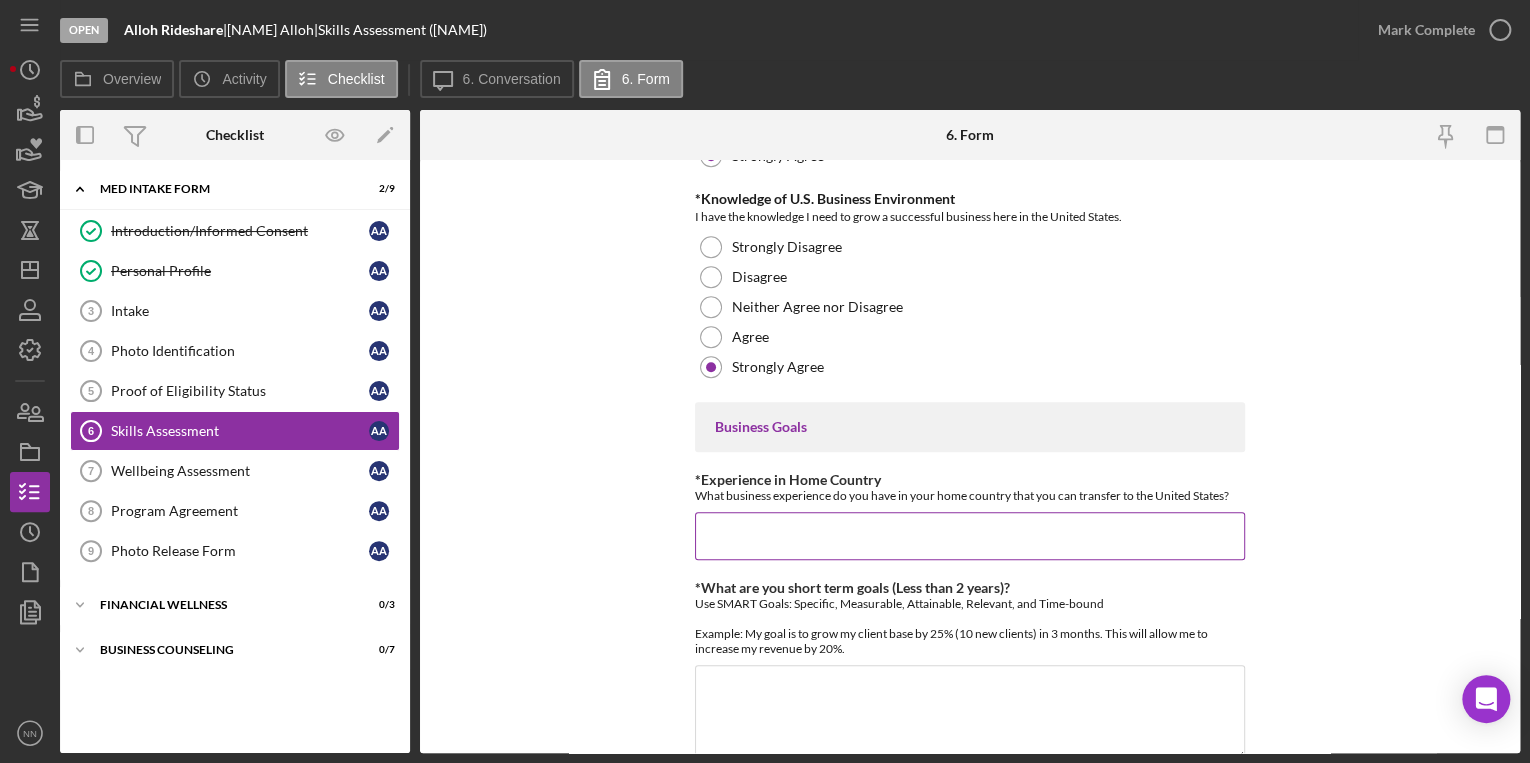click on "*Experience in Home Country" at bounding box center (970, 536) 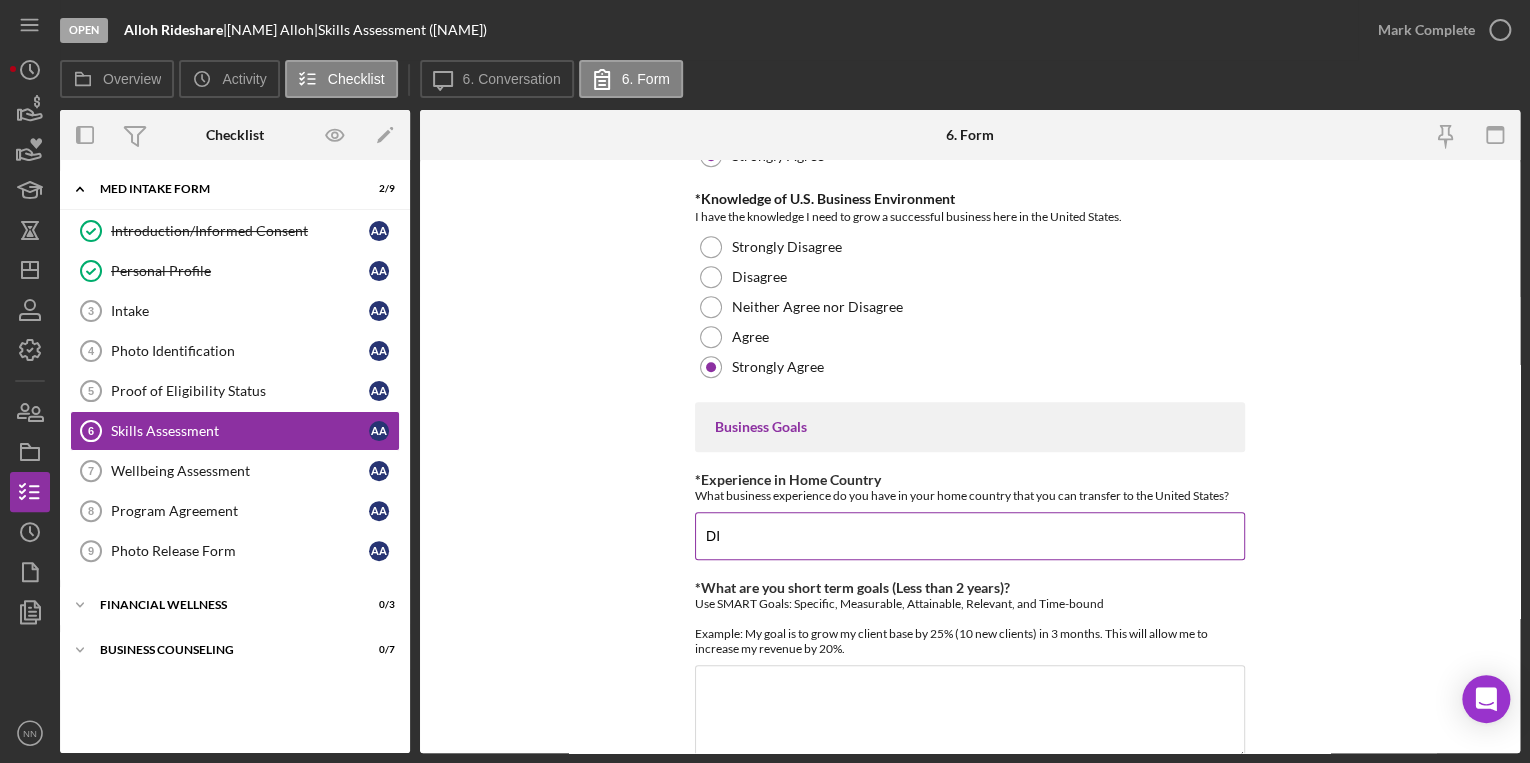 type on "D" 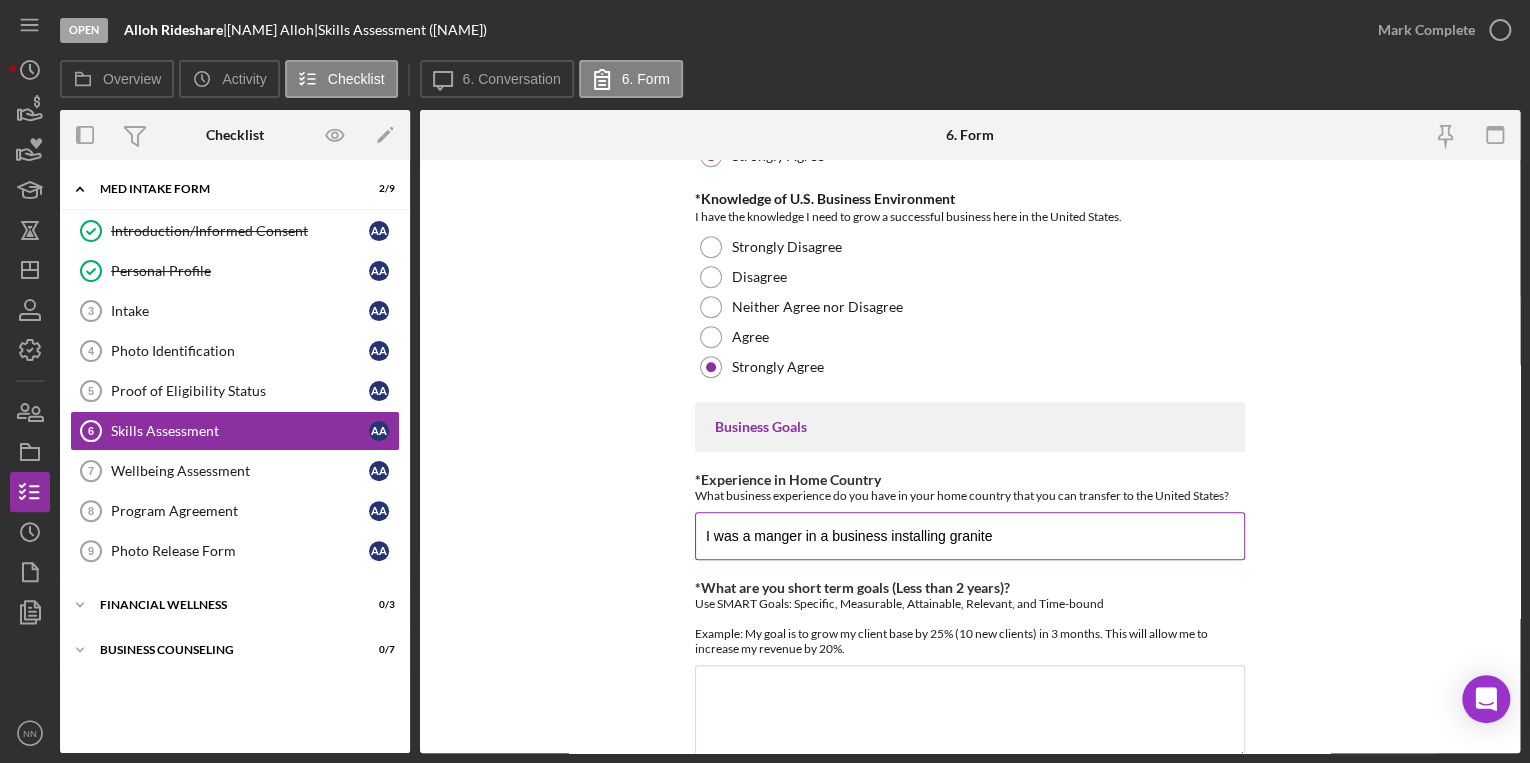 click on "I was a manger in a business installing granite" at bounding box center [970, 536] 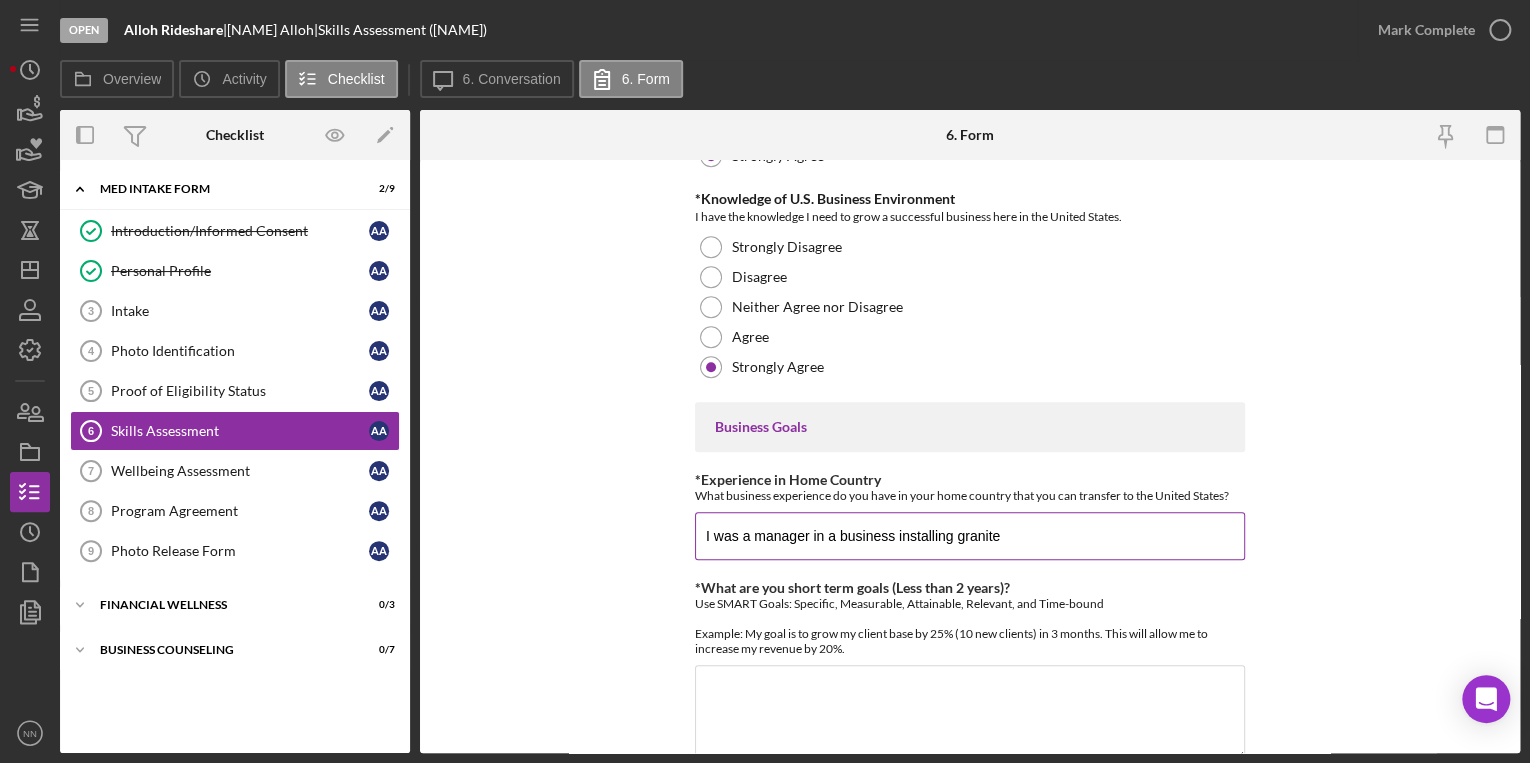 click on "I was a manager in a business installing granite" at bounding box center [970, 536] 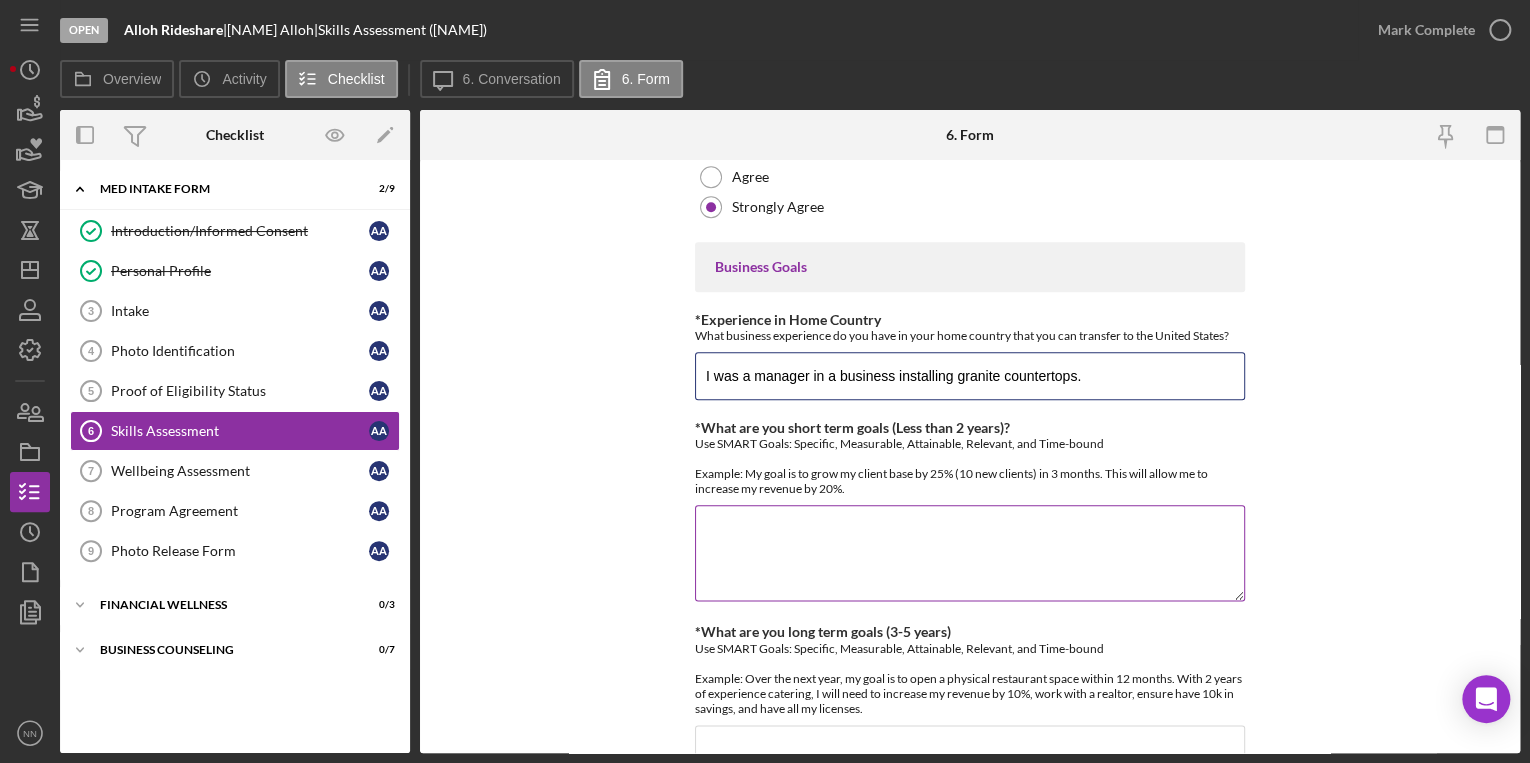 scroll, scrollTop: 1120, scrollLeft: 0, axis: vertical 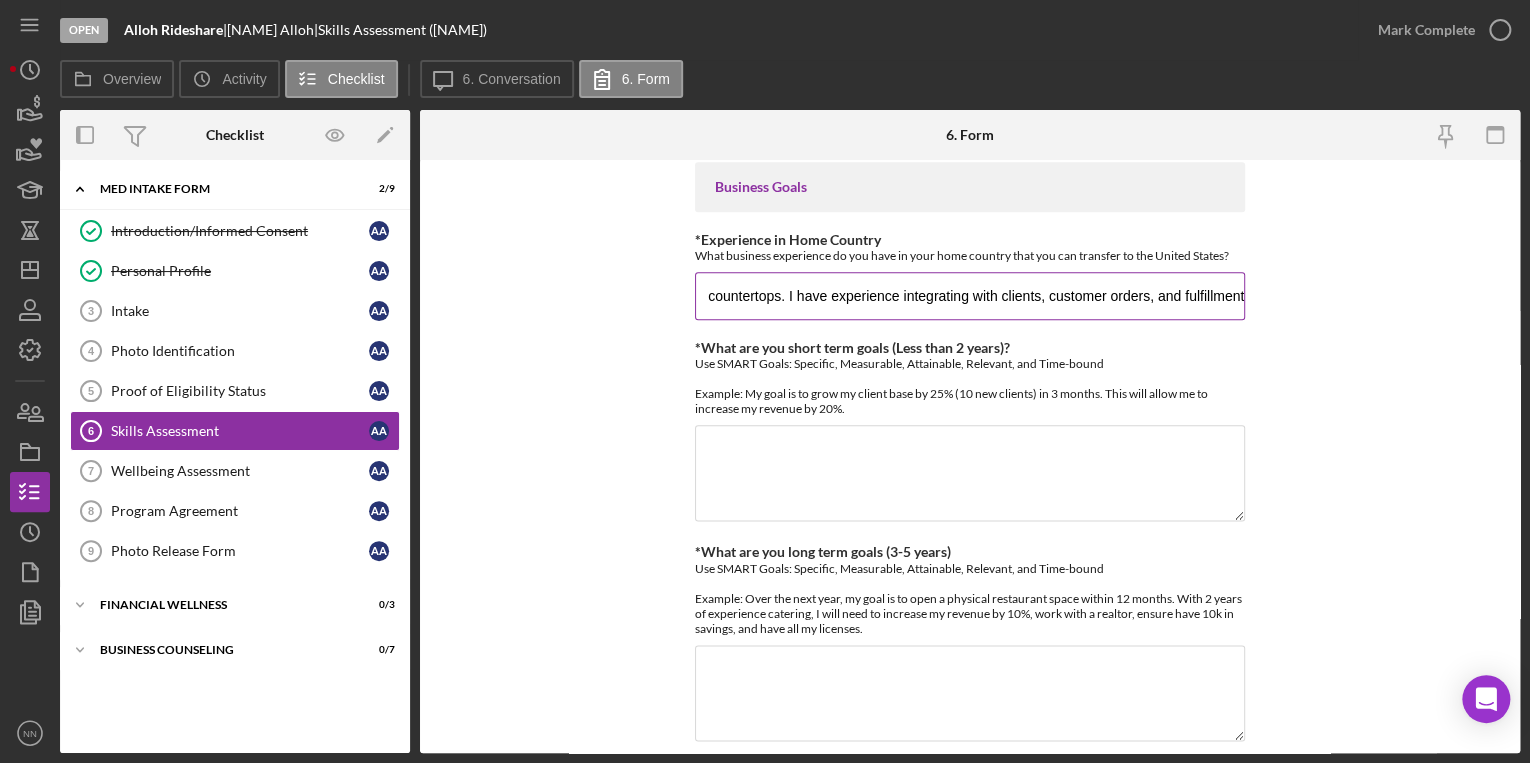 drag, startPoint x: 960, startPoint y: 292, endPoint x: 928, endPoint y: 295, distance: 32.140316 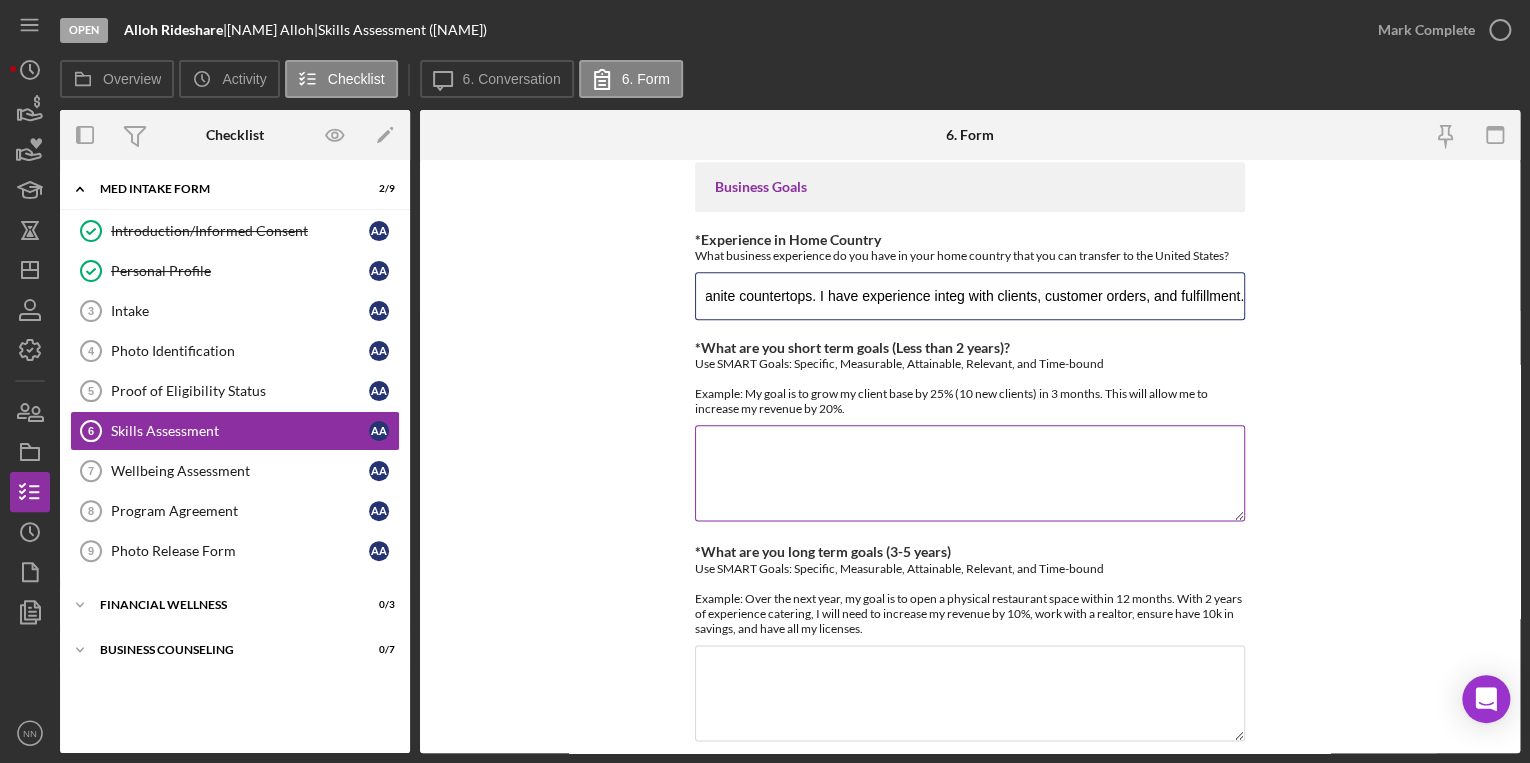 scroll, scrollTop: 0, scrollLeft: 268, axis: horizontal 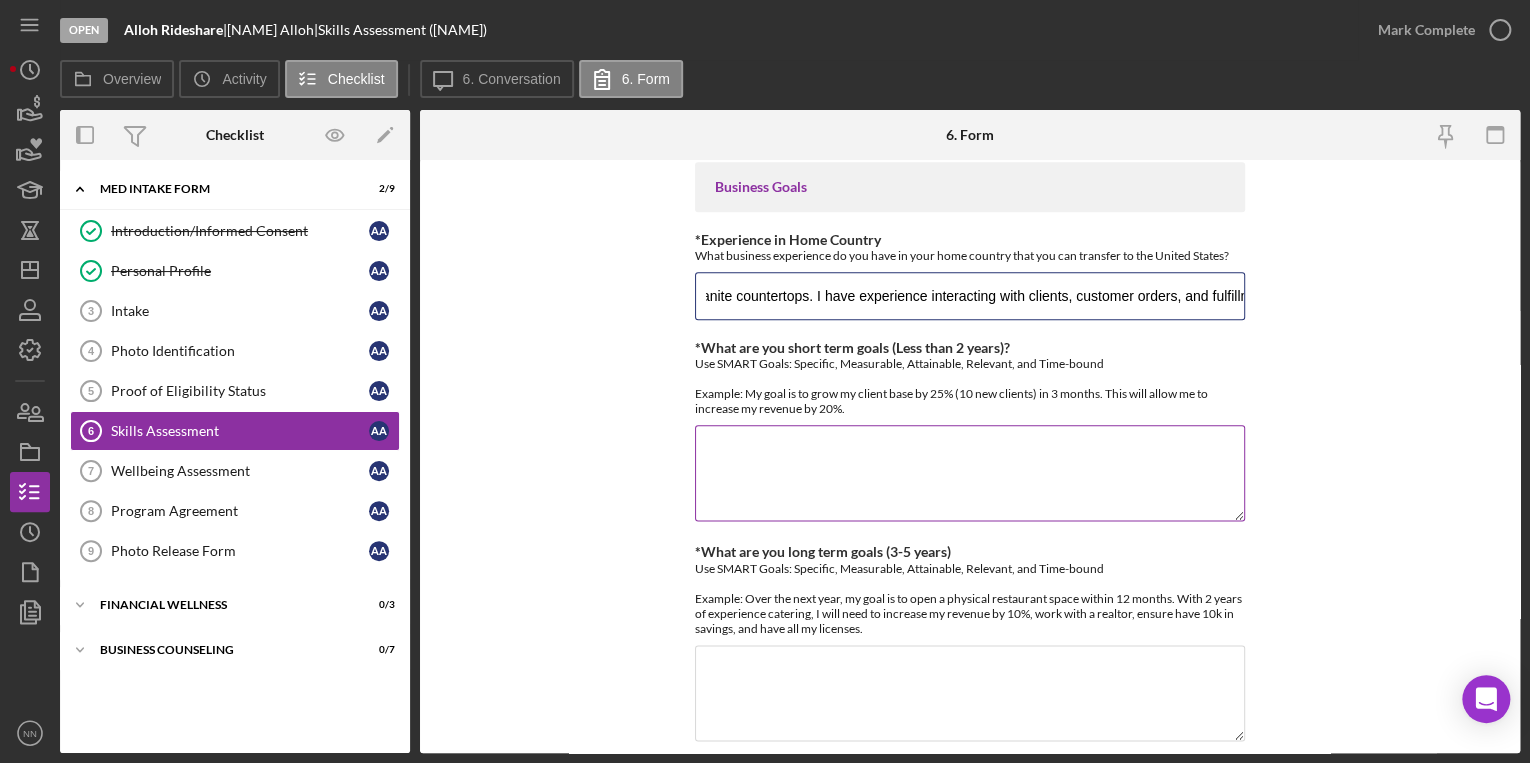 type on "I was a manager in a business installing granite countertops. I have experience interacting with clients, customer orders, and fulfillment." 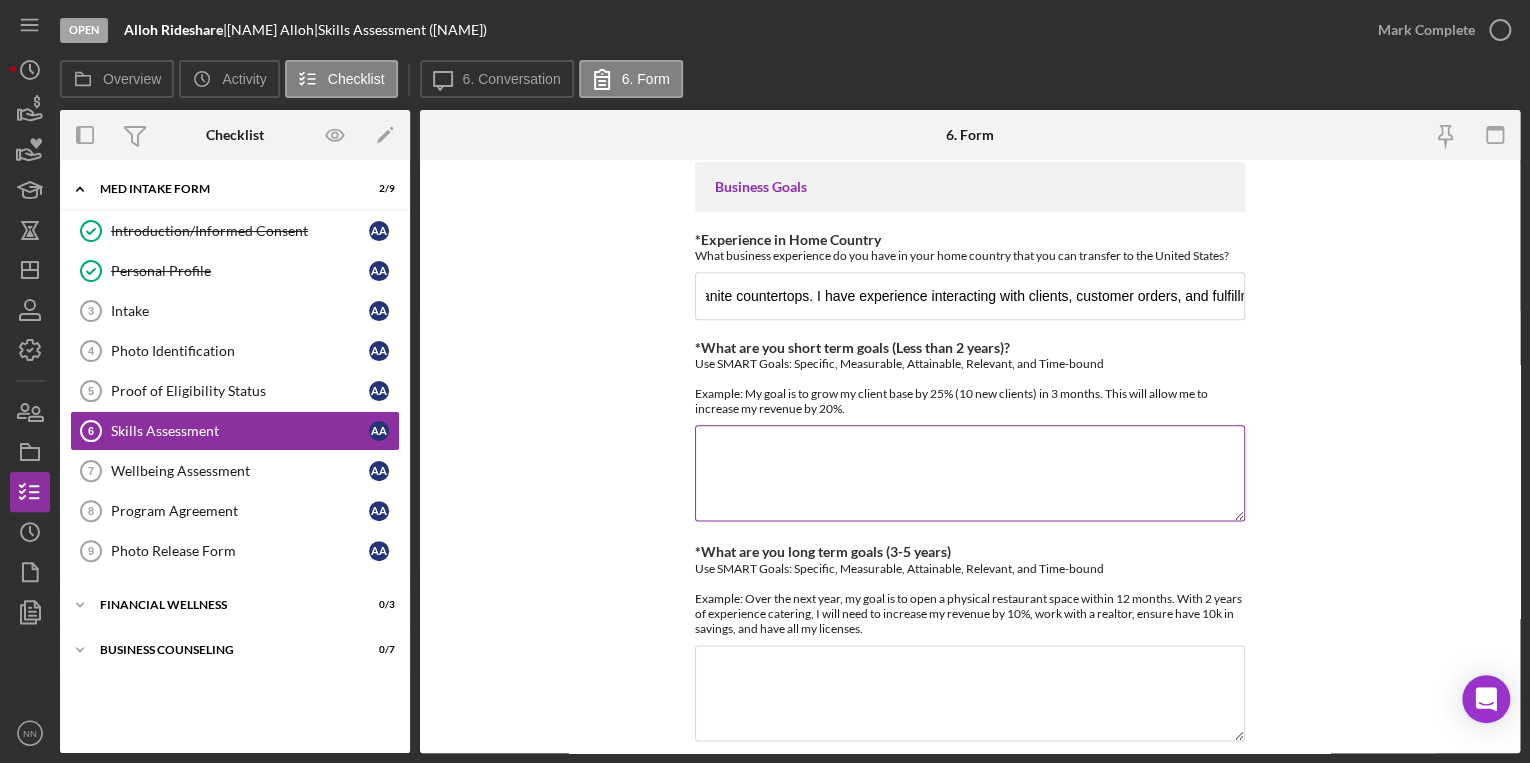 click on "*What are you short term goals (Less than 2 years)?" at bounding box center (970, 473) 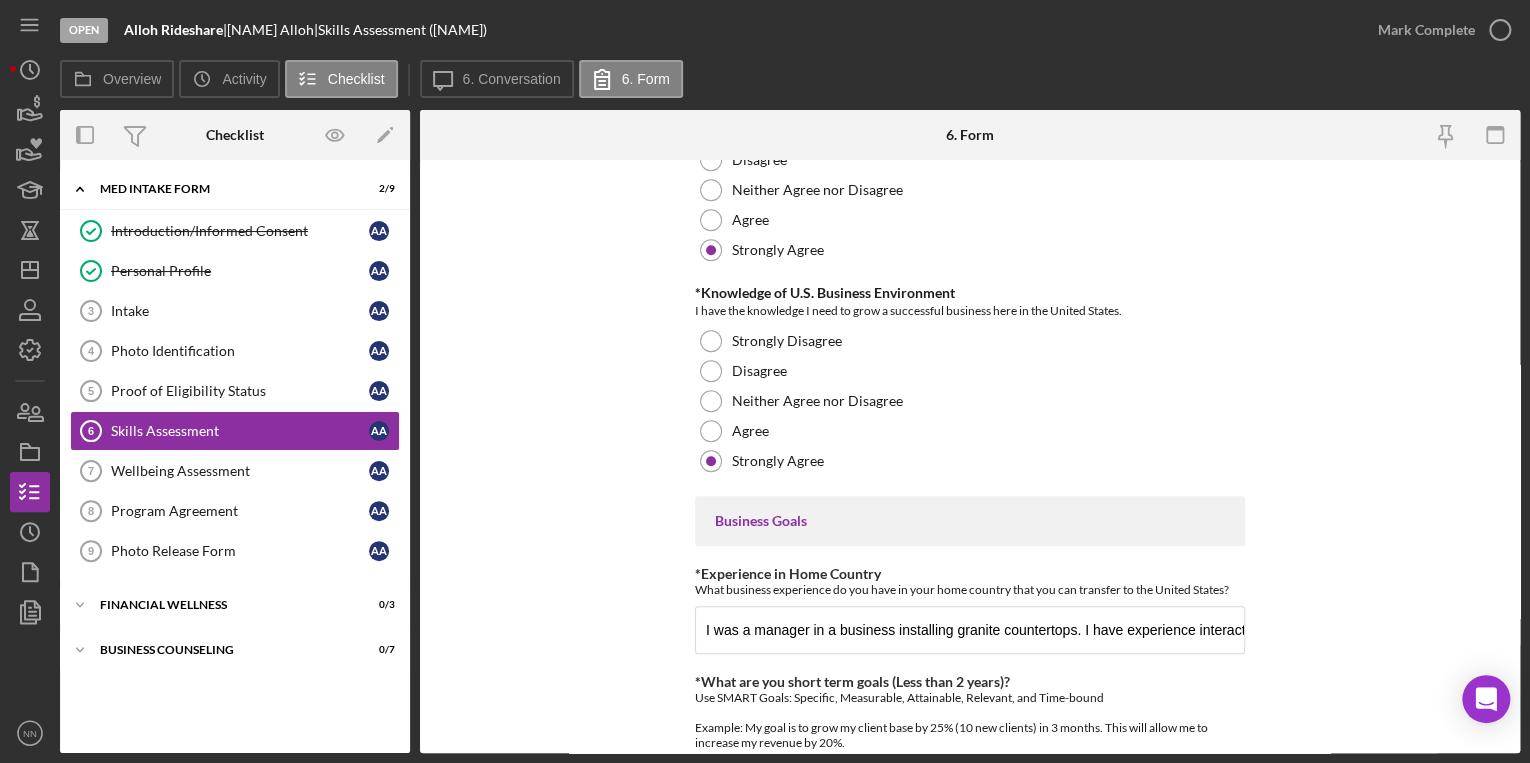 scroll, scrollTop: 880, scrollLeft: 0, axis: vertical 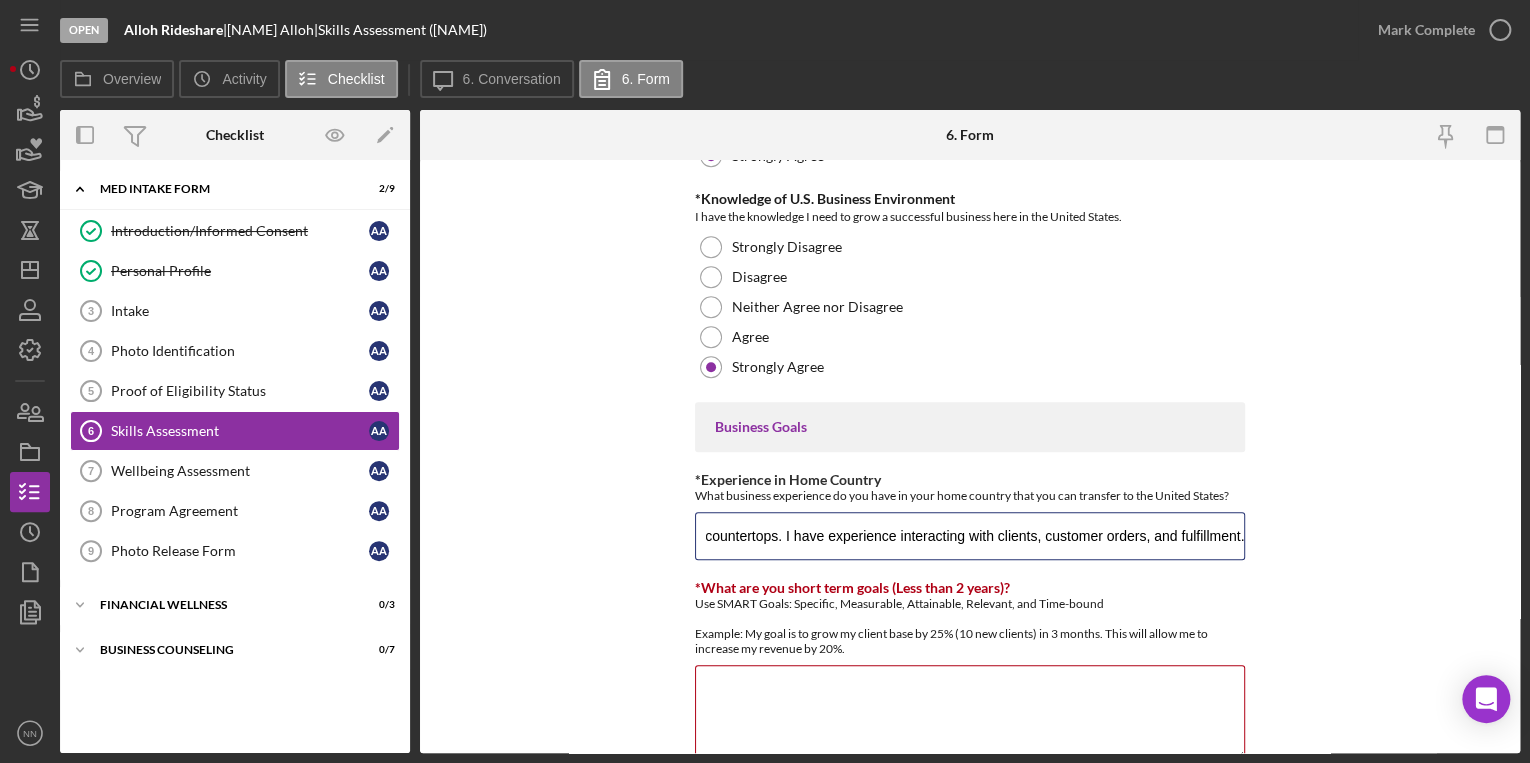 drag, startPoint x: 1069, startPoint y: 533, endPoint x: 1294, endPoint y: 528, distance: 225.05554 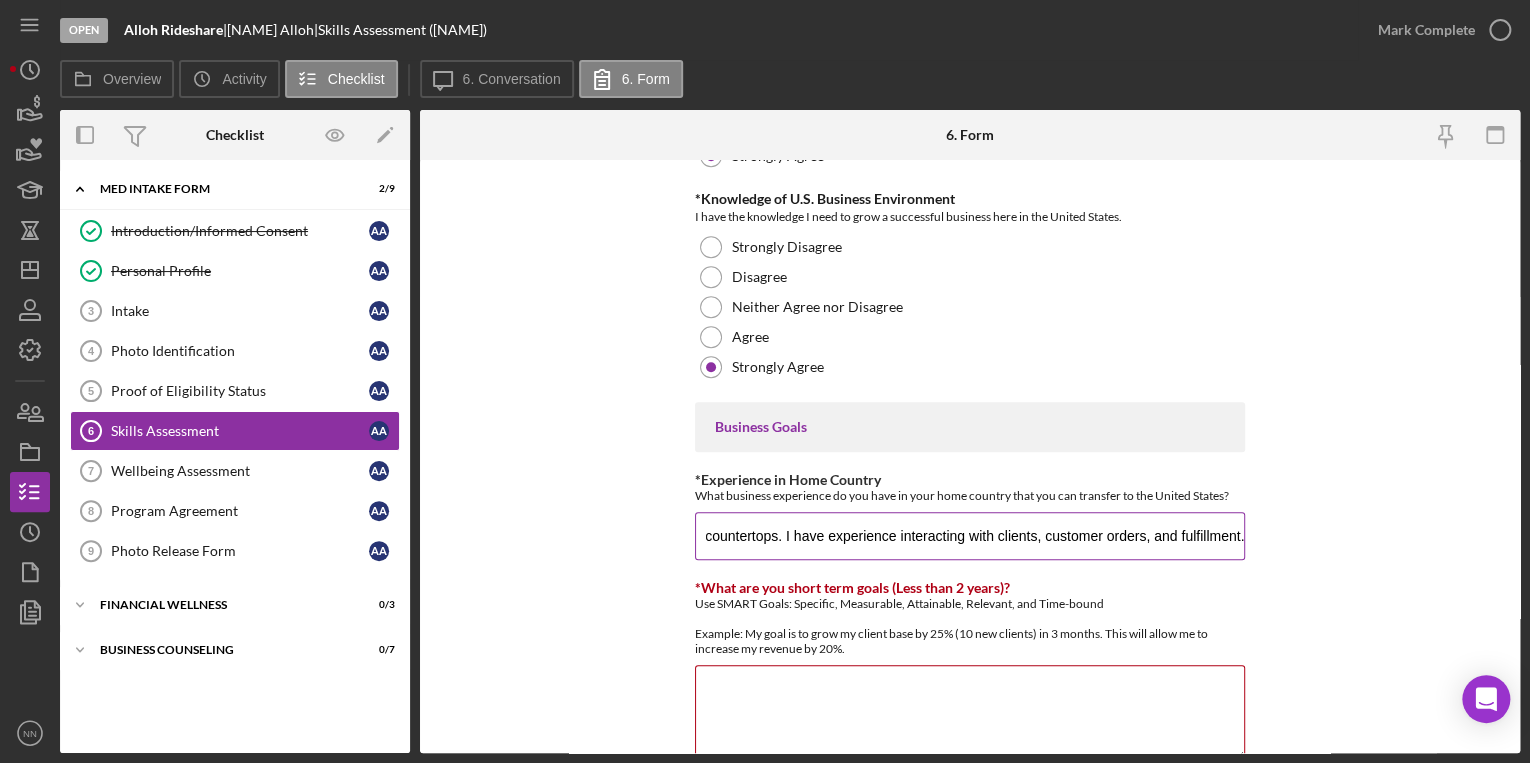 click on "I was a manager in a business installing granite countertops. I have experience interacting with clients, customer orders, and fulfillment." at bounding box center [970, 536] 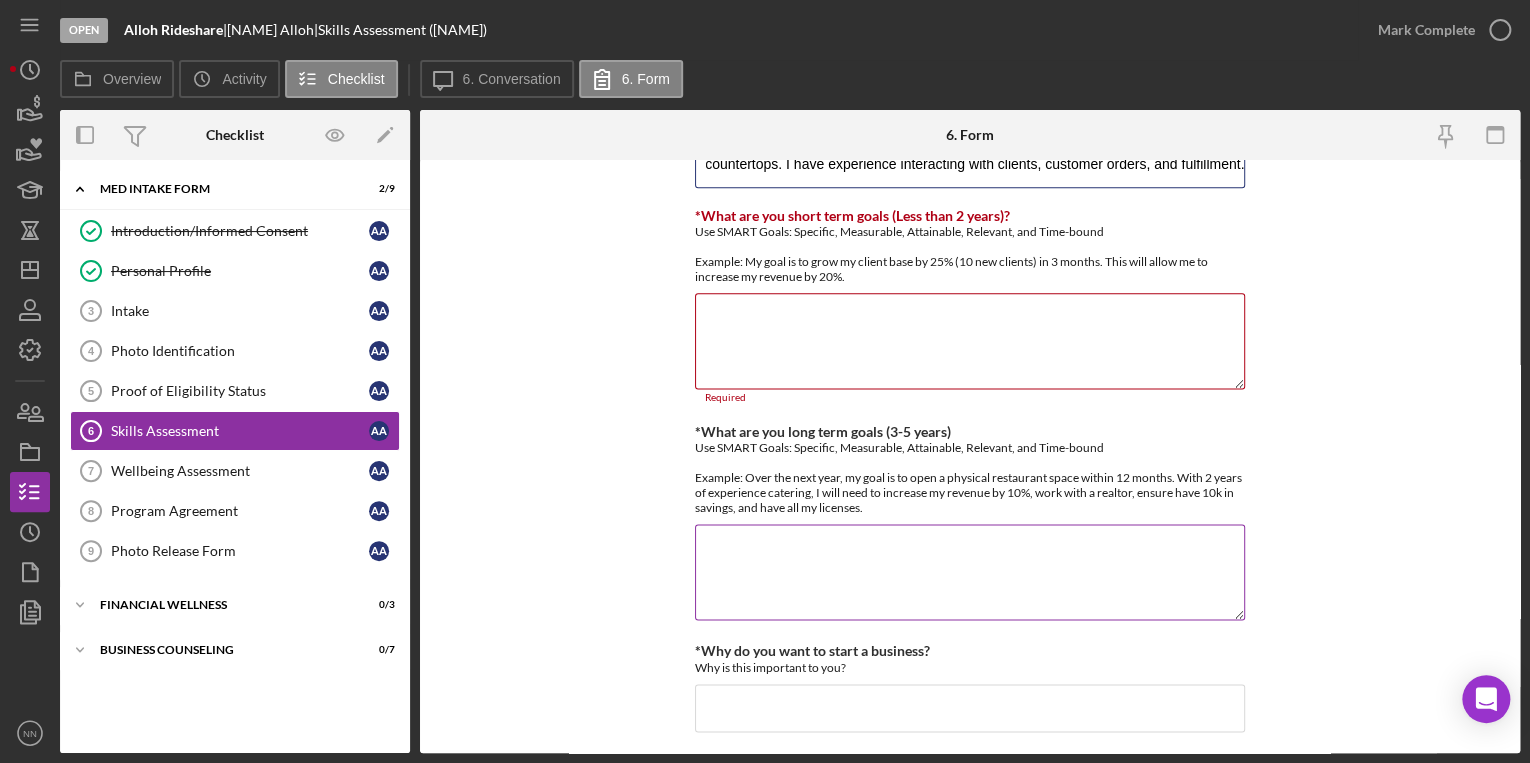 scroll, scrollTop: 1280, scrollLeft: 0, axis: vertical 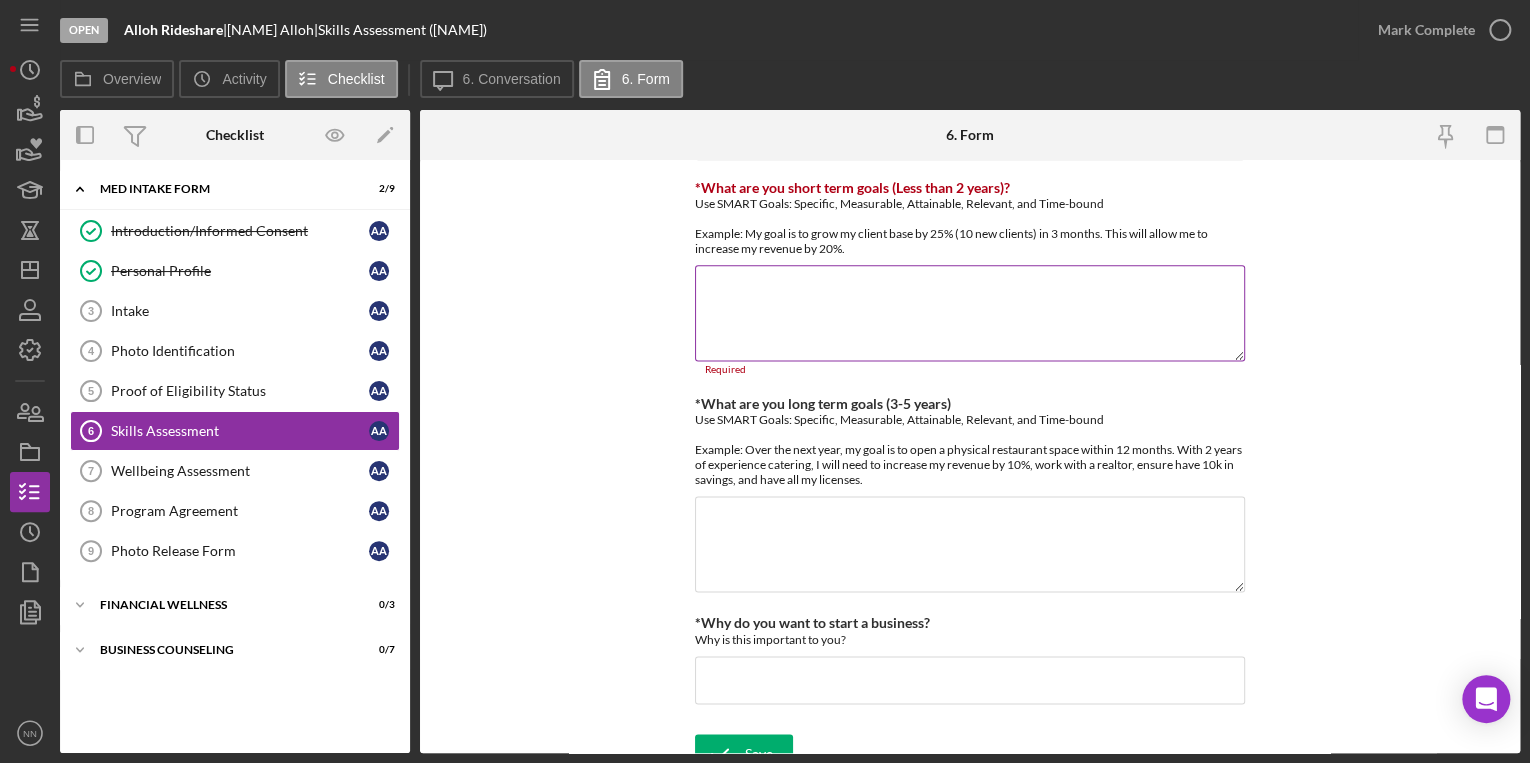 click on "*What are you short term goals (Less than 2 years)?" at bounding box center (970, 313) 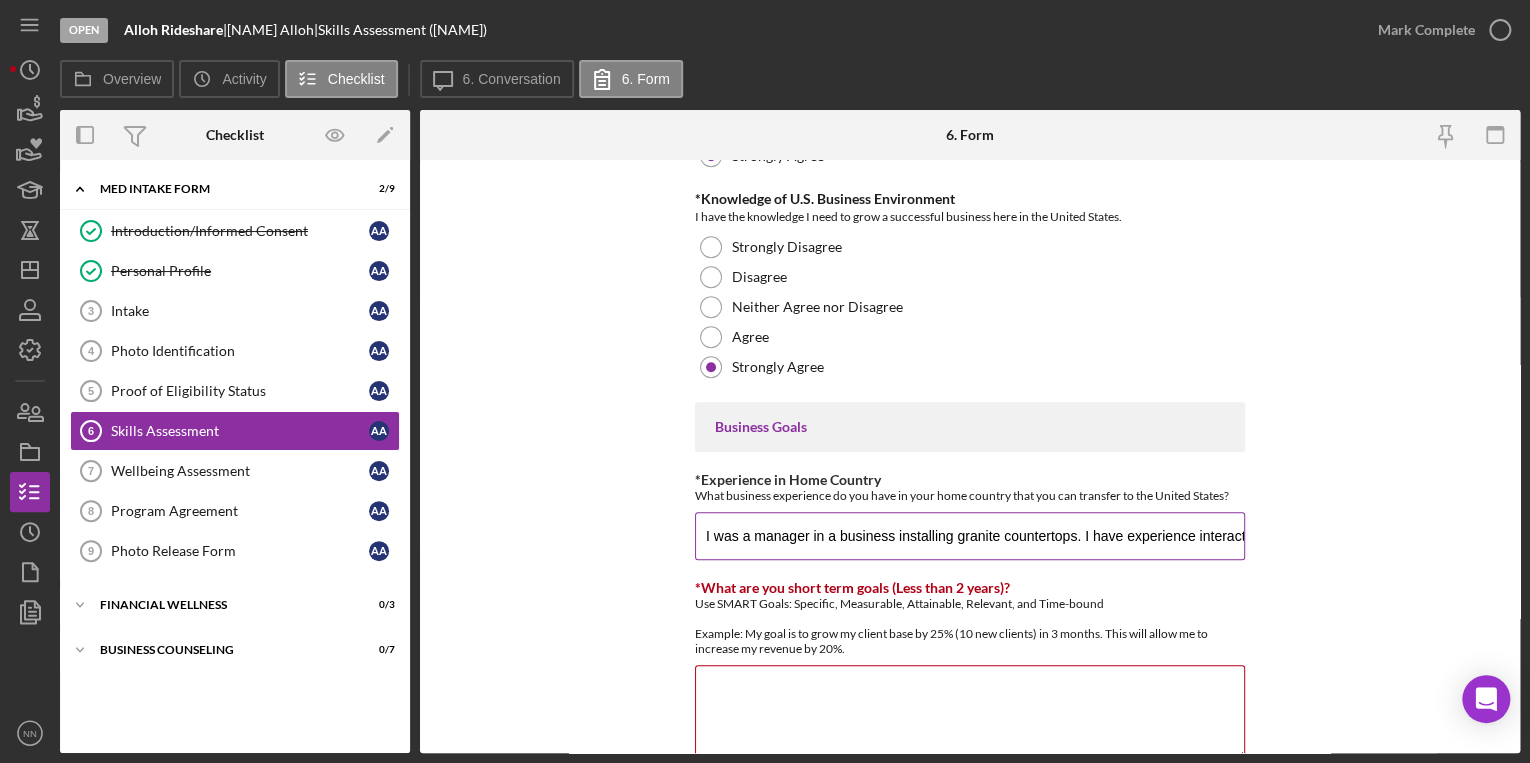 scroll, scrollTop: 1040, scrollLeft: 0, axis: vertical 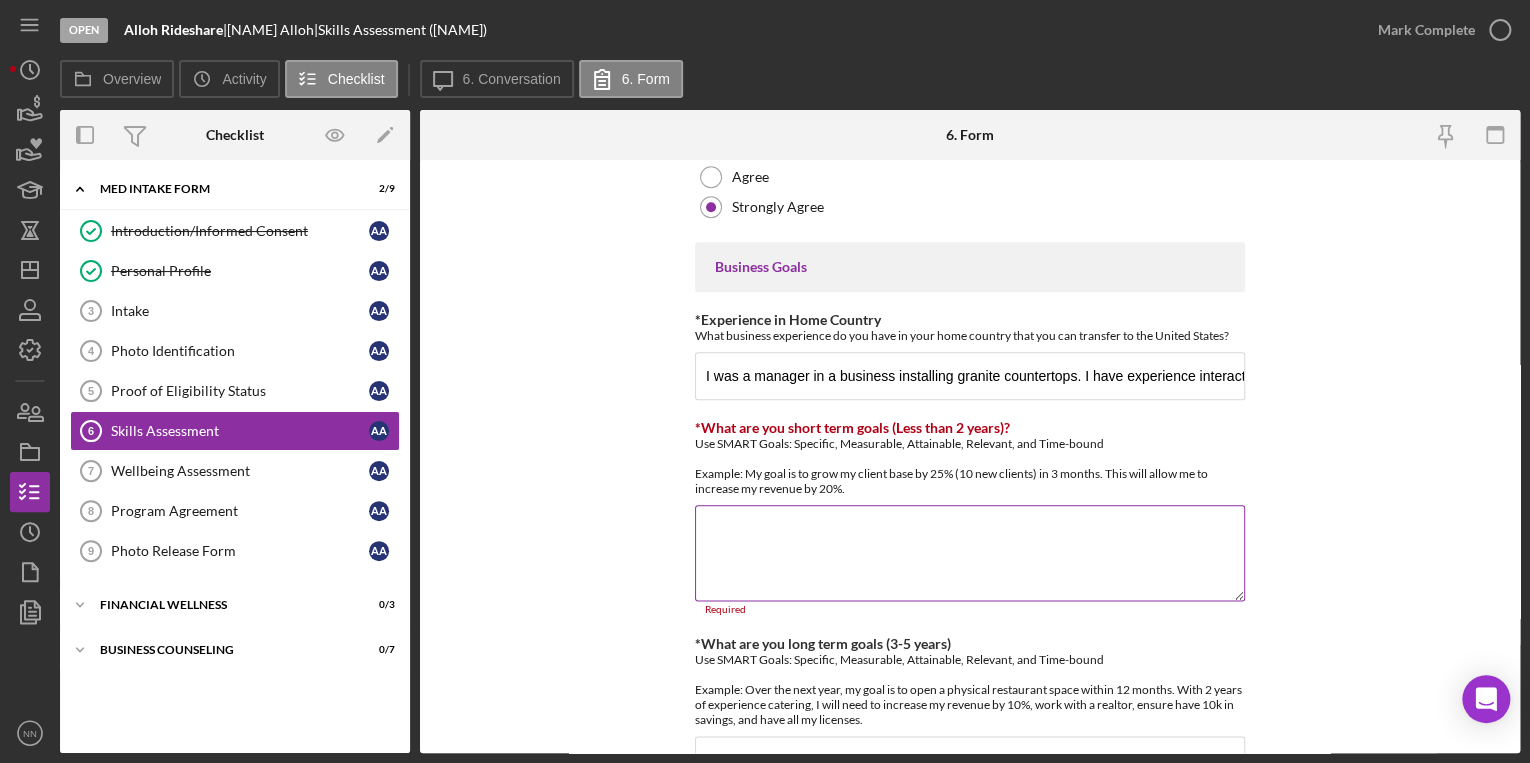 click on "*What are you short term goals (Less than 2 years)?" at bounding box center (970, 553) 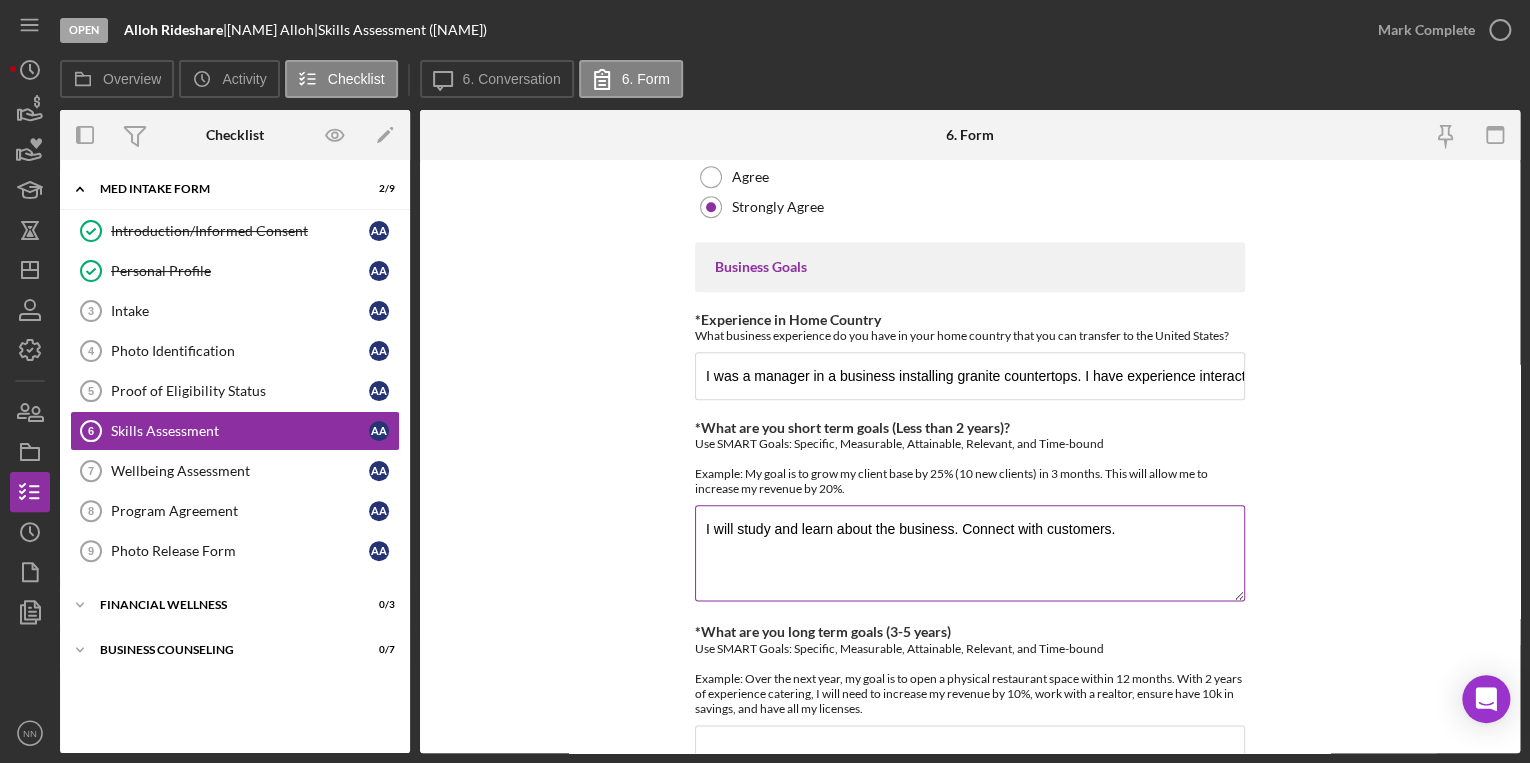 drag, startPoint x: 1142, startPoint y: 536, endPoint x: 953, endPoint y: 552, distance: 189.67604 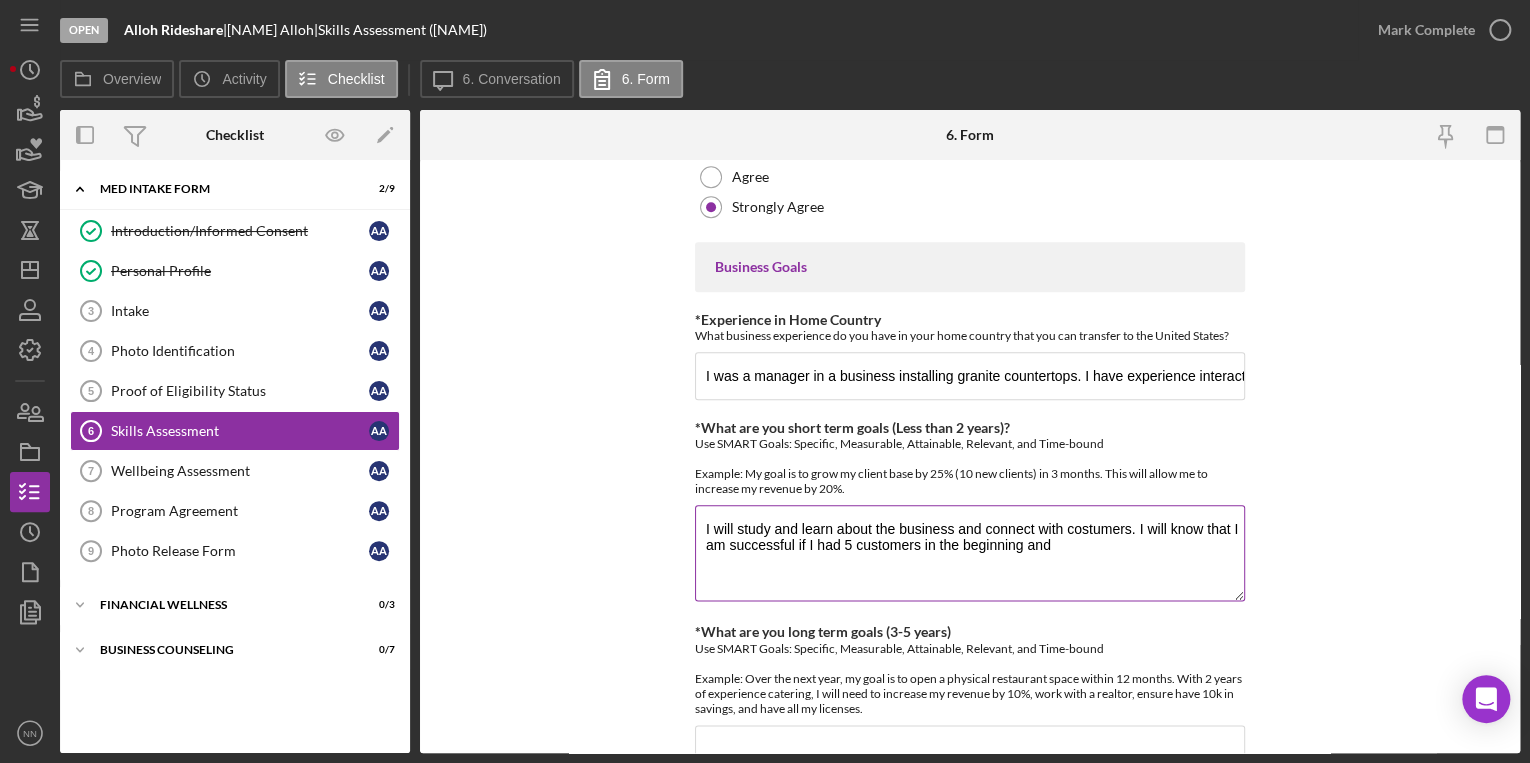 click on "I will study and learn about the business and connect with costumers. I will know that I am successful if I had 5 customers in the beginning and" at bounding box center [970, 553] 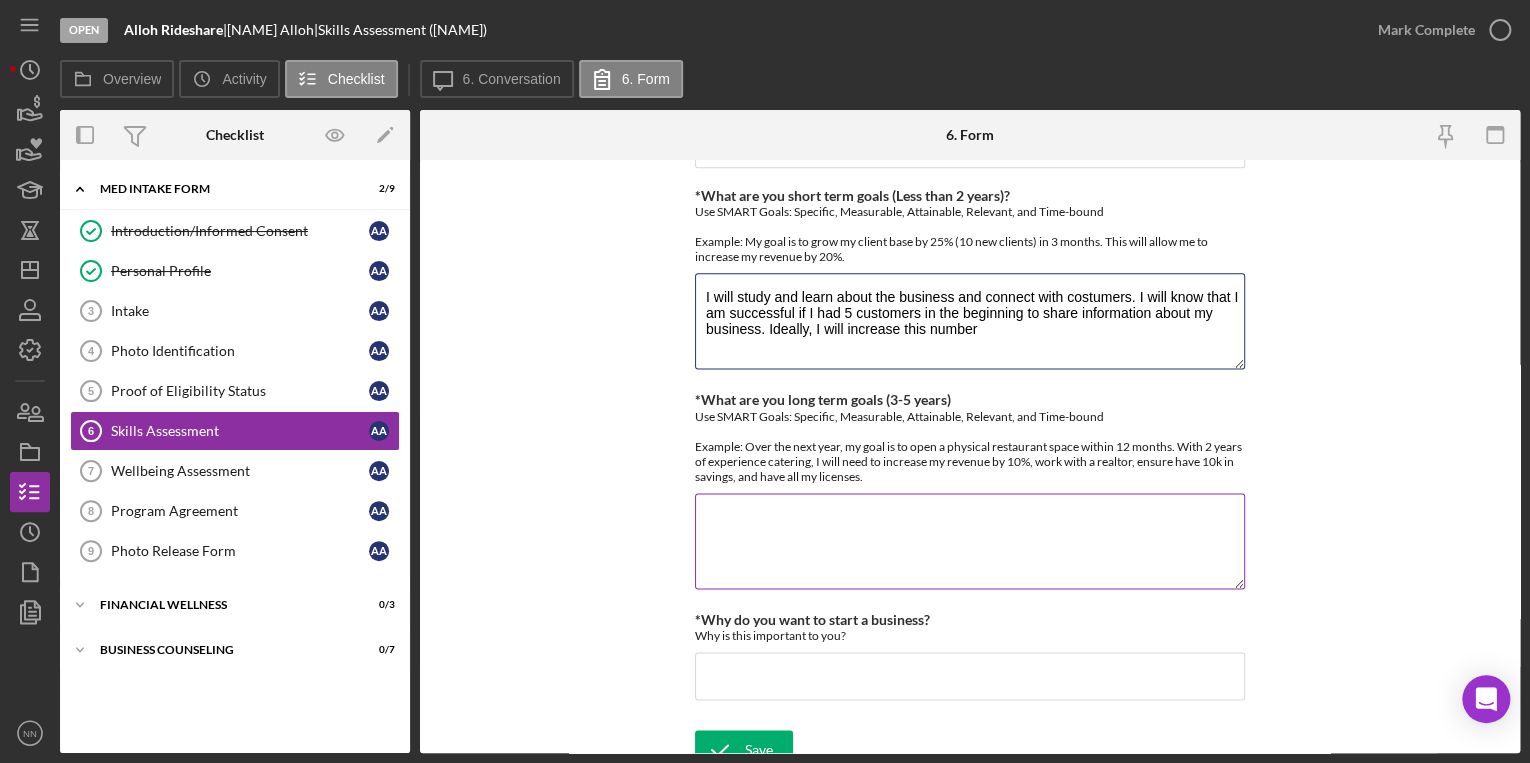 scroll, scrollTop: 1280, scrollLeft: 0, axis: vertical 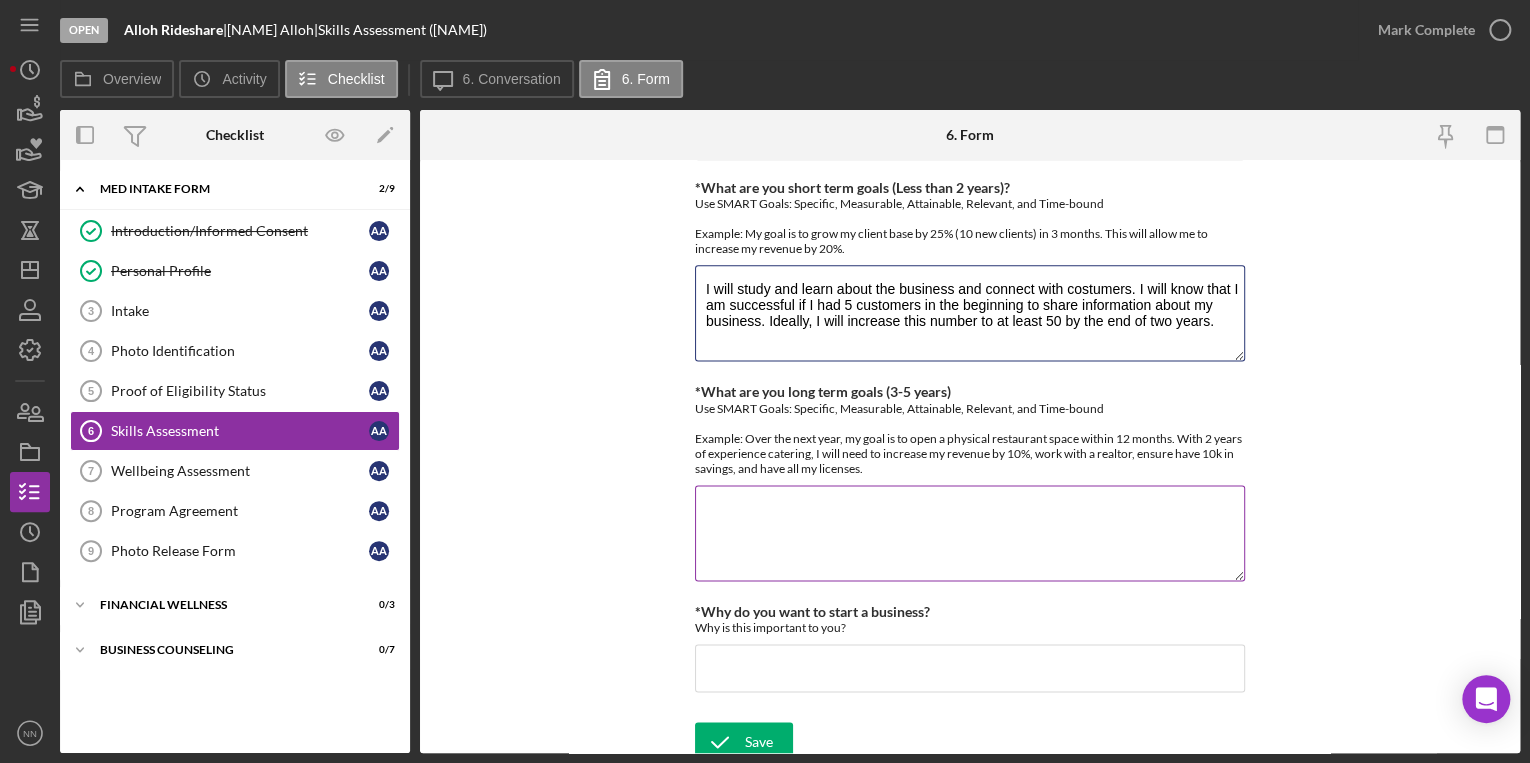 type on "I will study and learn about the business and connect with costumers. I will know that I am successful if I had 5 customers in the beginning to share information about my business. Ideally, I will increase this number to at least 50 by the end of two years." 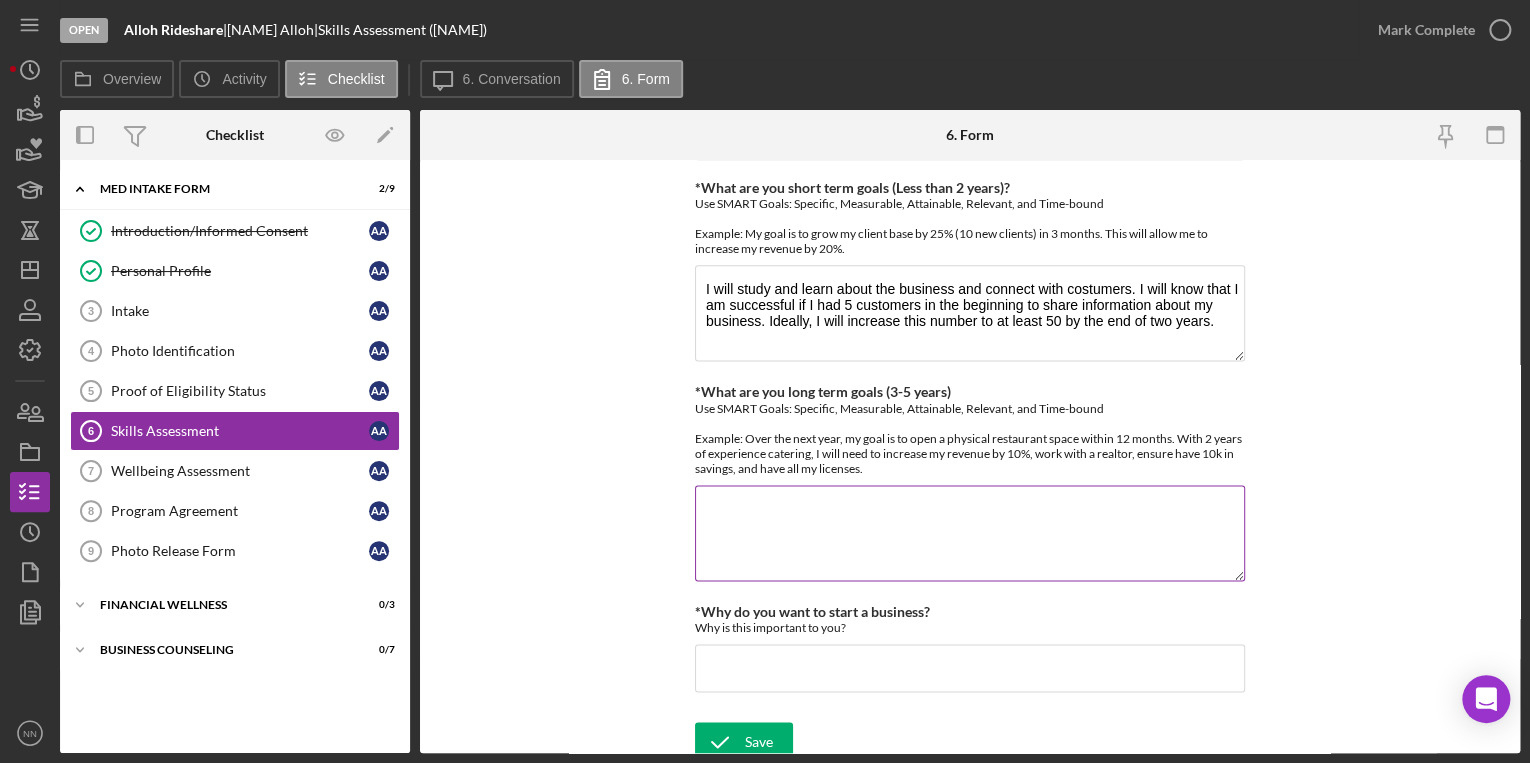 click on "*What are you long term goals (3-5 years)" at bounding box center (970, 533) 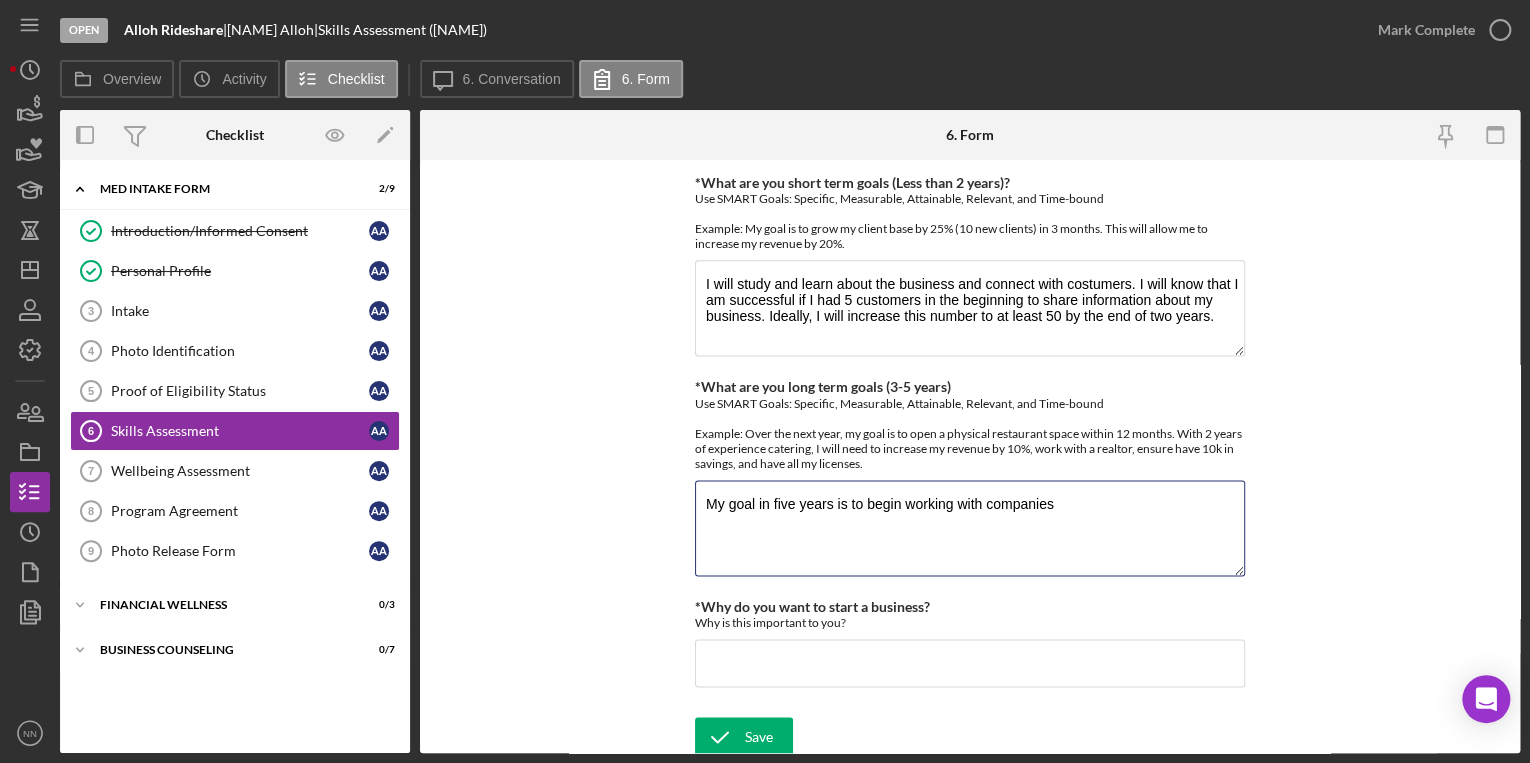 scroll, scrollTop: 1286, scrollLeft: 0, axis: vertical 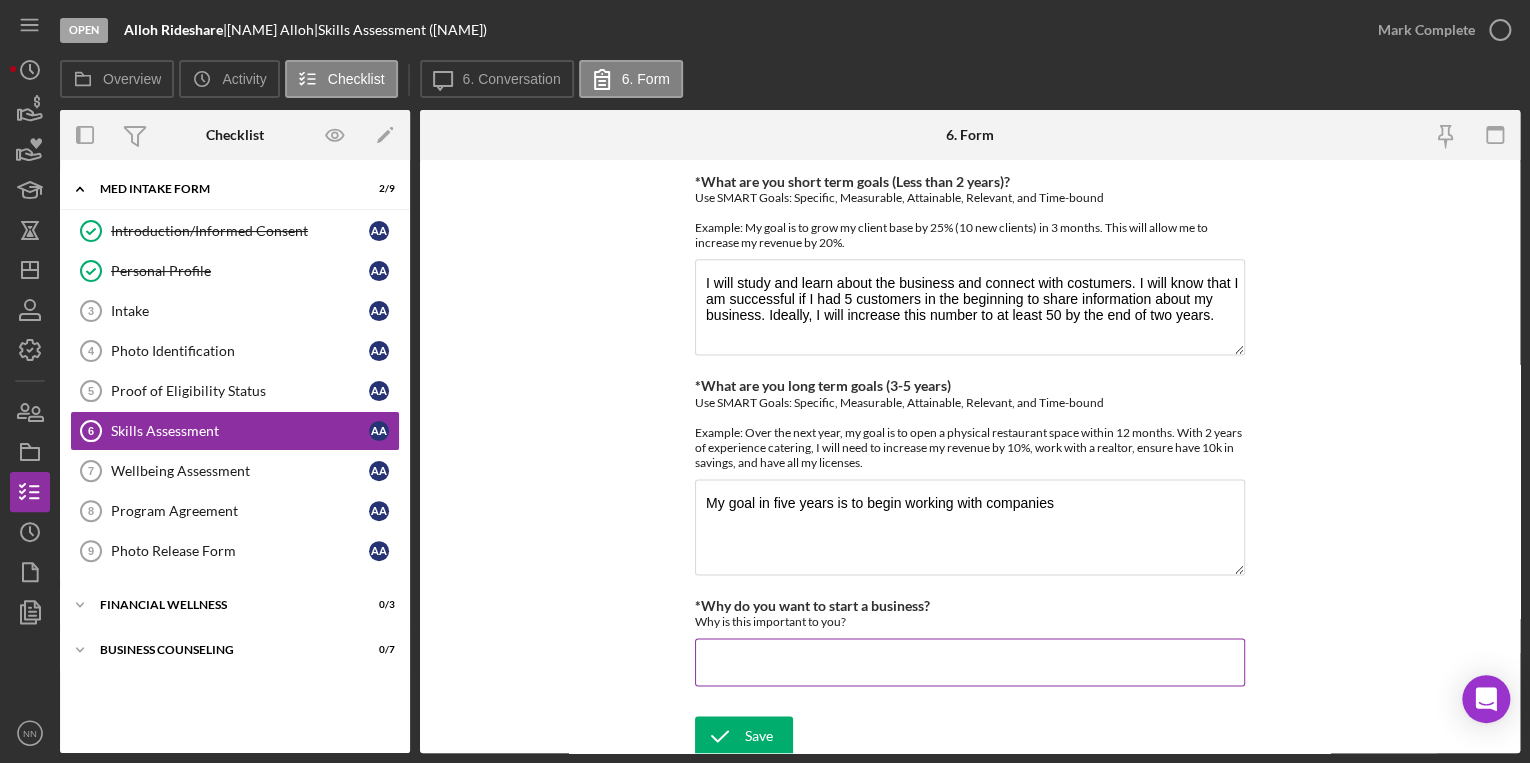 click on "*Why do you want to start a business?" at bounding box center [970, 662] 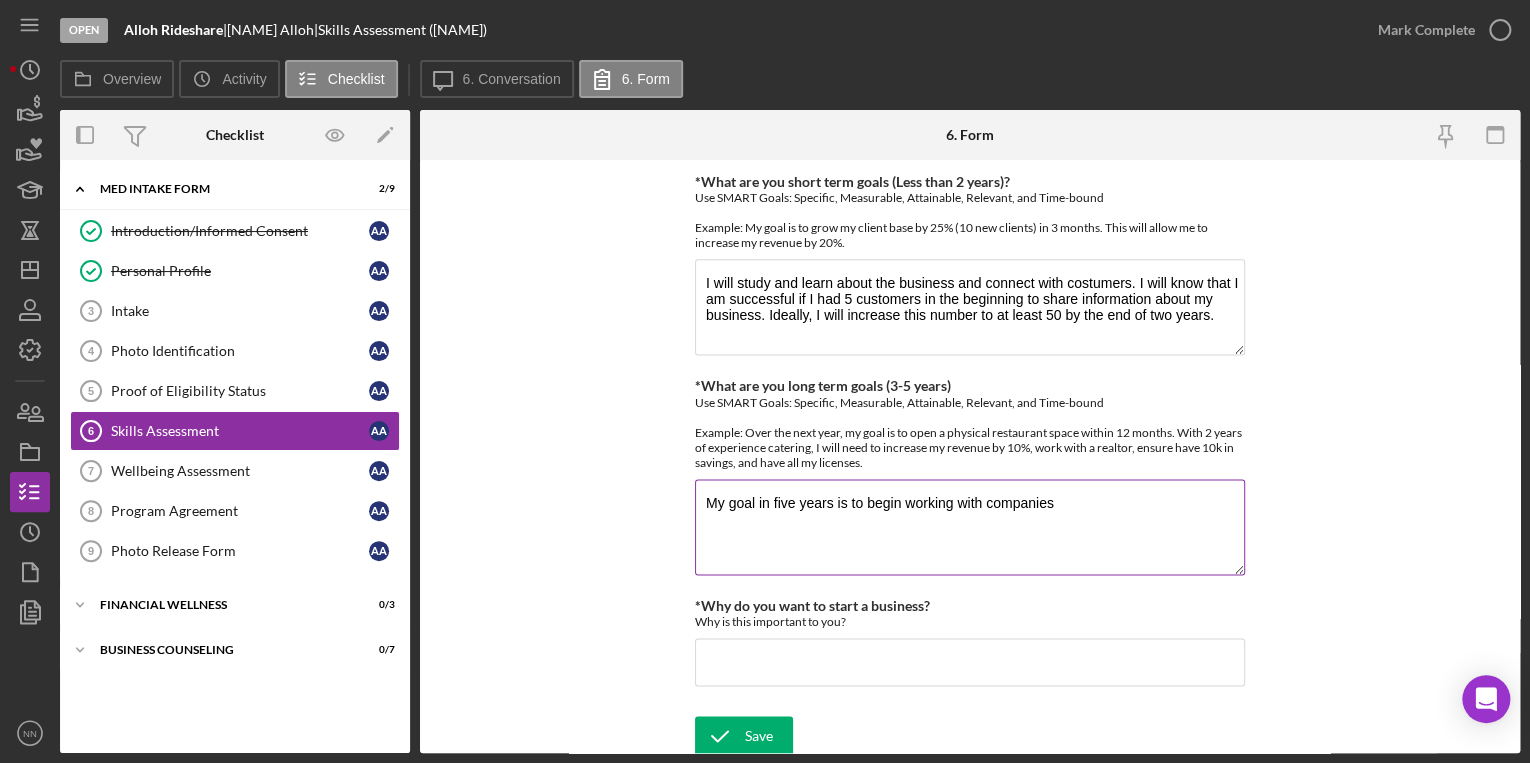 click on "My goal in five years is to begin working with companies" at bounding box center [970, 527] 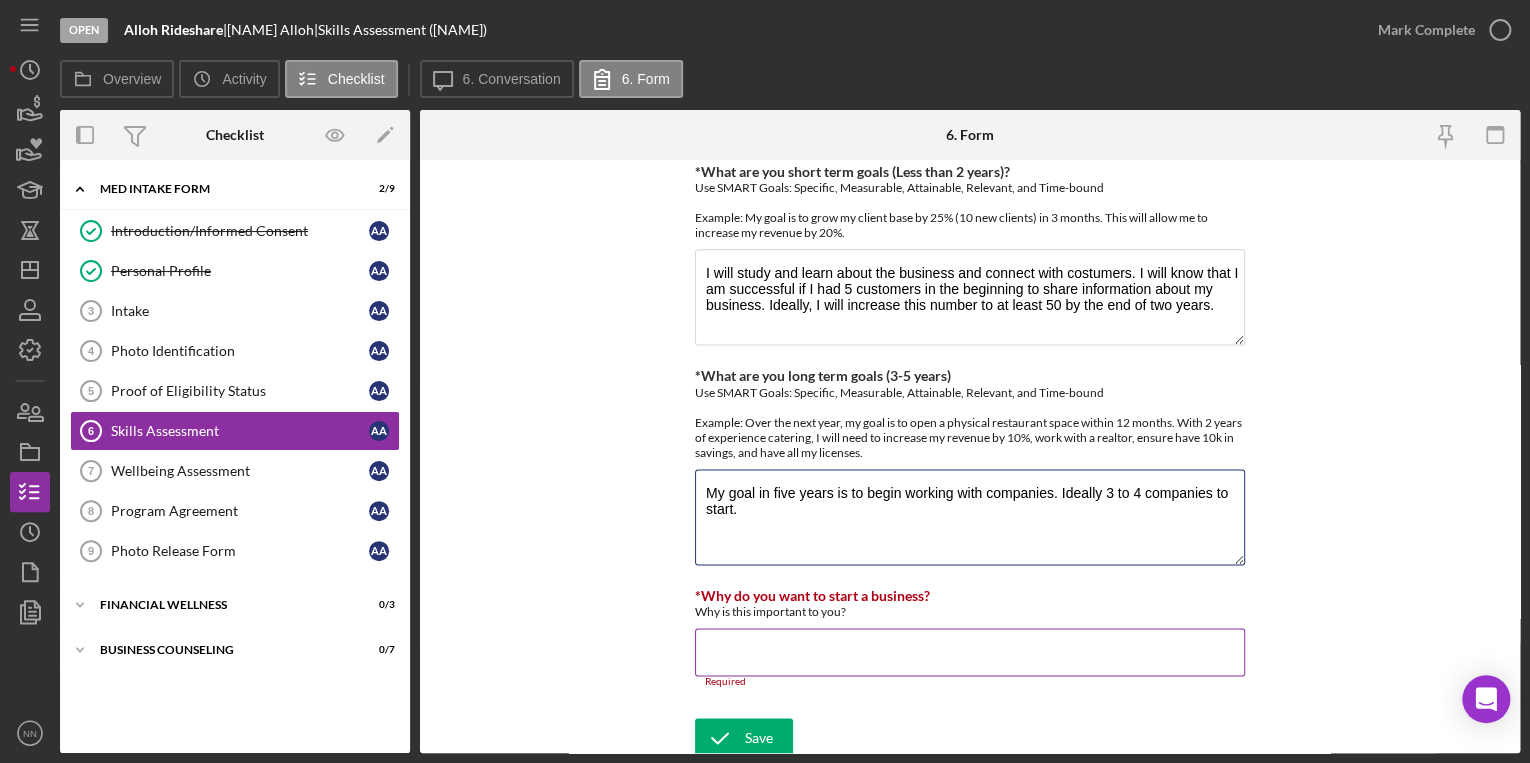 scroll, scrollTop: 1298, scrollLeft: 0, axis: vertical 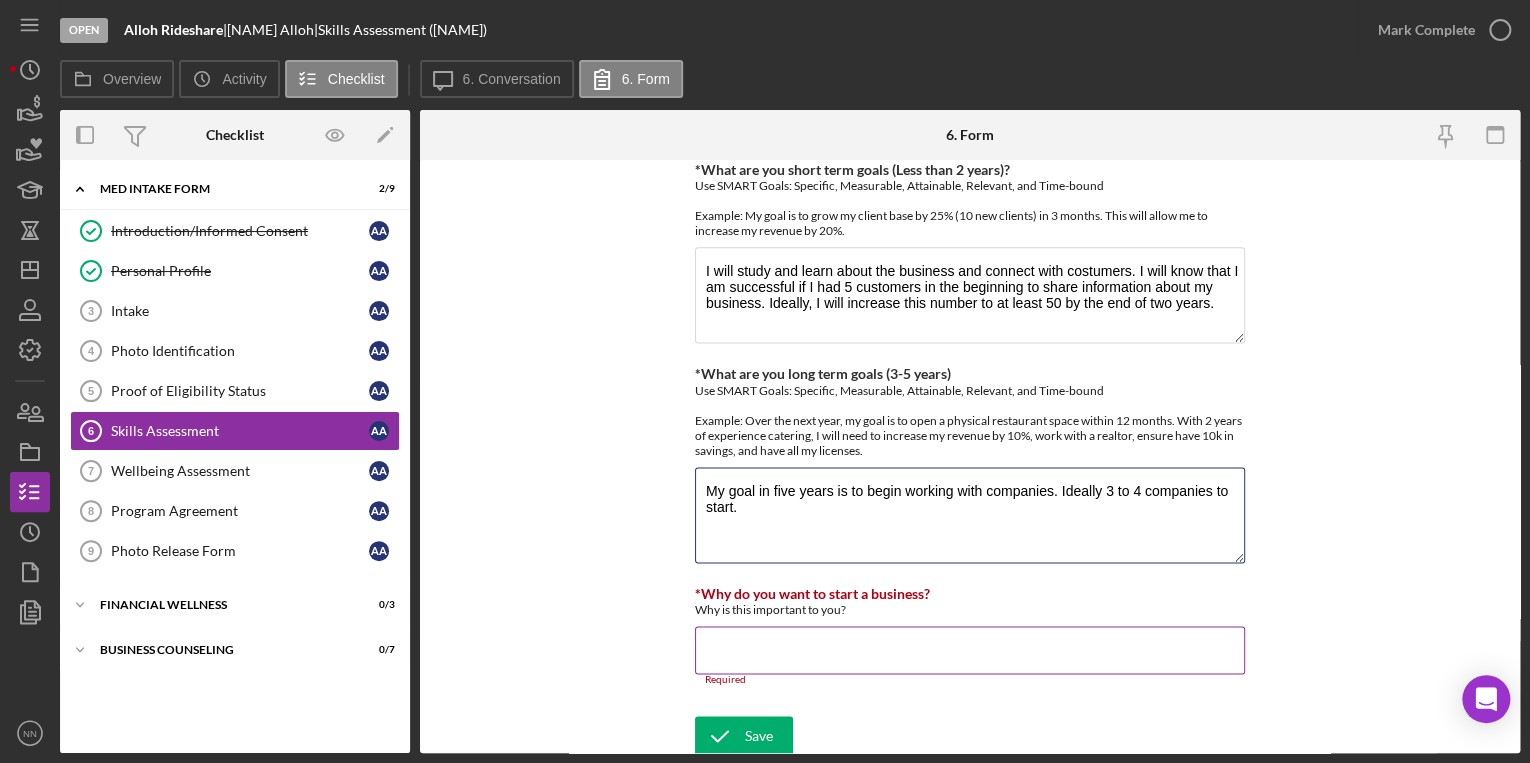 type on "My goal in five years is to begin working with companies. Ideally 3 to 4 companies to start." 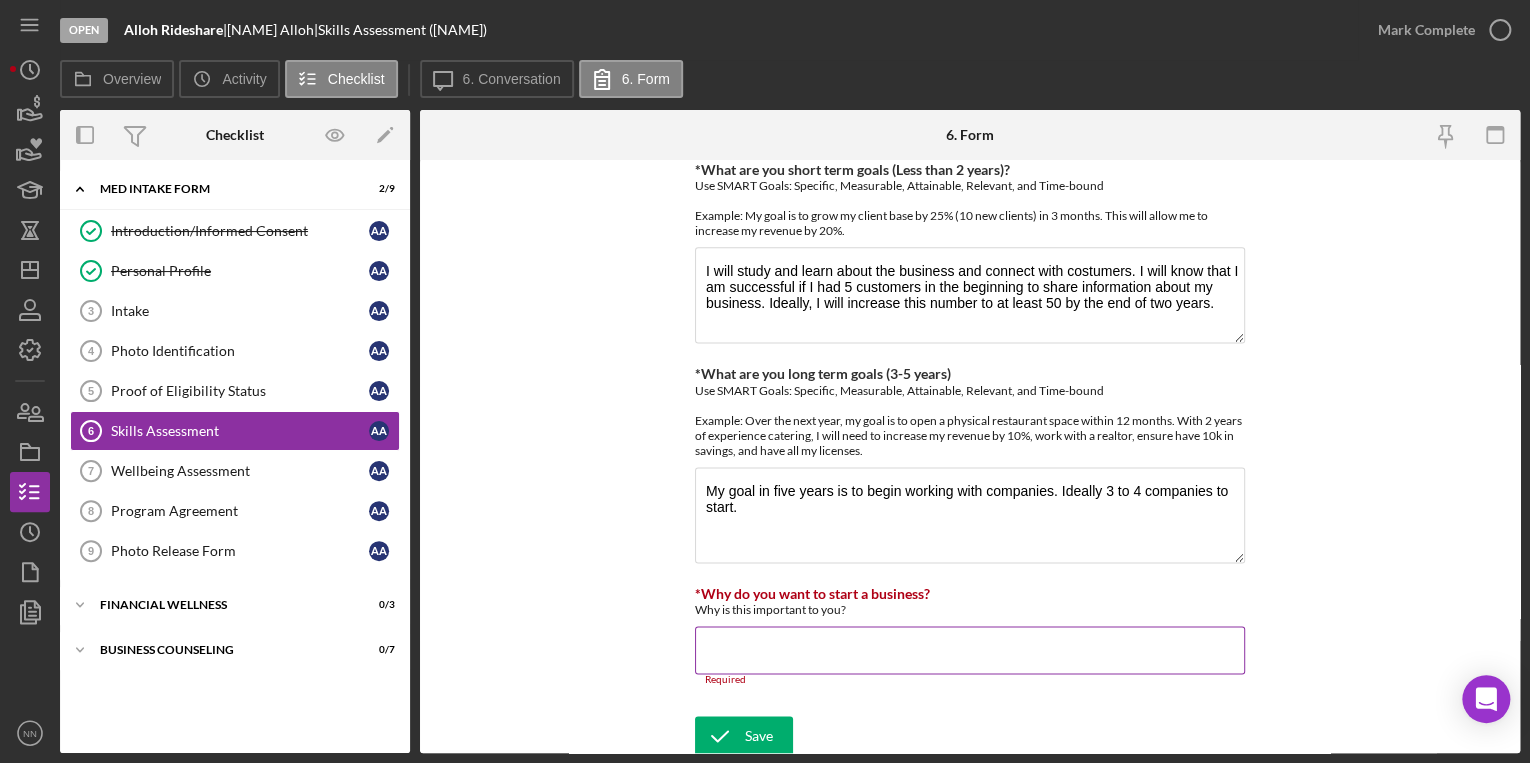 click on "*Why do you want to start a business?" at bounding box center (970, 650) 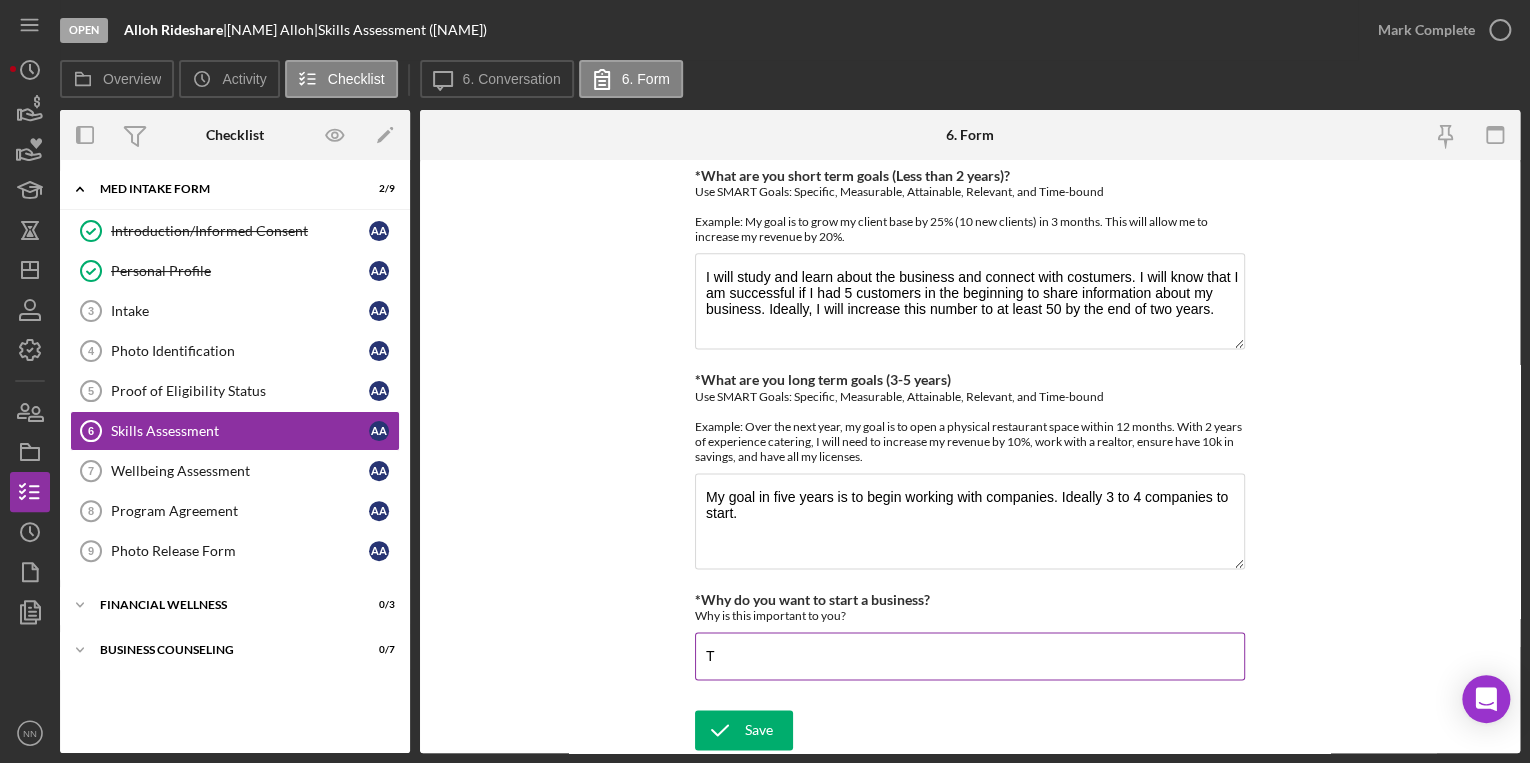 scroll, scrollTop: 1286, scrollLeft: 0, axis: vertical 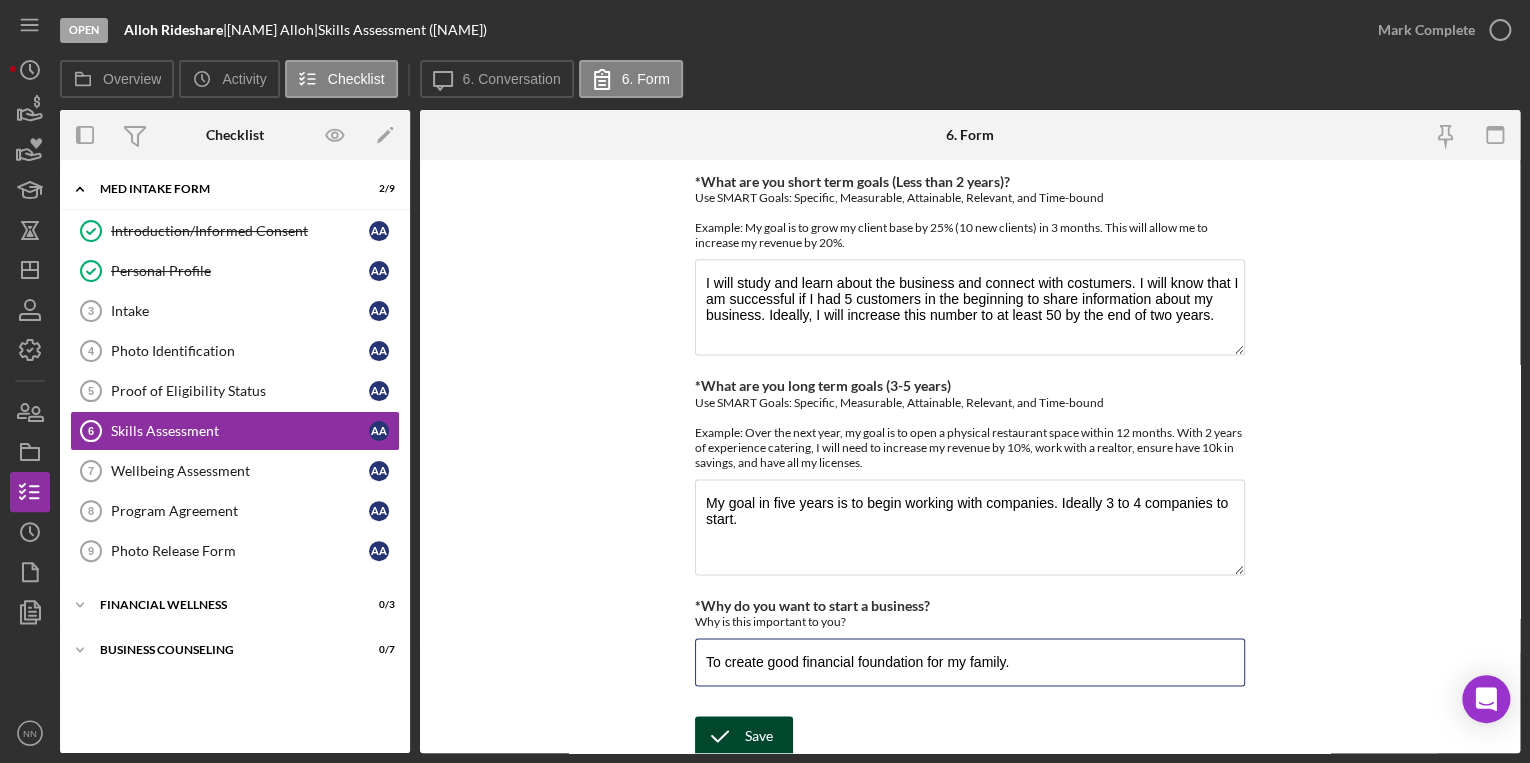 type on "To create good financial foundation for my family." 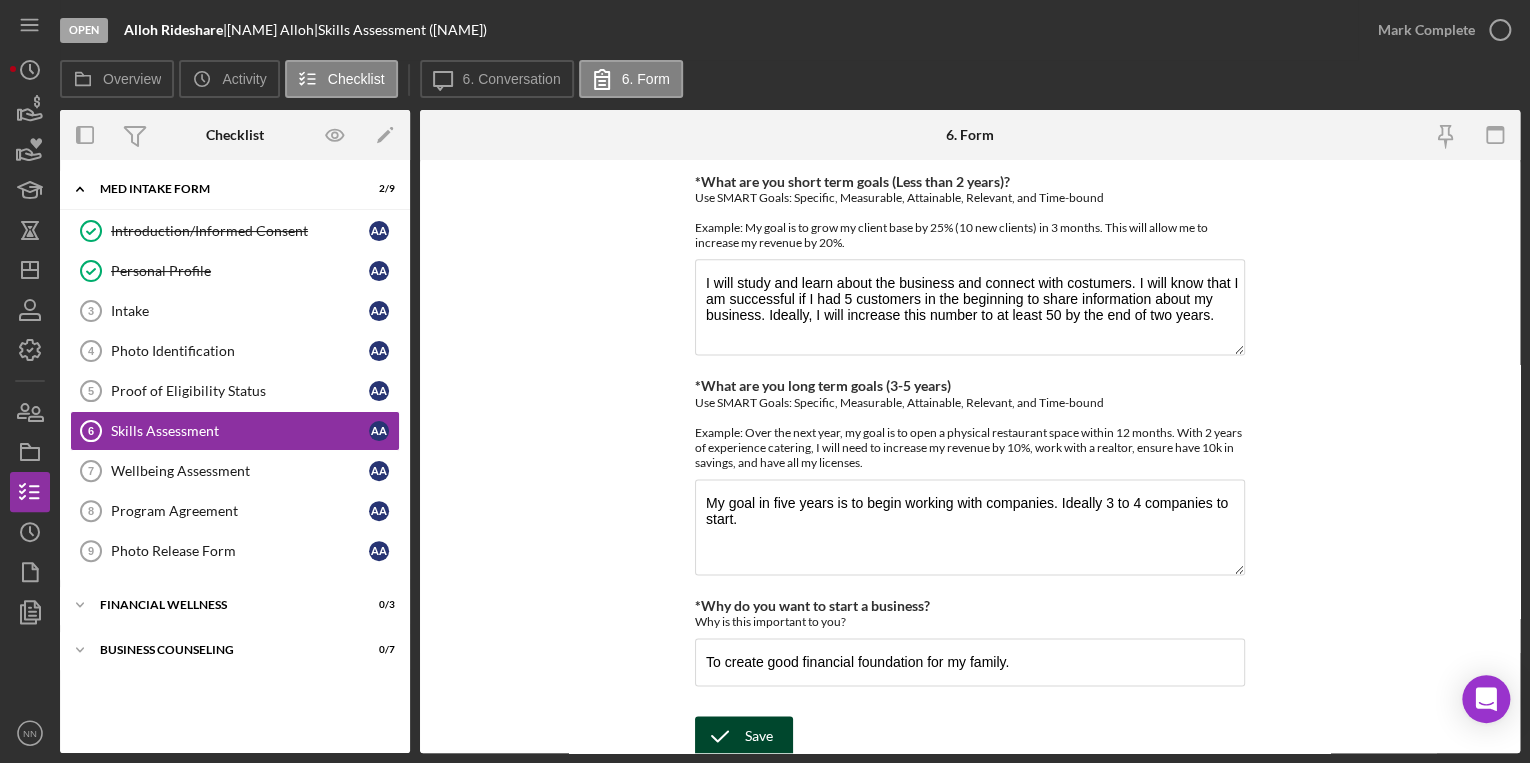 click on "Save" at bounding box center [759, 736] 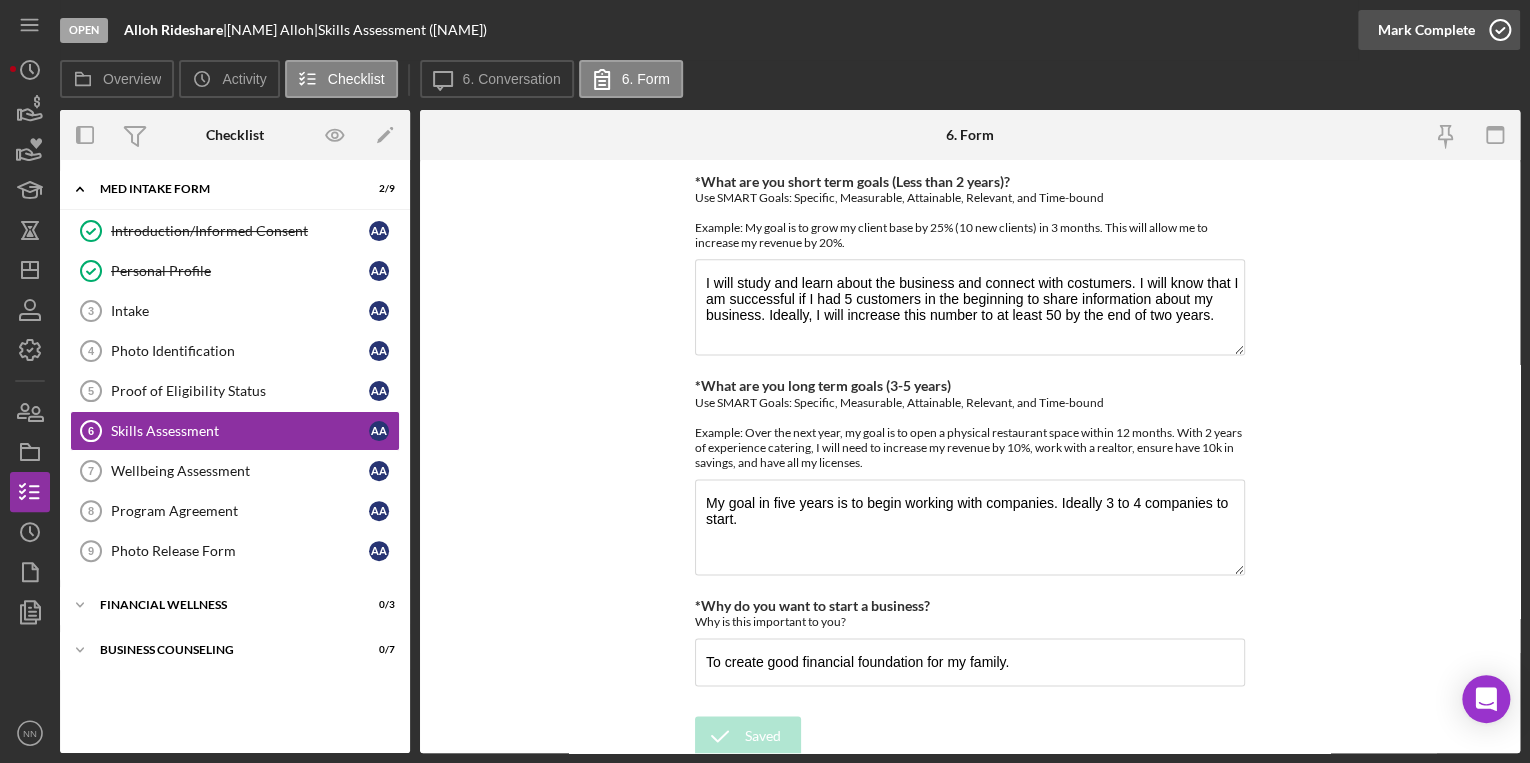 click 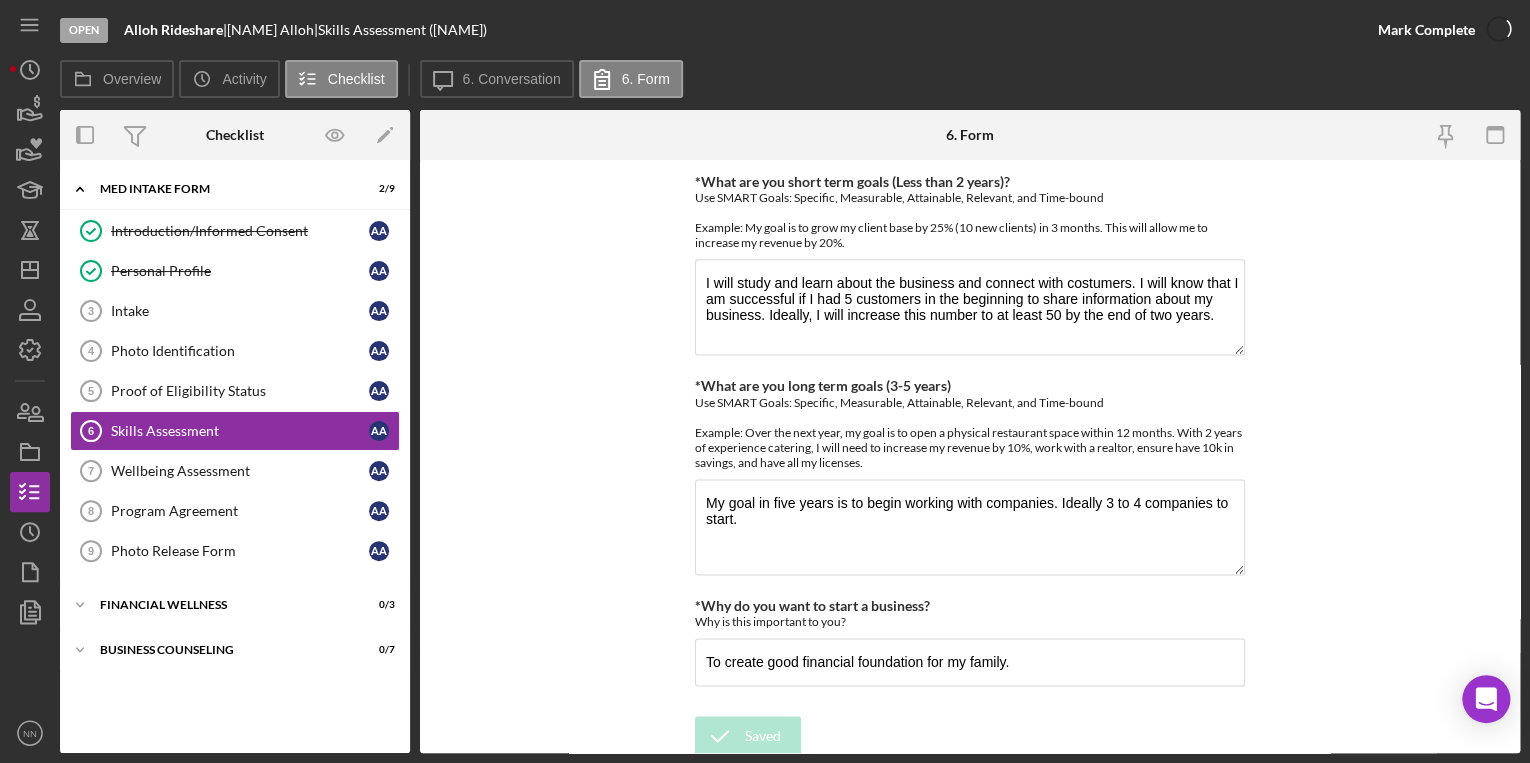 scroll, scrollTop: 1366, scrollLeft: 0, axis: vertical 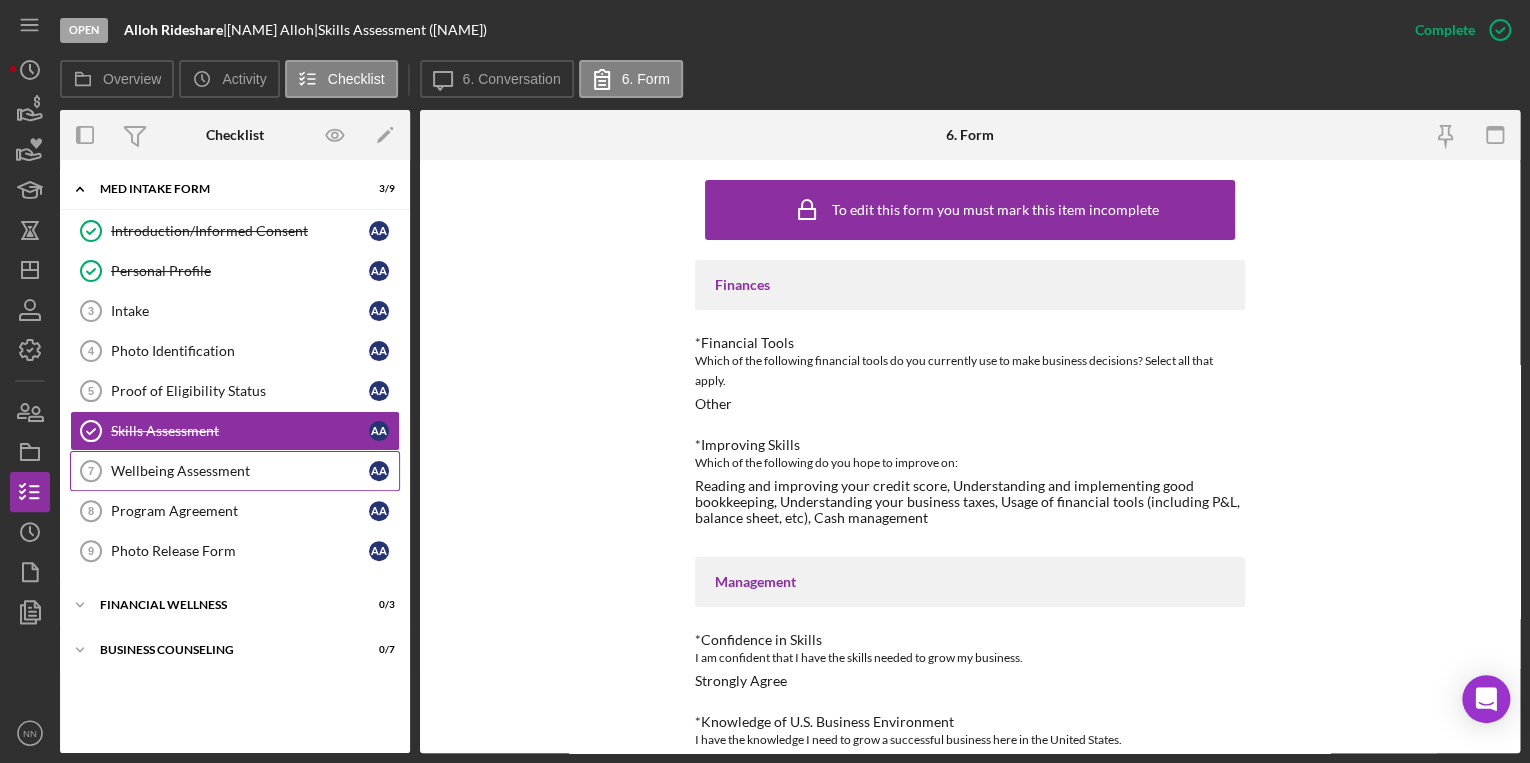 click on "Wellbeing Assessment" at bounding box center [240, 471] 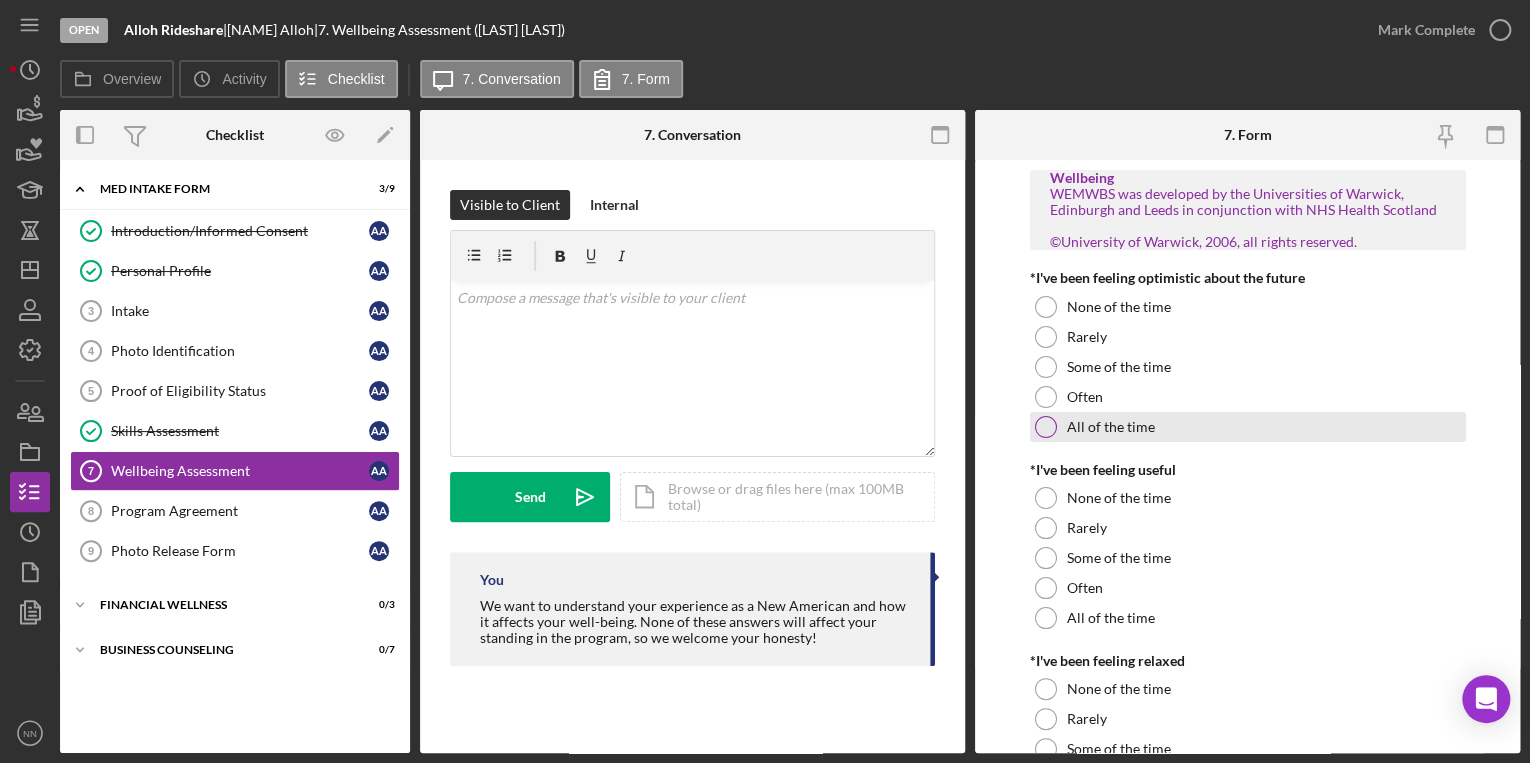 click at bounding box center (1046, 427) 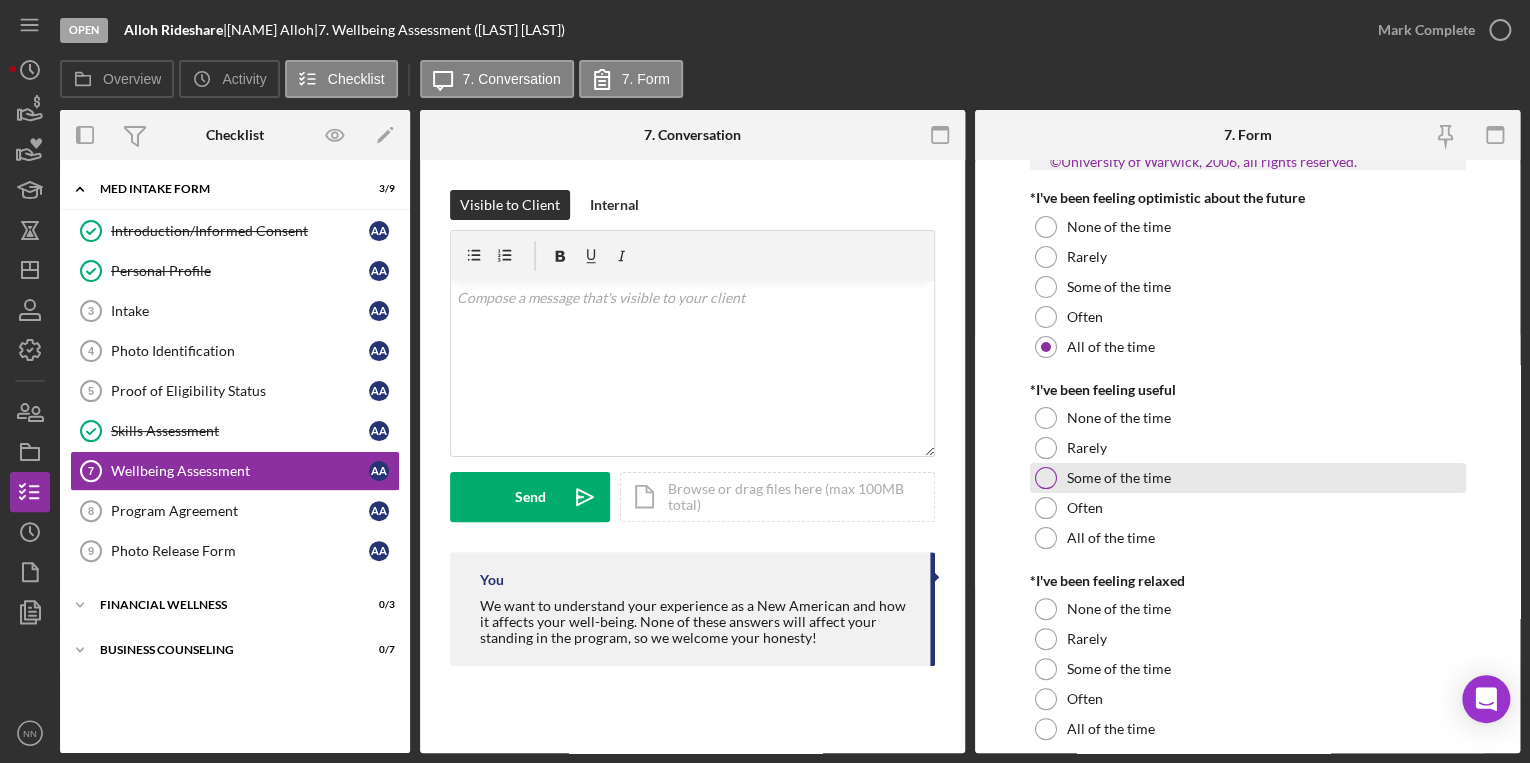 scroll, scrollTop: 160, scrollLeft: 0, axis: vertical 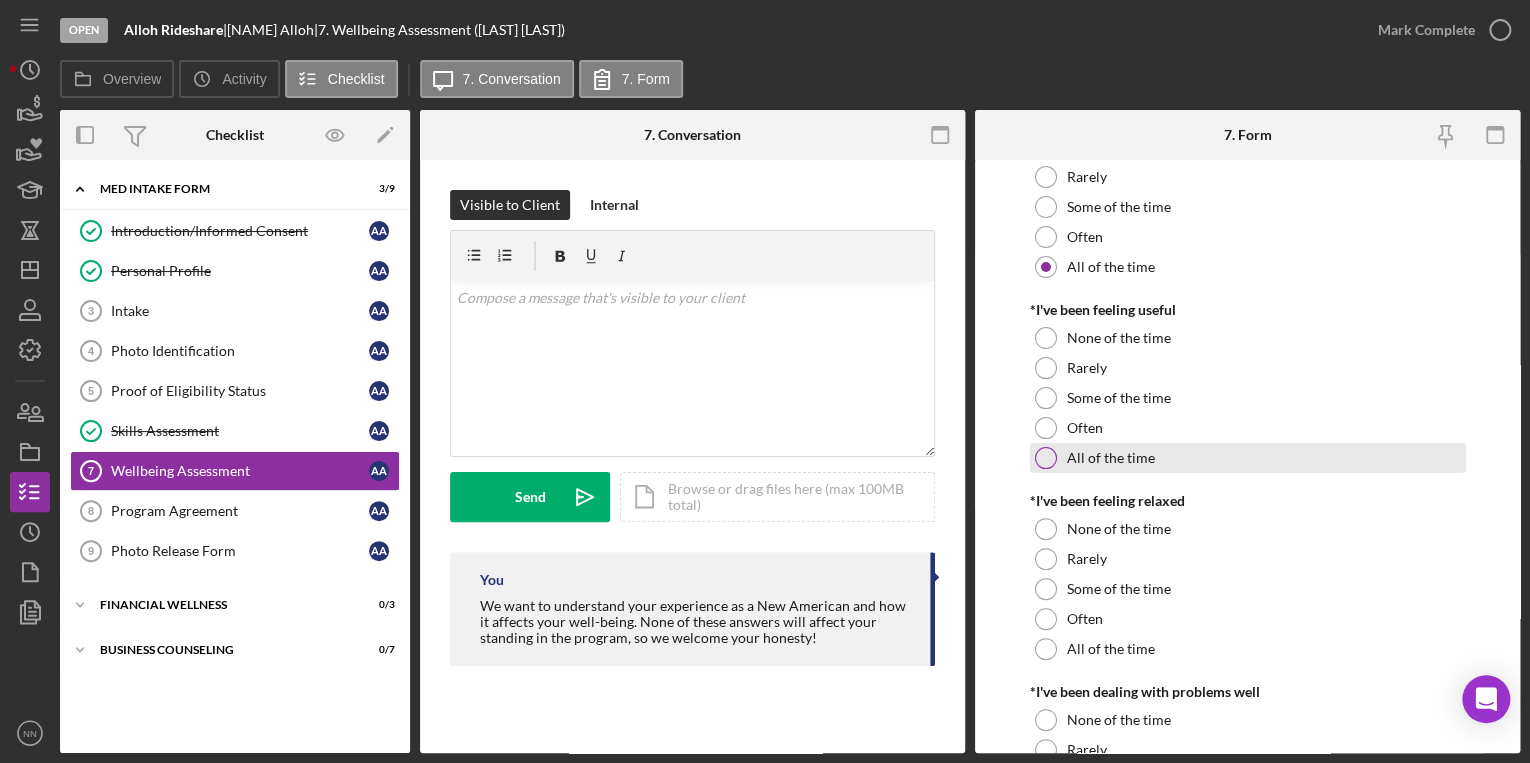 click at bounding box center (1046, 458) 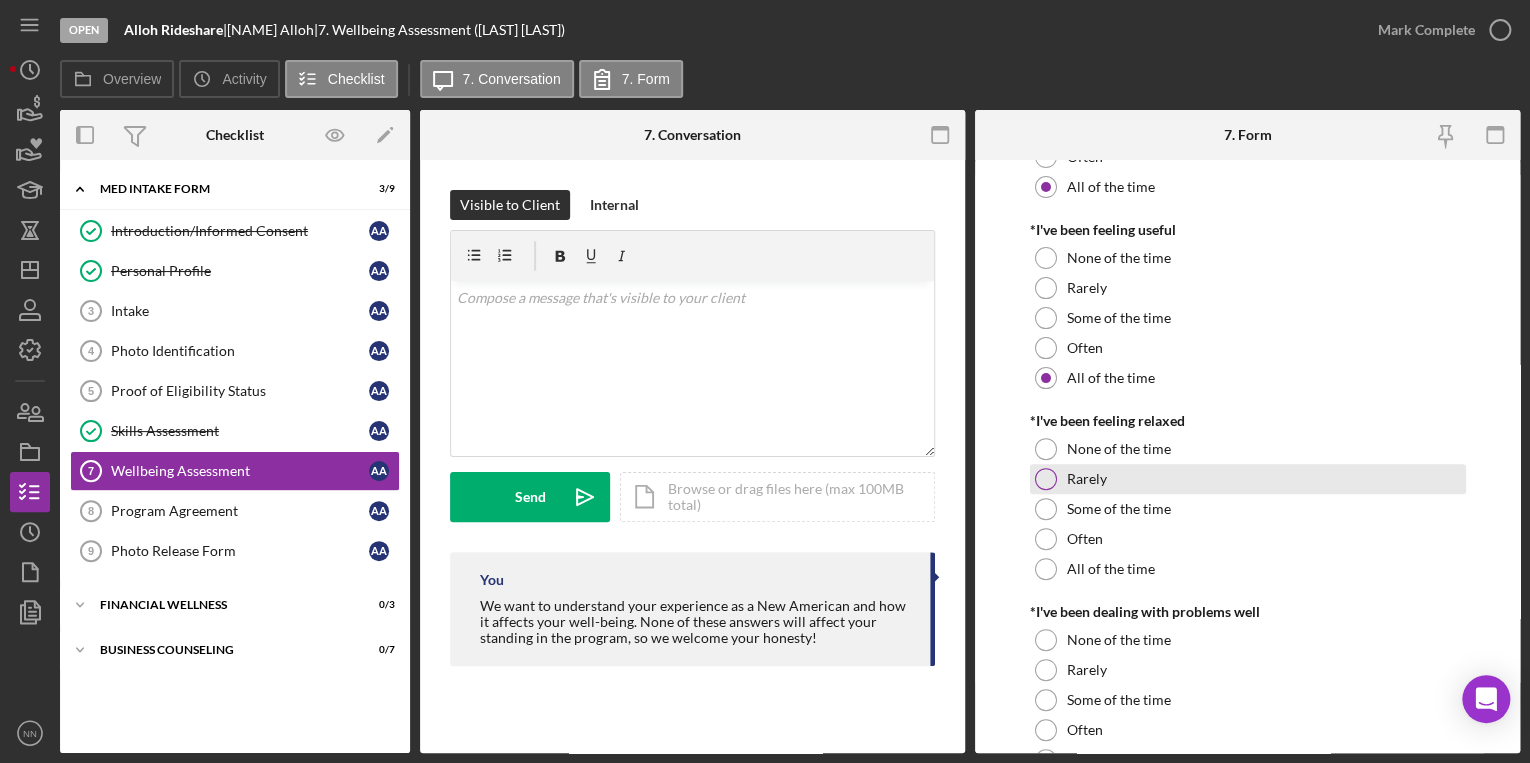 scroll, scrollTop: 320, scrollLeft: 0, axis: vertical 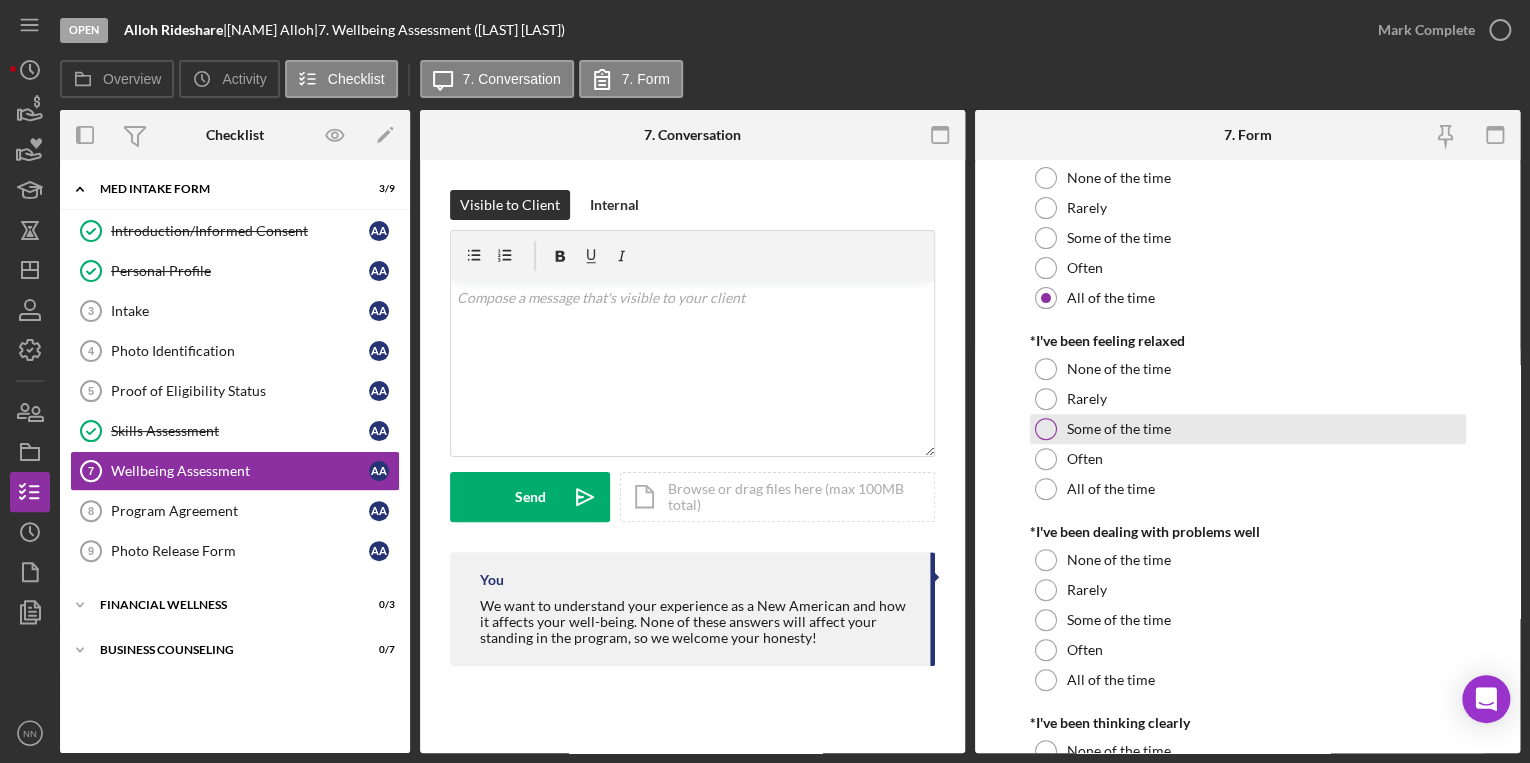drag, startPoint x: 1052, startPoint y: 460, endPoint x: 1134, endPoint y: 441, distance: 84.17244 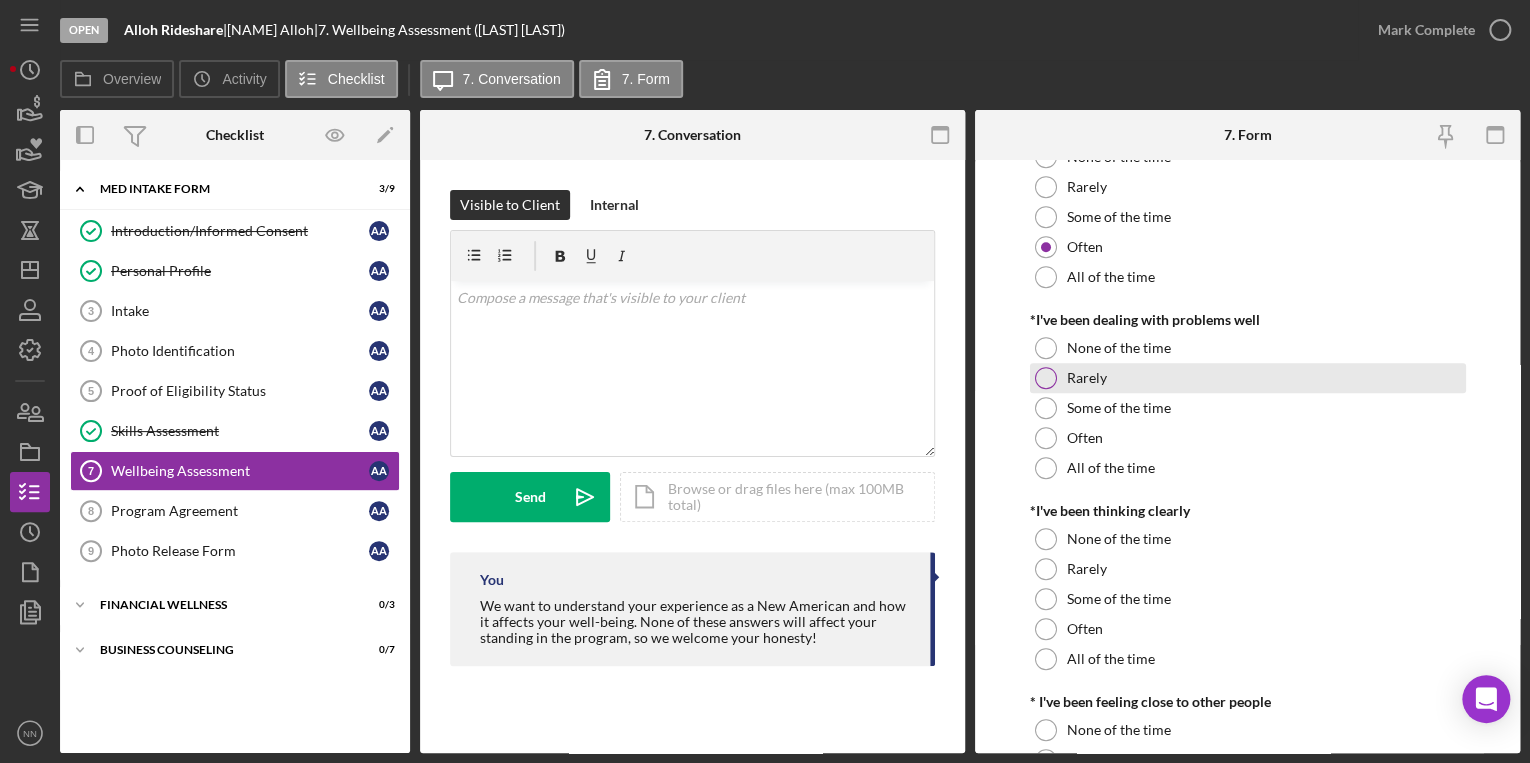 scroll, scrollTop: 560, scrollLeft: 0, axis: vertical 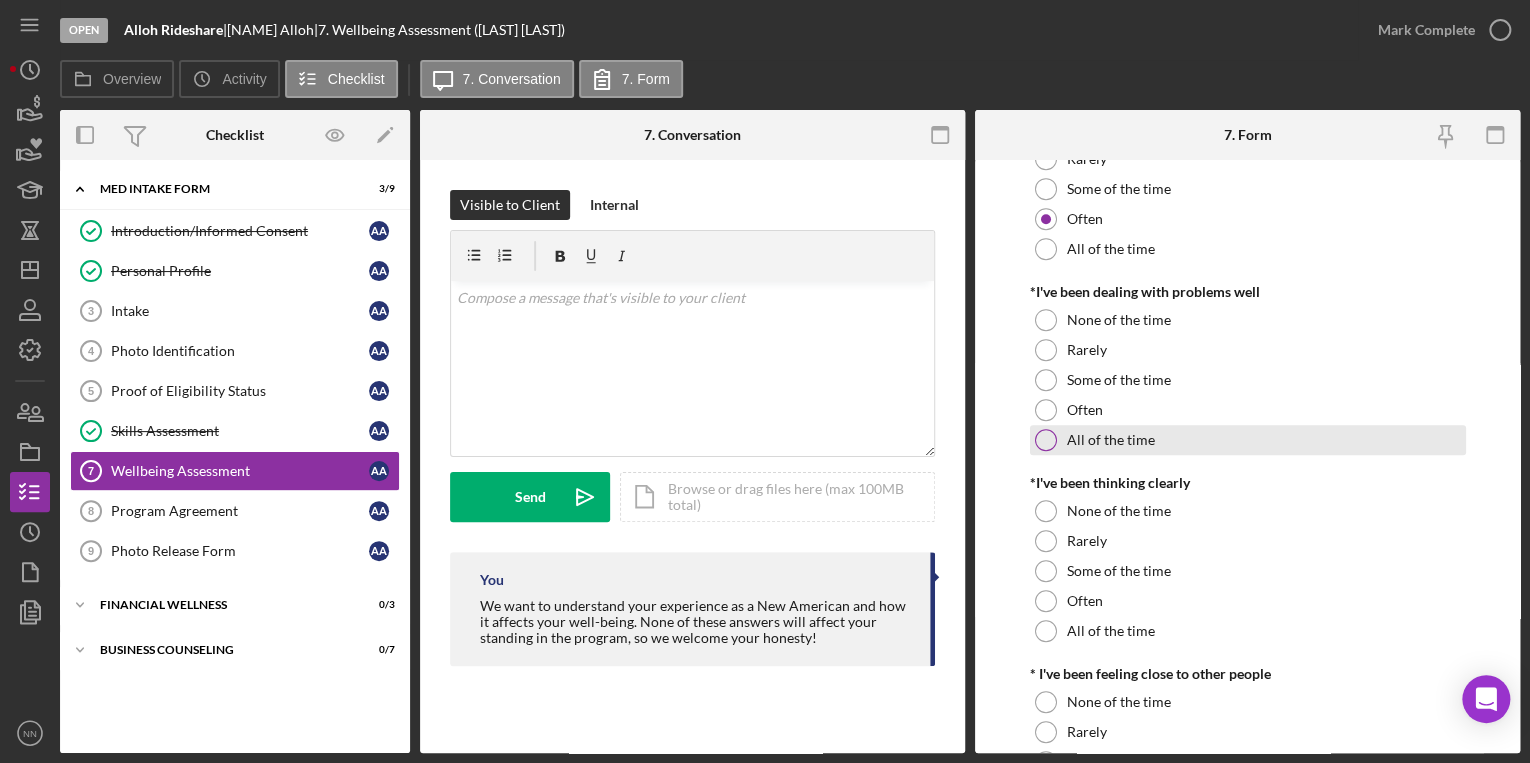 click at bounding box center (1046, 440) 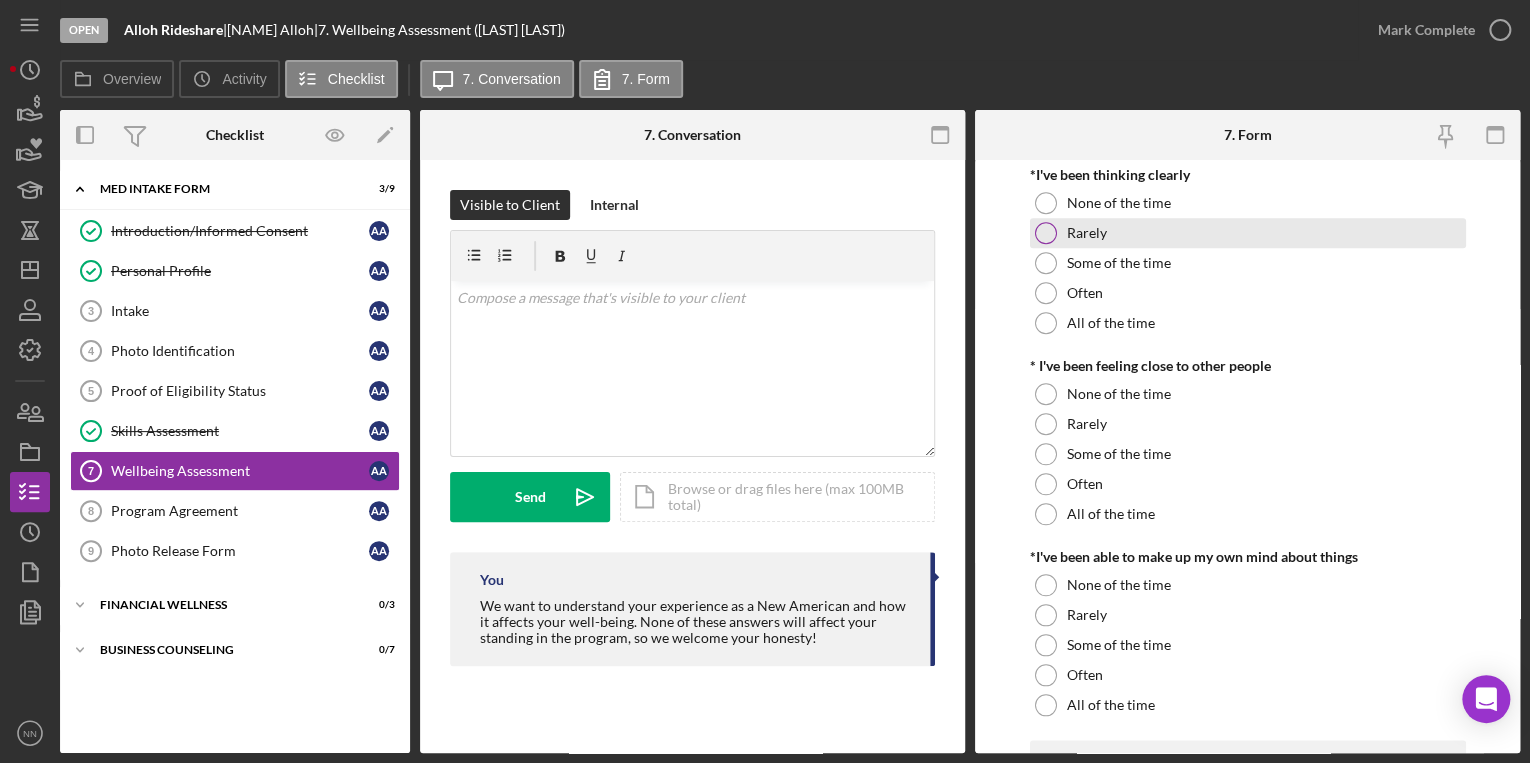 scroll, scrollTop: 880, scrollLeft: 0, axis: vertical 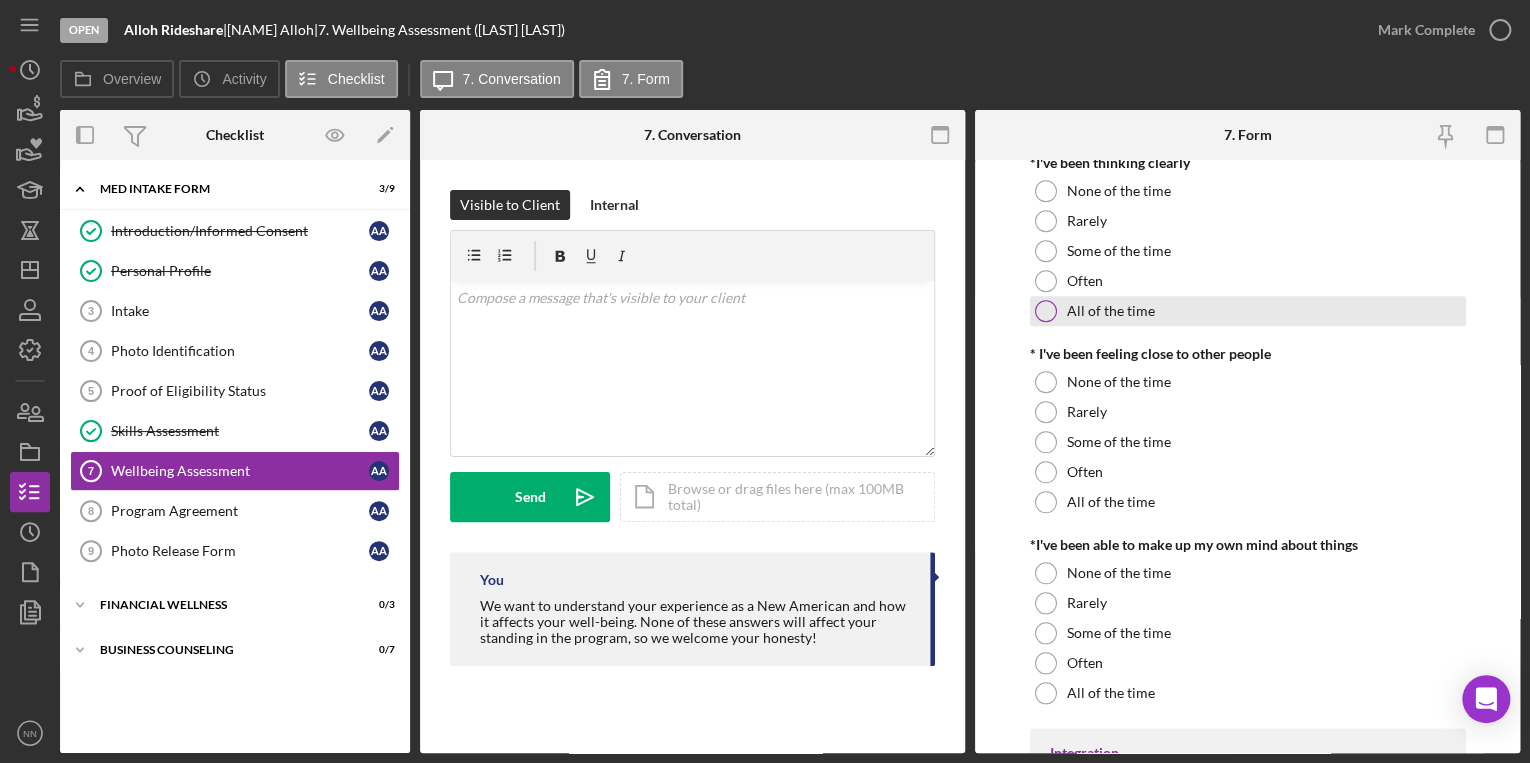 click at bounding box center (1046, 311) 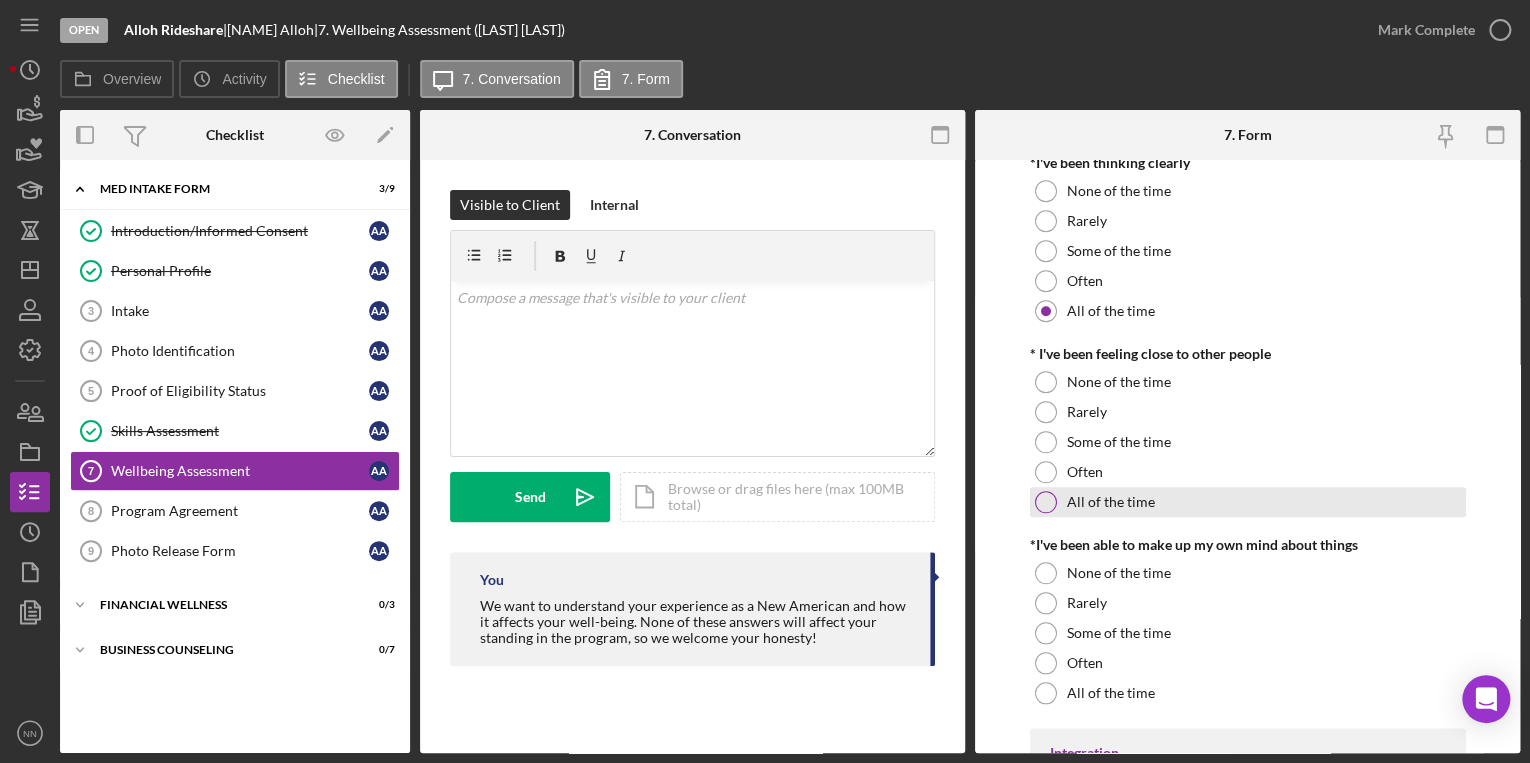click at bounding box center [1046, 502] 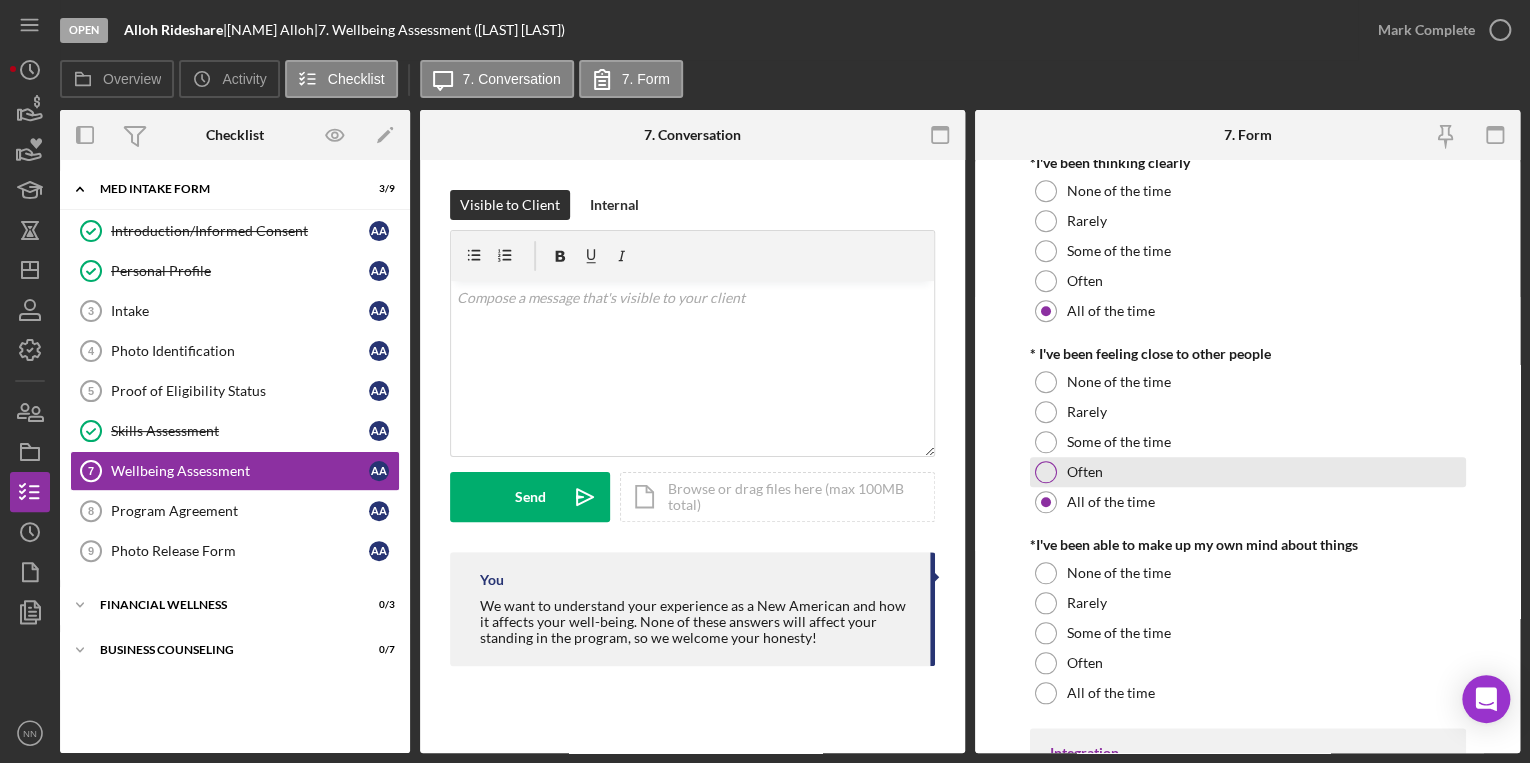 click at bounding box center (1046, 472) 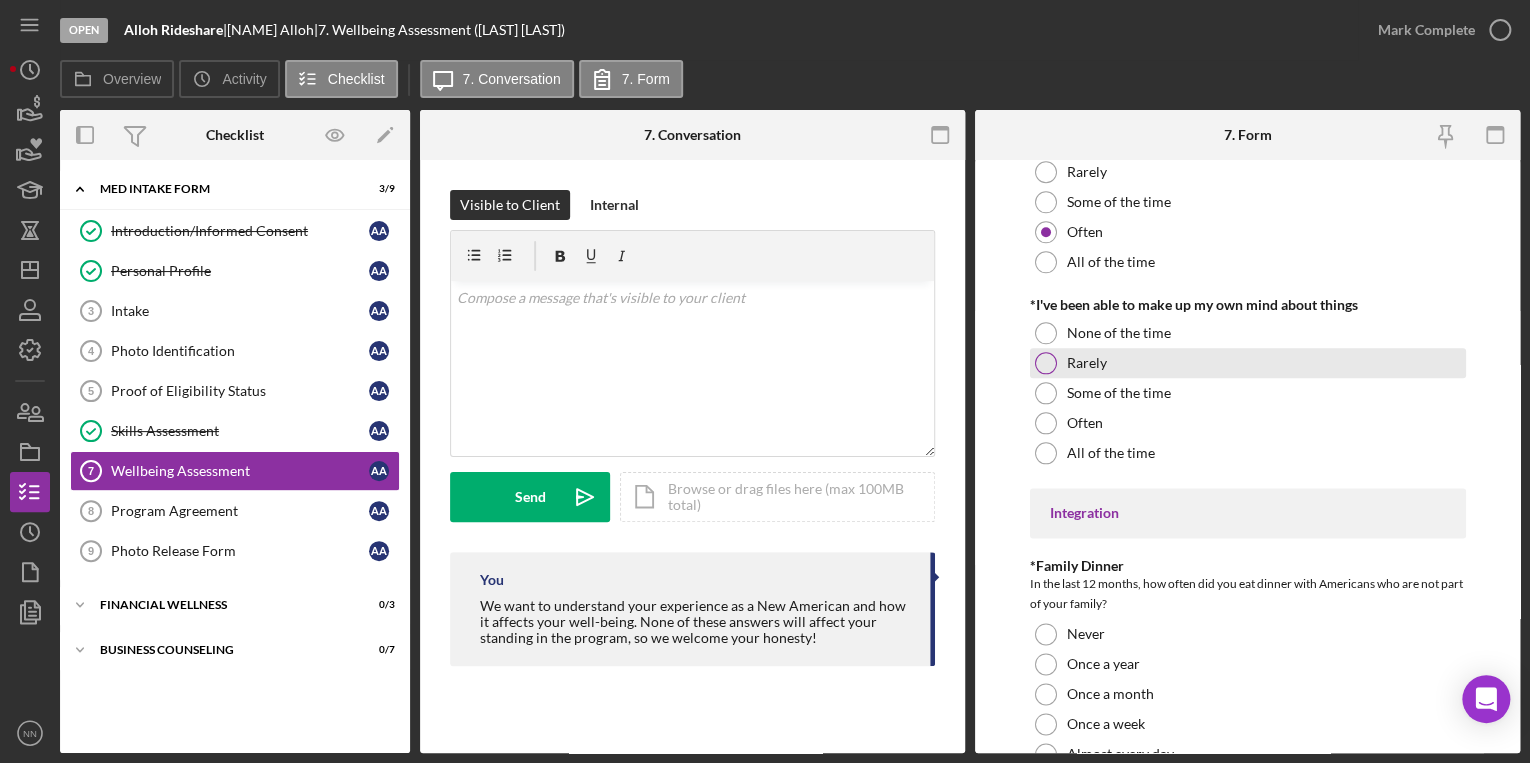 scroll, scrollTop: 1200, scrollLeft: 0, axis: vertical 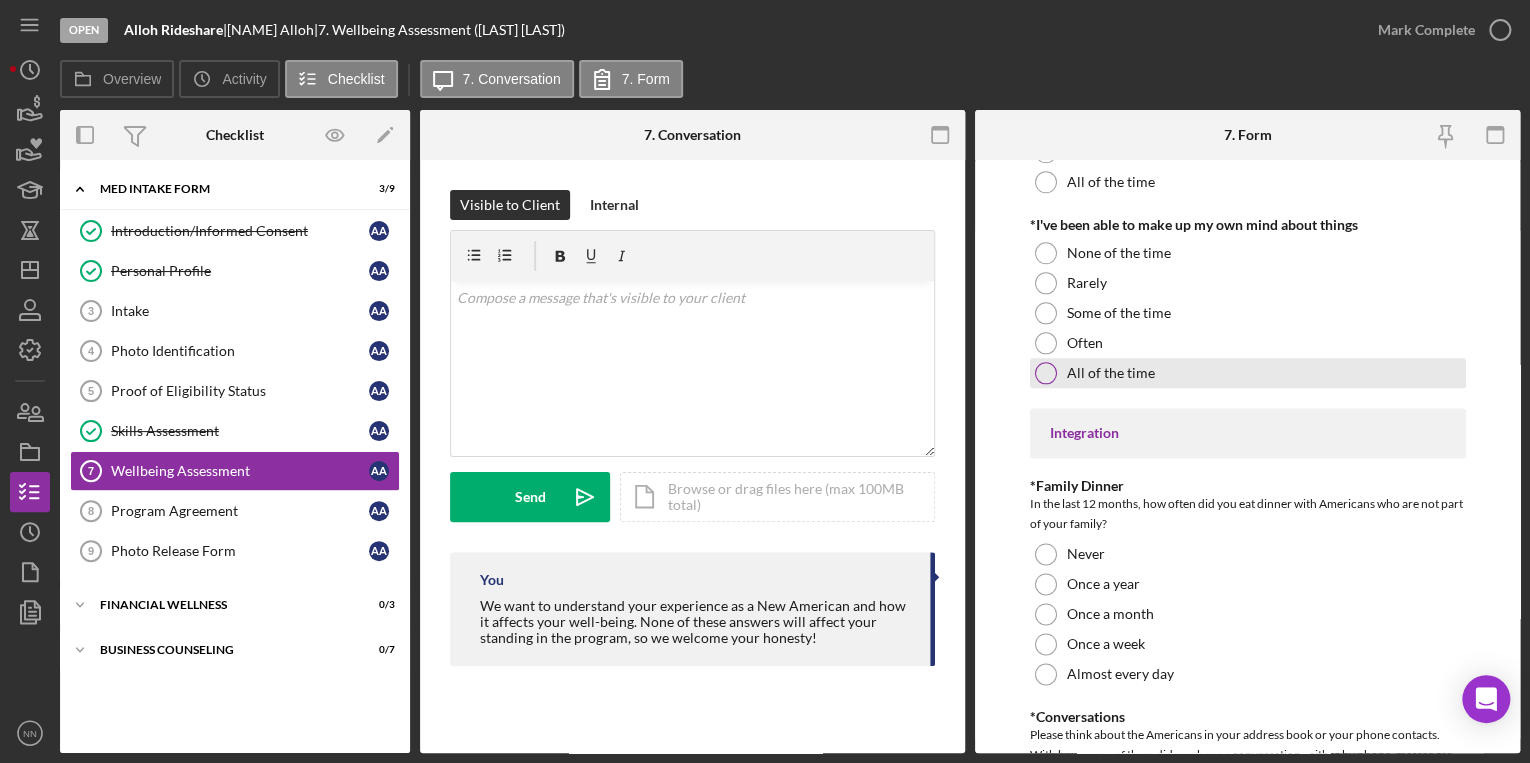 click on "All of the time" at bounding box center (1248, 373) 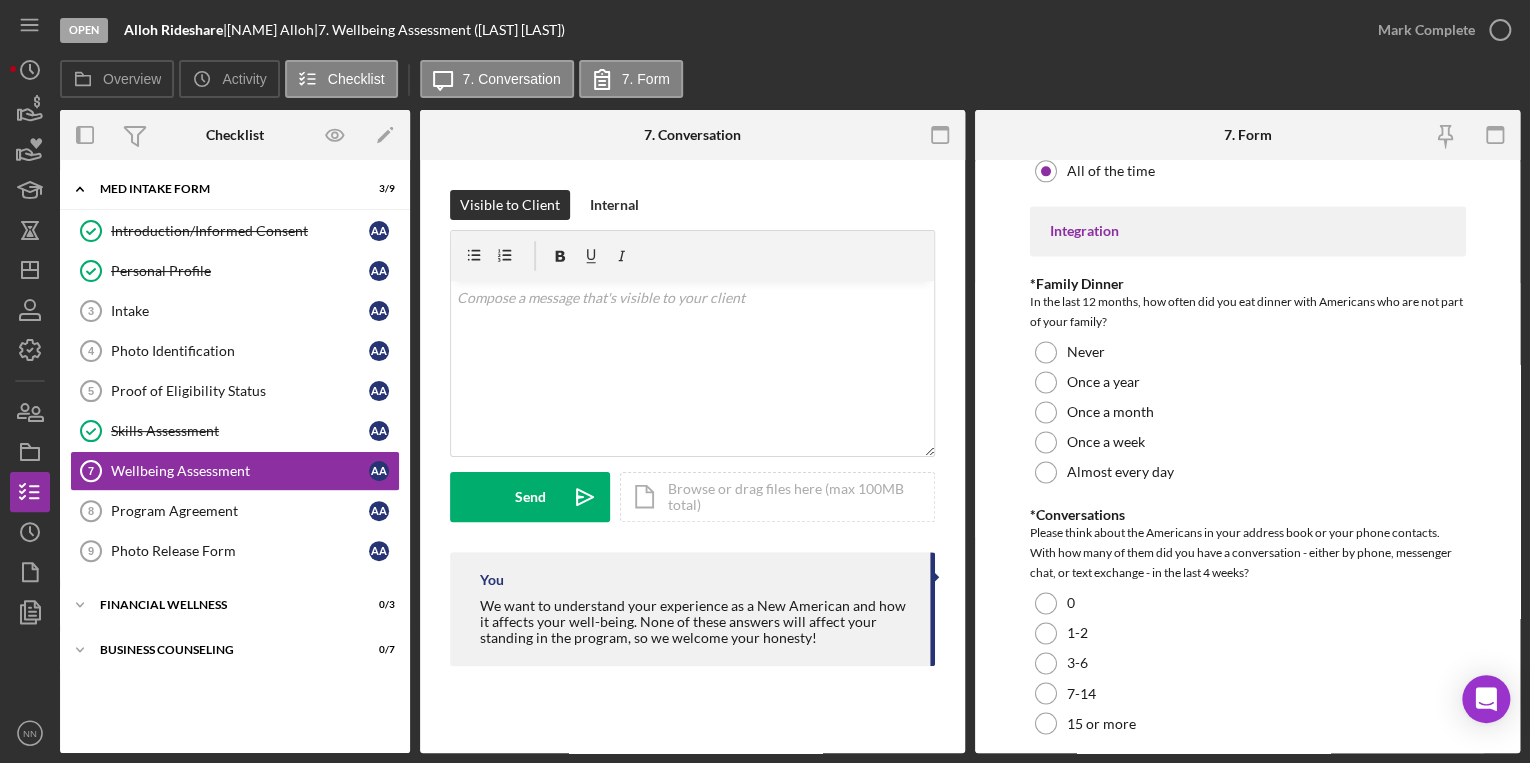 scroll, scrollTop: 1440, scrollLeft: 0, axis: vertical 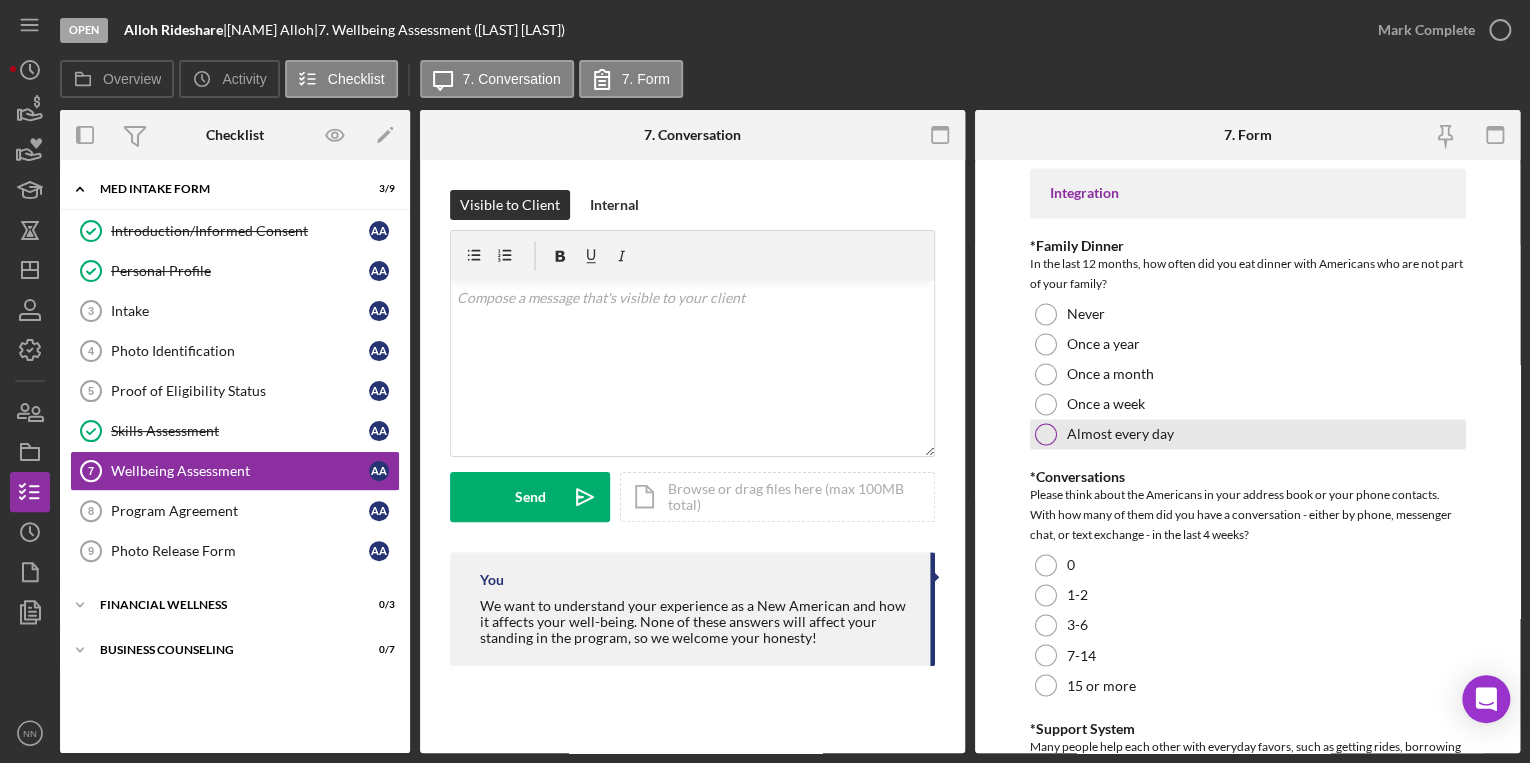 click at bounding box center [1046, 434] 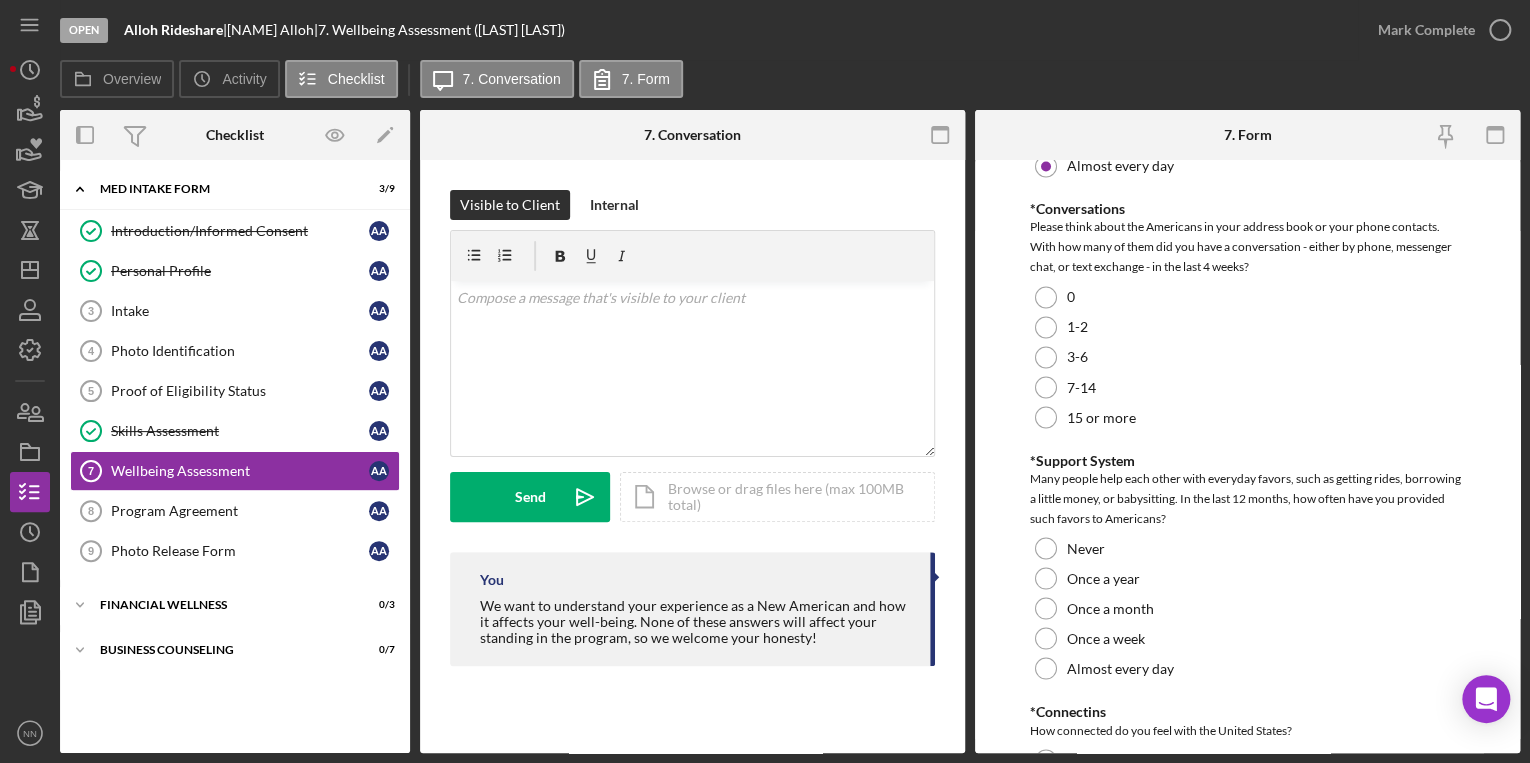 scroll, scrollTop: 1680, scrollLeft: 0, axis: vertical 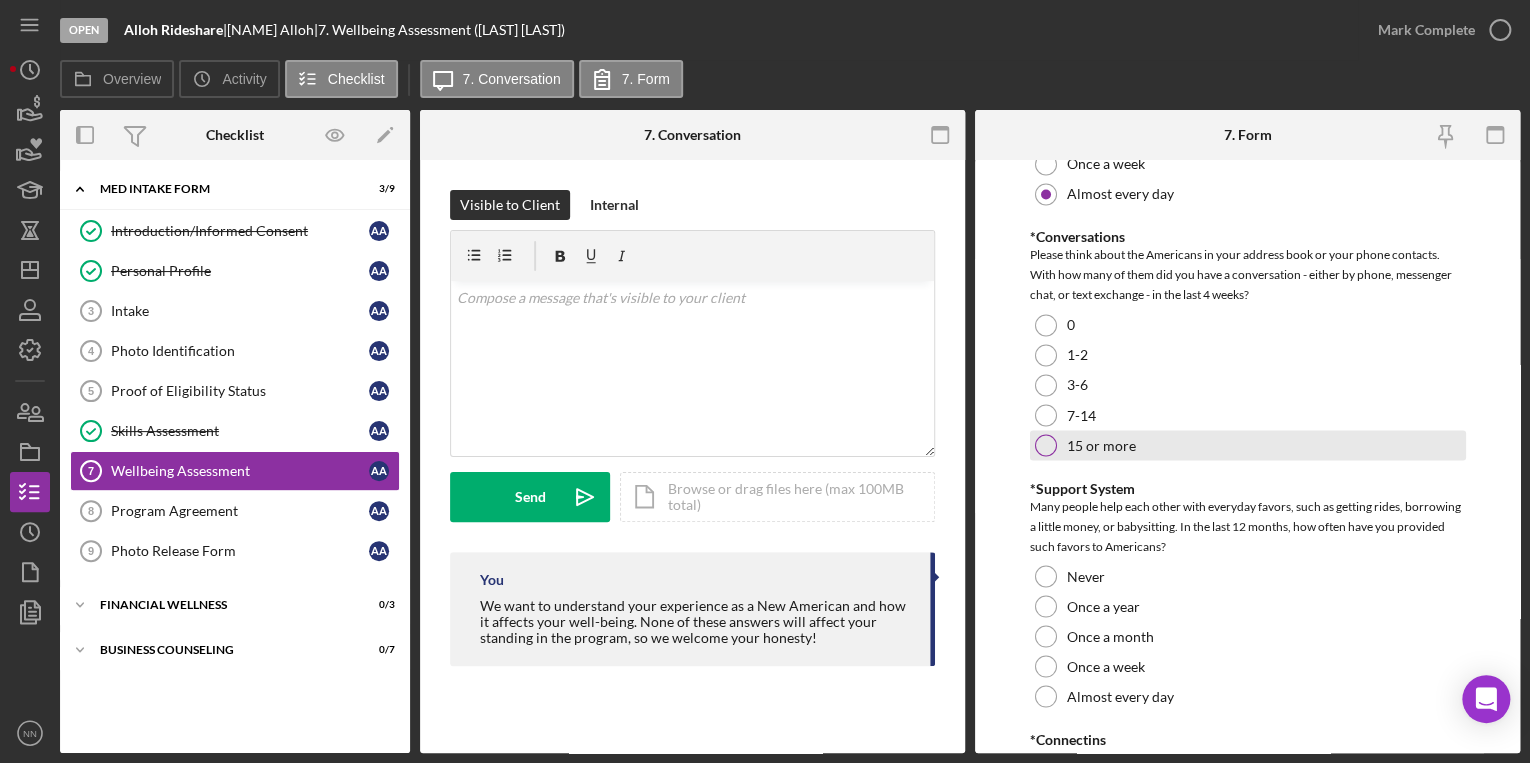 click at bounding box center [1046, 445] 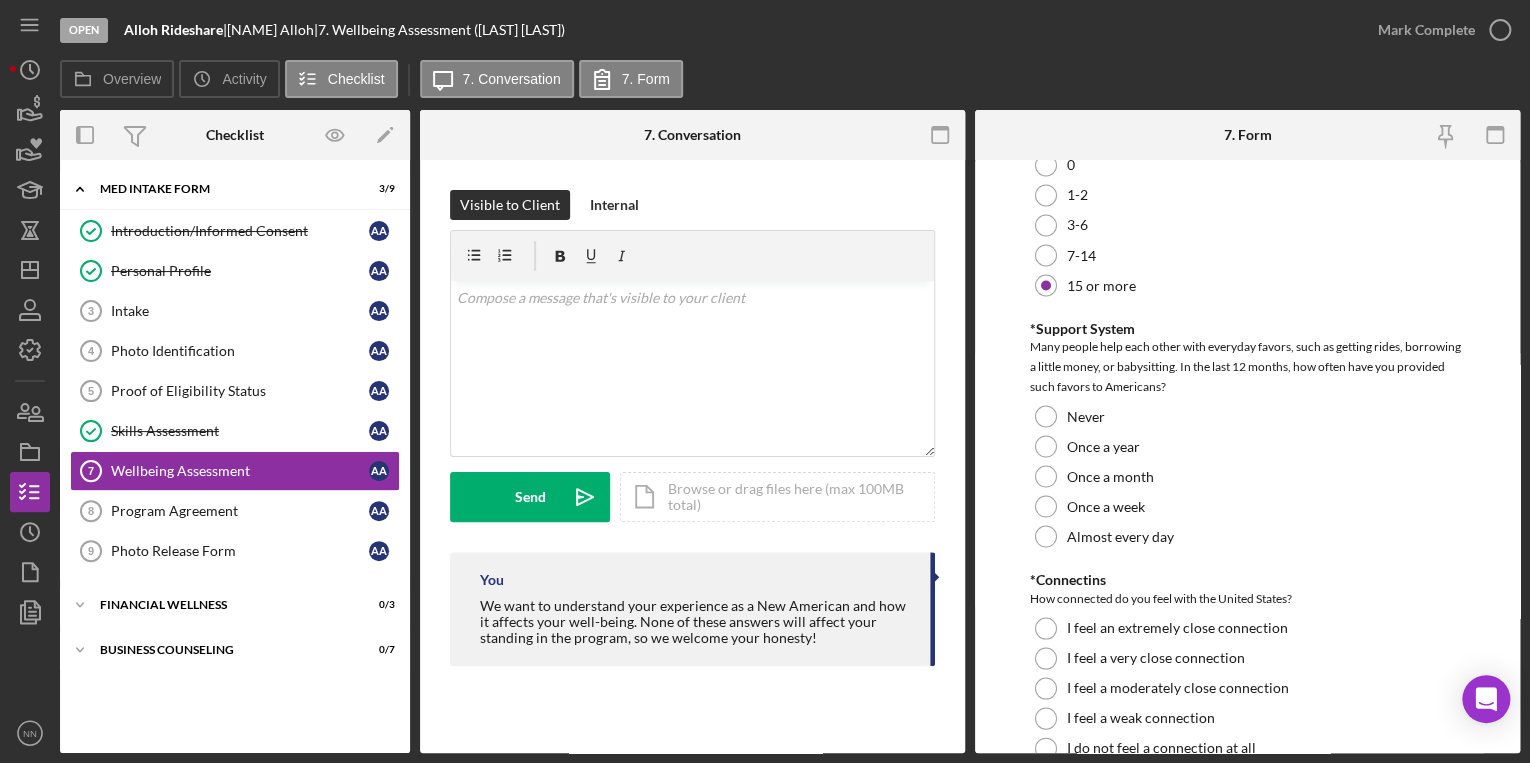 scroll, scrollTop: 1920, scrollLeft: 0, axis: vertical 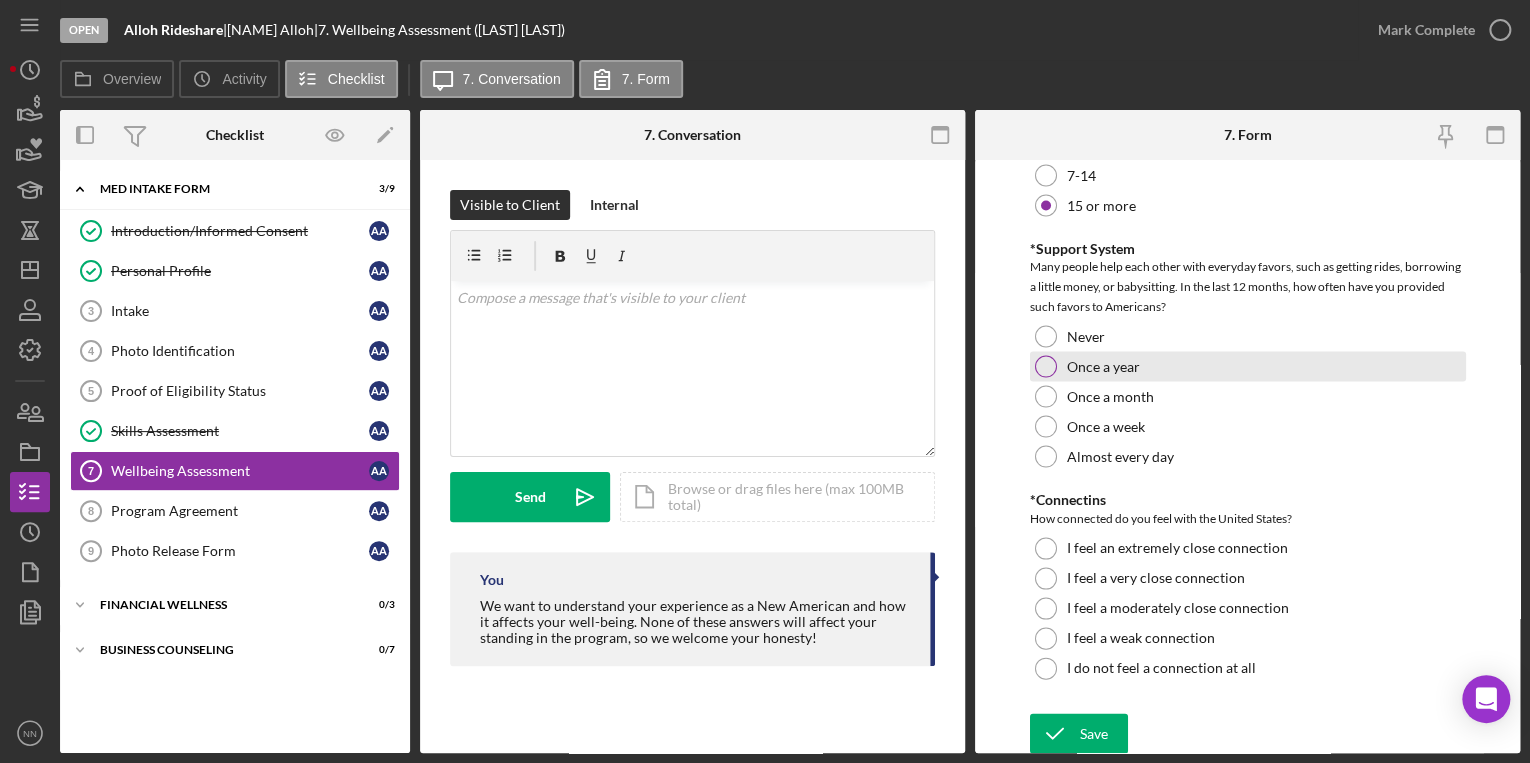 click on "Once a year" at bounding box center [1103, 366] 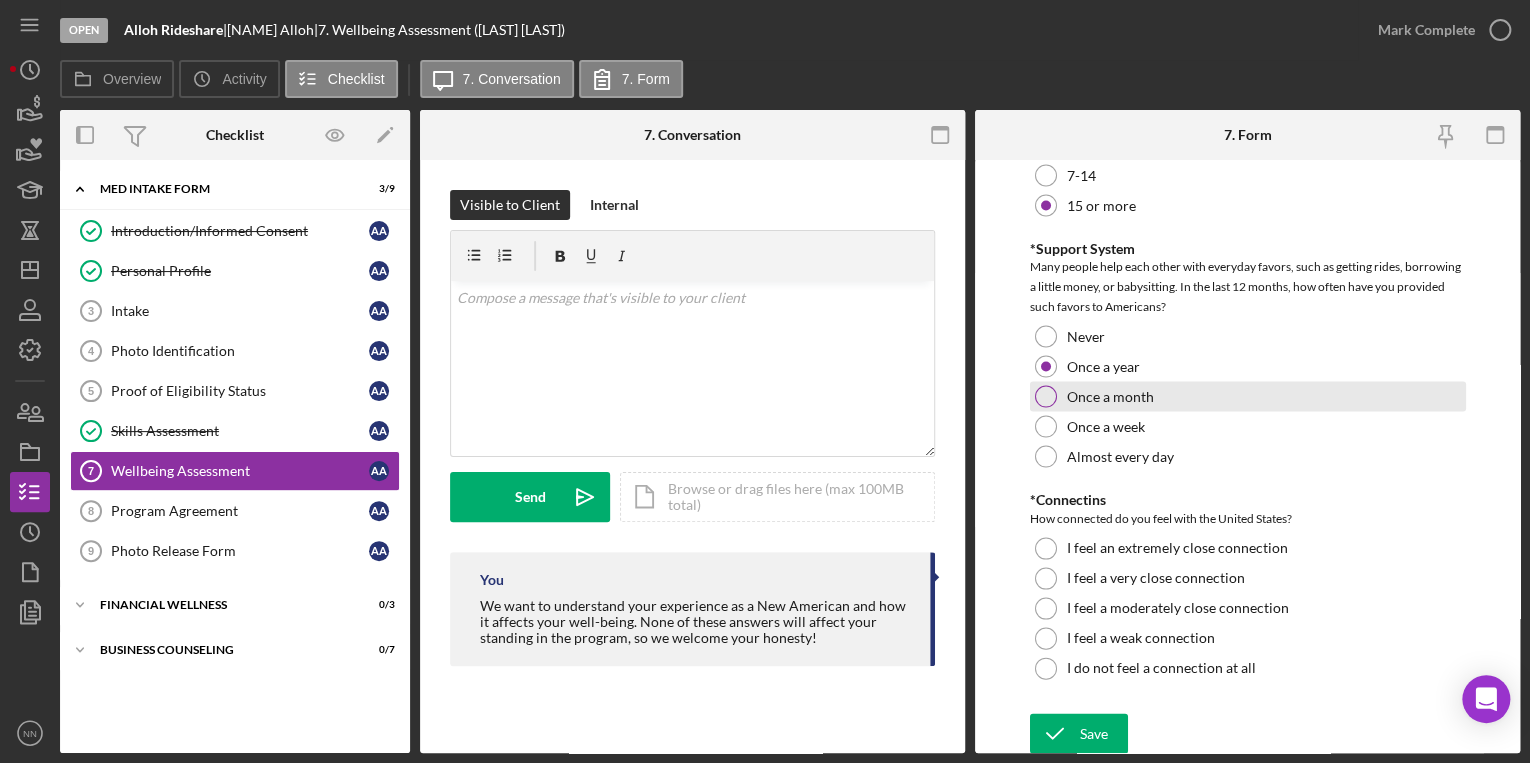 scroll, scrollTop: 1922, scrollLeft: 0, axis: vertical 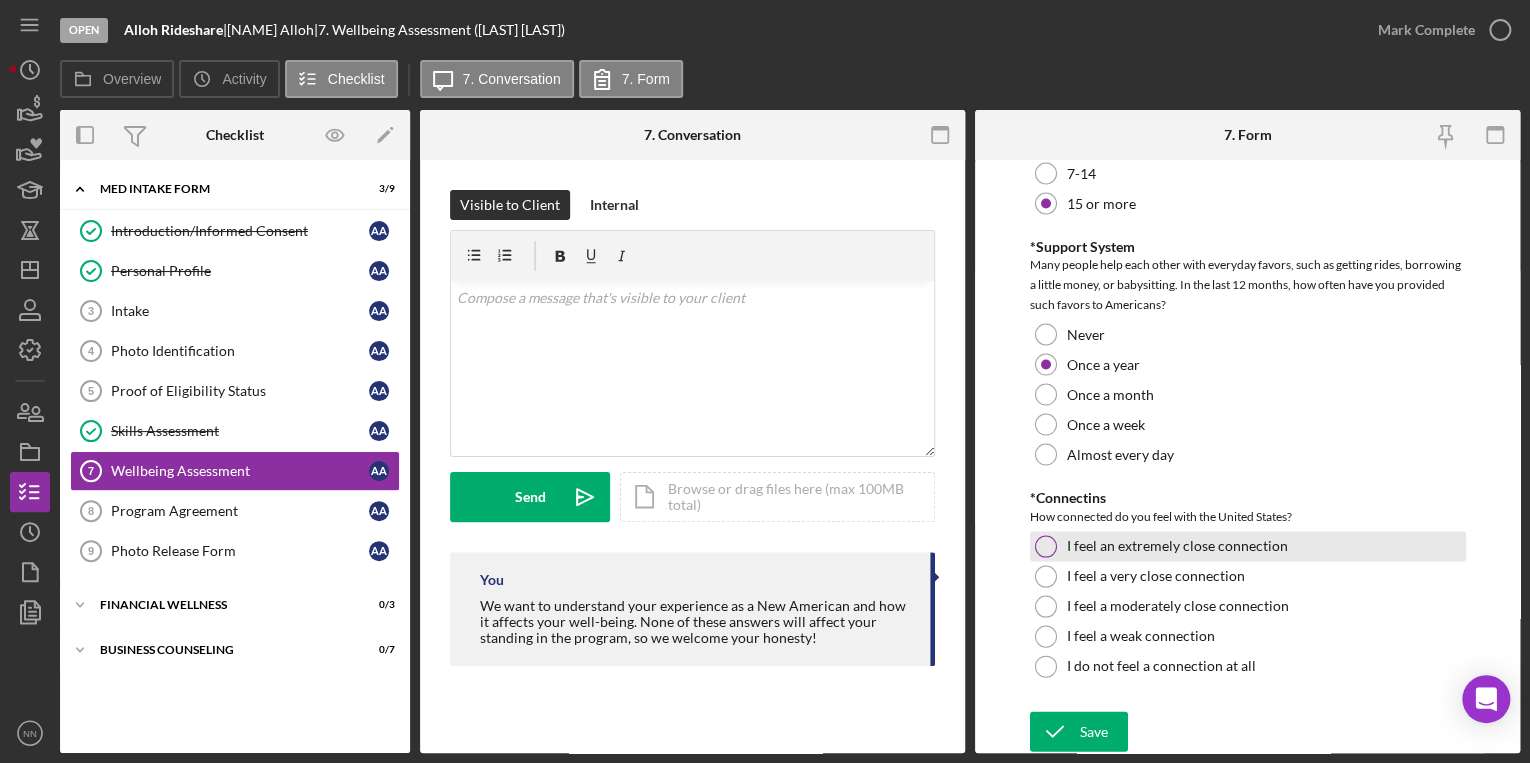 click at bounding box center [1046, 546] 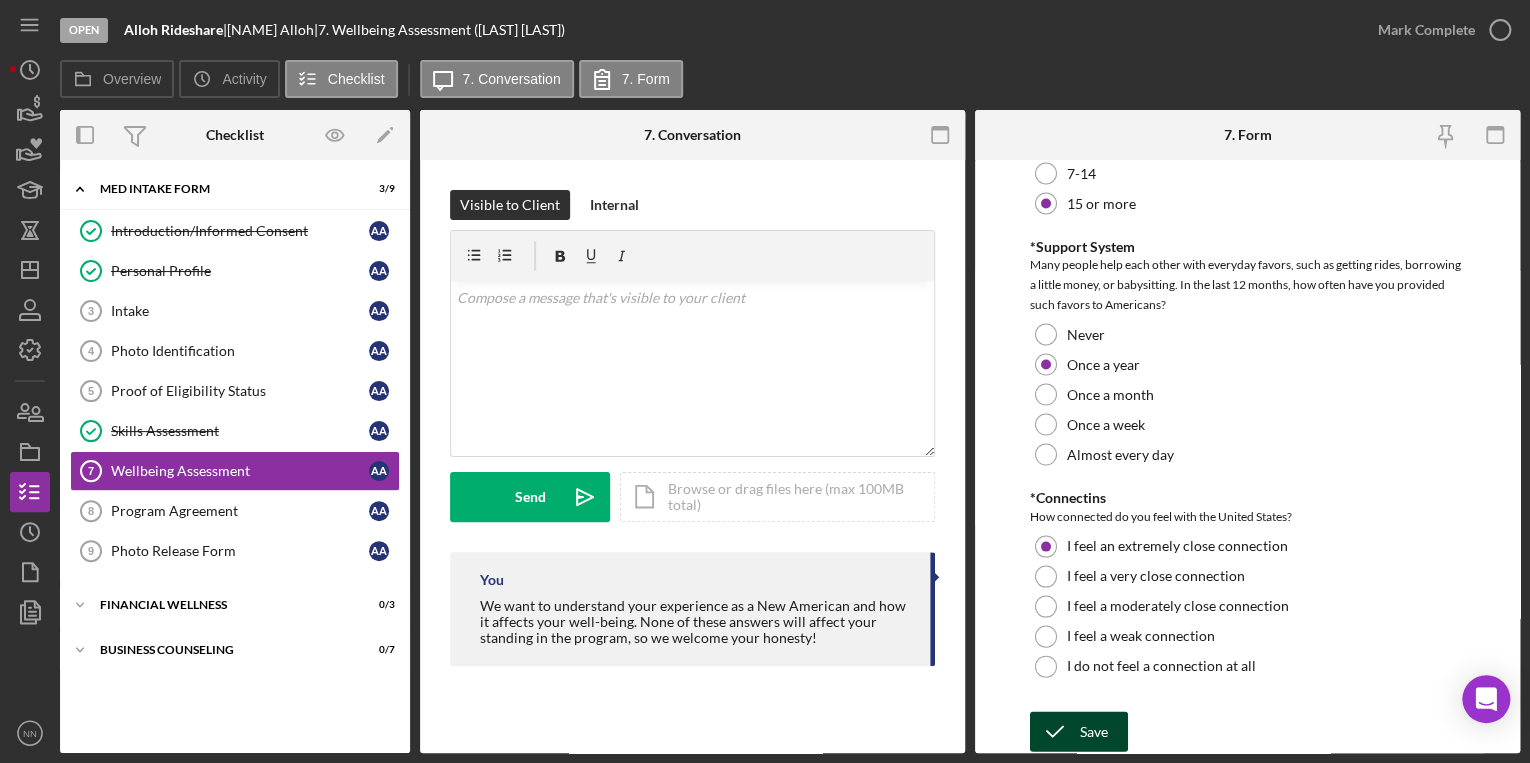 click on "Save" at bounding box center (1094, 731) 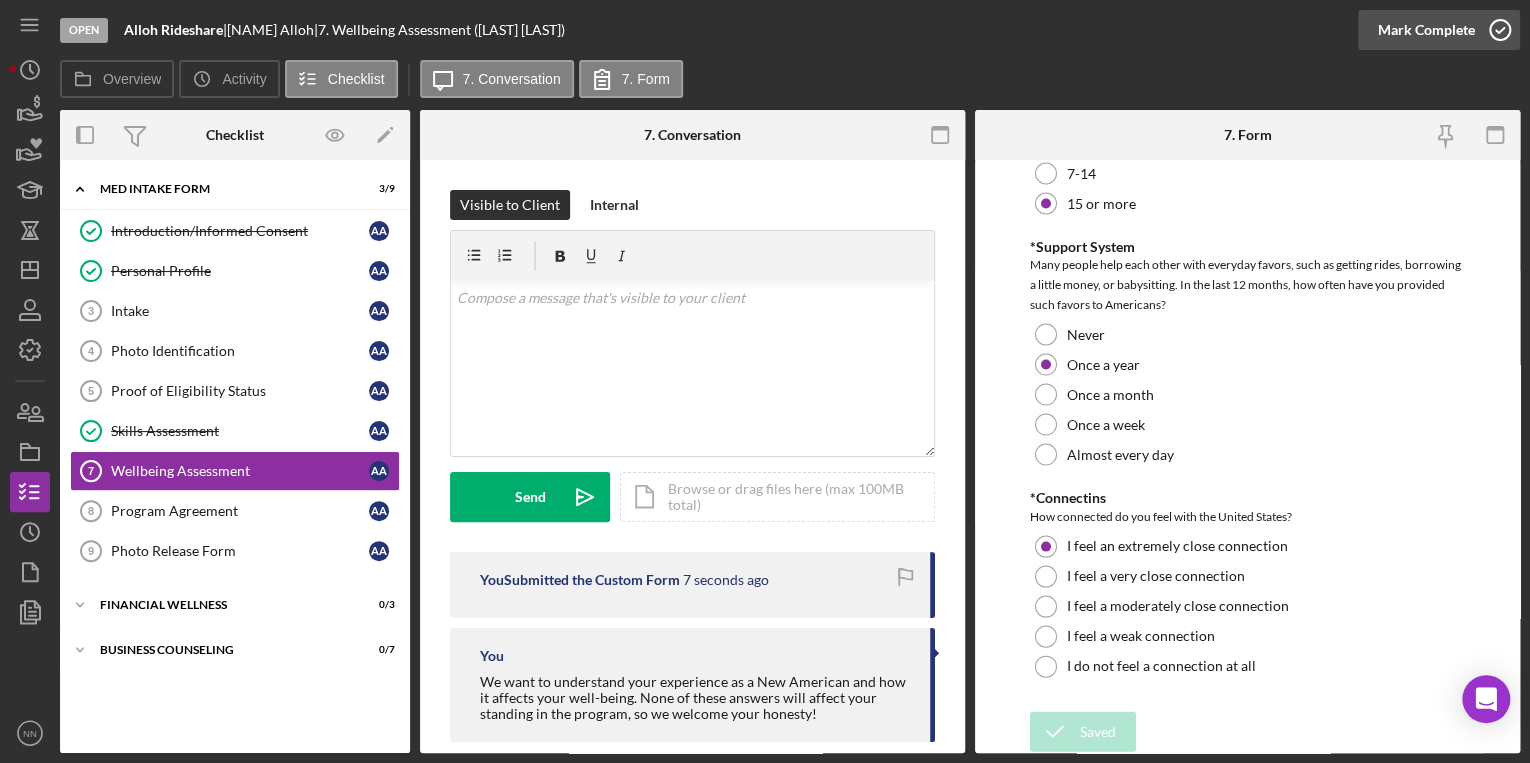 click 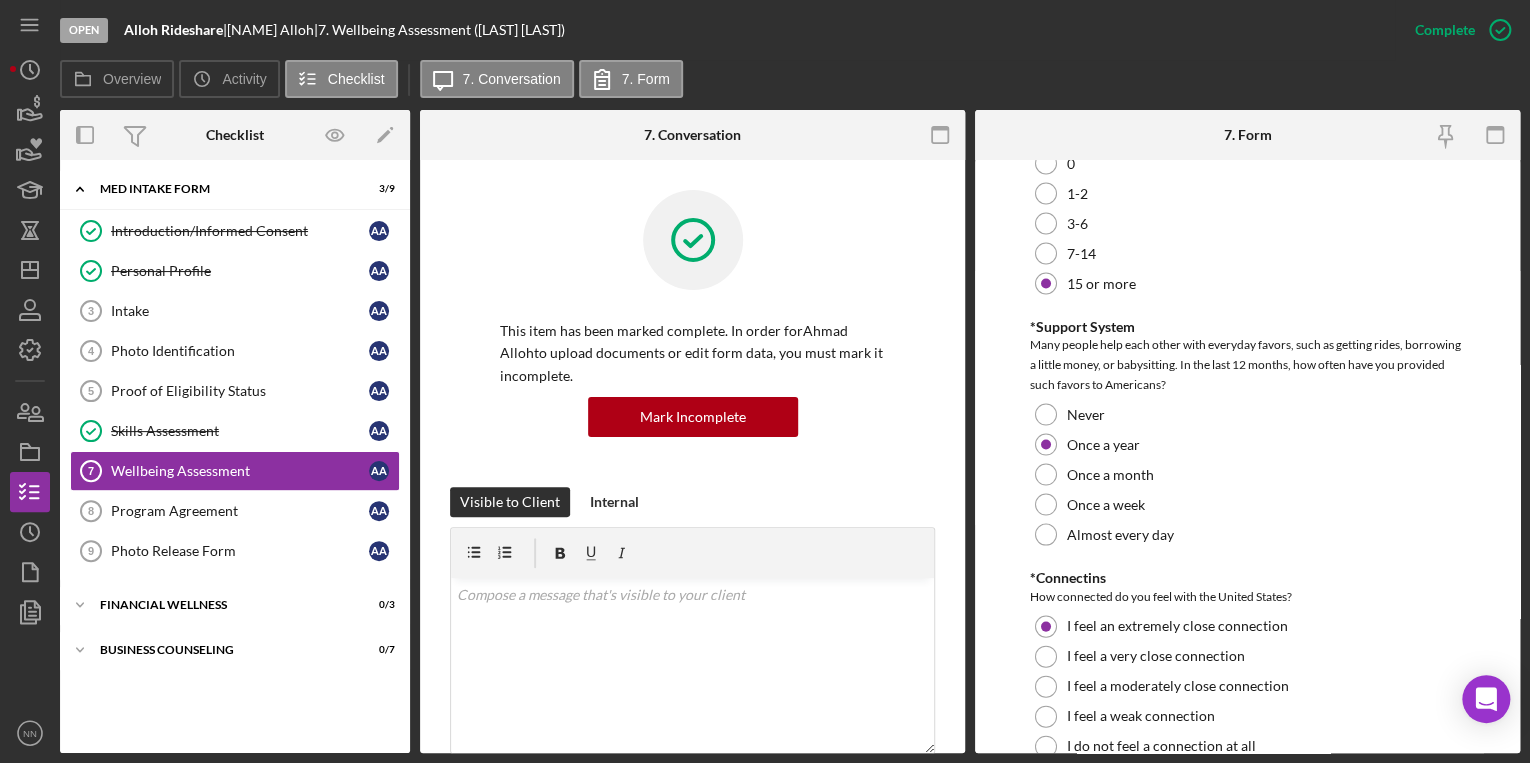 scroll, scrollTop: 2002, scrollLeft: 0, axis: vertical 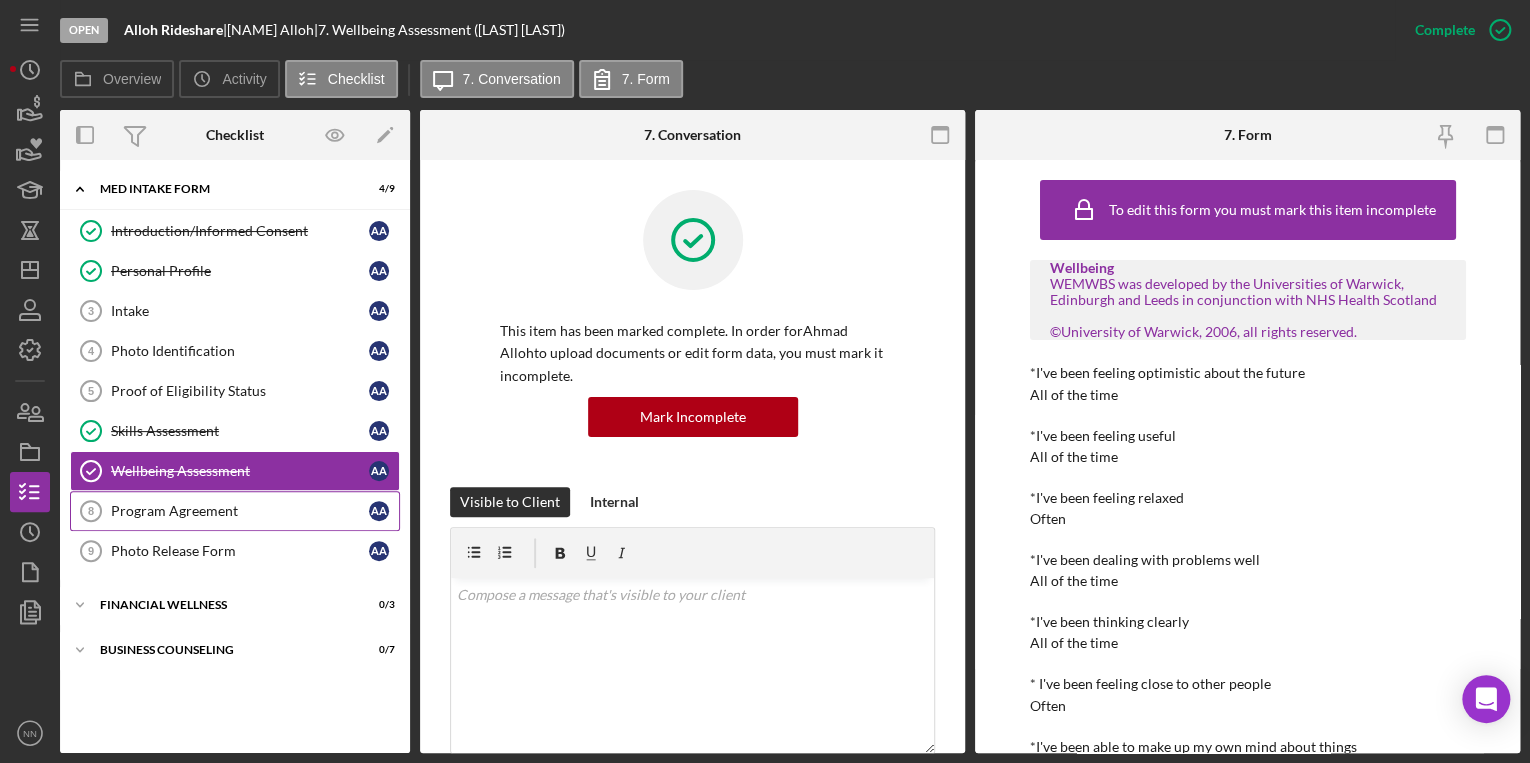 click on "Program Agreement" at bounding box center (240, 511) 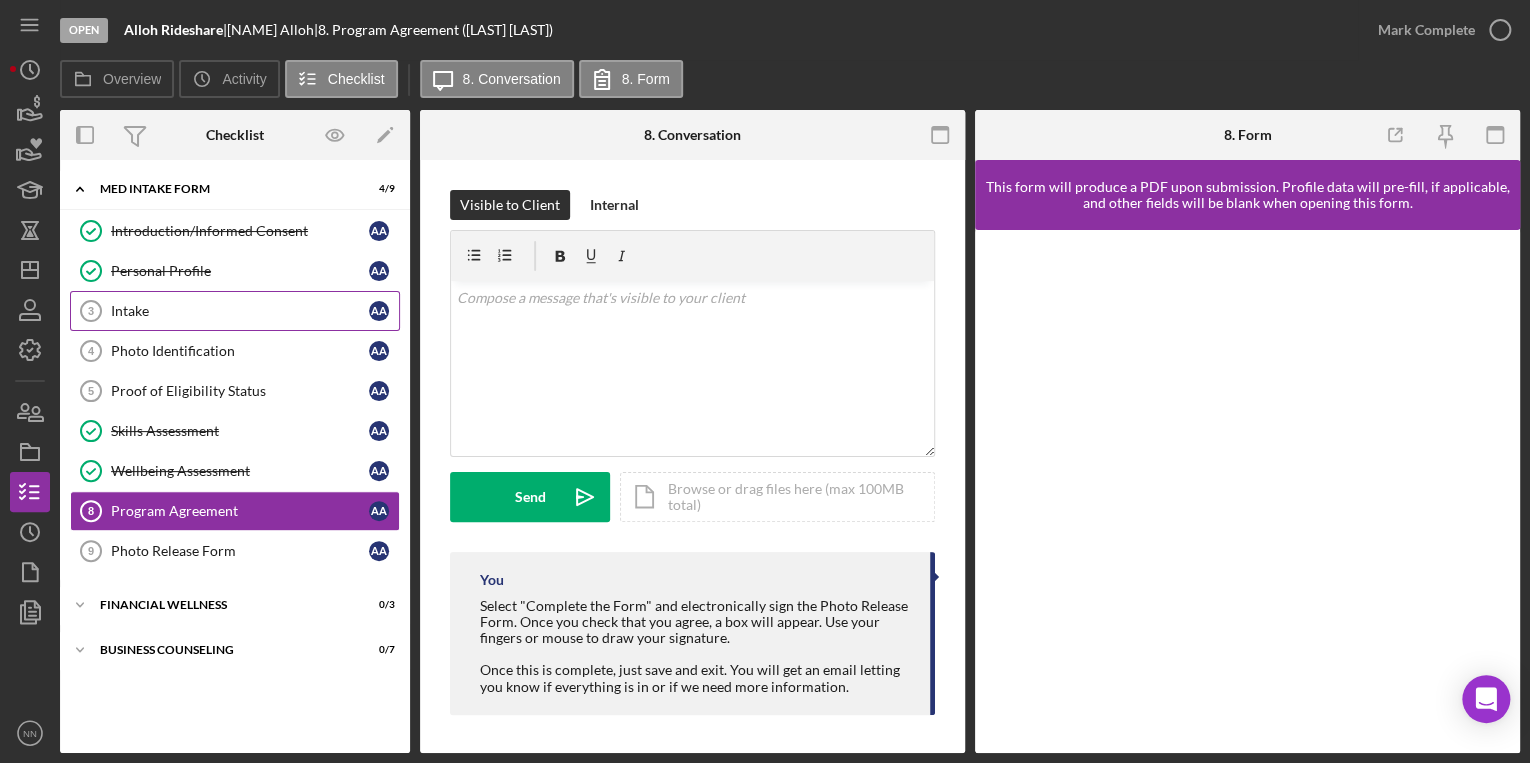 click on "Intake 3 Intake A A" at bounding box center [235, 311] 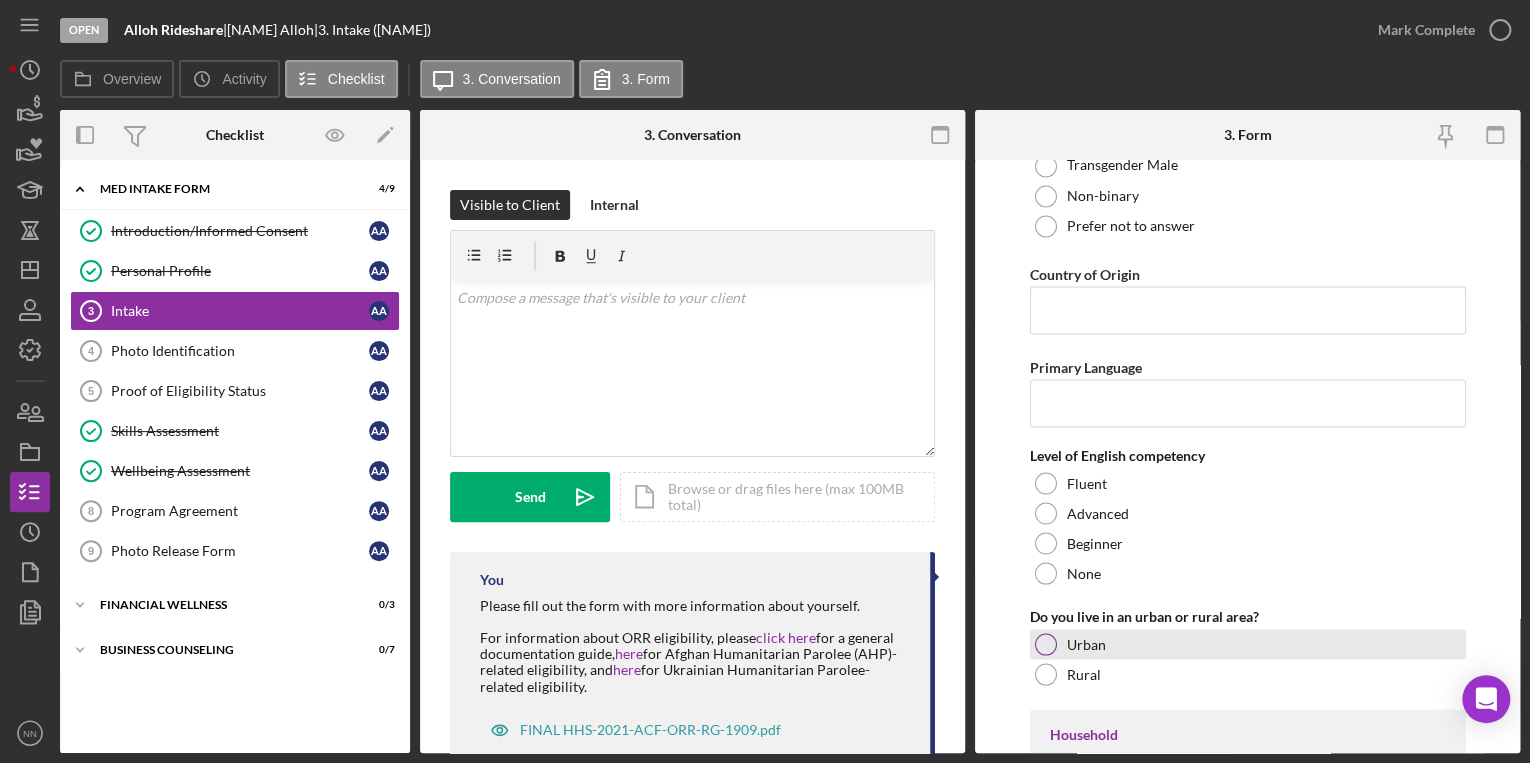 scroll, scrollTop: 1920, scrollLeft: 0, axis: vertical 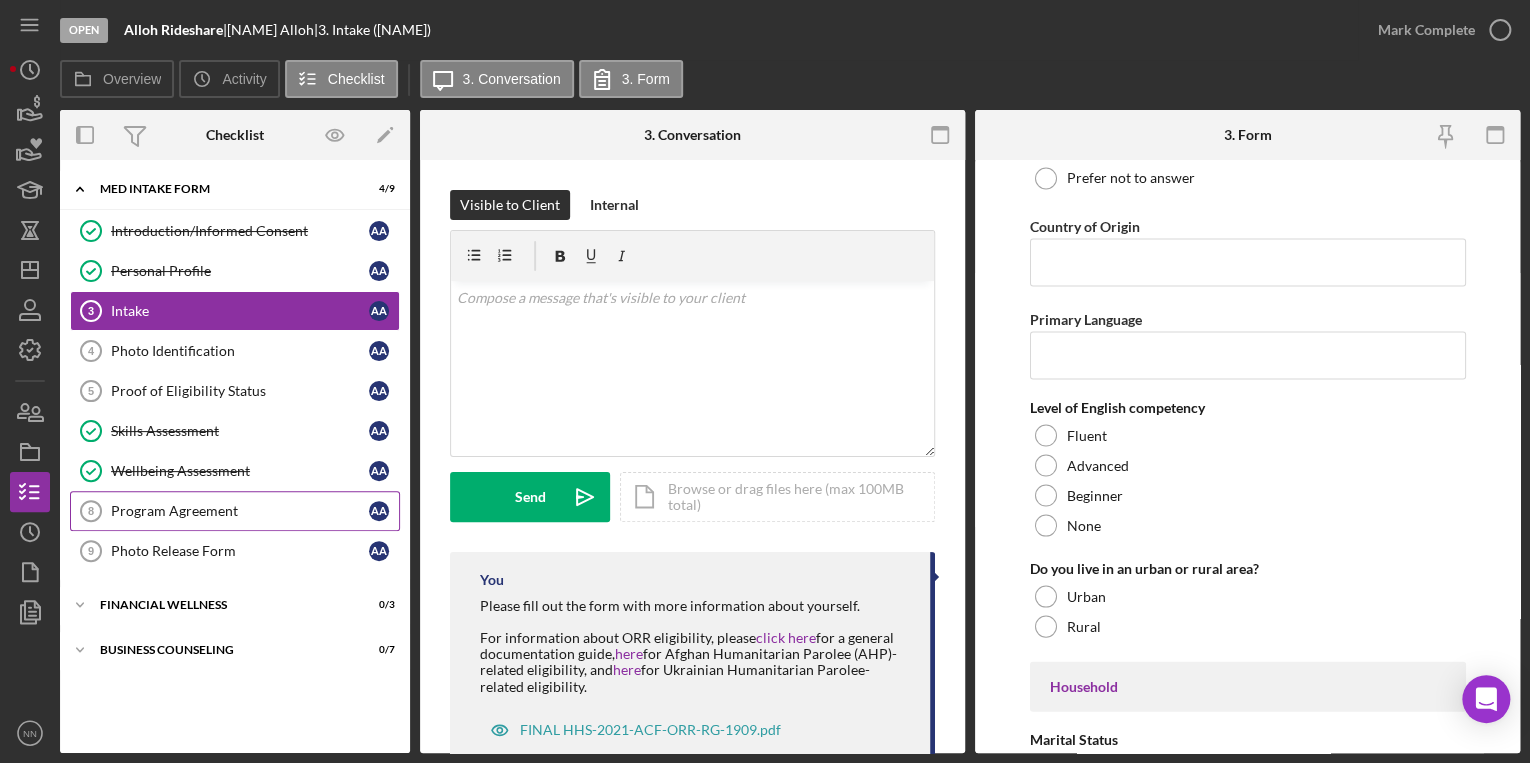click on "Program Agreement" at bounding box center (240, 511) 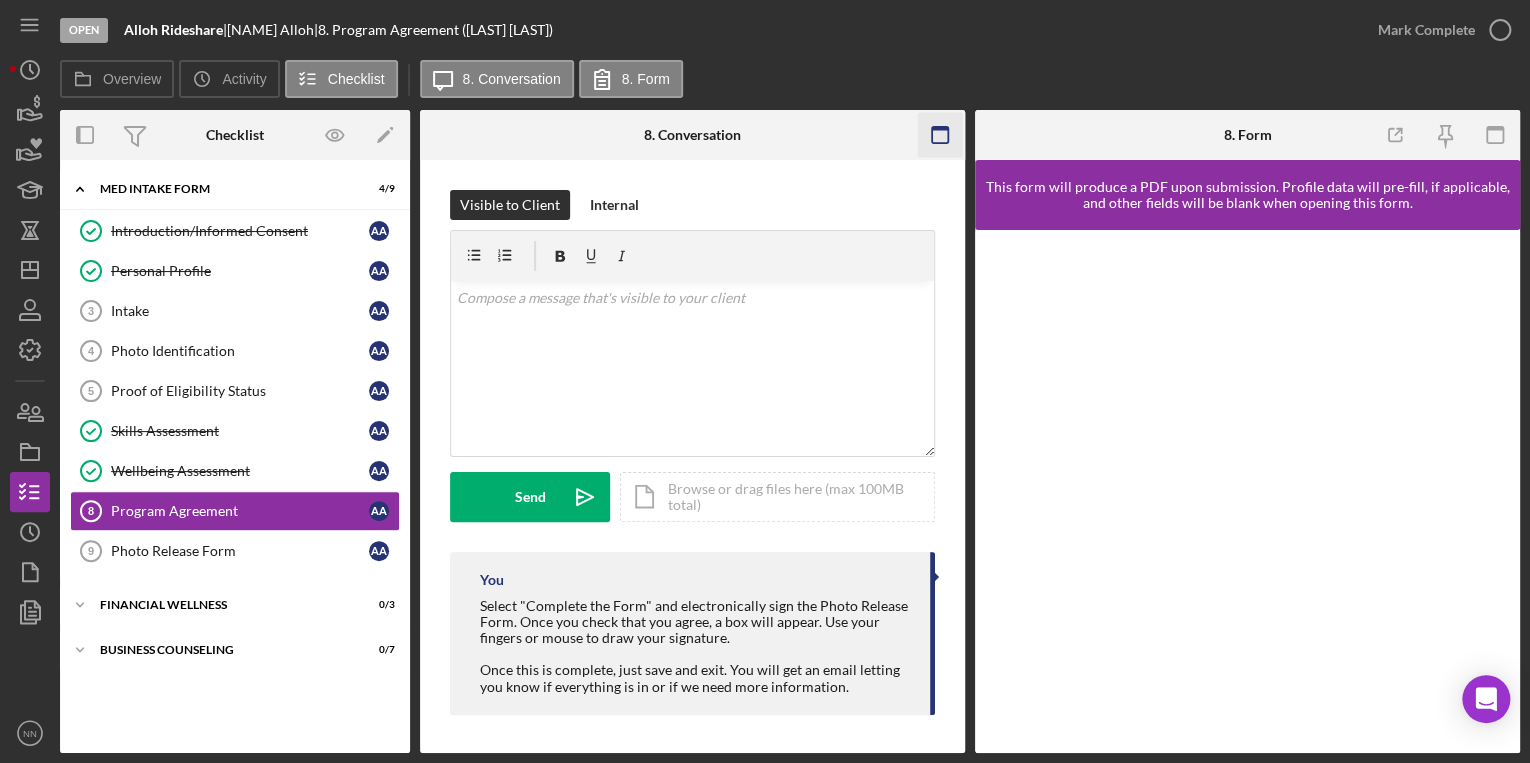 click 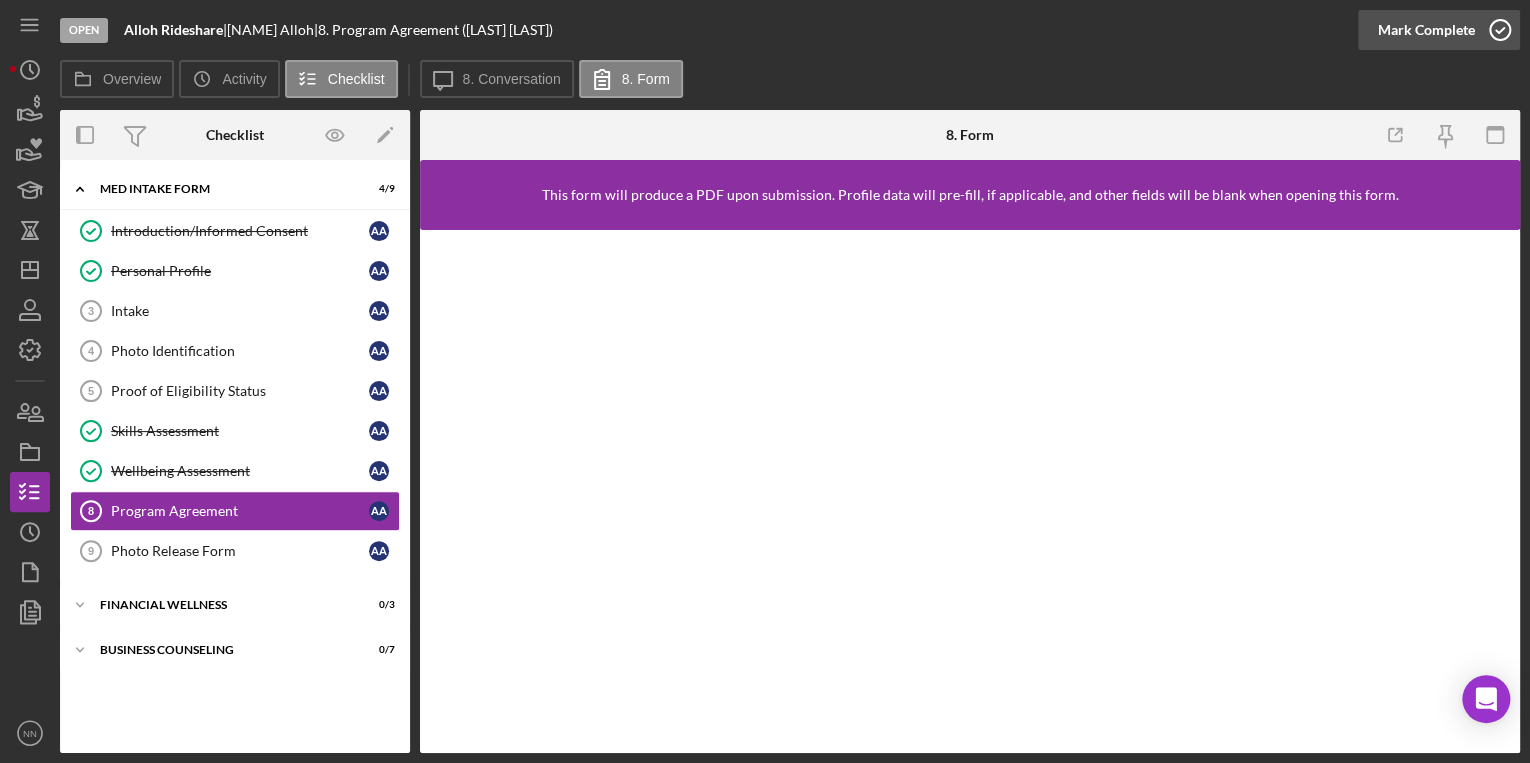 click 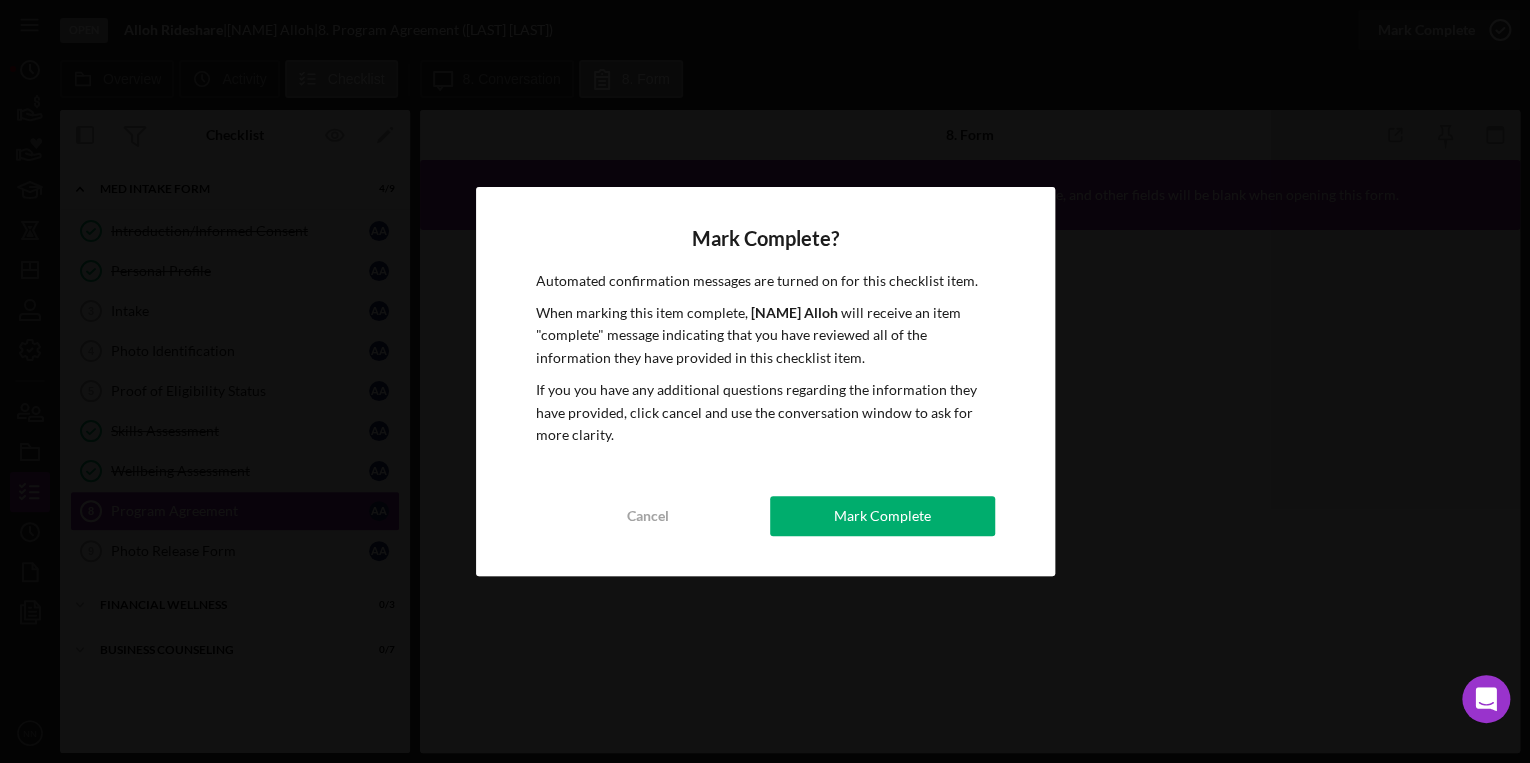 click on "Mark Complete" at bounding box center (882, 516) 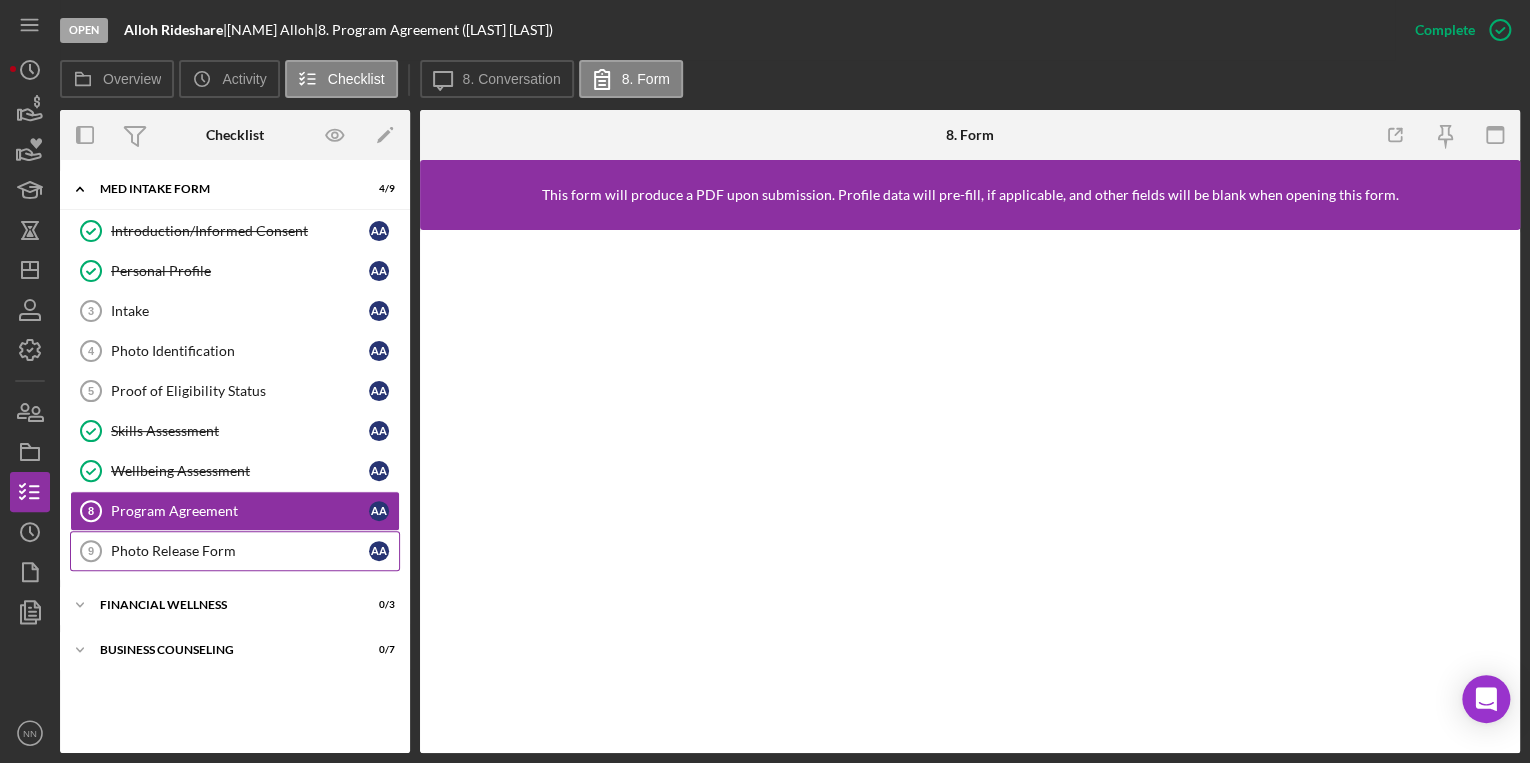 click on "Photo Release Form" at bounding box center (240, 551) 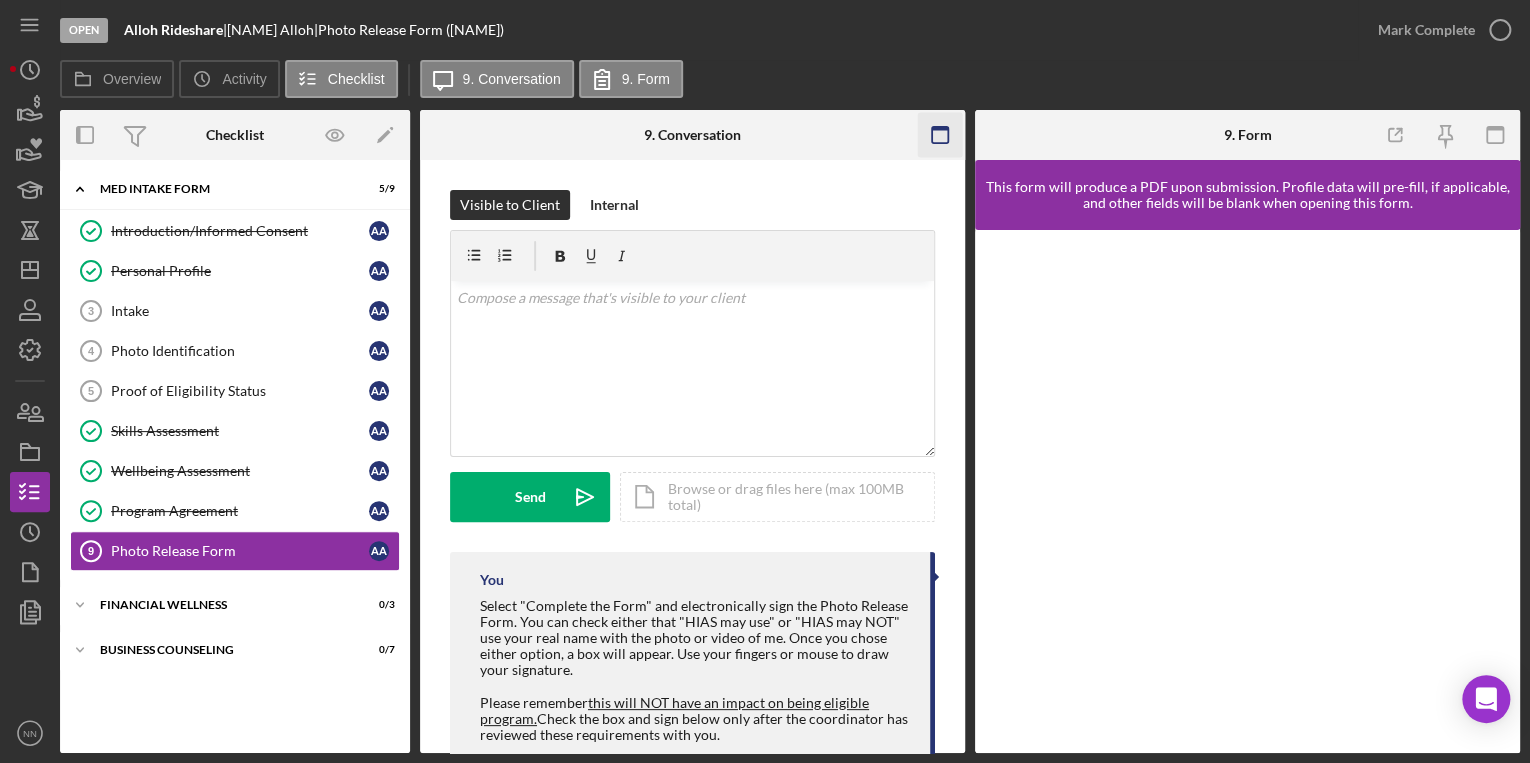 click 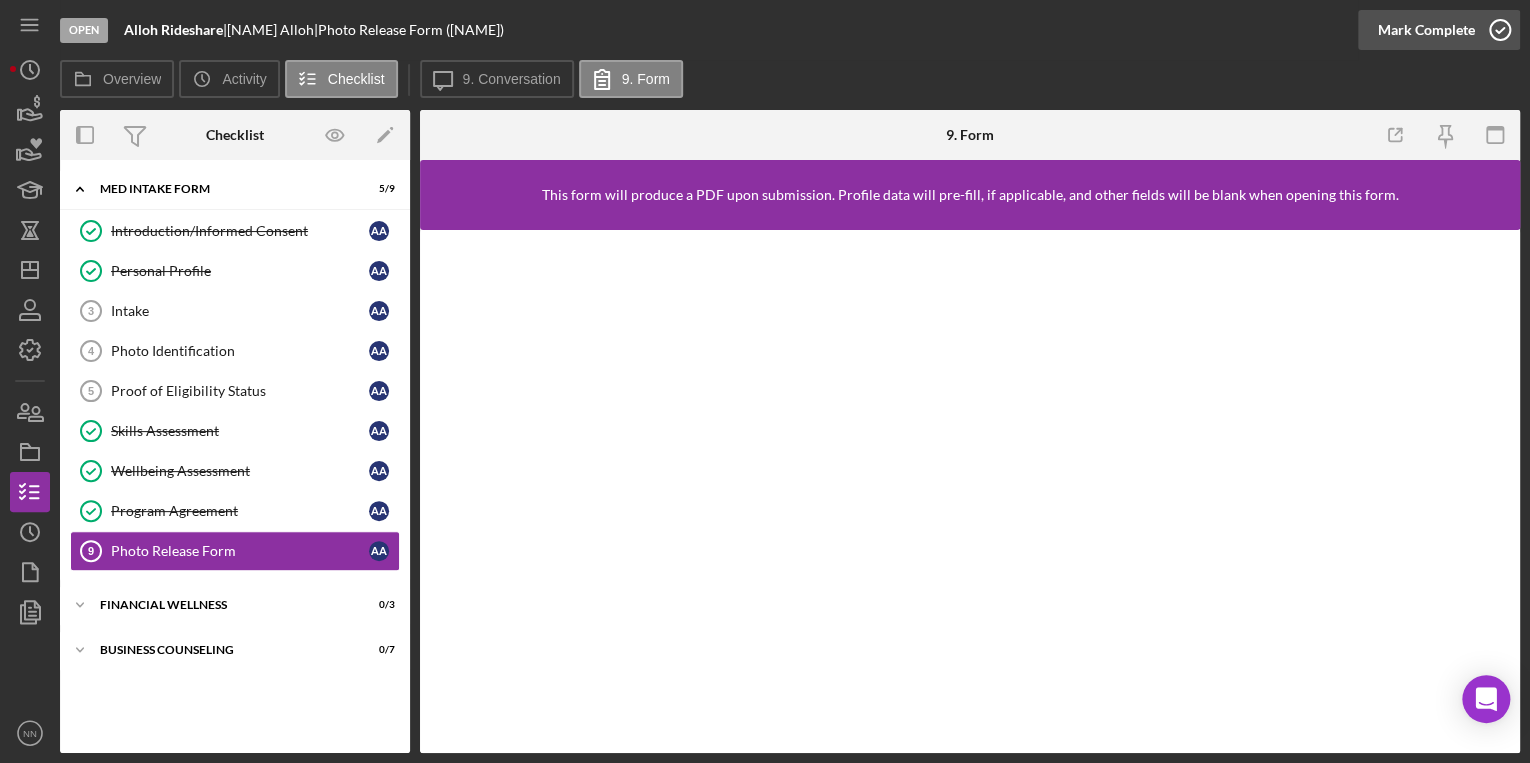 click 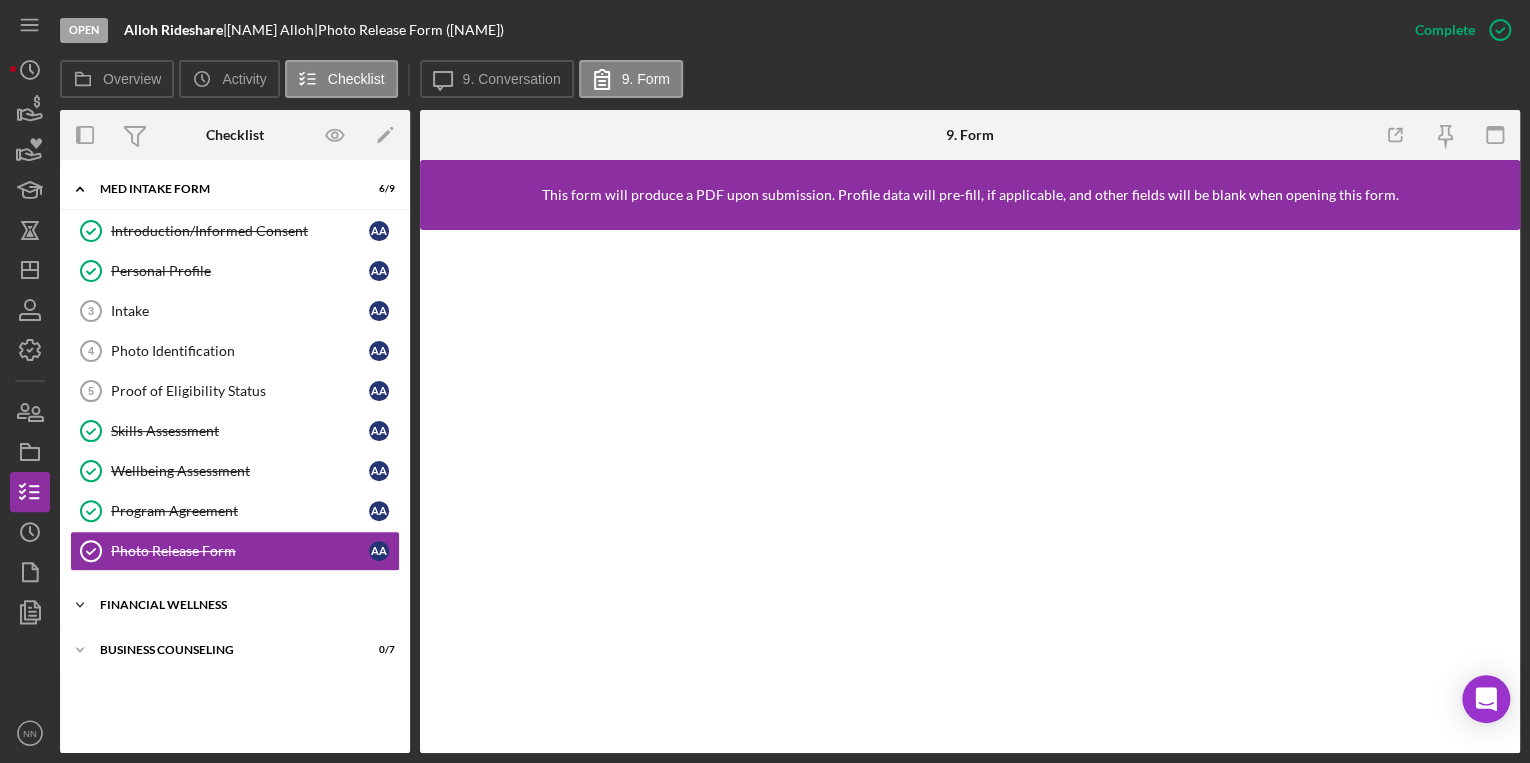 click on "Financial Wellness" at bounding box center (242, 605) 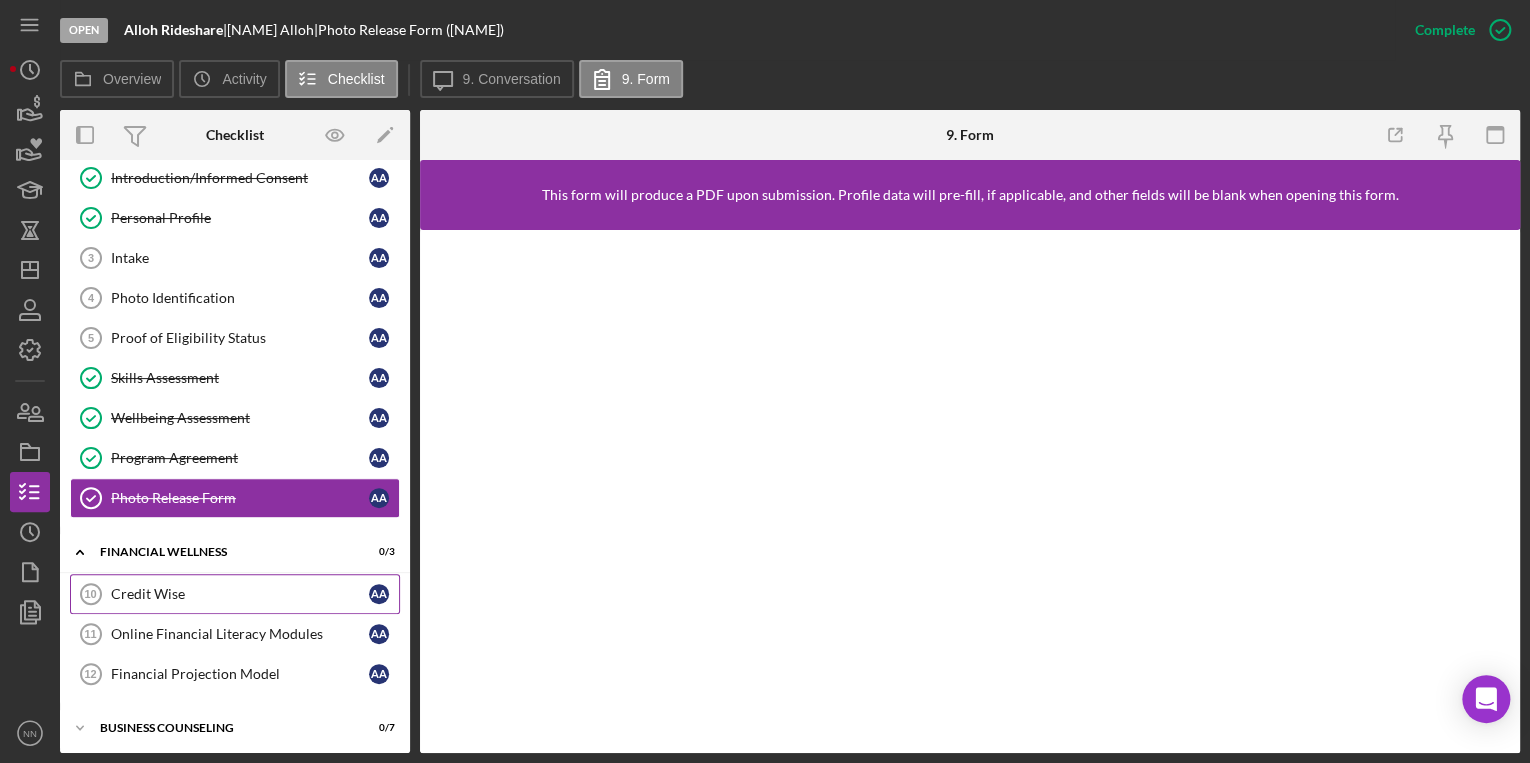 click on "Credit Wise" at bounding box center [240, 594] 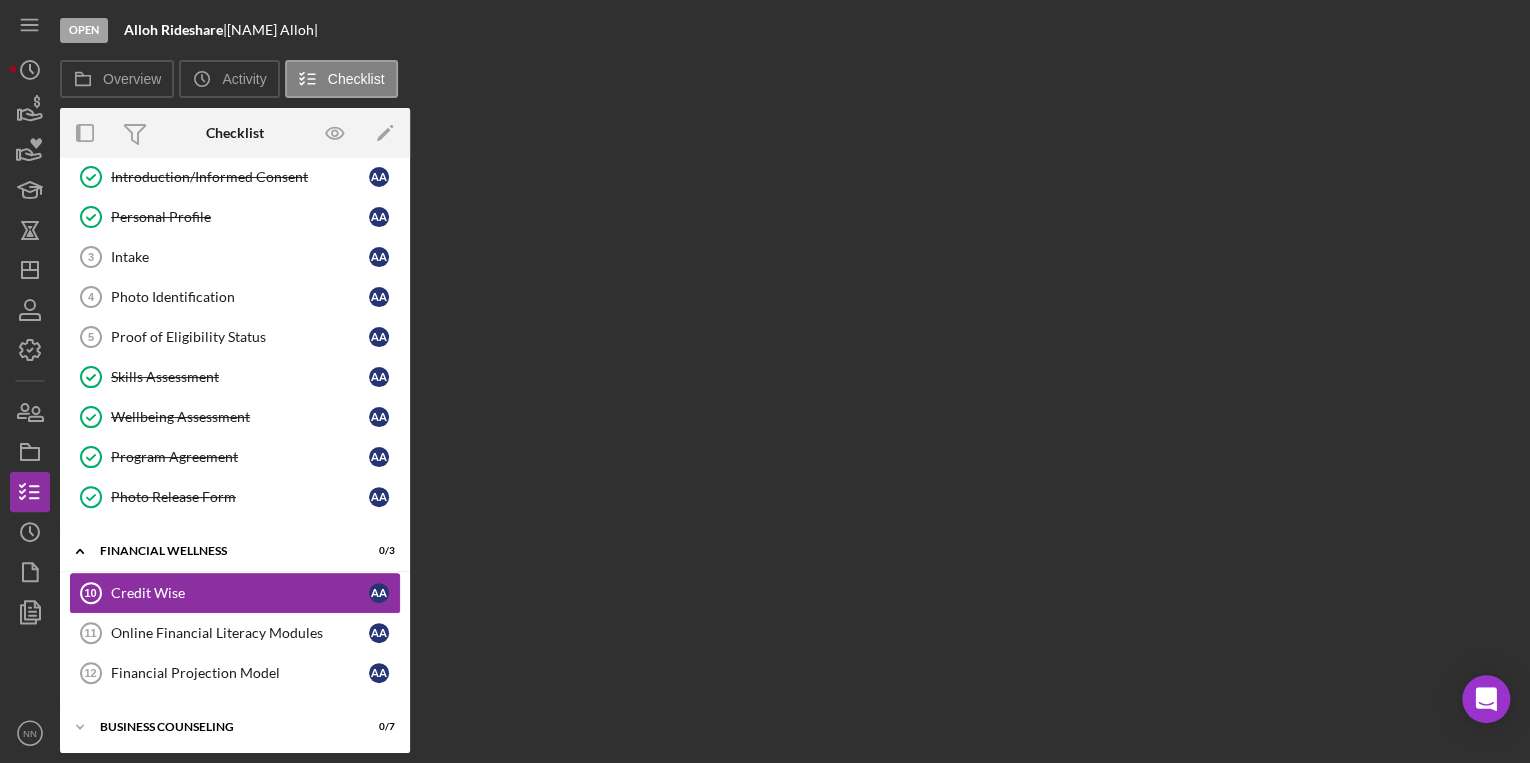 scroll, scrollTop: 53, scrollLeft: 0, axis: vertical 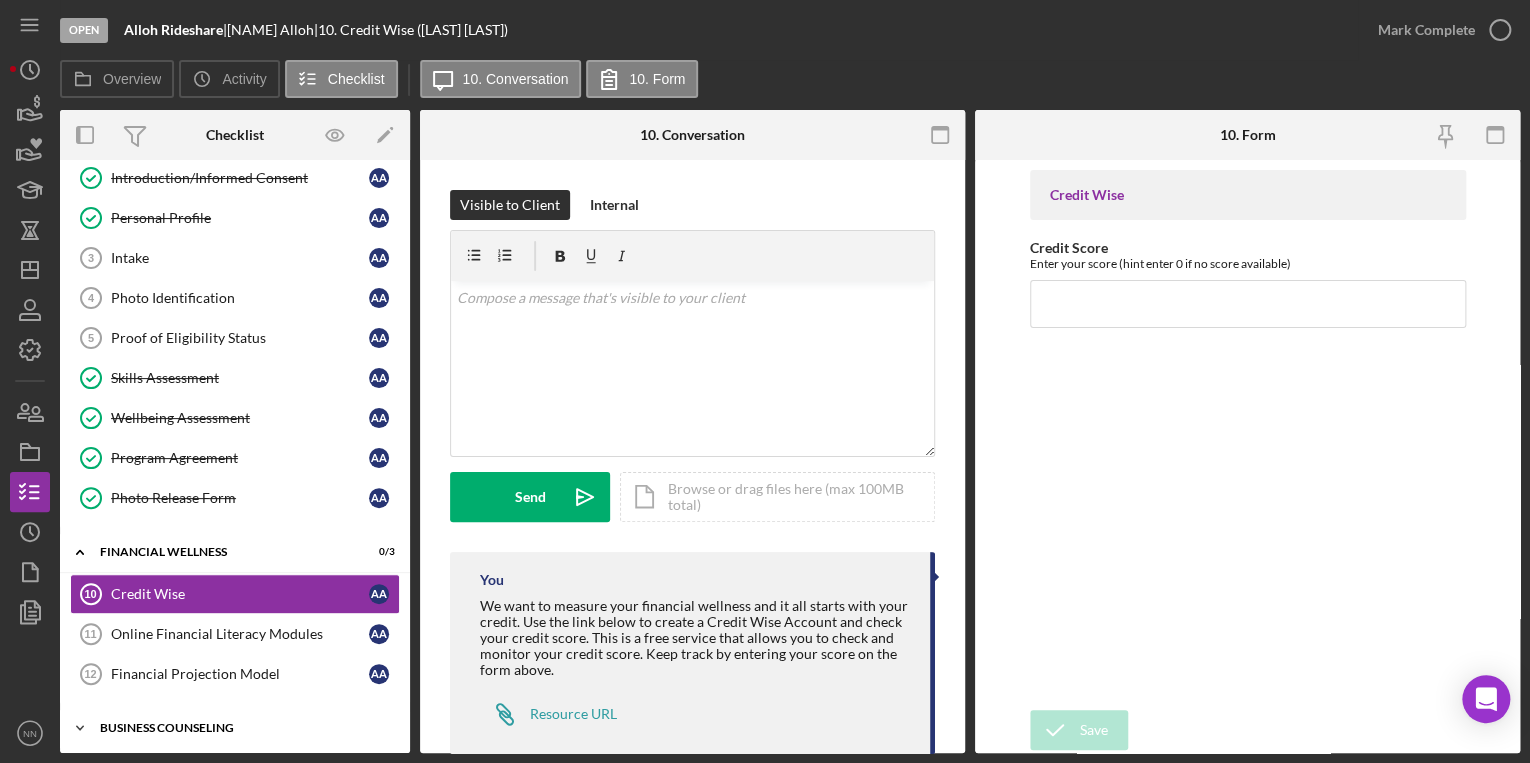 click on "Business Counseling" at bounding box center (242, 728) 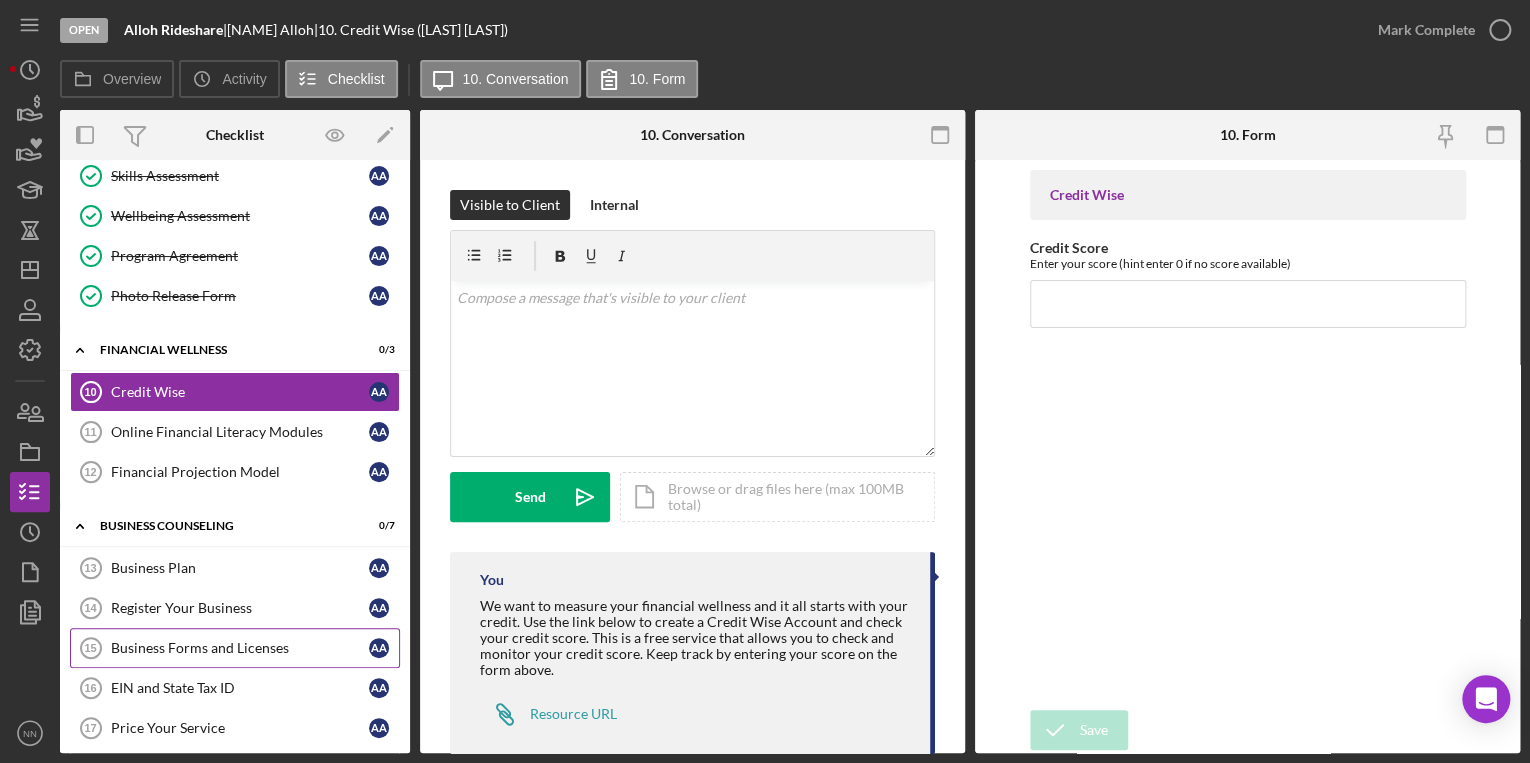 scroll, scrollTop: 293, scrollLeft: 0, axis: vertical 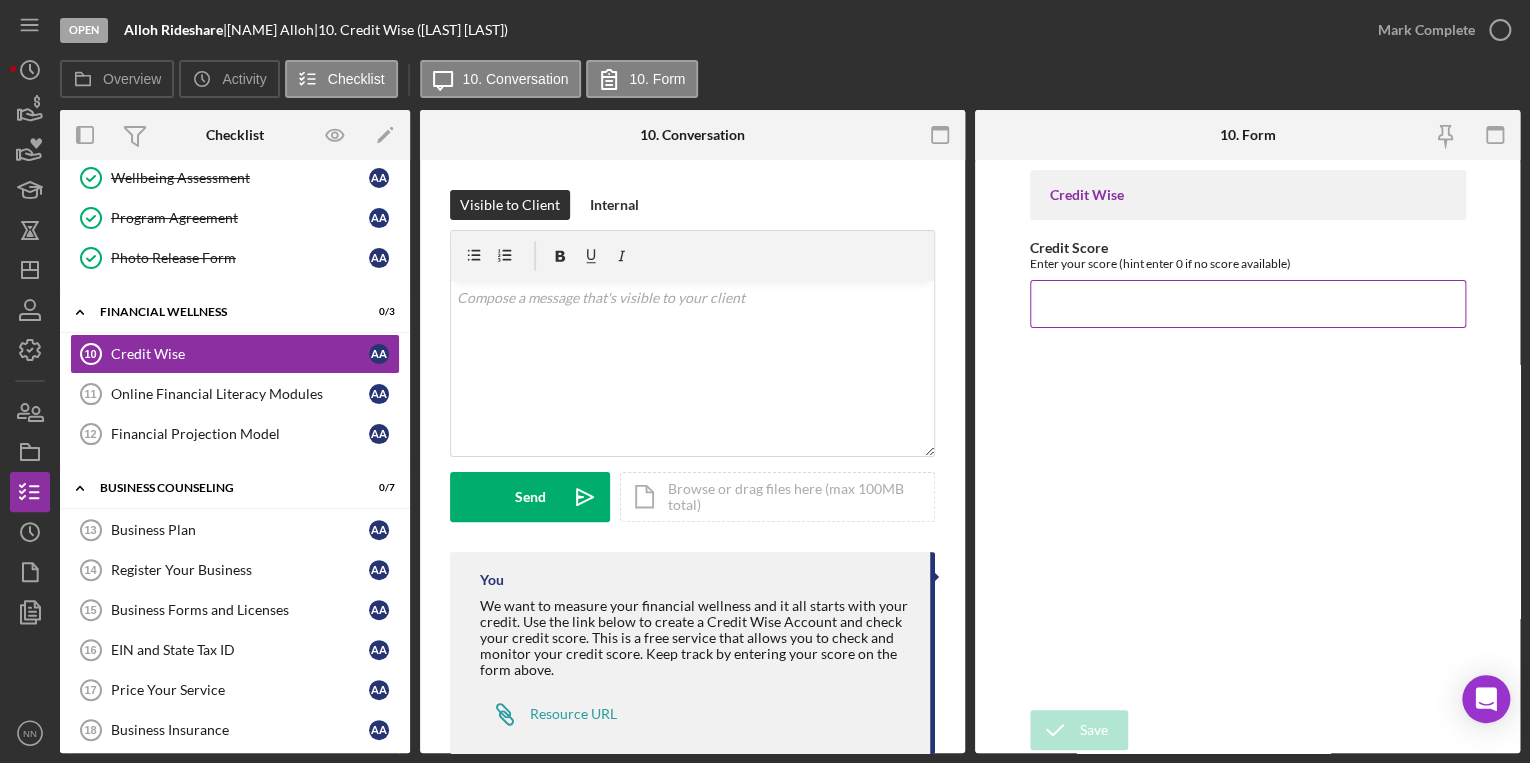 click on "Credit Score" at bounding box center (1248, 304) 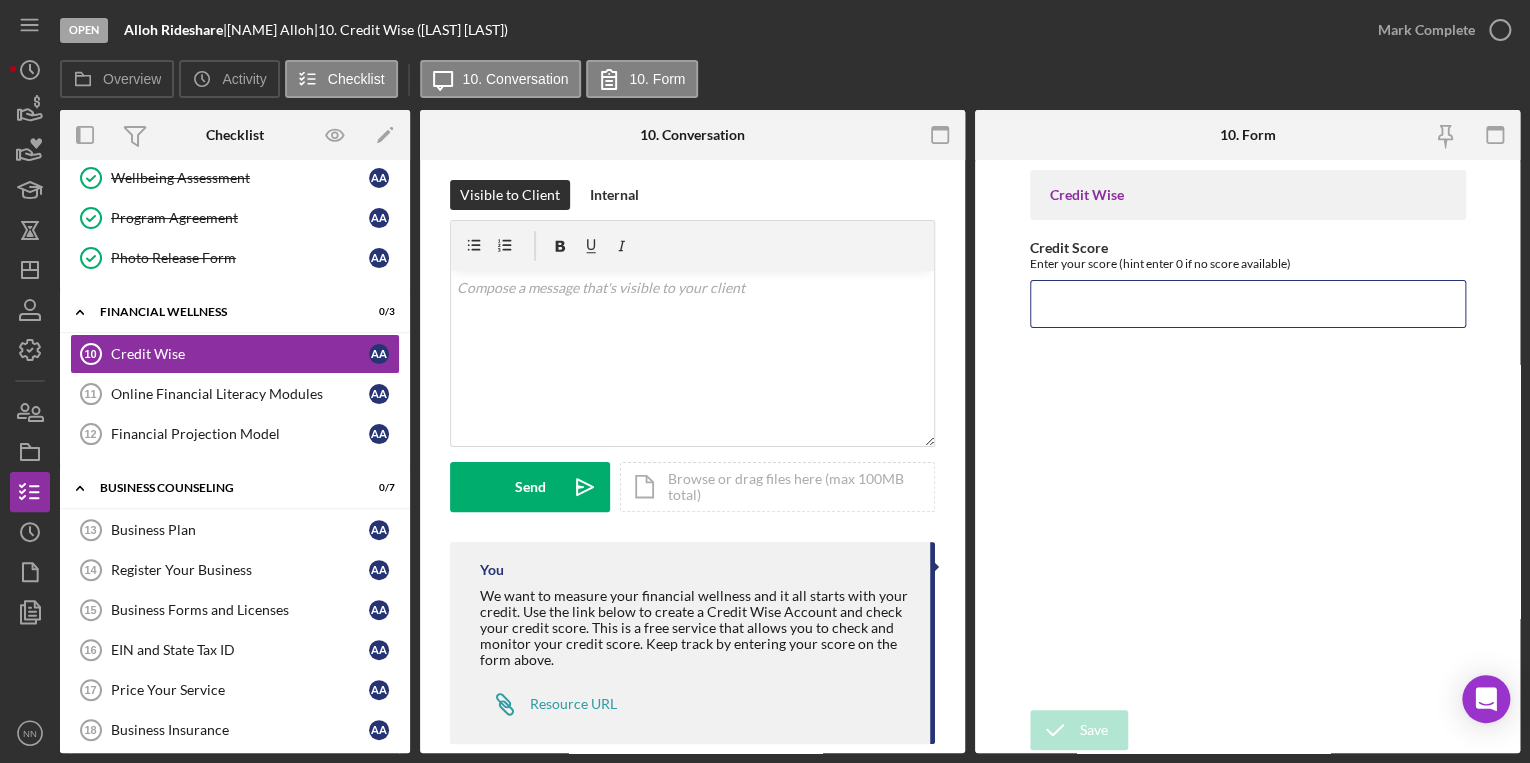 scroll, scrollTop: 40, scrollLeft: 0, axis: vertical 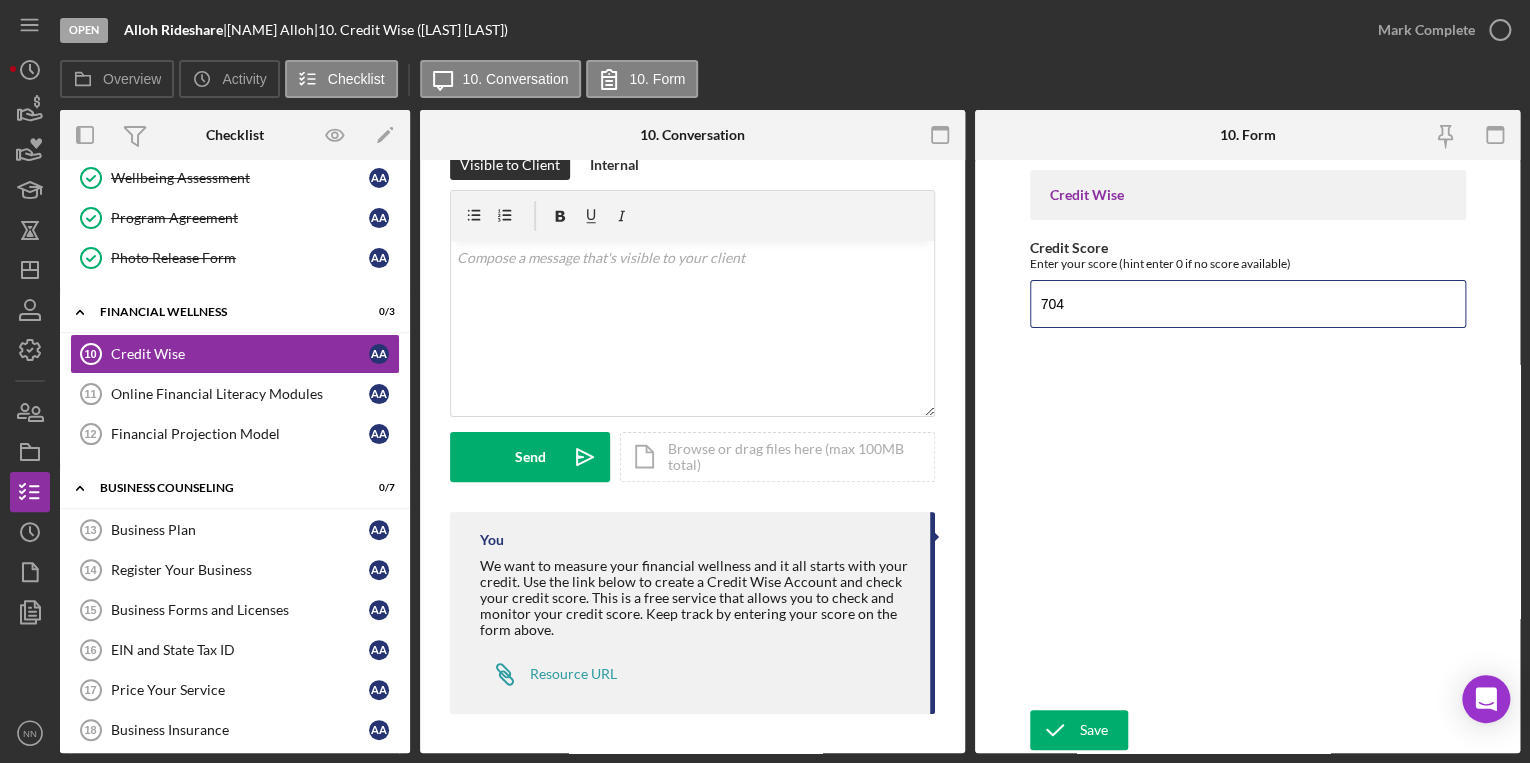 type on "704" 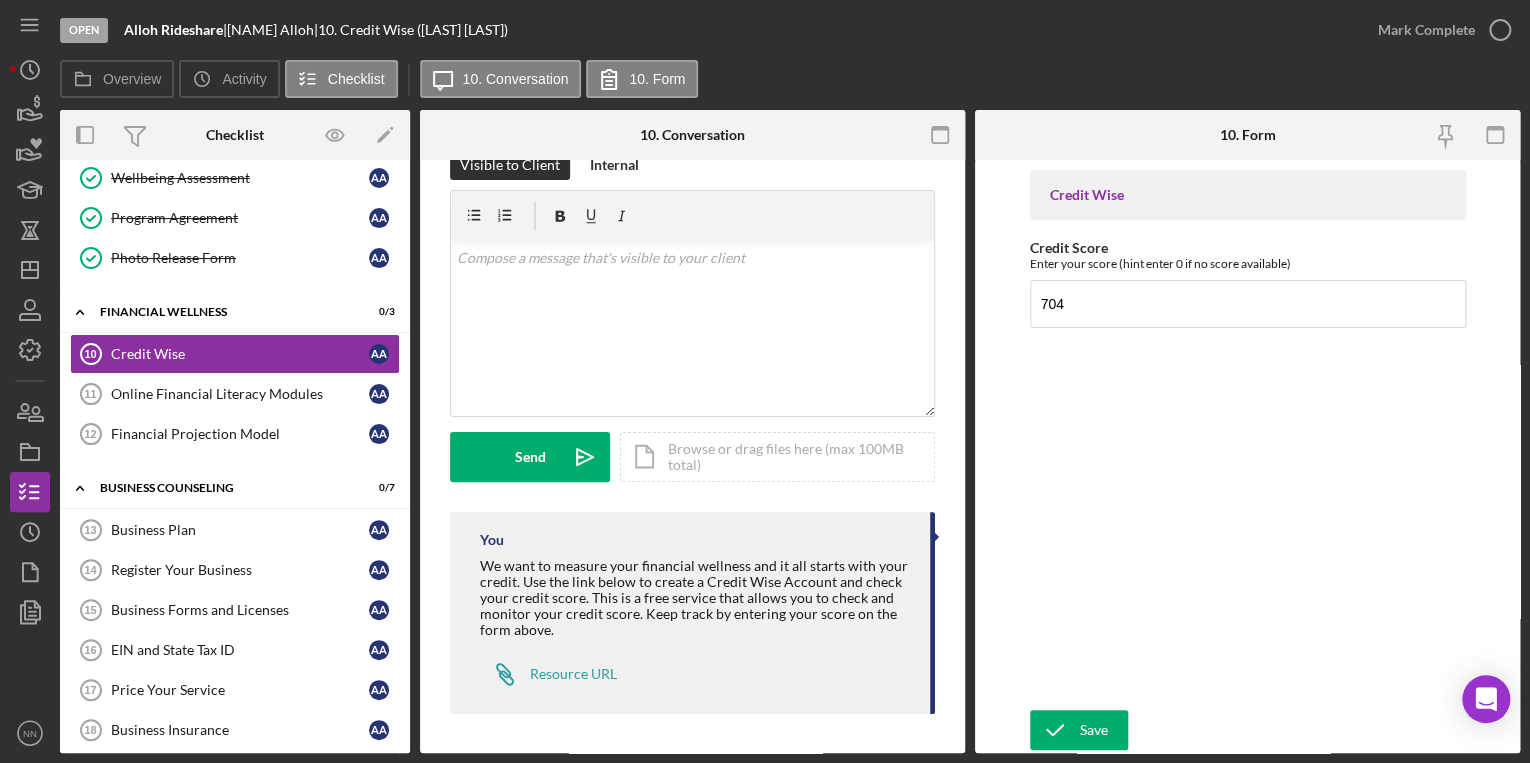 click on "Save Save" at bounding box center (1248, 731) 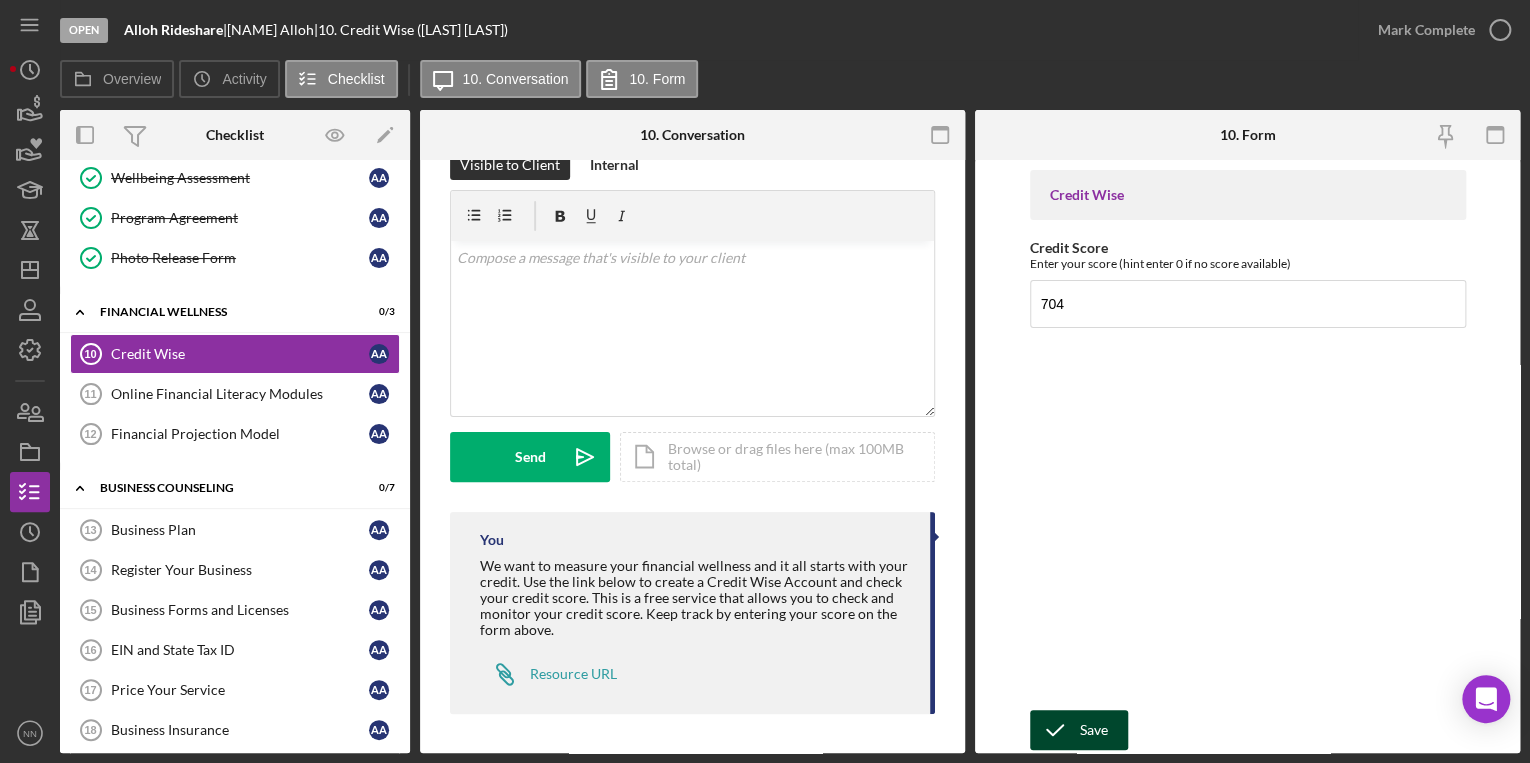 click on "Save" at bounding box center (1094, 730) 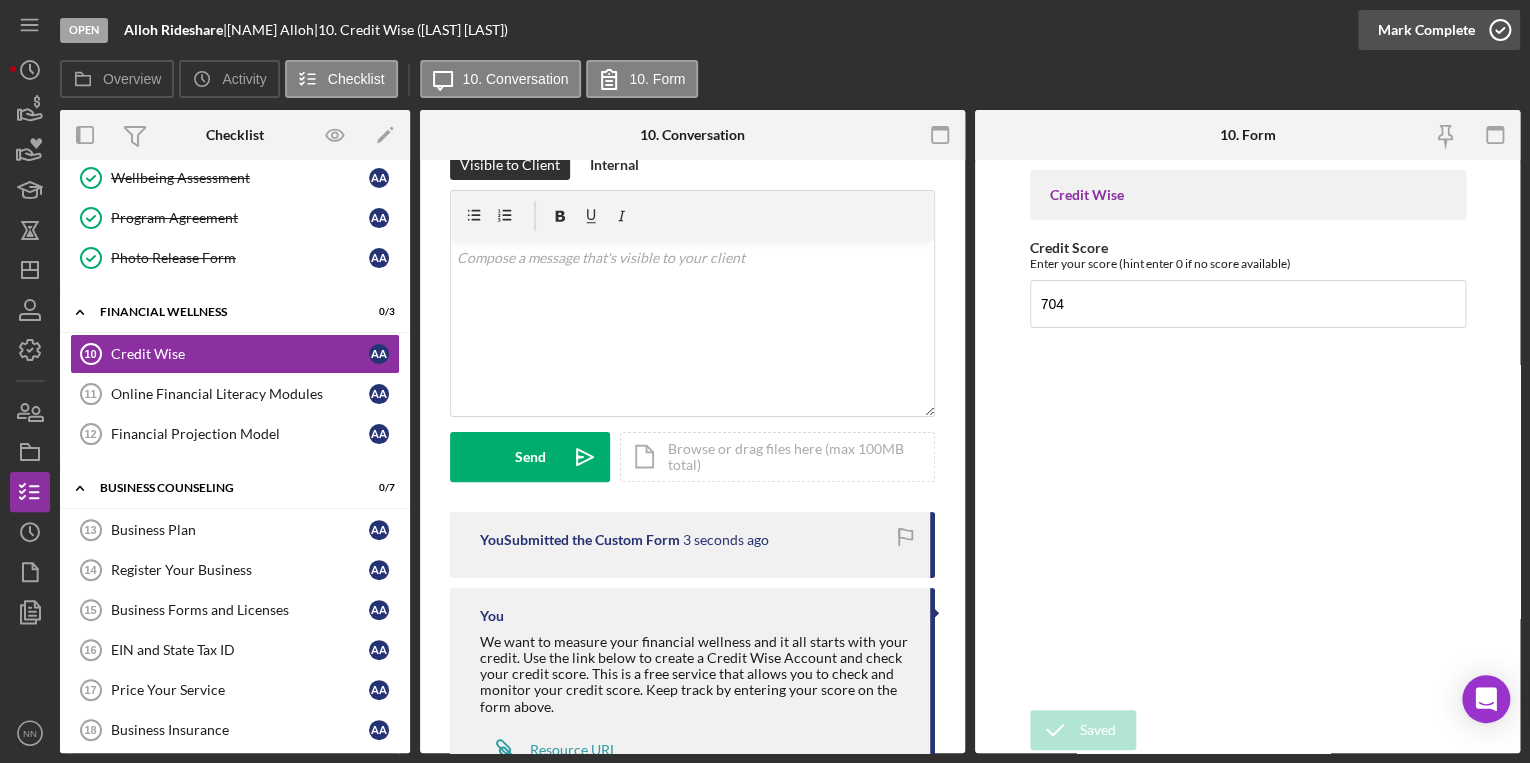 click 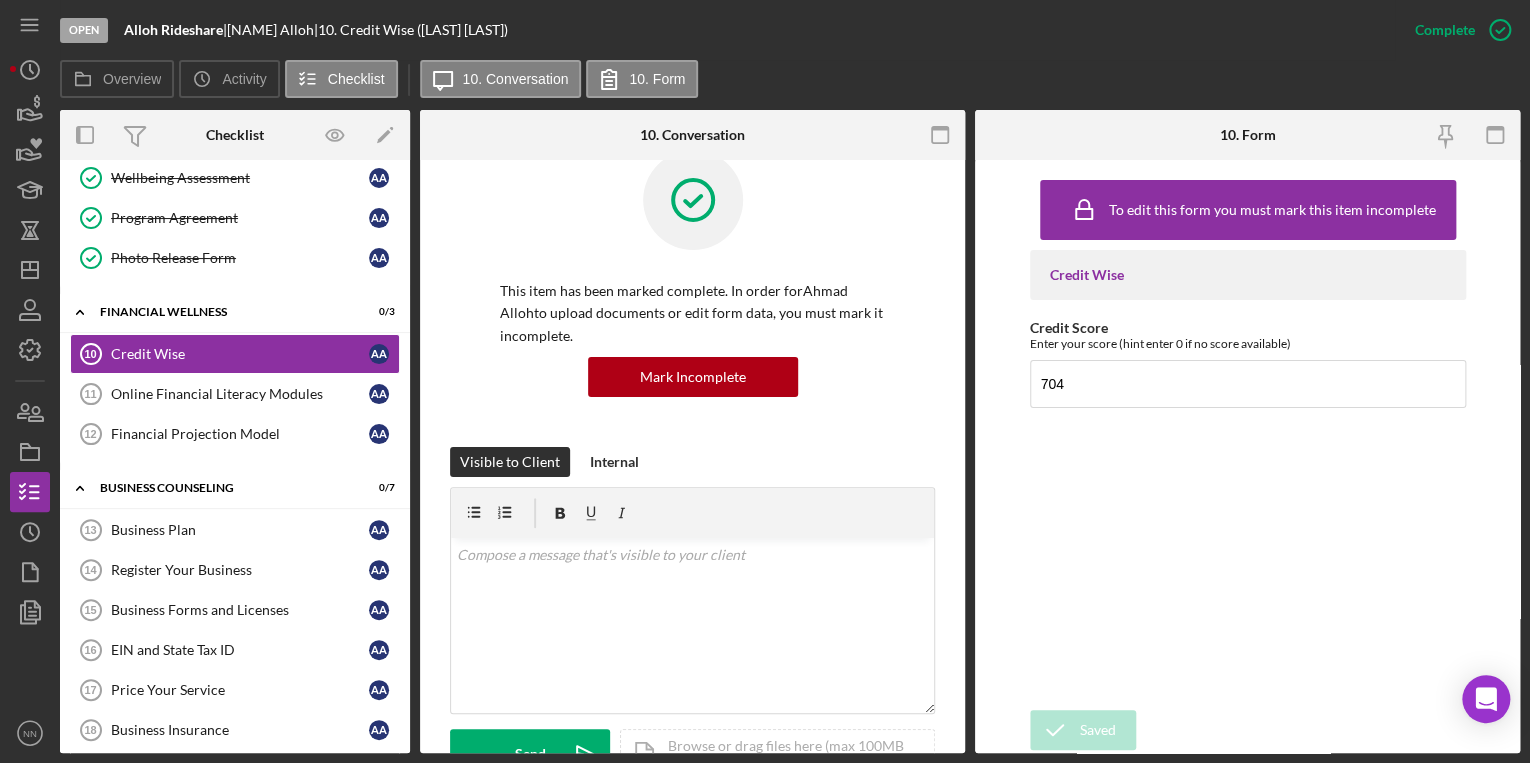 scroll, scrollTop: 336, scrollLeft: 0, axis: vertical 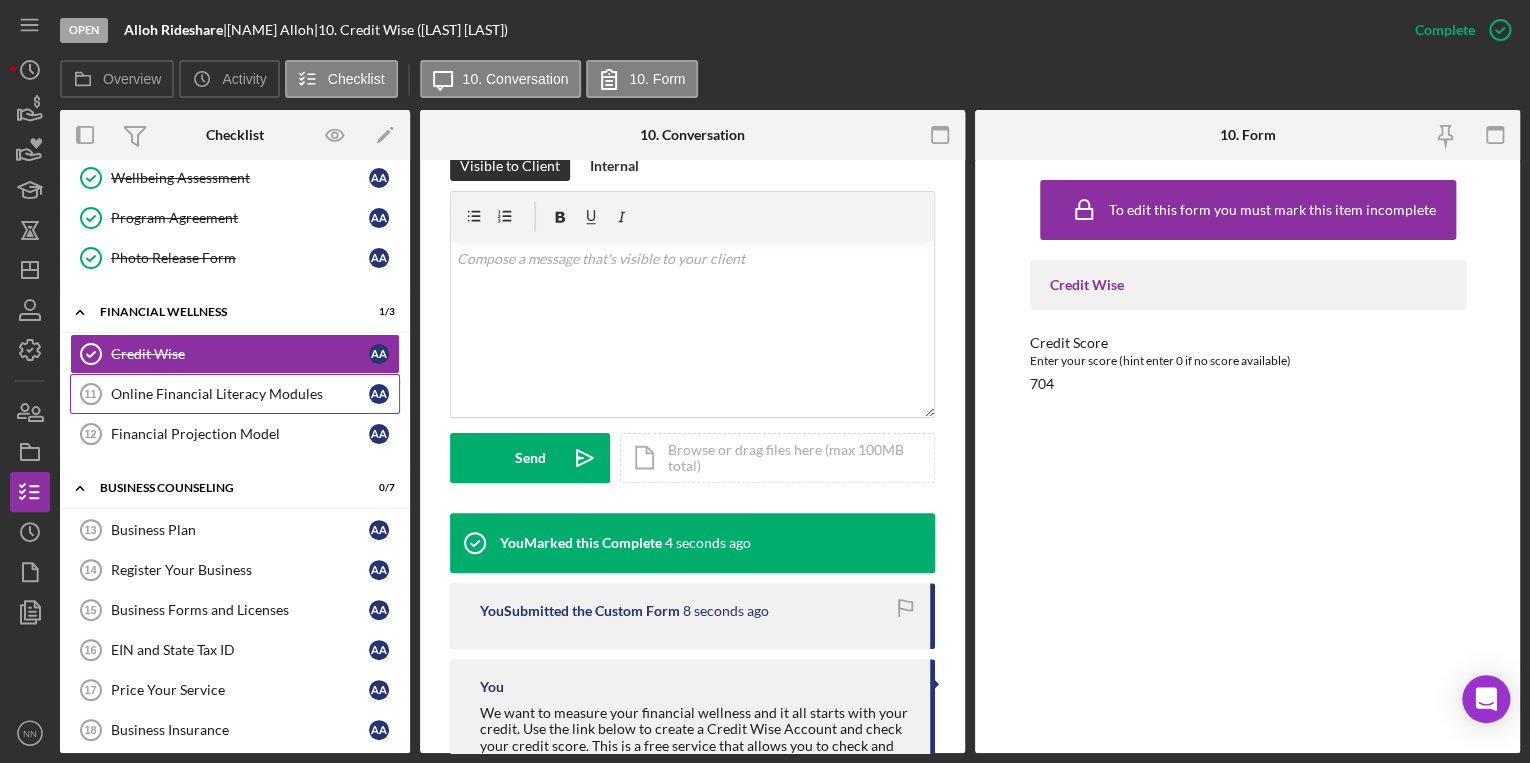 click on "Online Financial Literacy Modules" at bounding box center (240, 394) 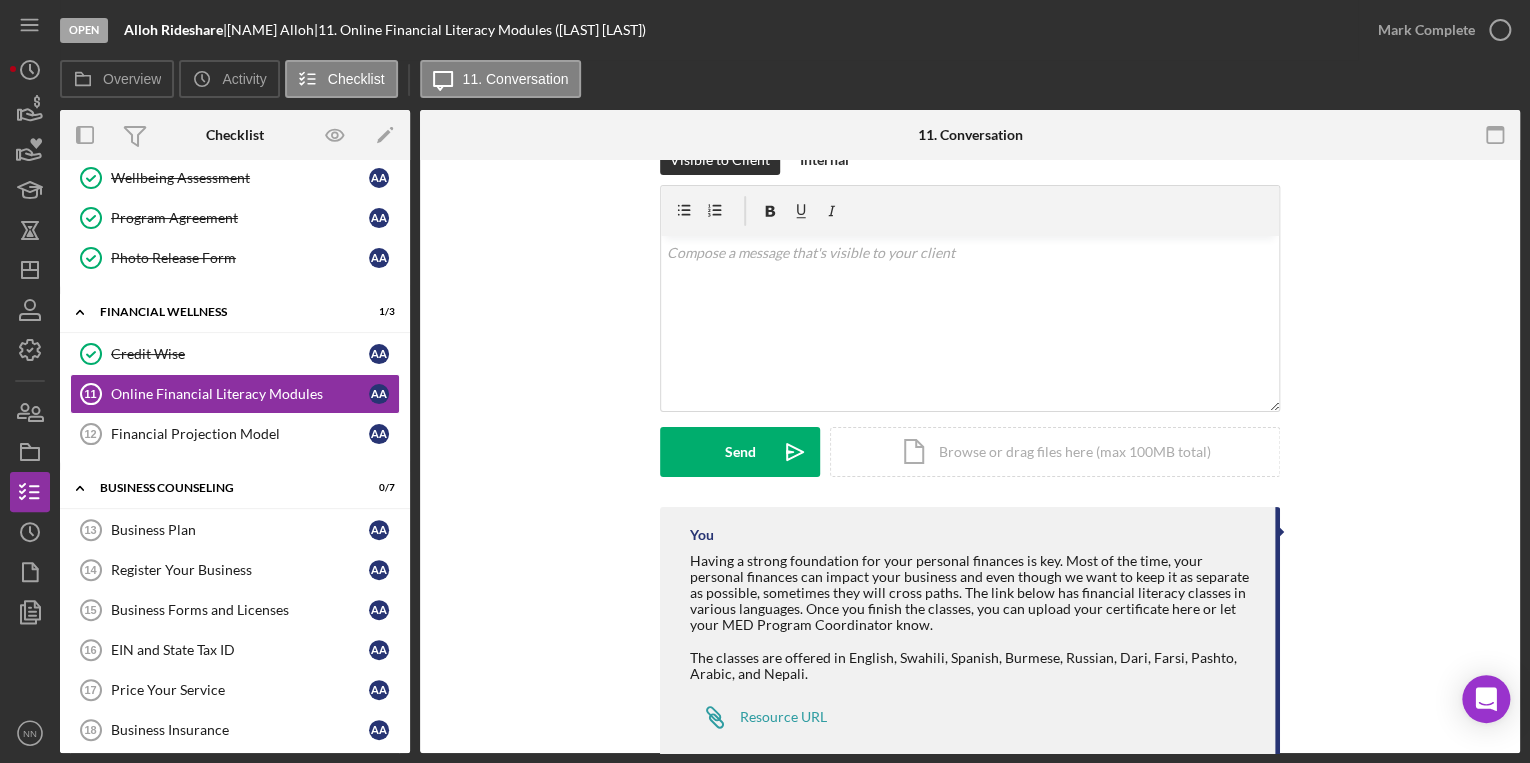 scroll, scrollTop: 88, scrollLeft: 0, axis: vertical 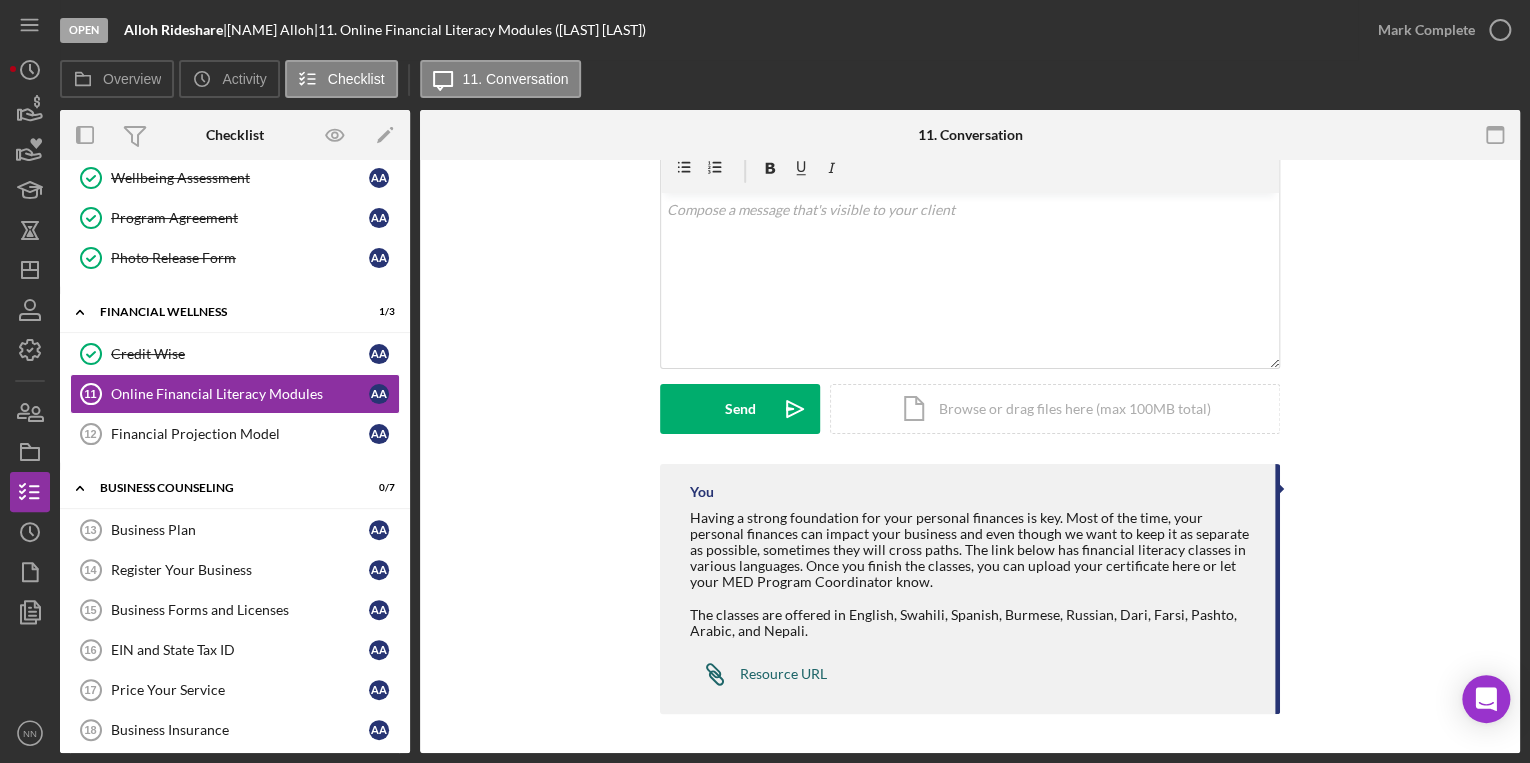 click on "Resource URL" at bounding box center [783, 674] 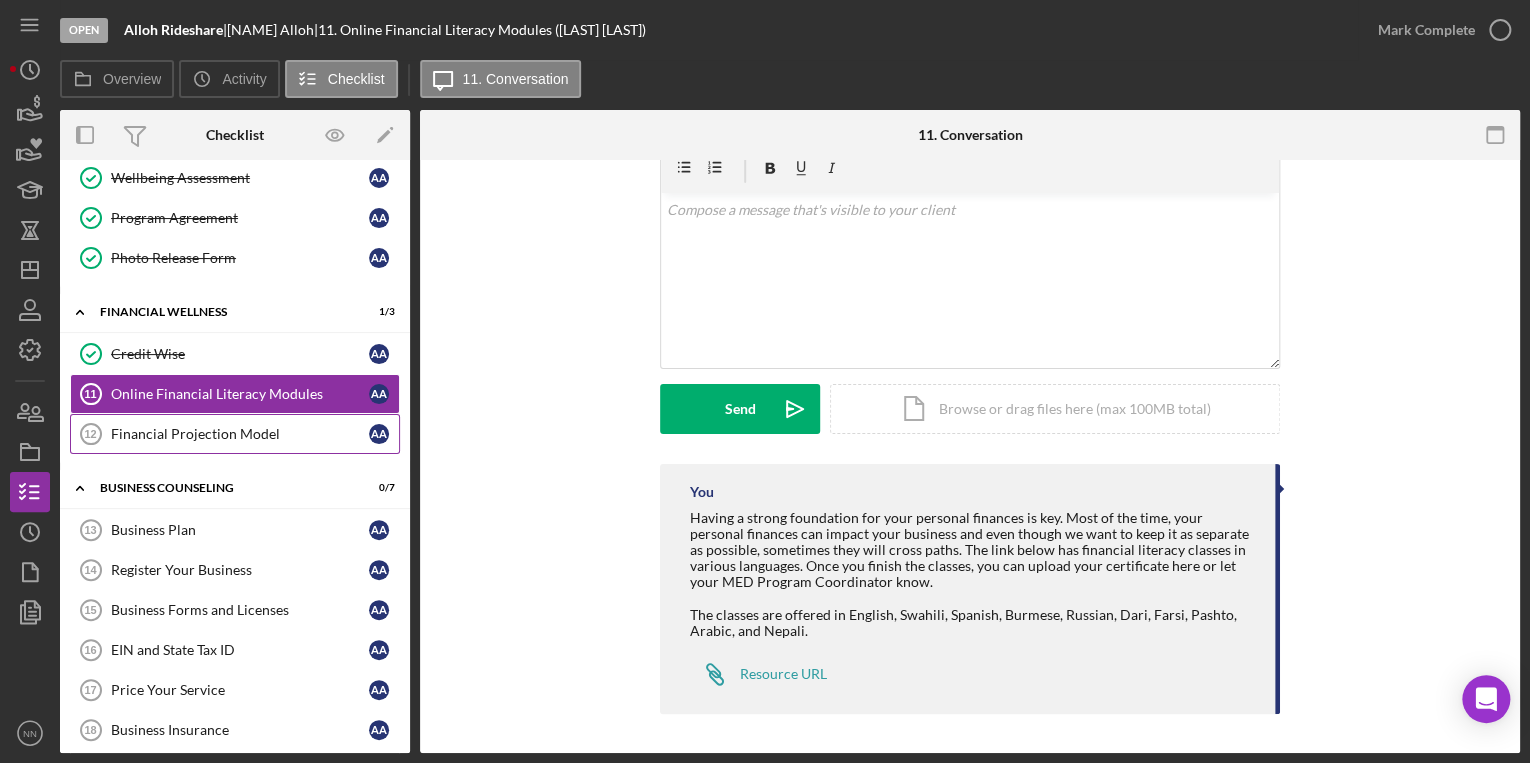 click on "Financial Projection Model" at bounding box center (240, 434) 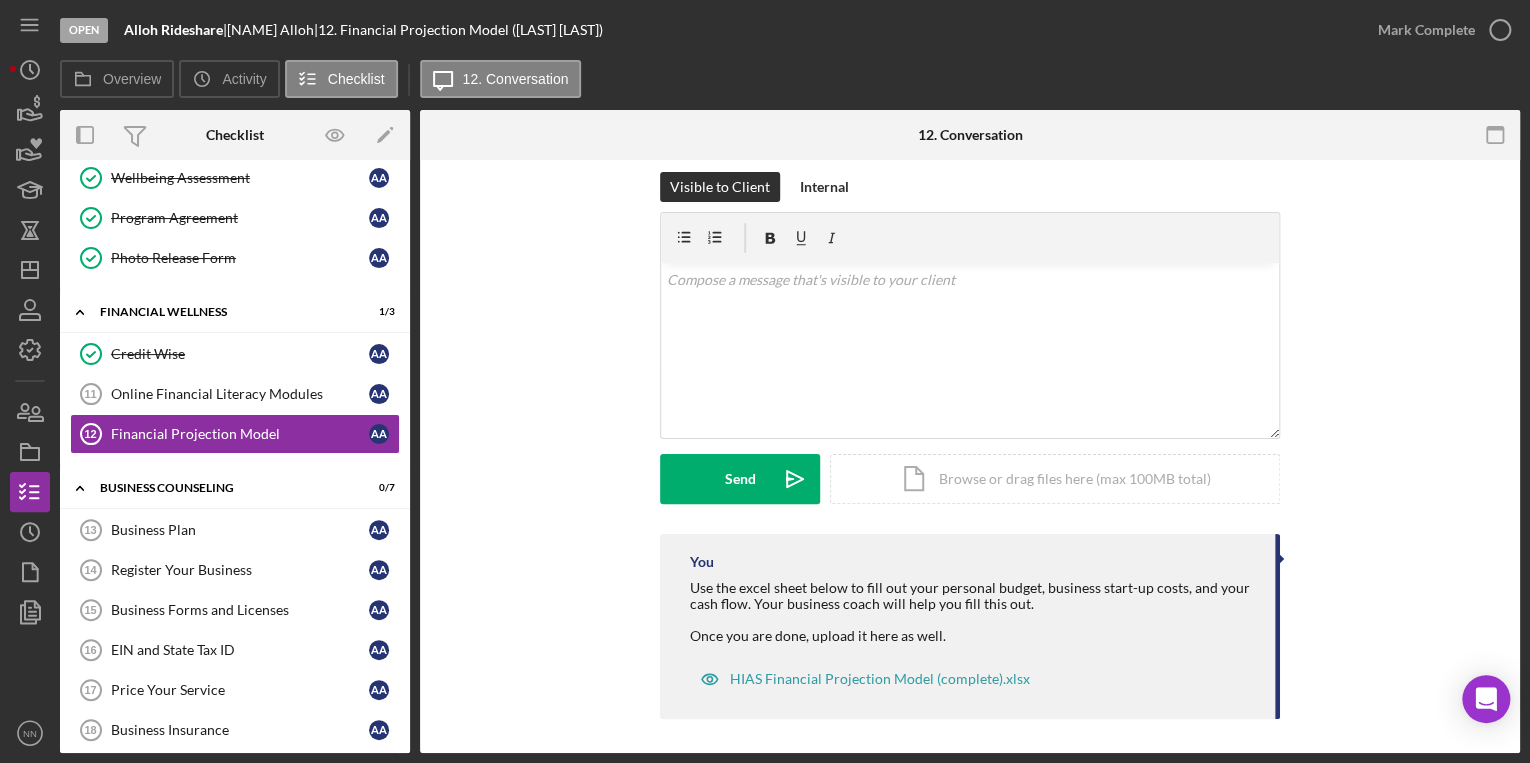 scroll, scrollTop: 23, scrollLeft: 0, axis: vertical 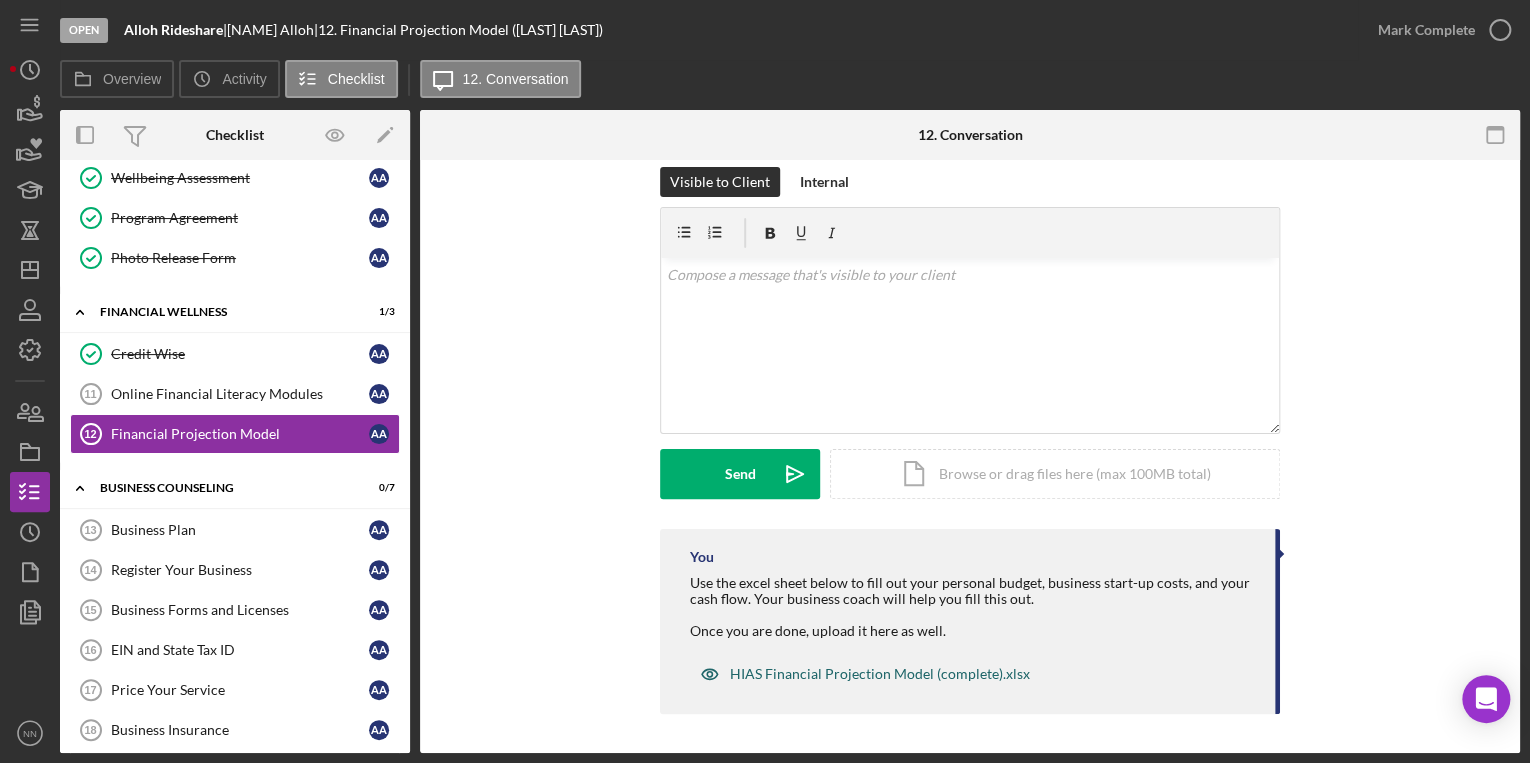 click on "HIAS Financial Projection Model (complete).xlsx" at bounding box center (865, 674) 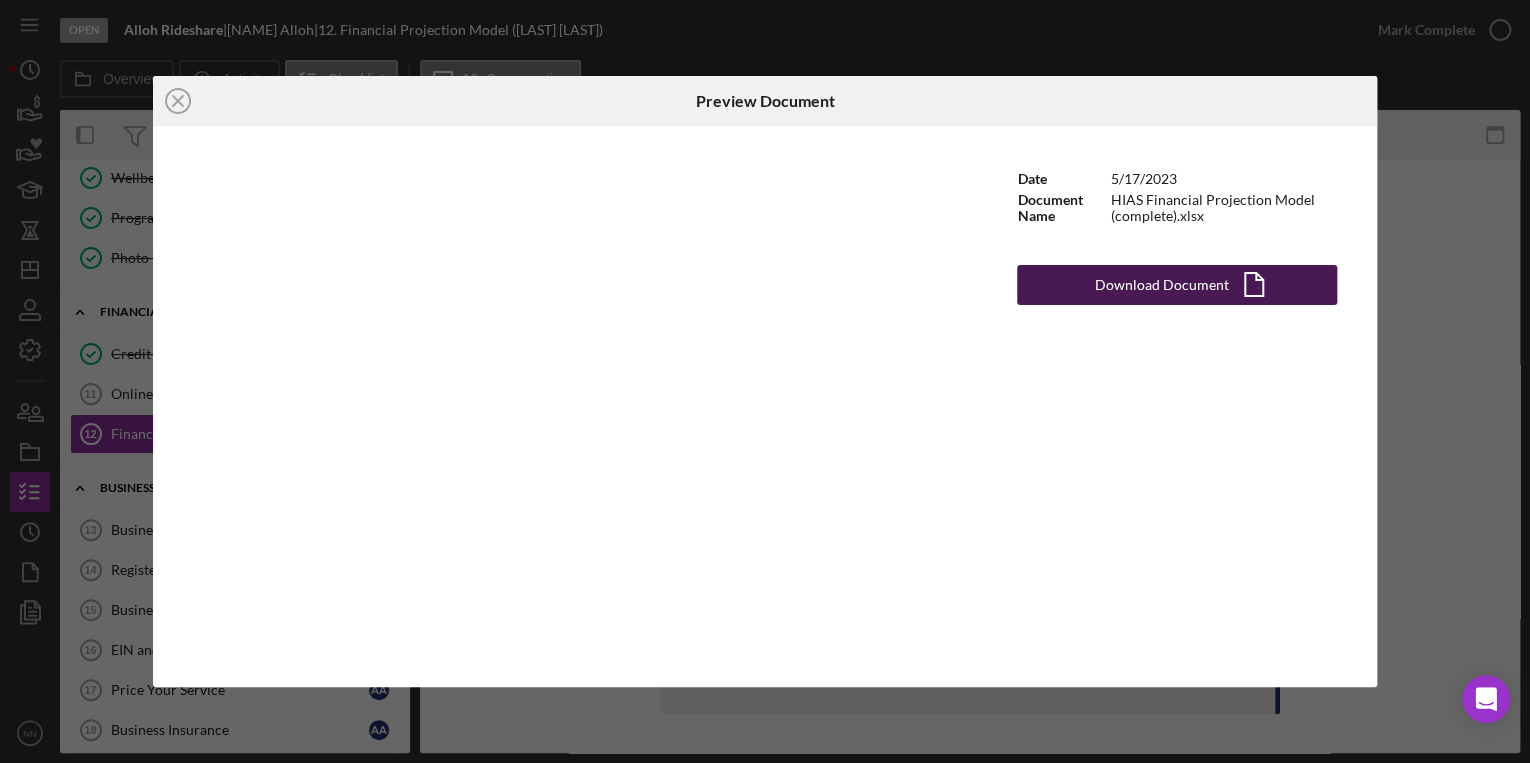 click on "Download Document" at bounding box center (1162, 285) 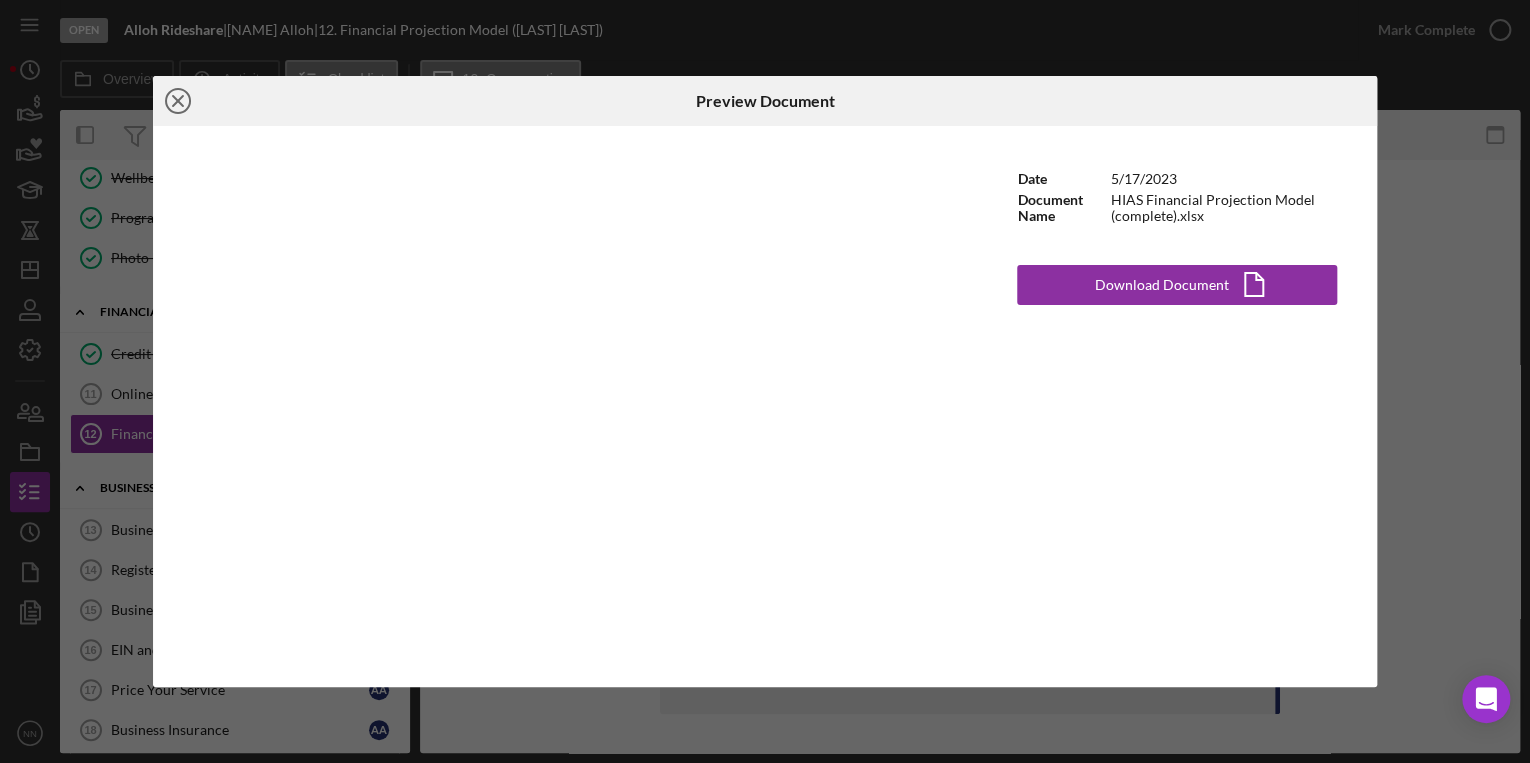 click on "Icon/Close" 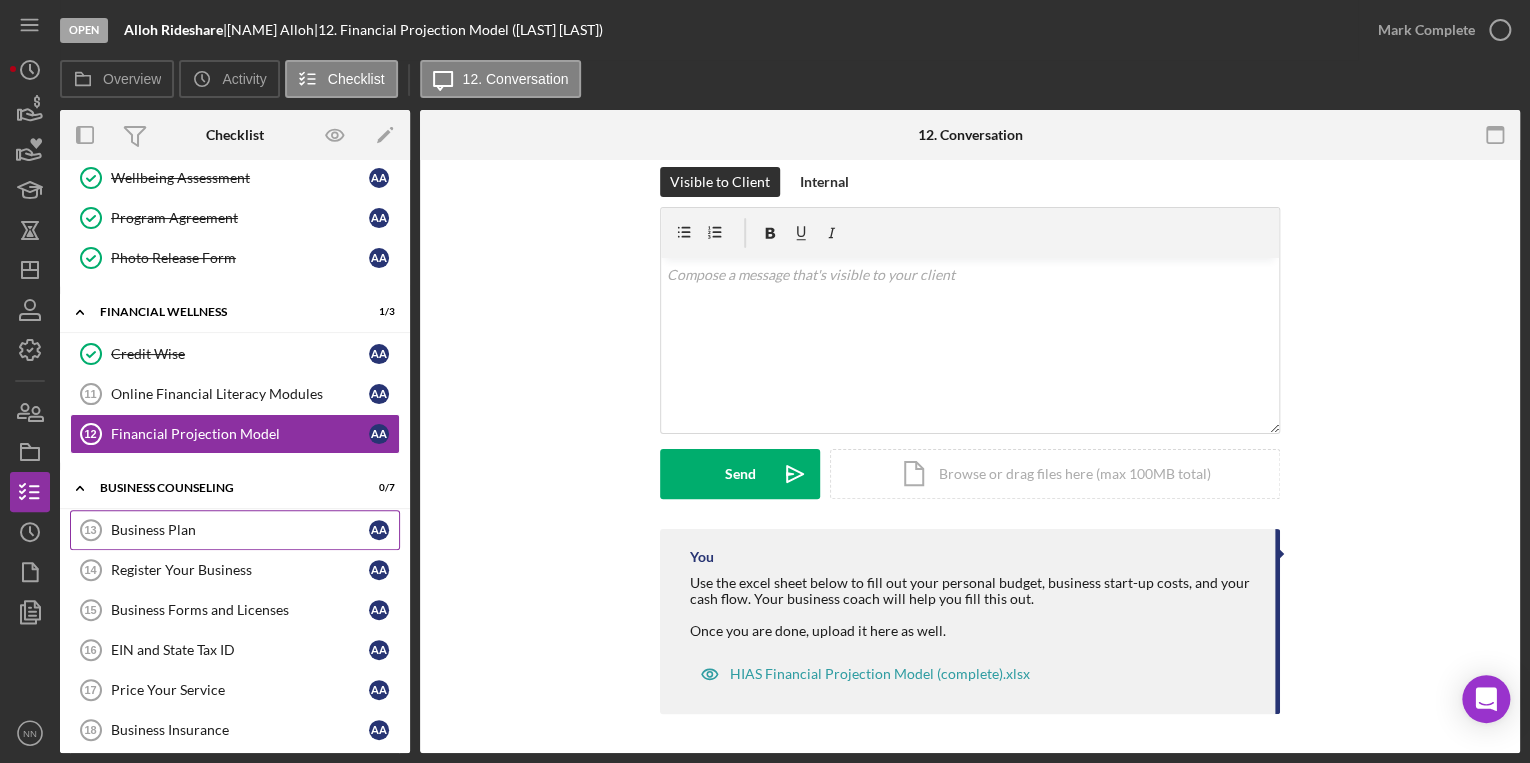 click on "Business Plan" at bounding box center [240, 530] 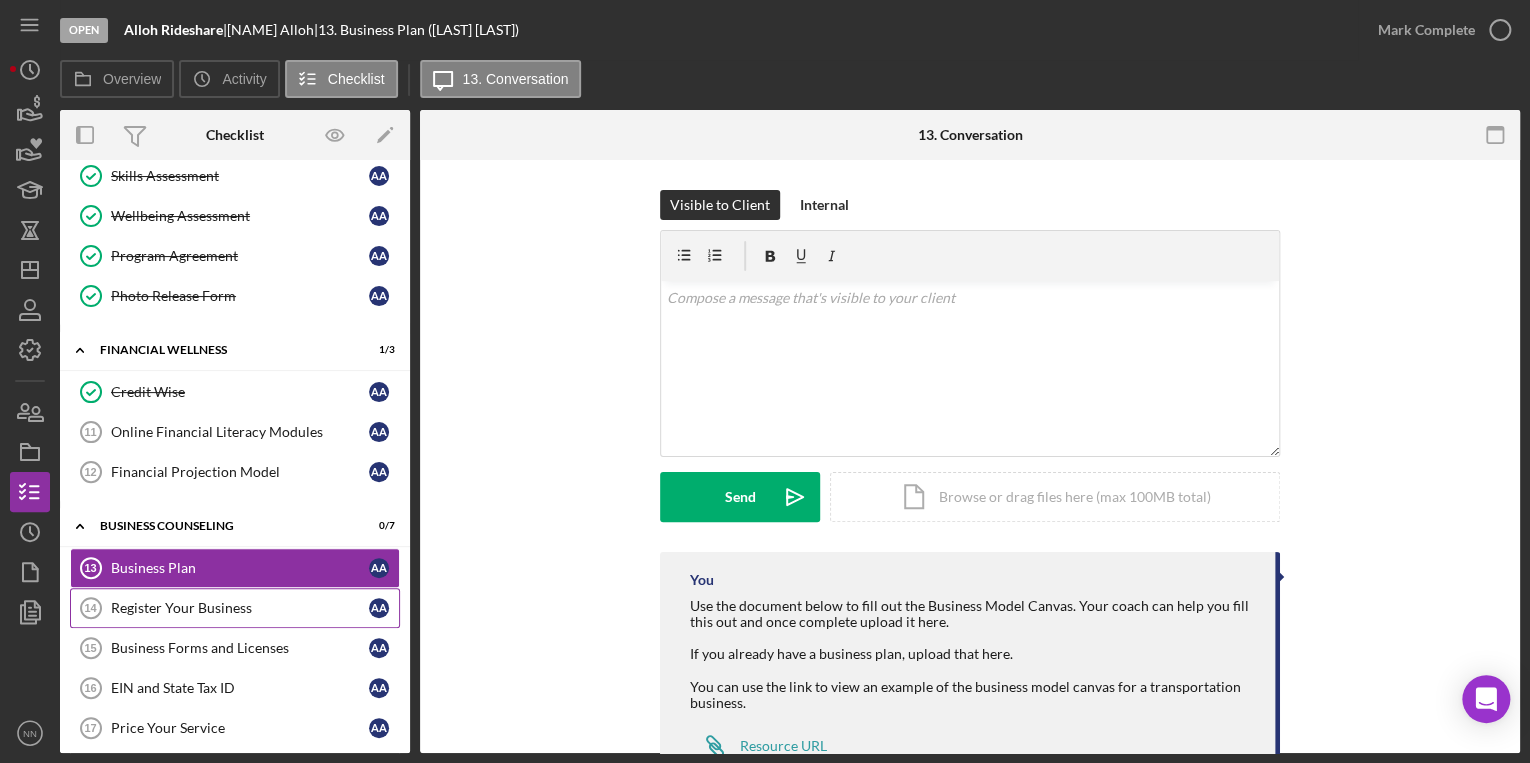 scroll, scrollTop: 261, scrollLeft: 0, axis: vertical 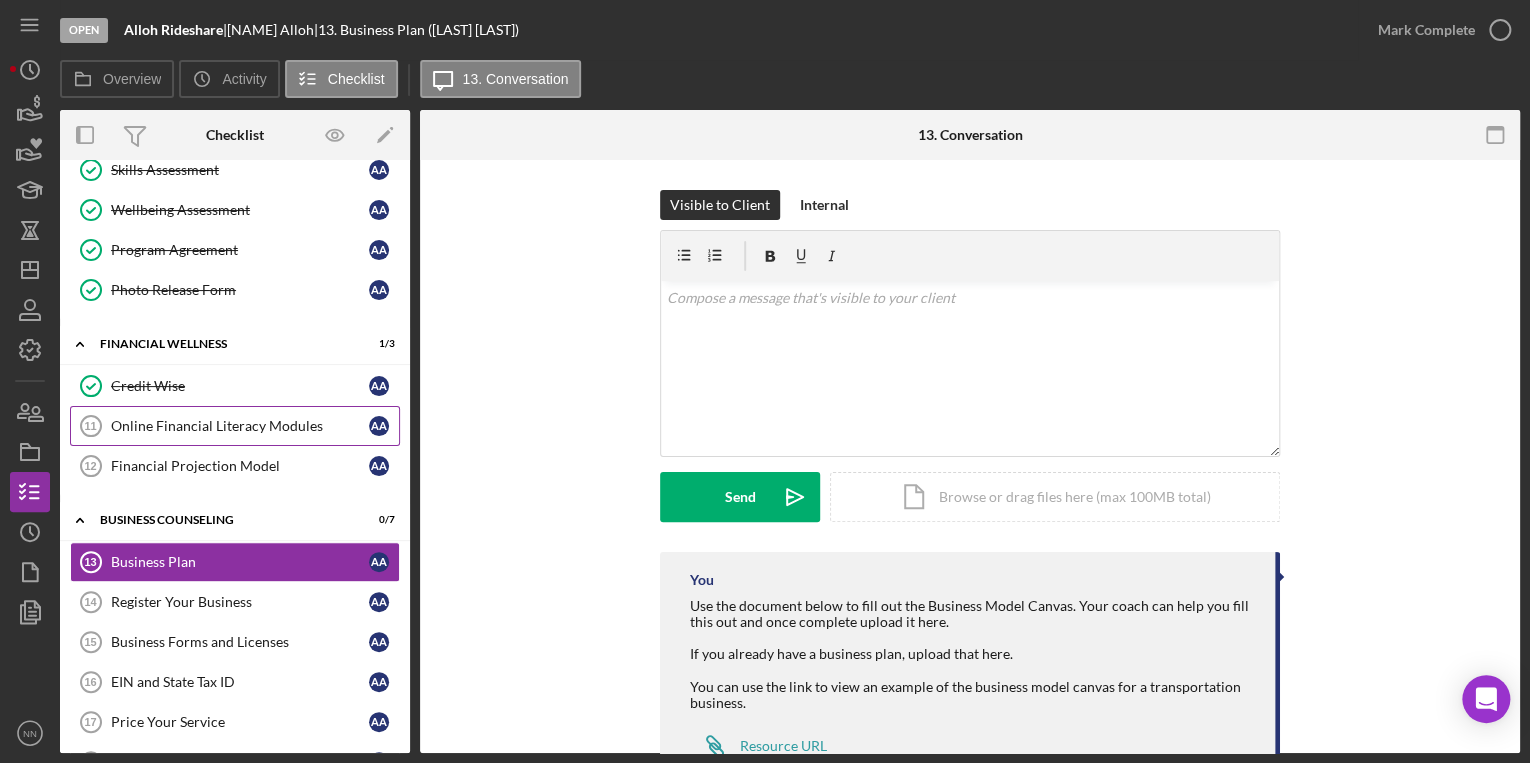 click on "Online Financial Literacy Modules 11 Online Financial Literacy Modules A A" at bounding box center (235, 426) 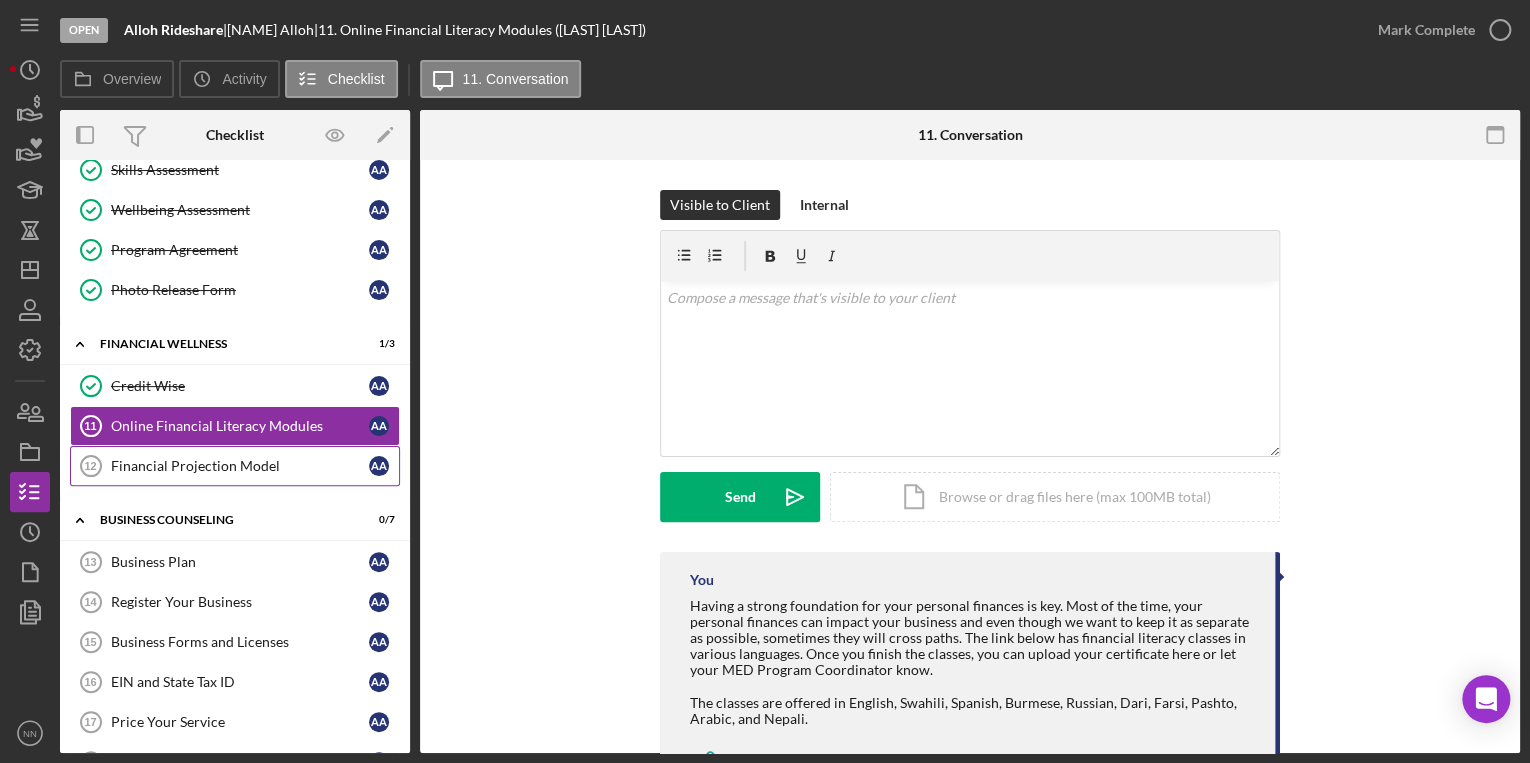 click on "Financial Projection Model" at bounding box center (240, 466) 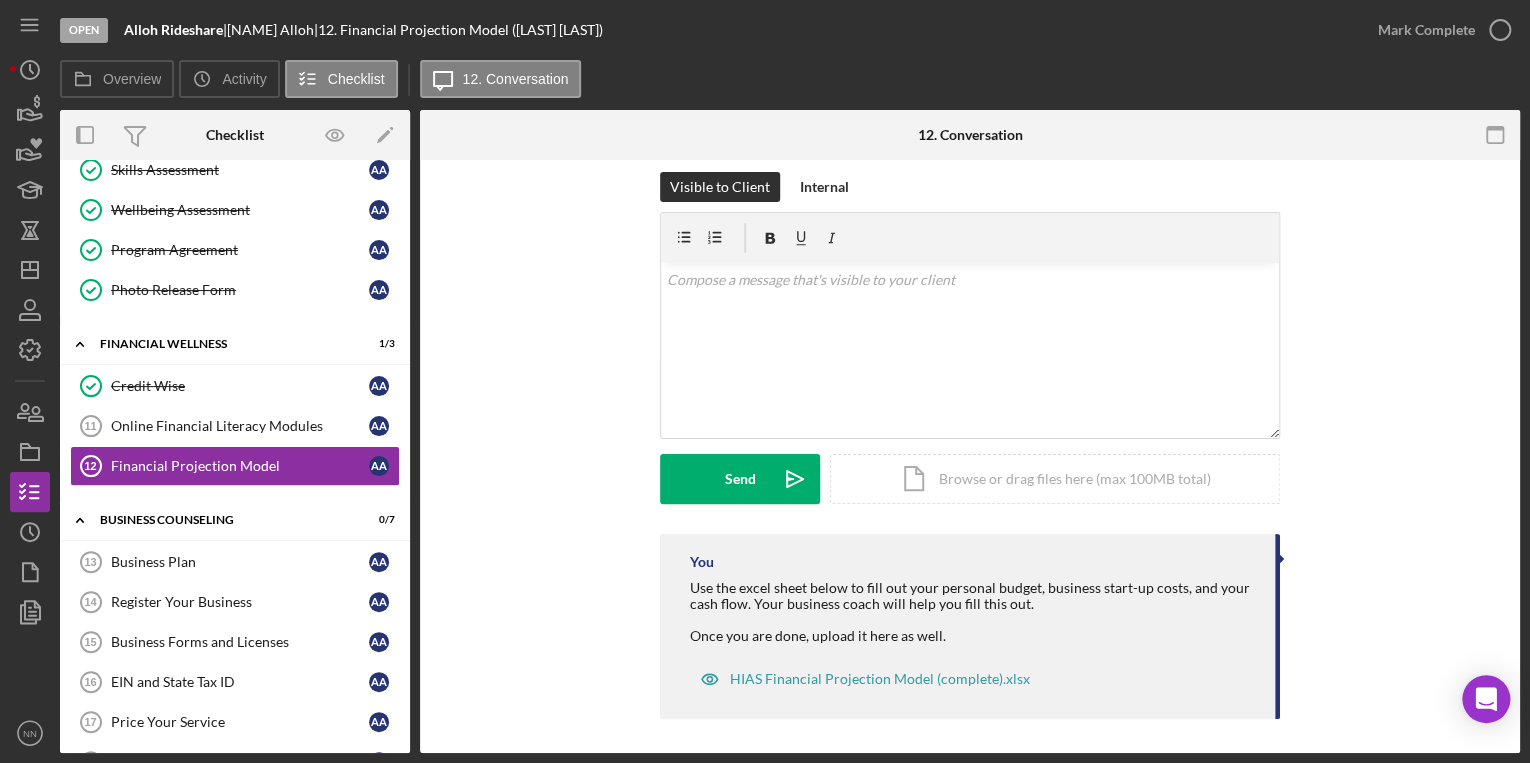 scroll, scrollTop: 23, scrollLeft: 0, axis: vertical 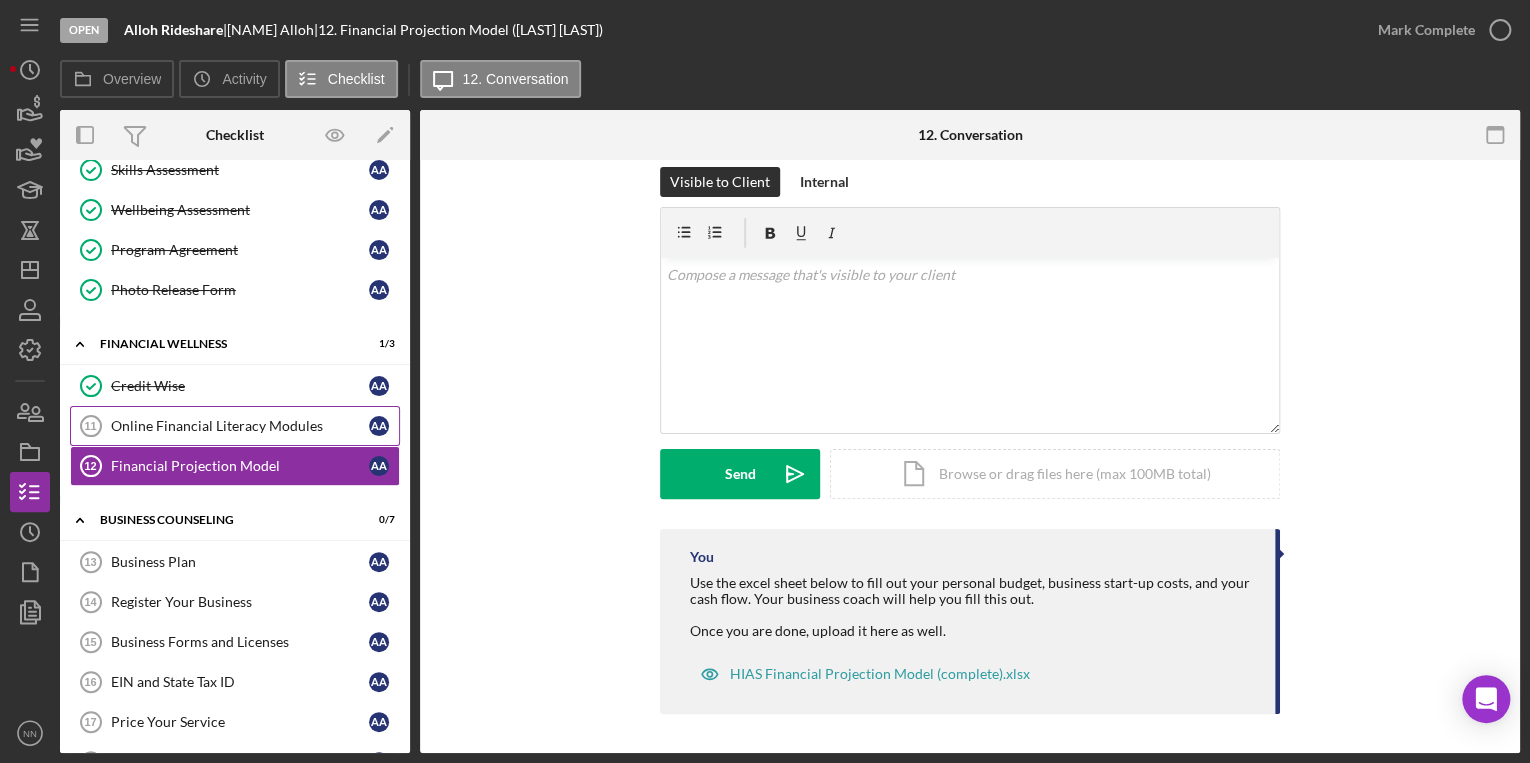 click on "Online Financial Literacy Modules" at bounding box center (240, 426) 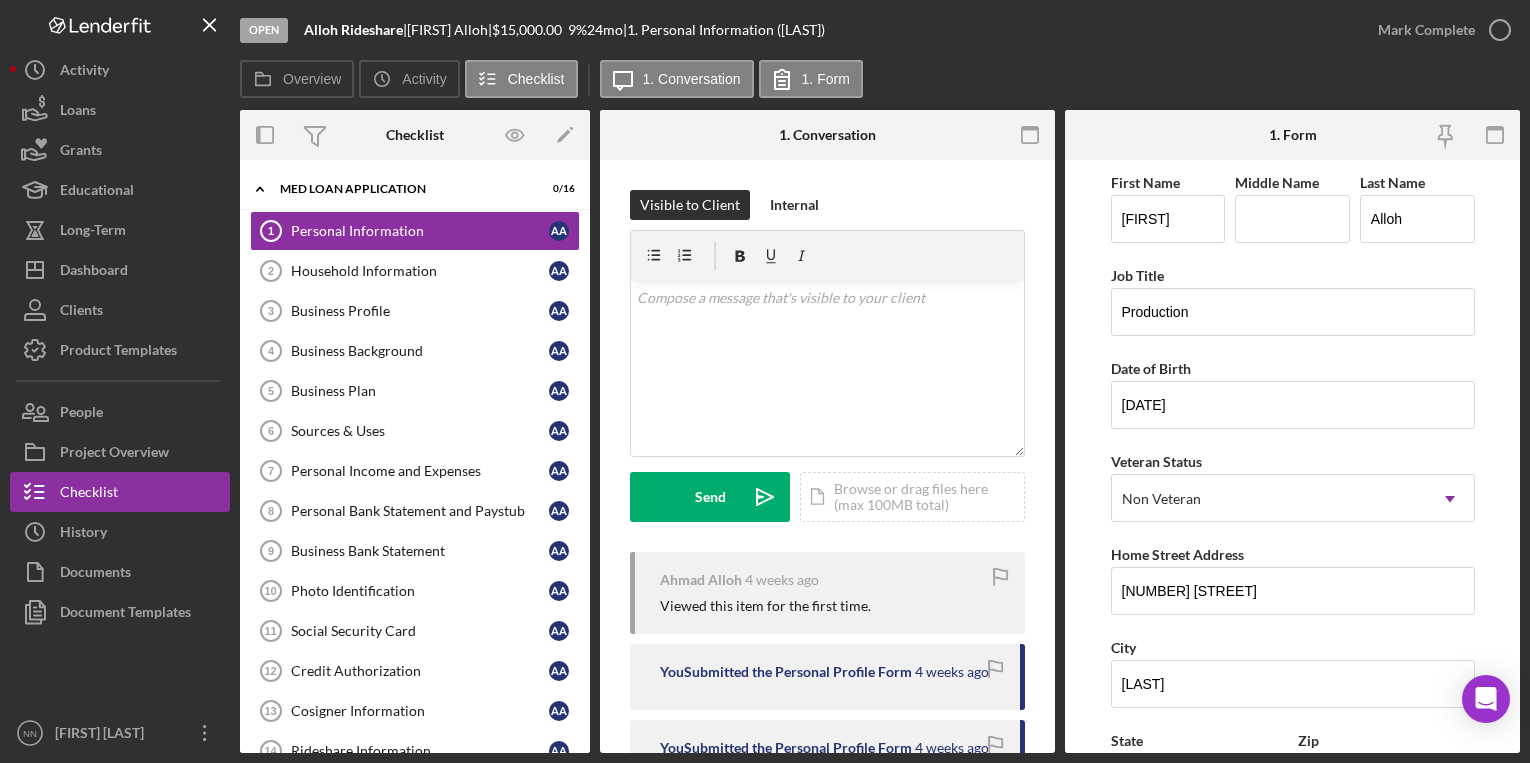 scroll, scrollTop: 0, scrollLeft: 0, axis: both 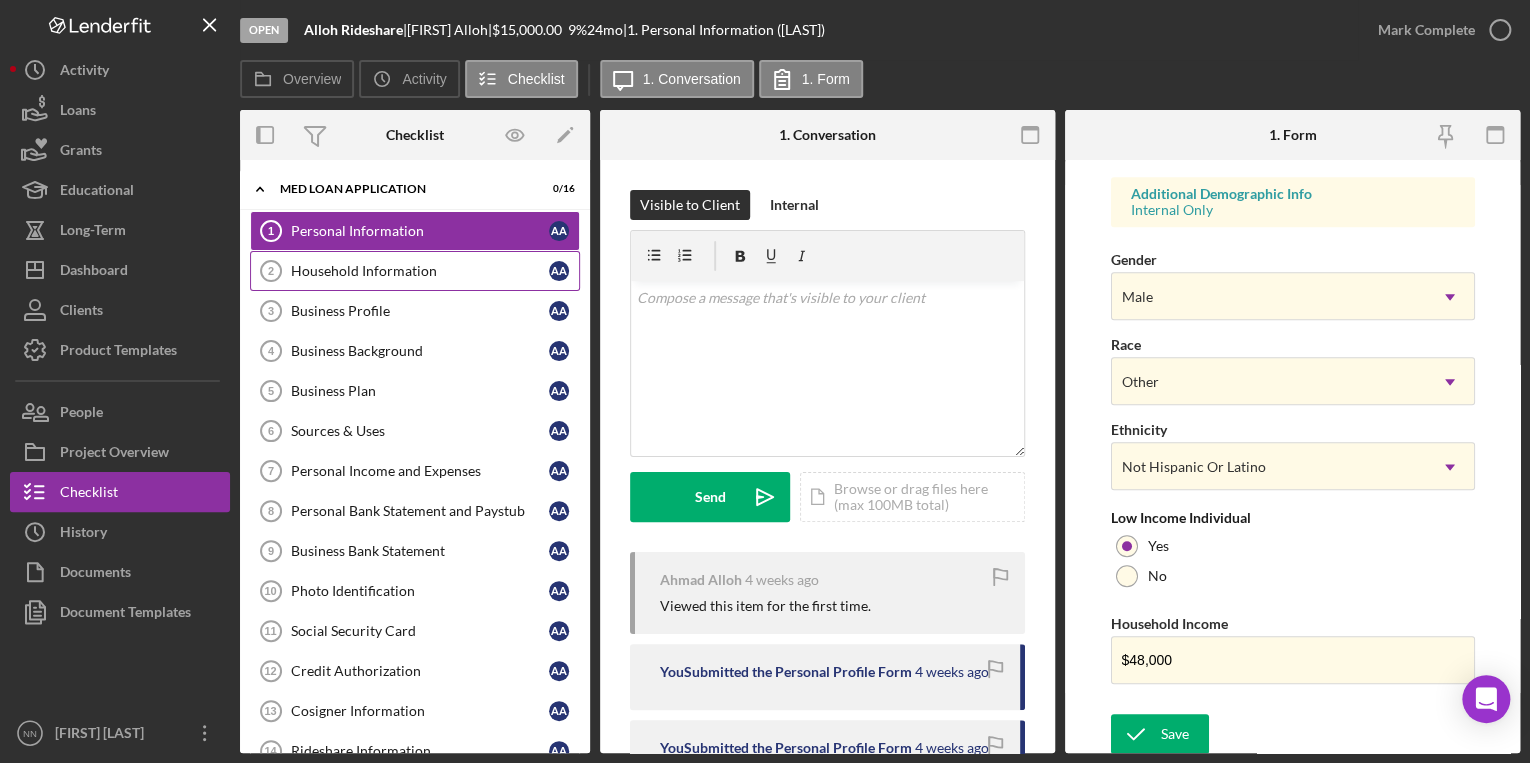 click on "Household Information" at bounding box center (420, 271) 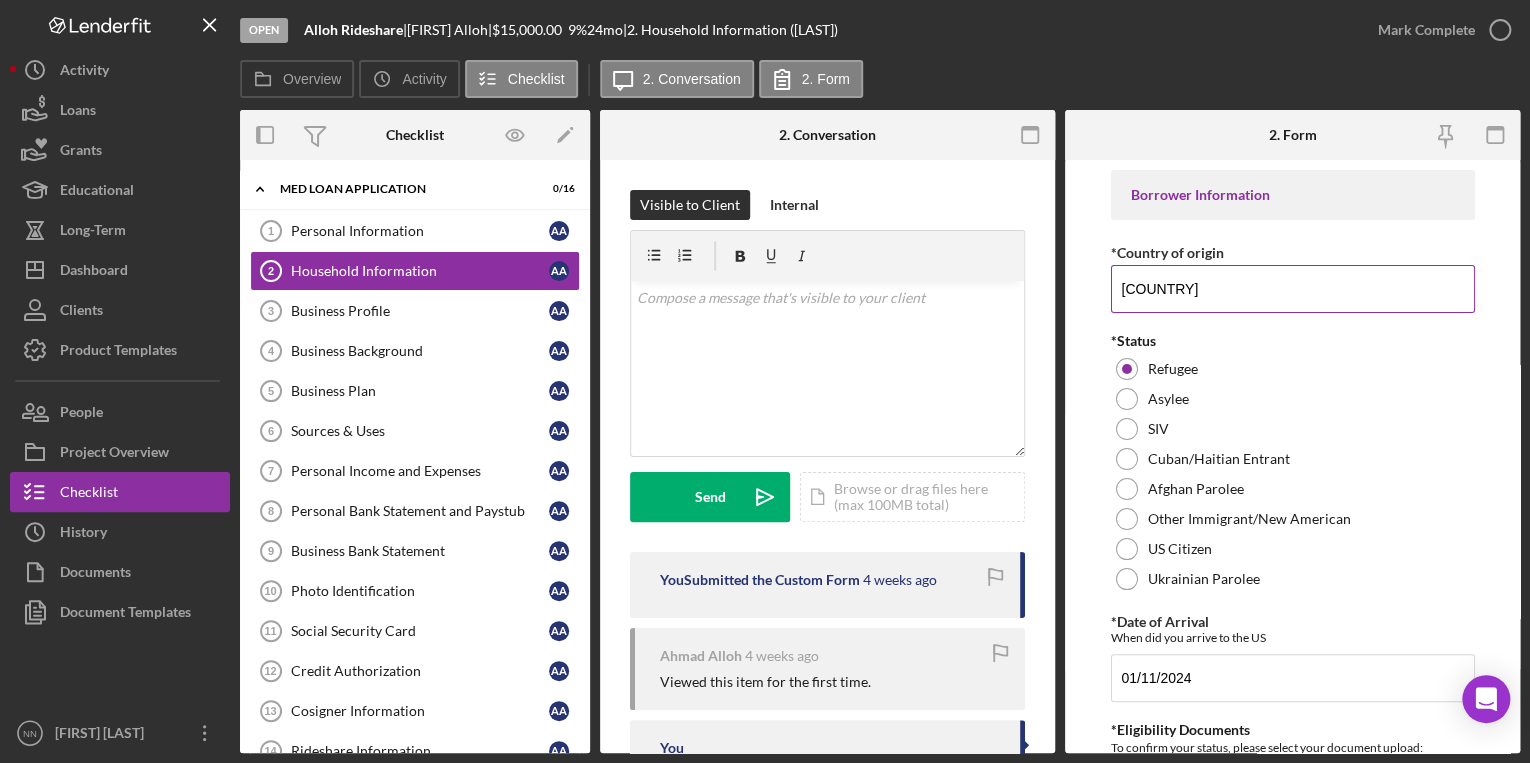 click on "Borrower Information *Country of origin Syria *Status Refugee Asylee SIV Cuban/Haitian Entrant Afghan Parolee Other Immigrant/New American US Citizen Ukrainian Parolee *Date of Arrival When did you arrive to the US 01/11/2024 *Eligibility Documents To confirm your status, please select your document upload: I-766 Employment Authorization Document (code A03, A04, A05,C11,C10,C8) Passport with appropriate codes Visa 92 or 93 (V-92 or V-93) Asylum Approval Letter DHS Form I-571 Green Card I-94 U.S. Citizen (no other documents to upload) Other *Household Adults How many total adults are in you household? 2 *Household People with Disability 0 *Household Children How many total children (17 or younger) are in you household? 5 Employment Status Current Employer What is the name of the company that you work for? Tyson How long have you been employed How long have you worked there in MONTHS? 8 How many hours a week do you work? Enter 0 if unemployed 40 Do you have a spouse? Yes (fill out the rest of the section) 0 0" at bounding box center (1292, 456) 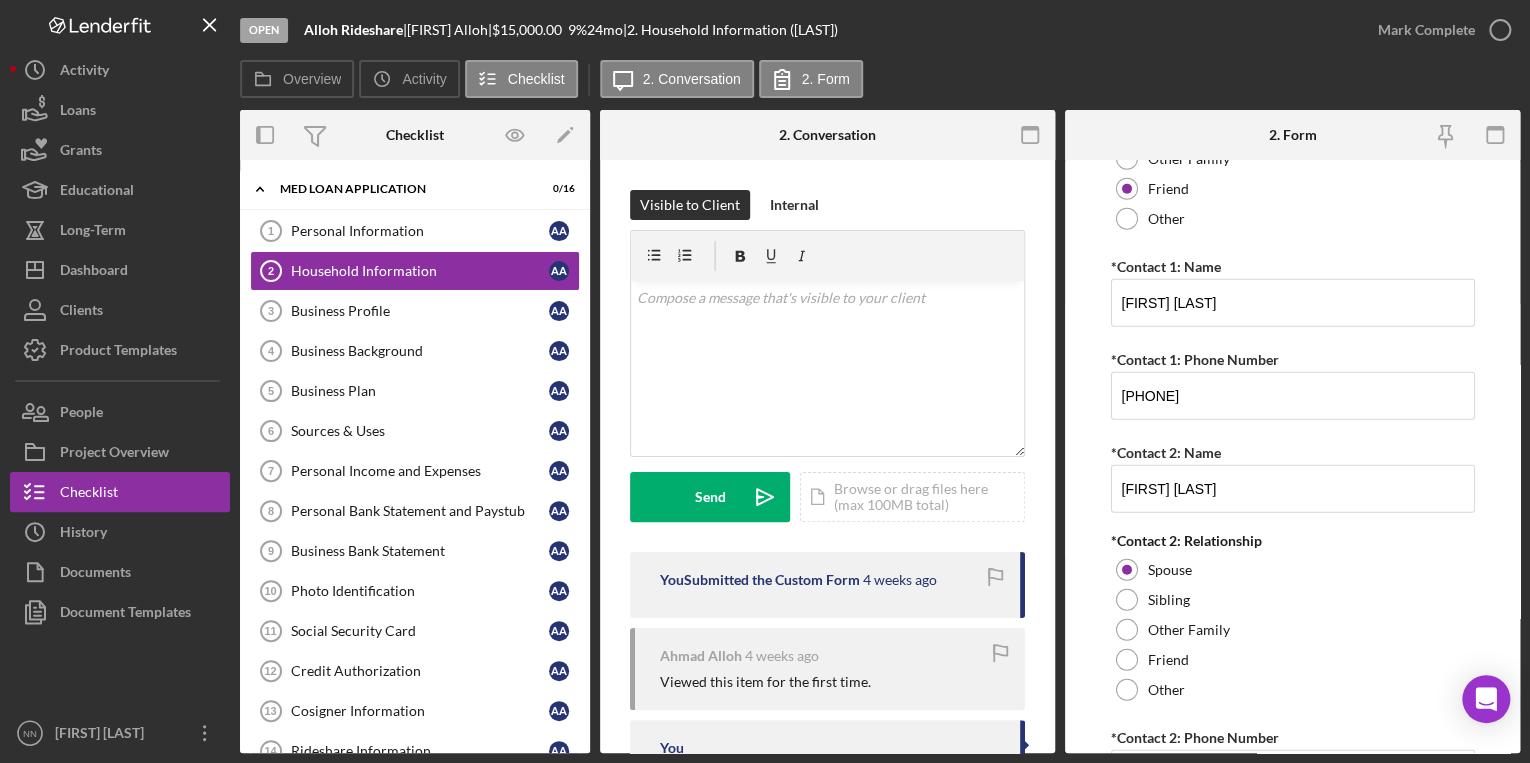 scroll, scrollTop: 2508, scrollLeft: 0, axis: vertical 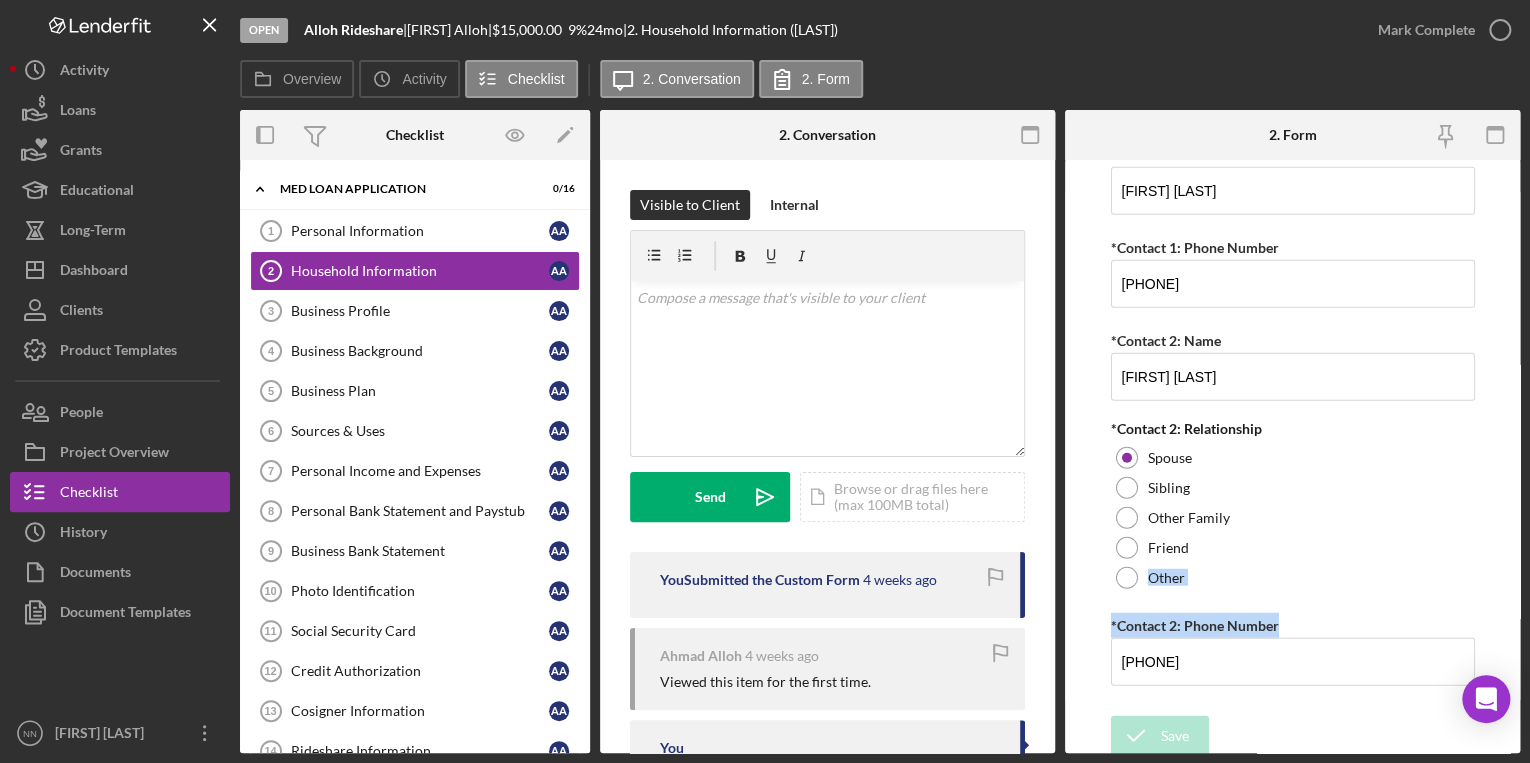 drag, startPoint x: 1520, startPoint y: 672, endPoint x: 1470, endPoint y: 555, distance: 127.236 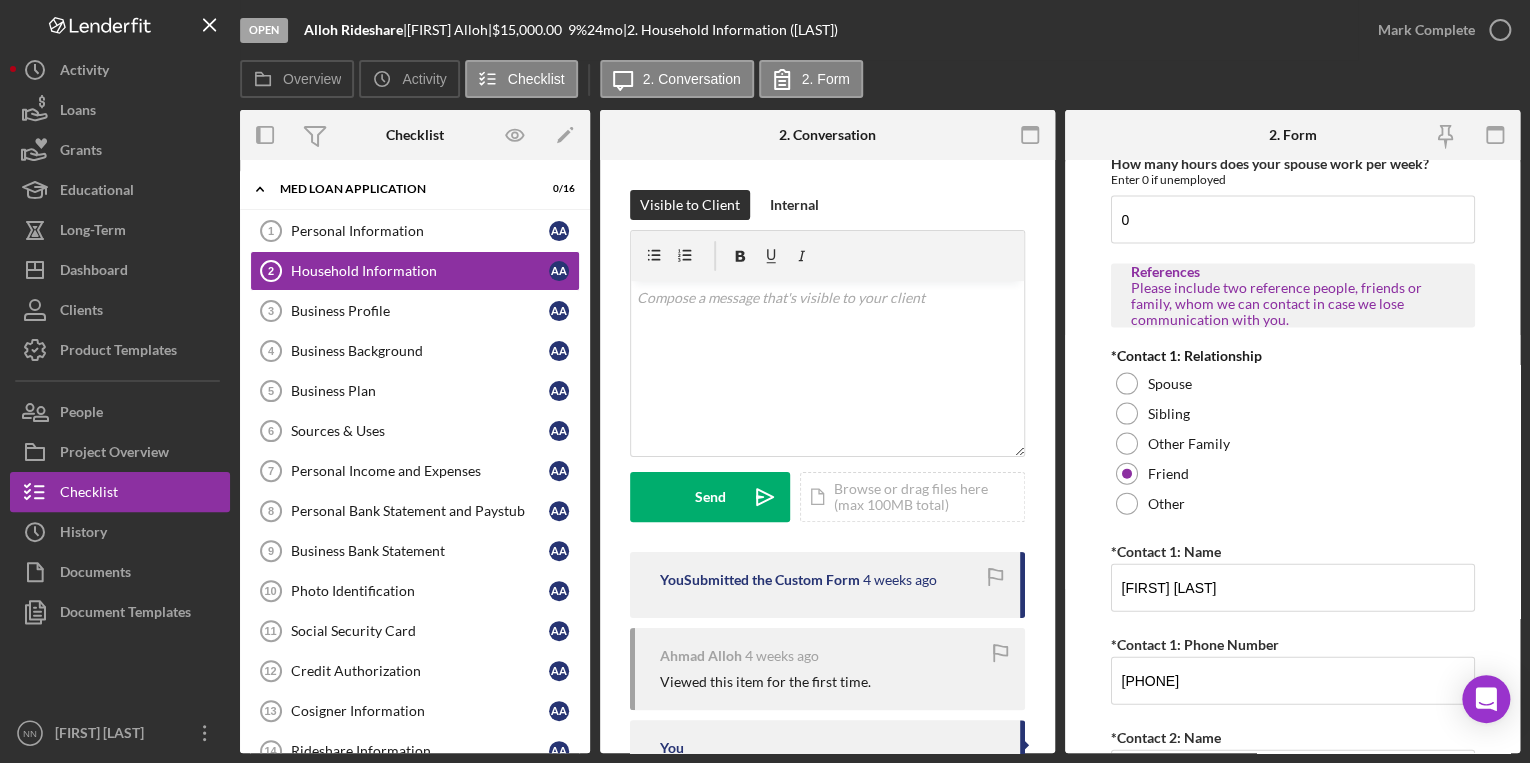 scroll, scrollTop: 2108, scrollLeft: 0, axis: vertical 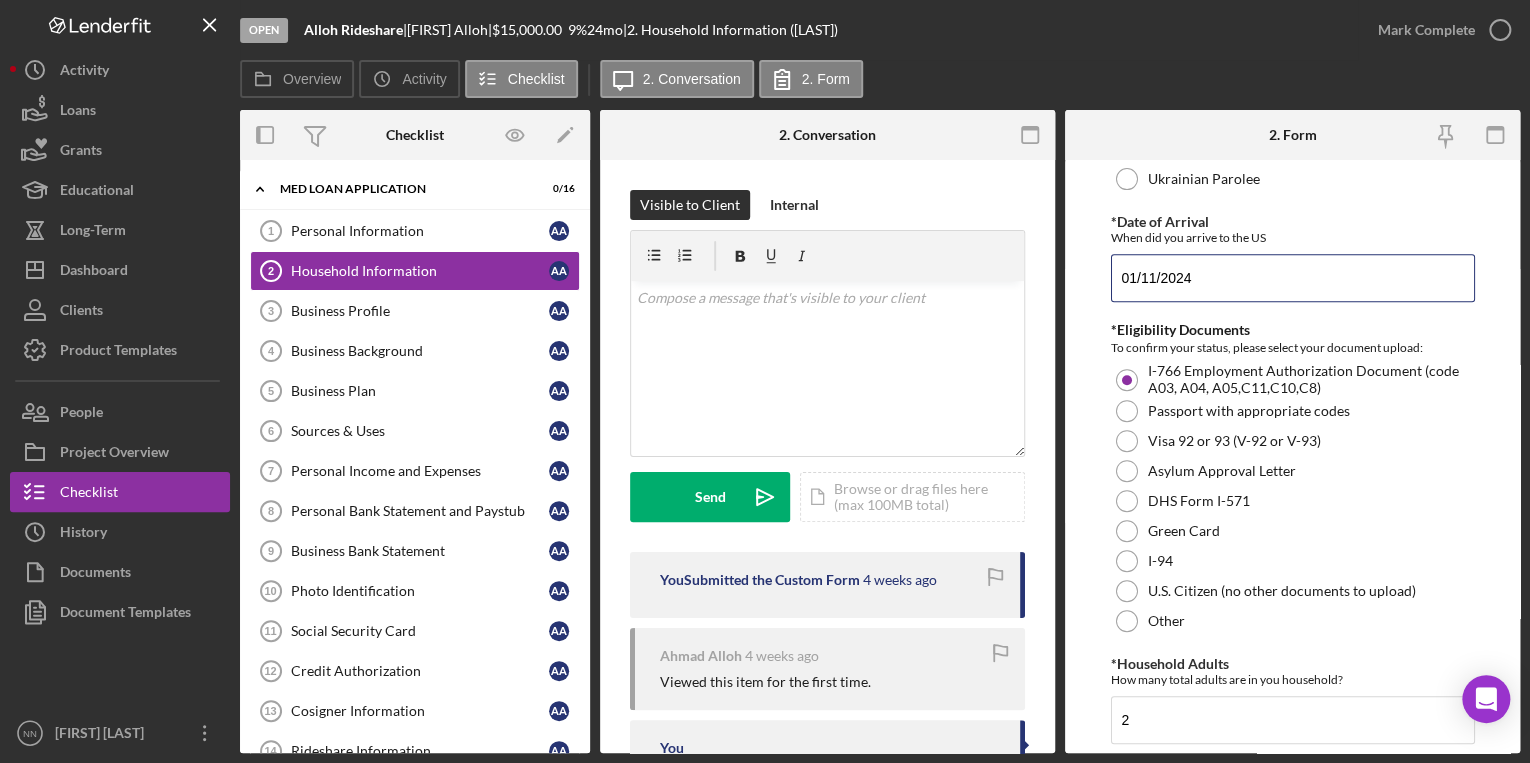 drag, startPoint x: 1235, startPoint y: 276, endPoint x: 1092, endPoint y: 277, distance: 143.0035 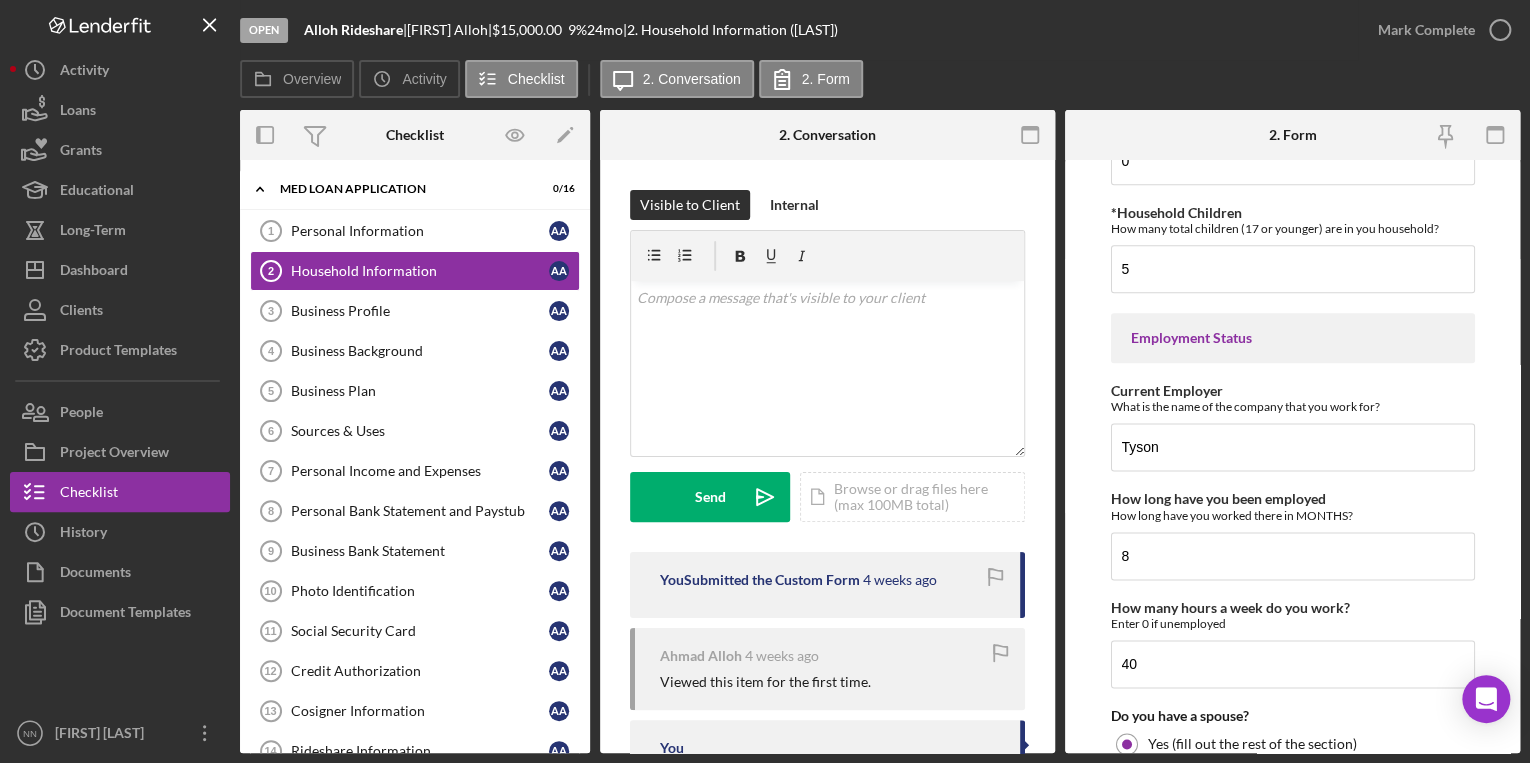scroll, scrollTop: 1200, scrollLeft: 0, axis: vertical 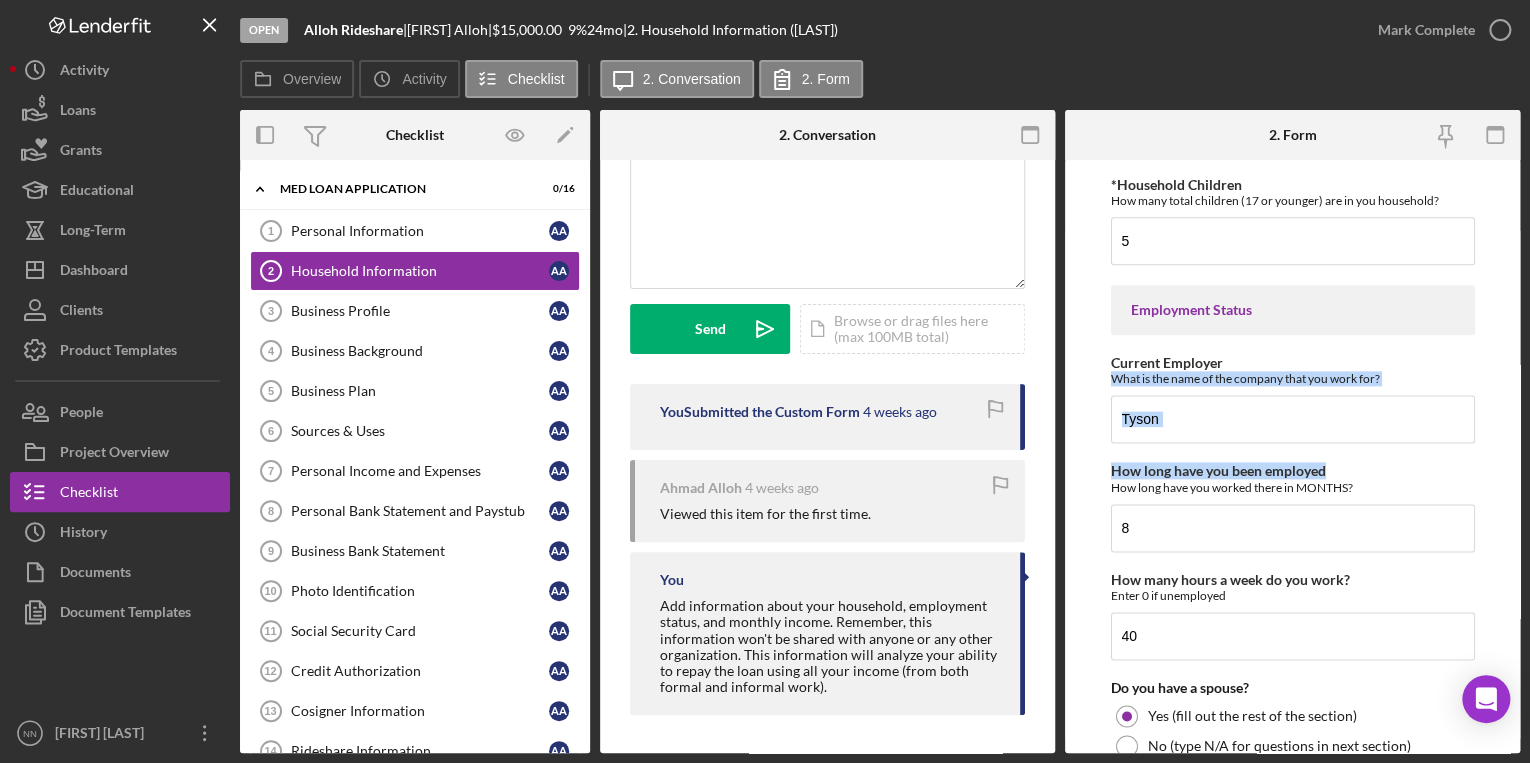 drag, startPoint x: 1521, startPoint y: 441, endPoint x: 1496, endPoint y: 349, distance: 95.33625 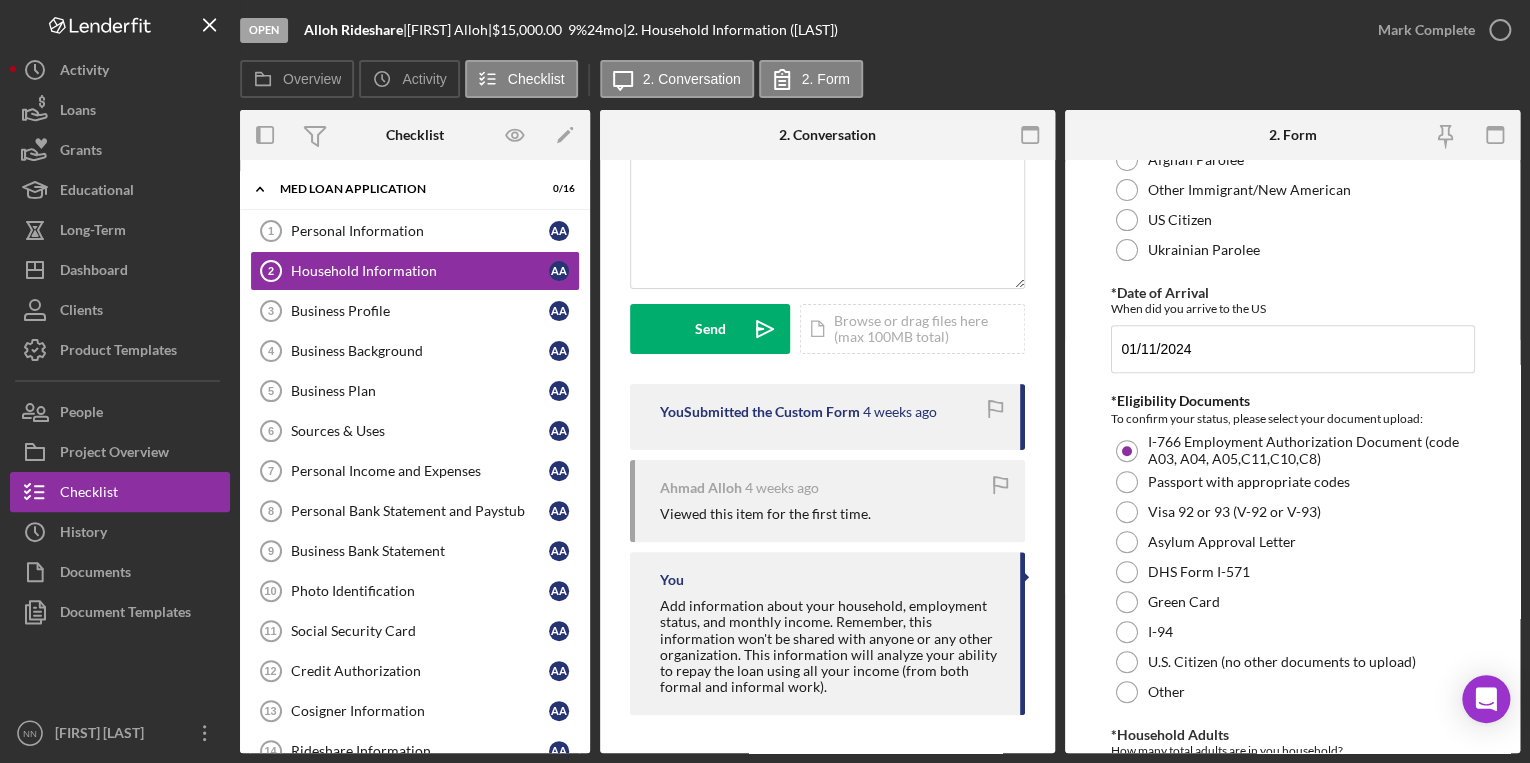 scroll, scrollTop: 0, scrollLeft: 0, axis: both 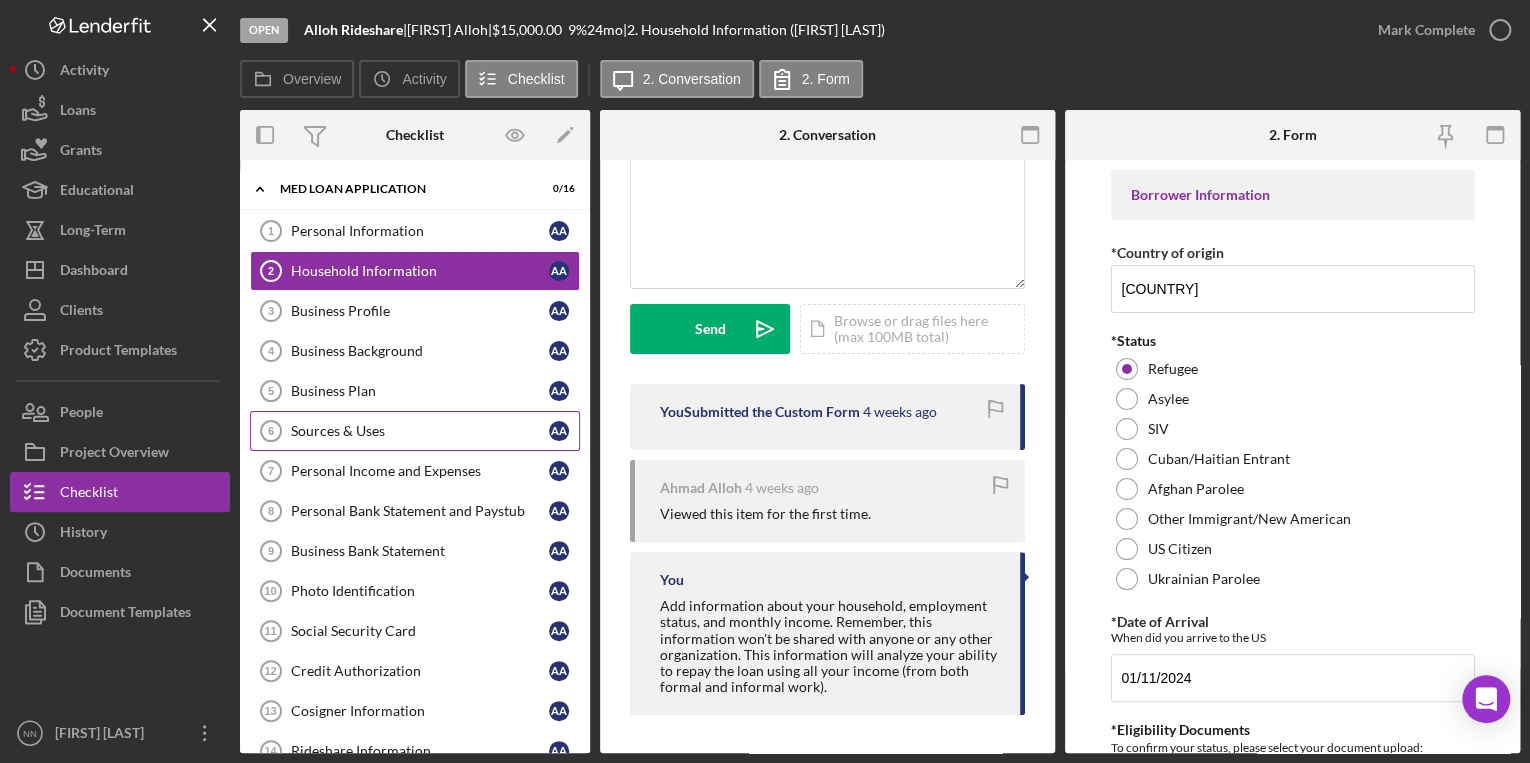 click on "Sources & Uses 6 Sources & Uses A A" at bounding box center (415, 431) 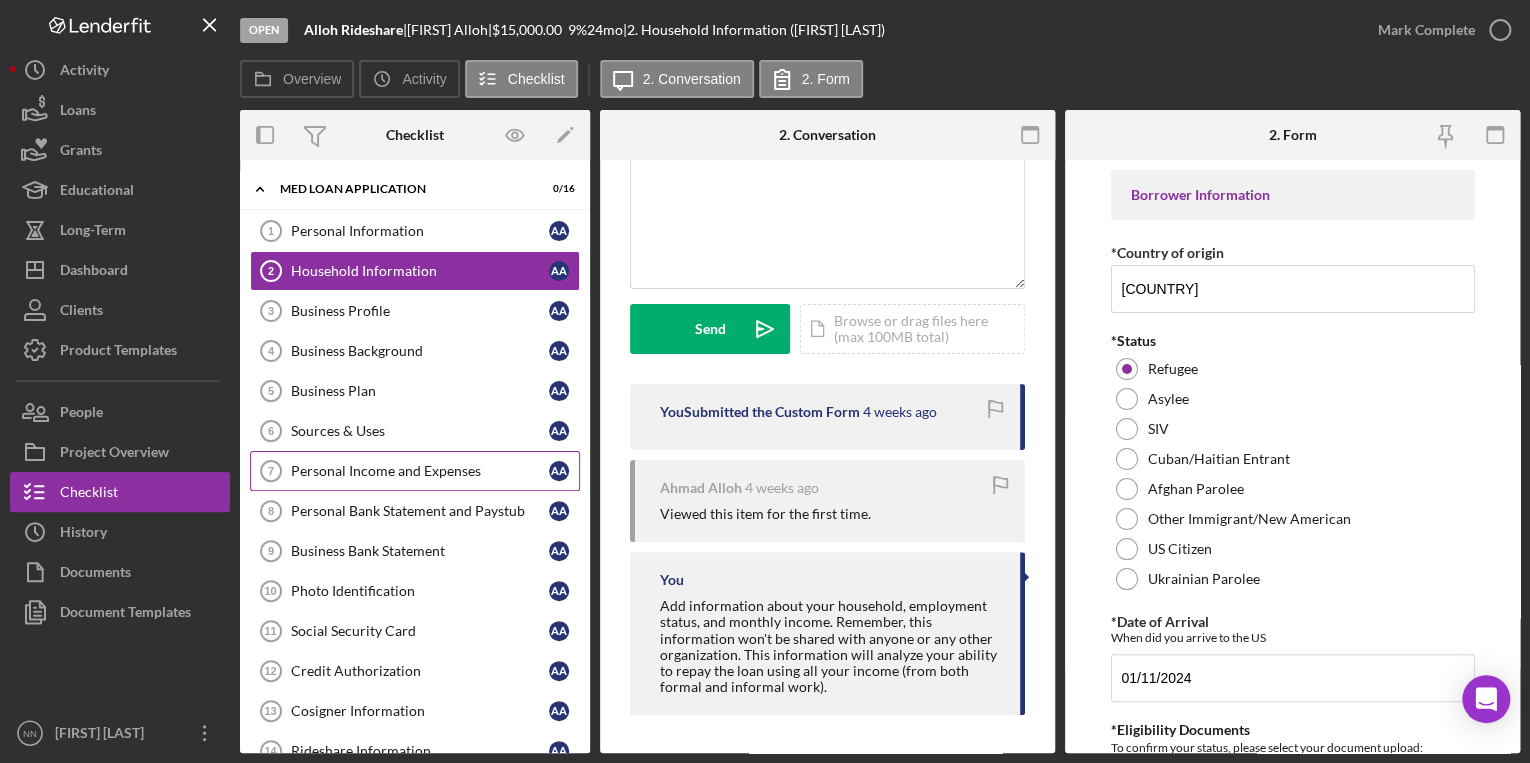 scroll, scrollTop: 0, scrollLeft: 0, axis: both 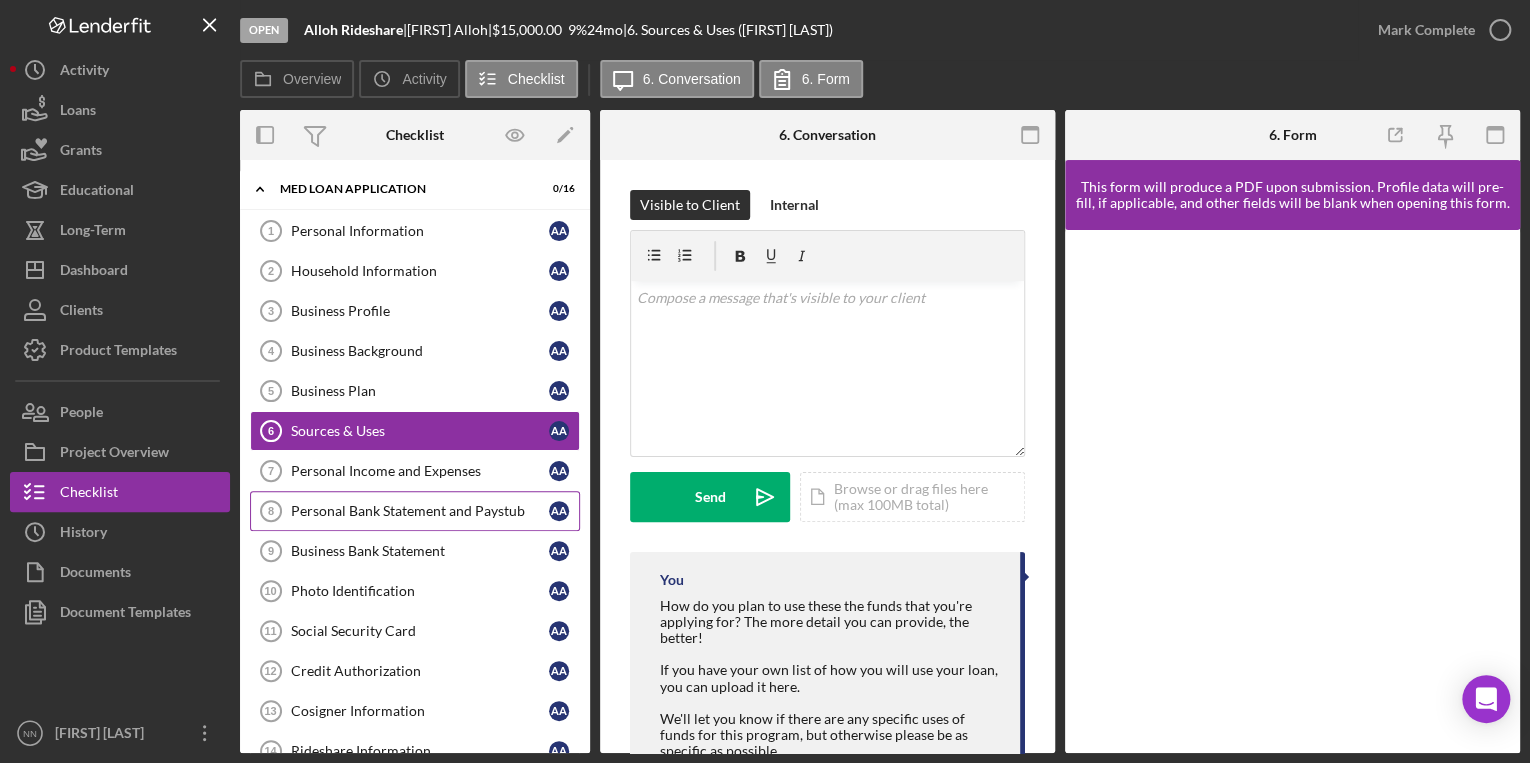 click on "Personal Bank Statement and Paystub" at bounding box center [420, 511] 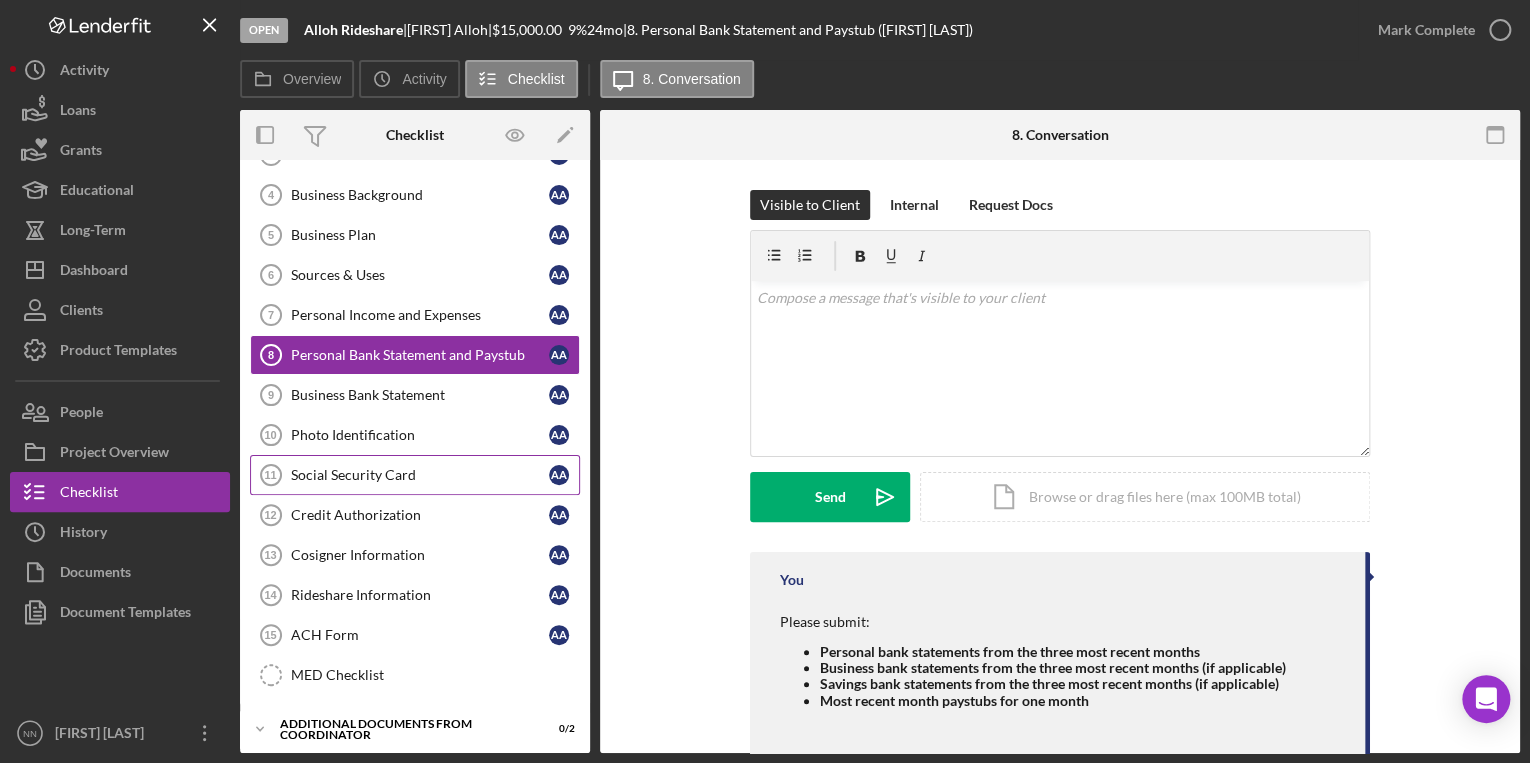 scroll, scrollTop: 160, scrollLeft: 0, axis: vertical 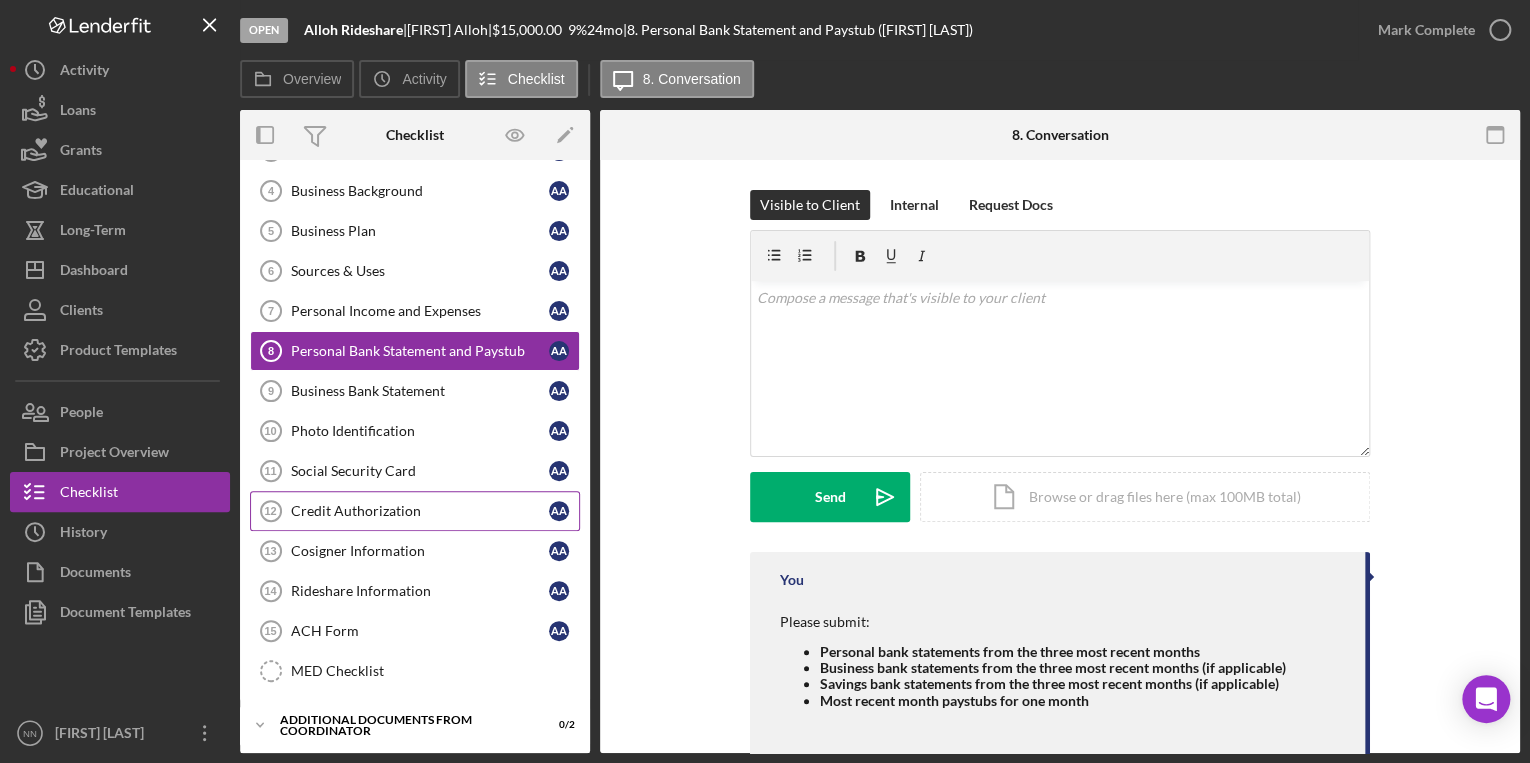 click on "Credit Authorization" at bounding box center [420, 511] 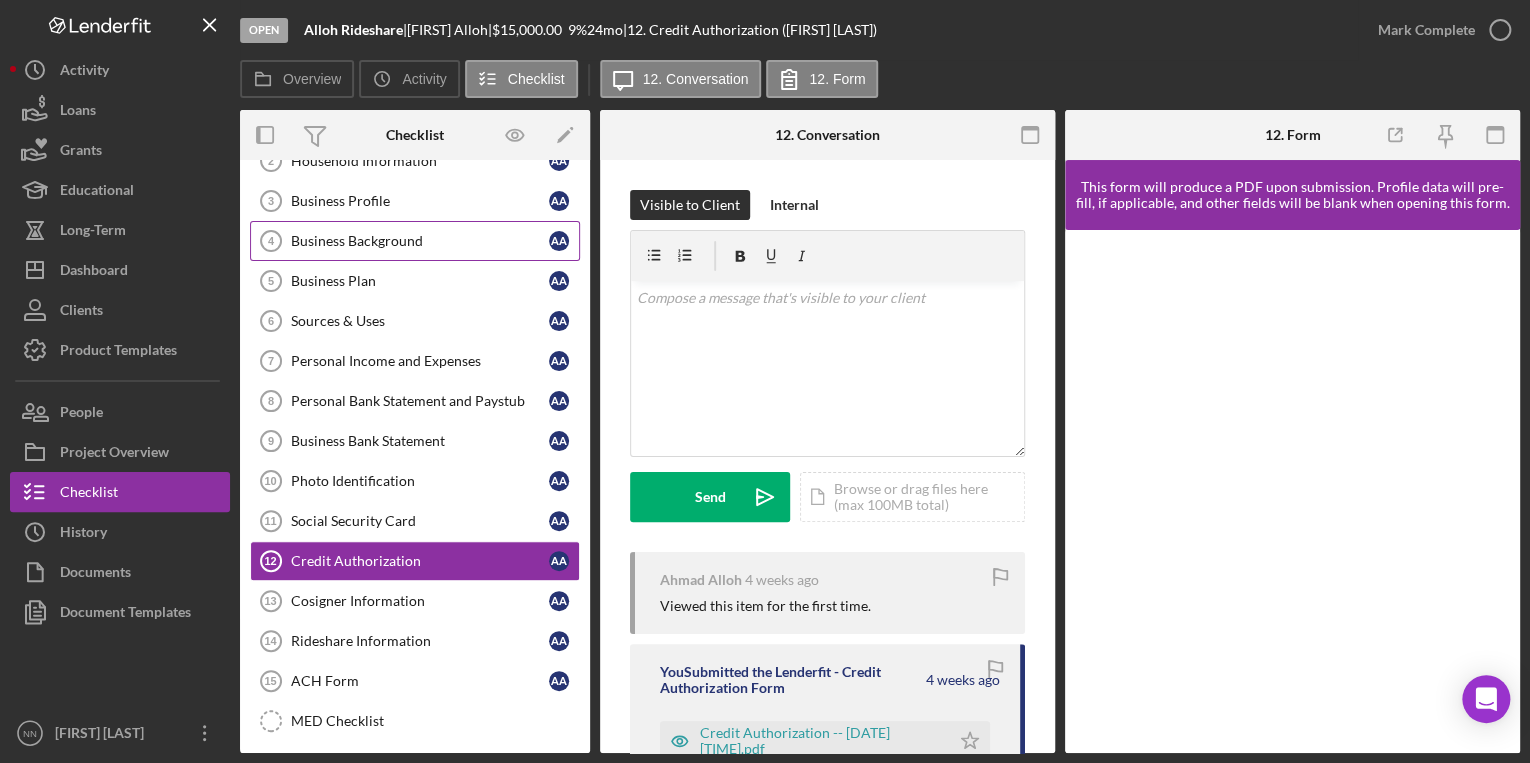scroll, scrollTop: 0, scrollLeft: 0, axis: both 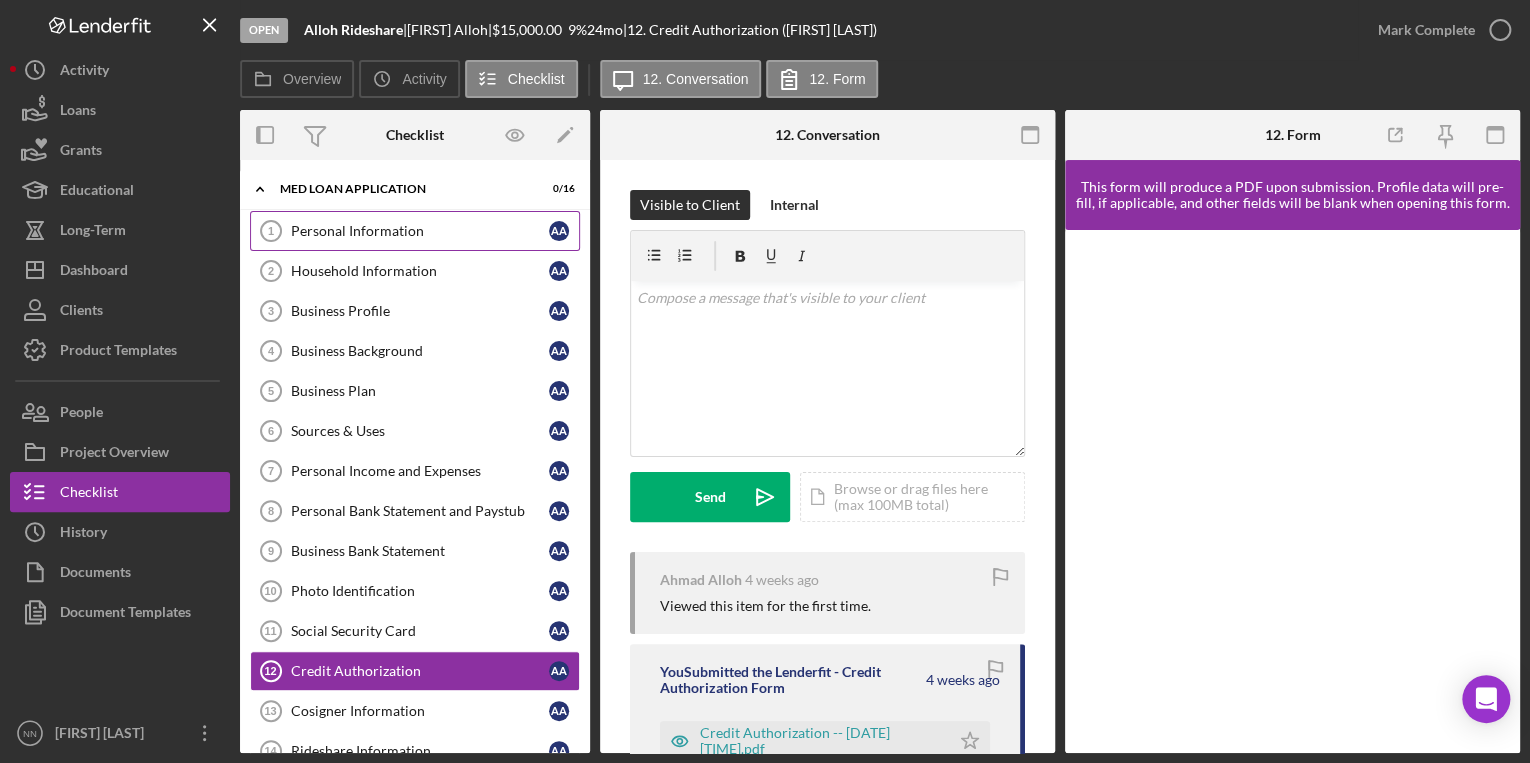 click on "Personal Information" at bounding box center [420, 231] 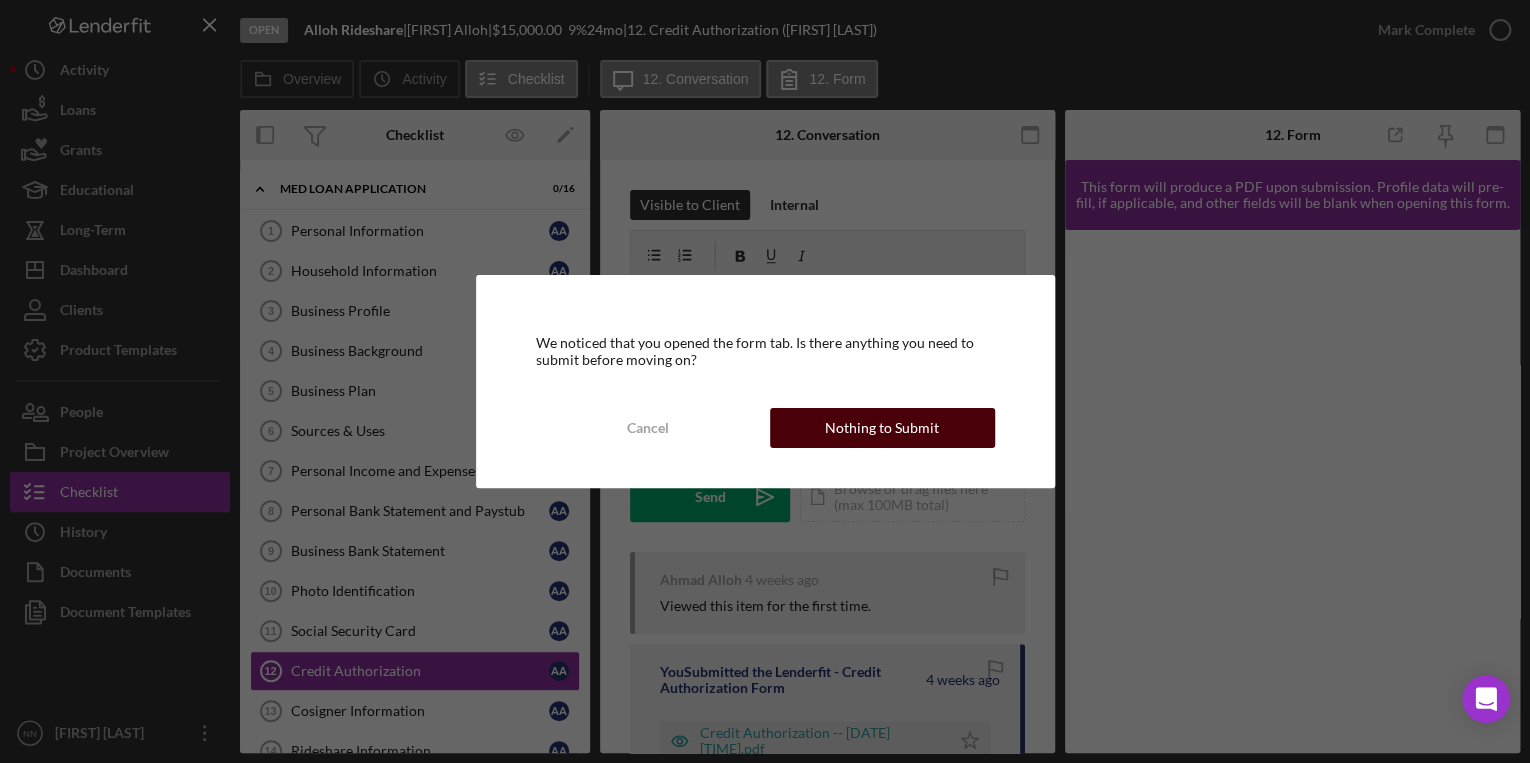 click on "Nothing to Submit" at bounding box center (882, 428) 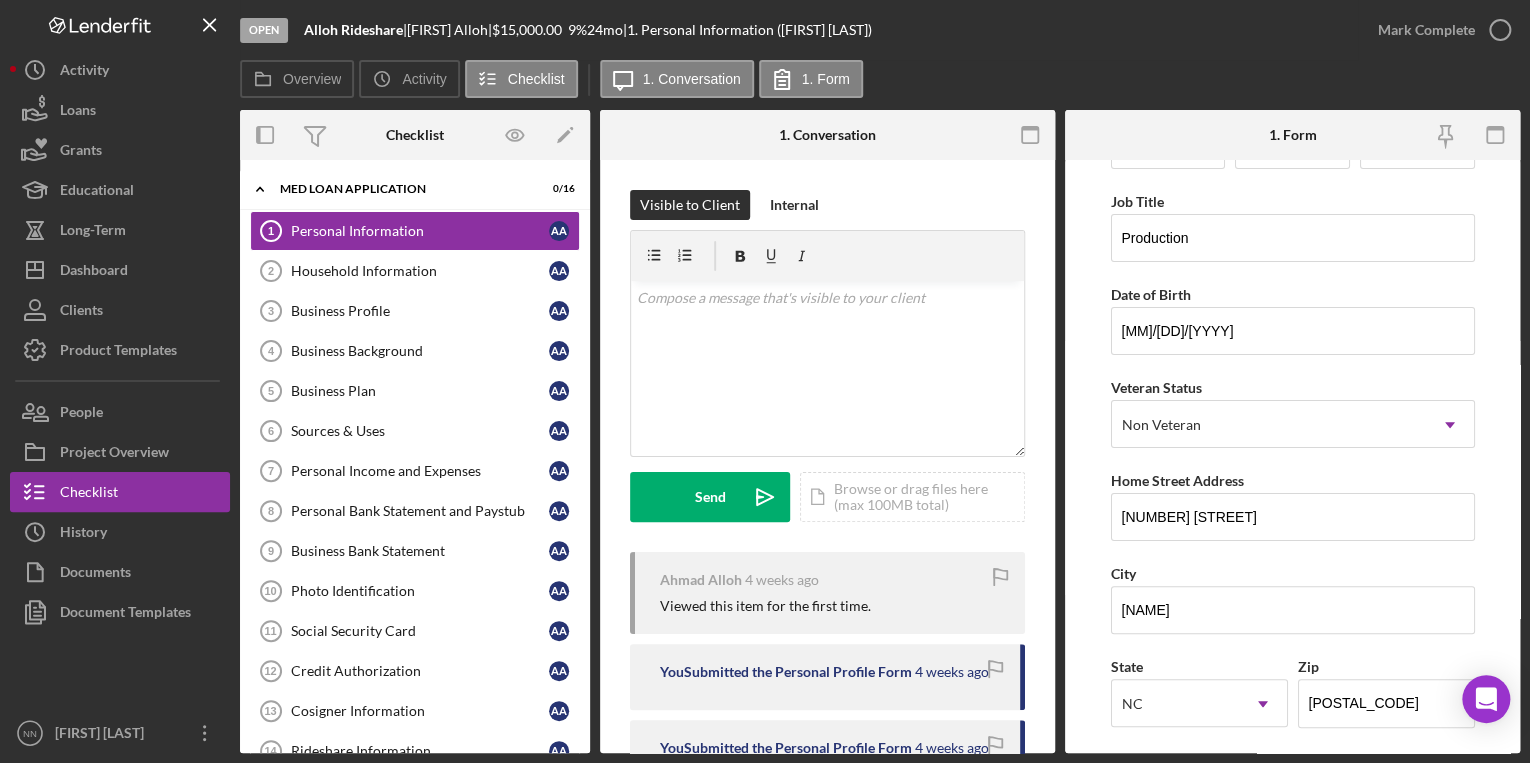 scroll, scrollTop: 160, scrollLeft: 0, axis: vertical 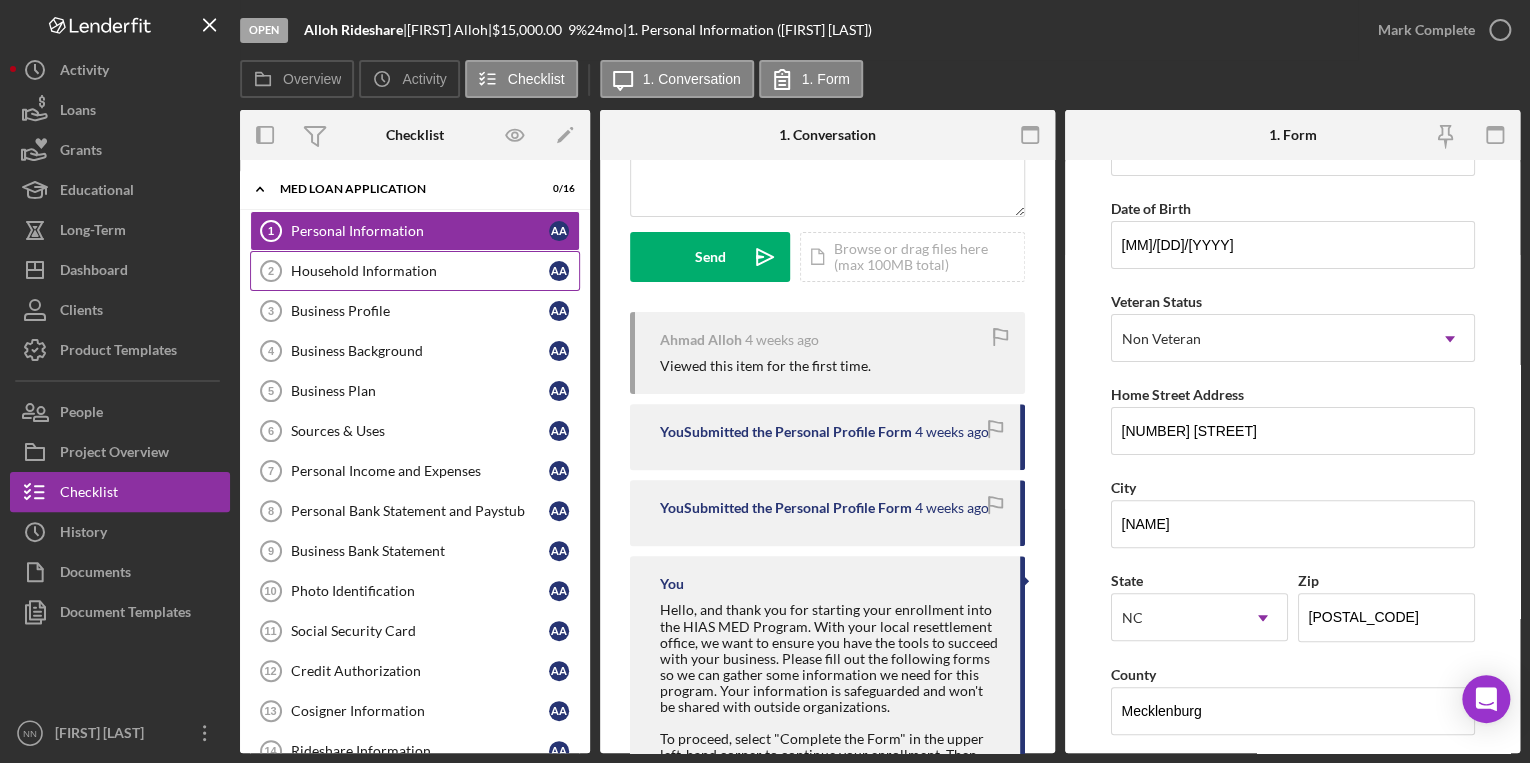 click on "Household Information 2 Household Information A A" at bounding box center [415, 271] 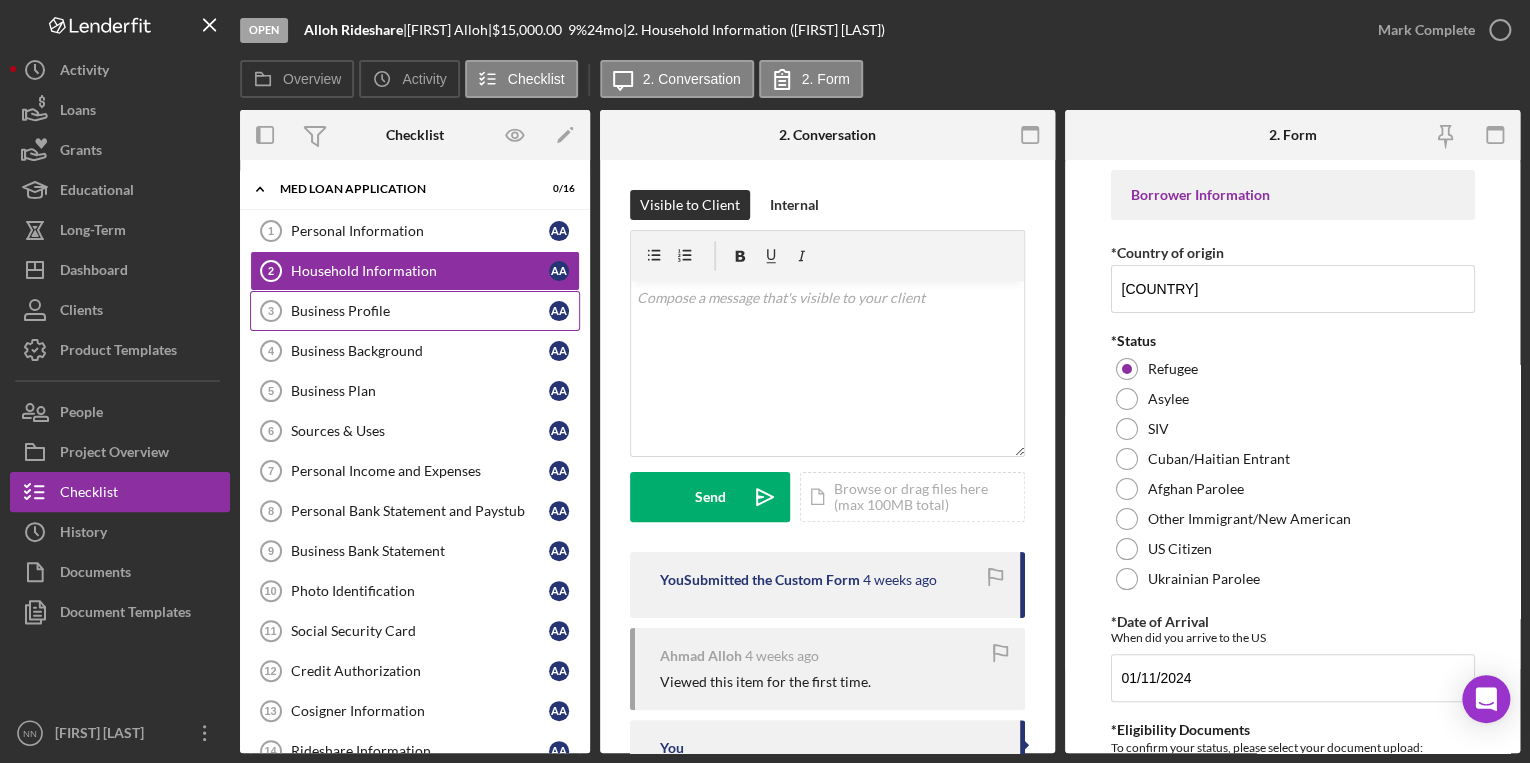 click on "Business Profile" at bounding box center (420, 311) 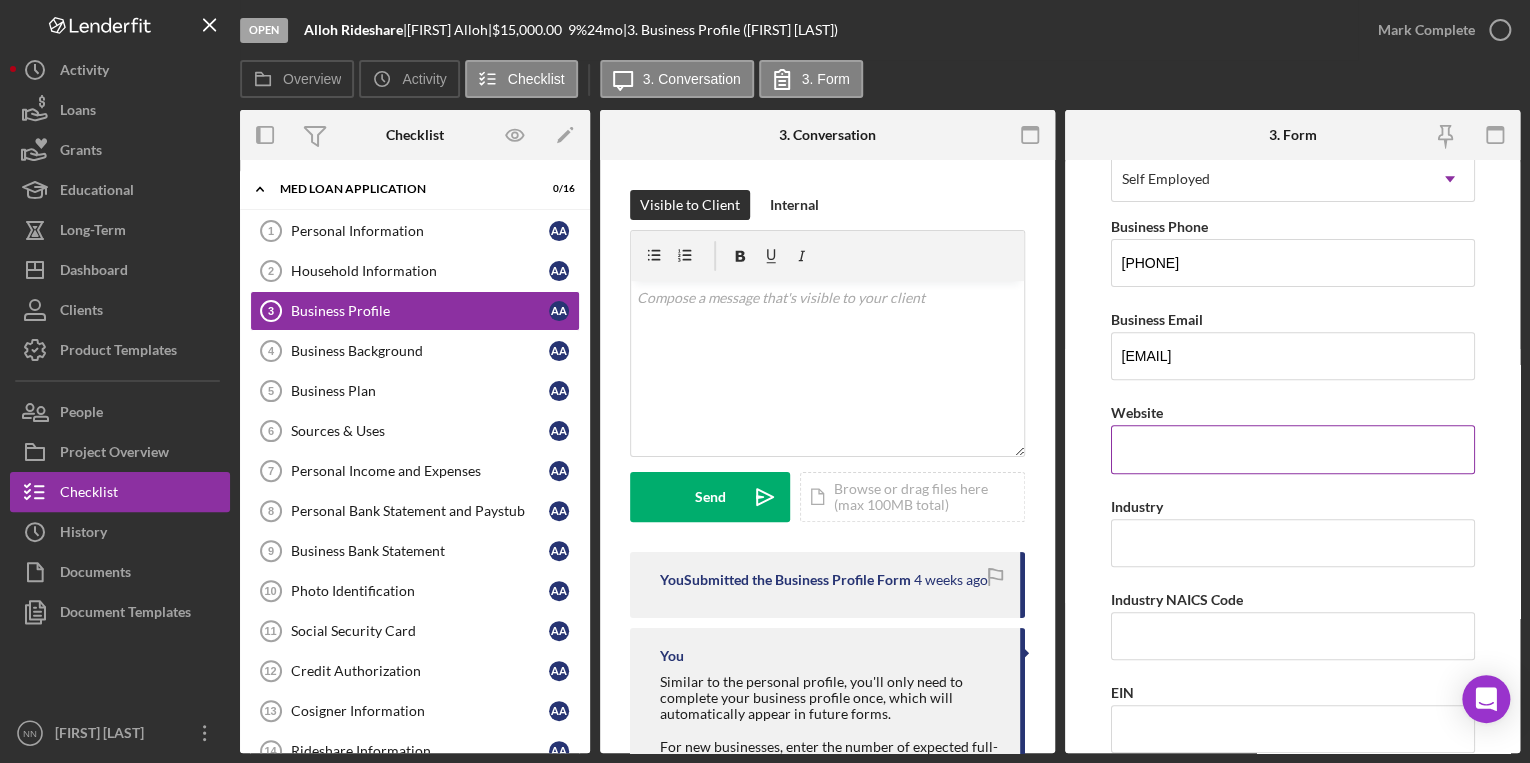 scroll, scrollTop: 80, scrollLeft: 0, axis: vertical 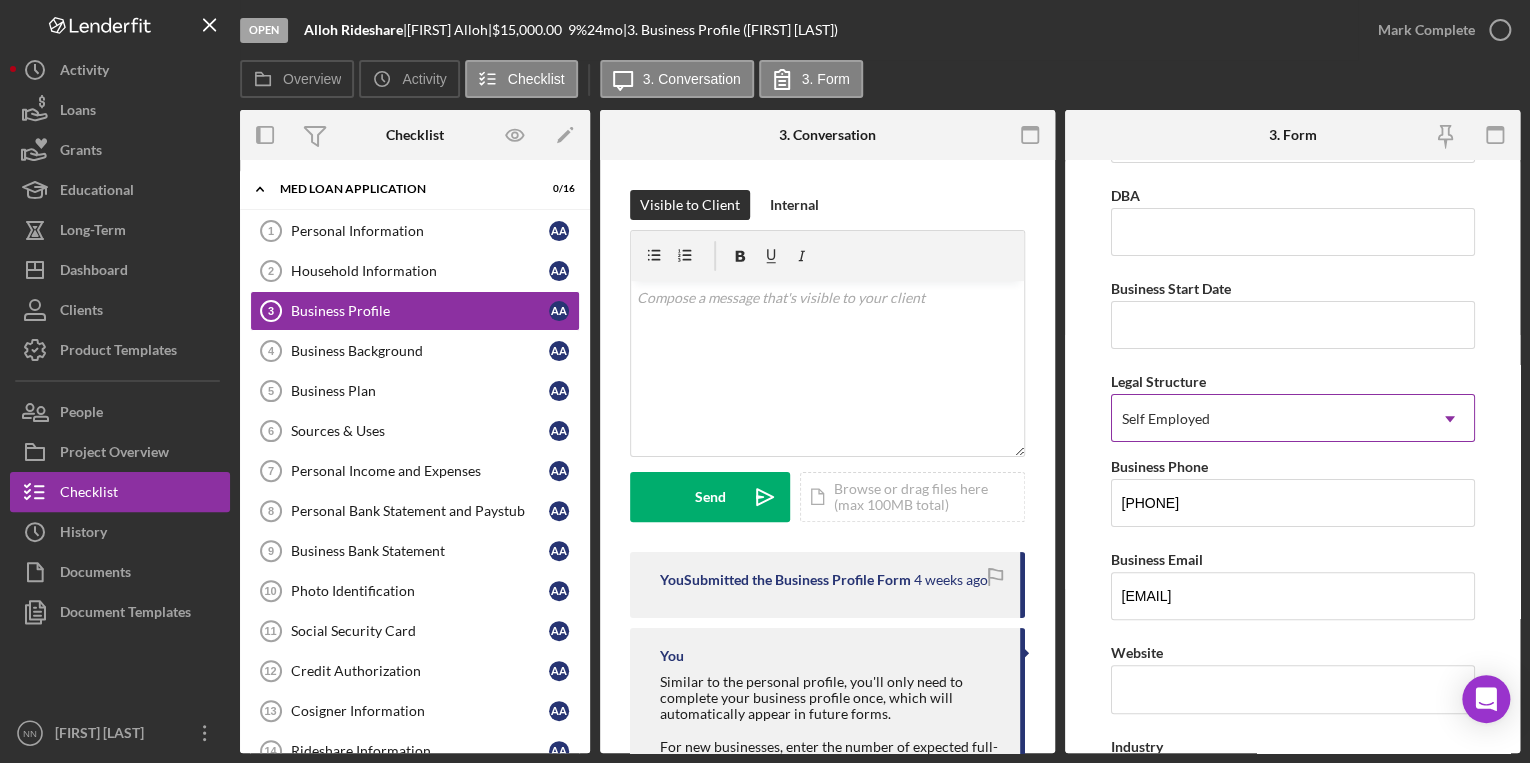 click on "Self Employed" at bounding box center (1269, 419) 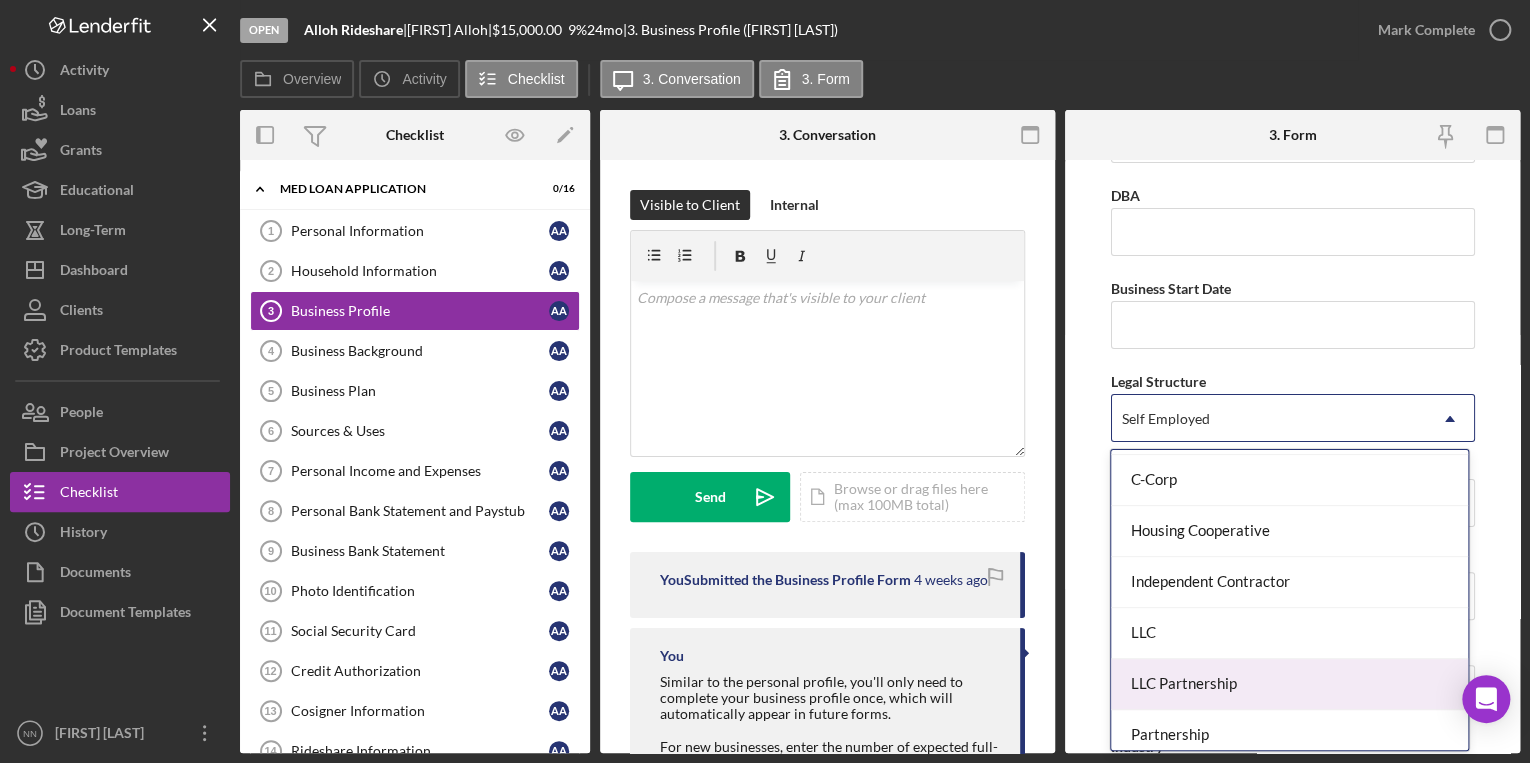 scroll, scrollTop: 0, scrollLeft: 0, axis: both 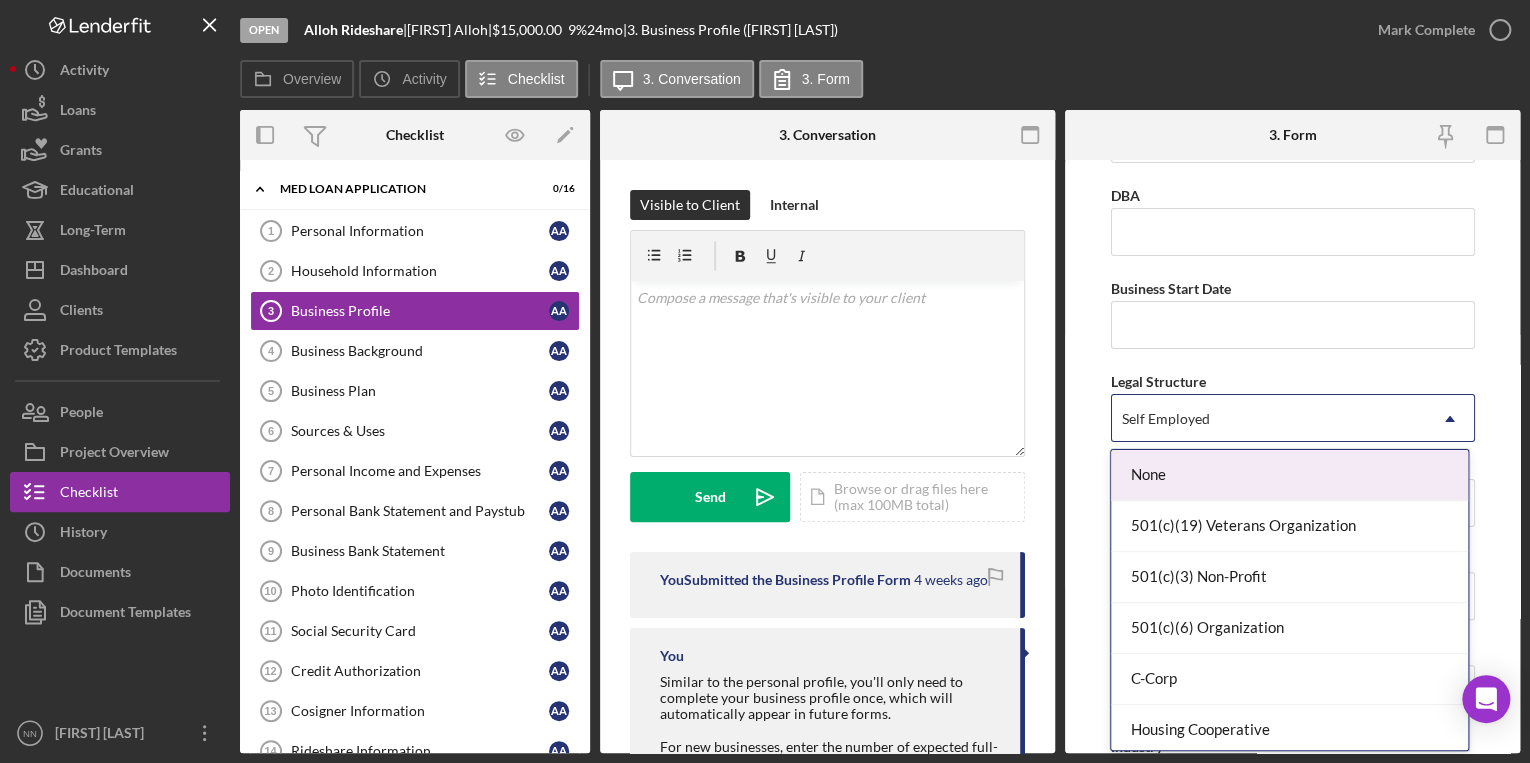 click on "None" at bounding box center [1289, 475] 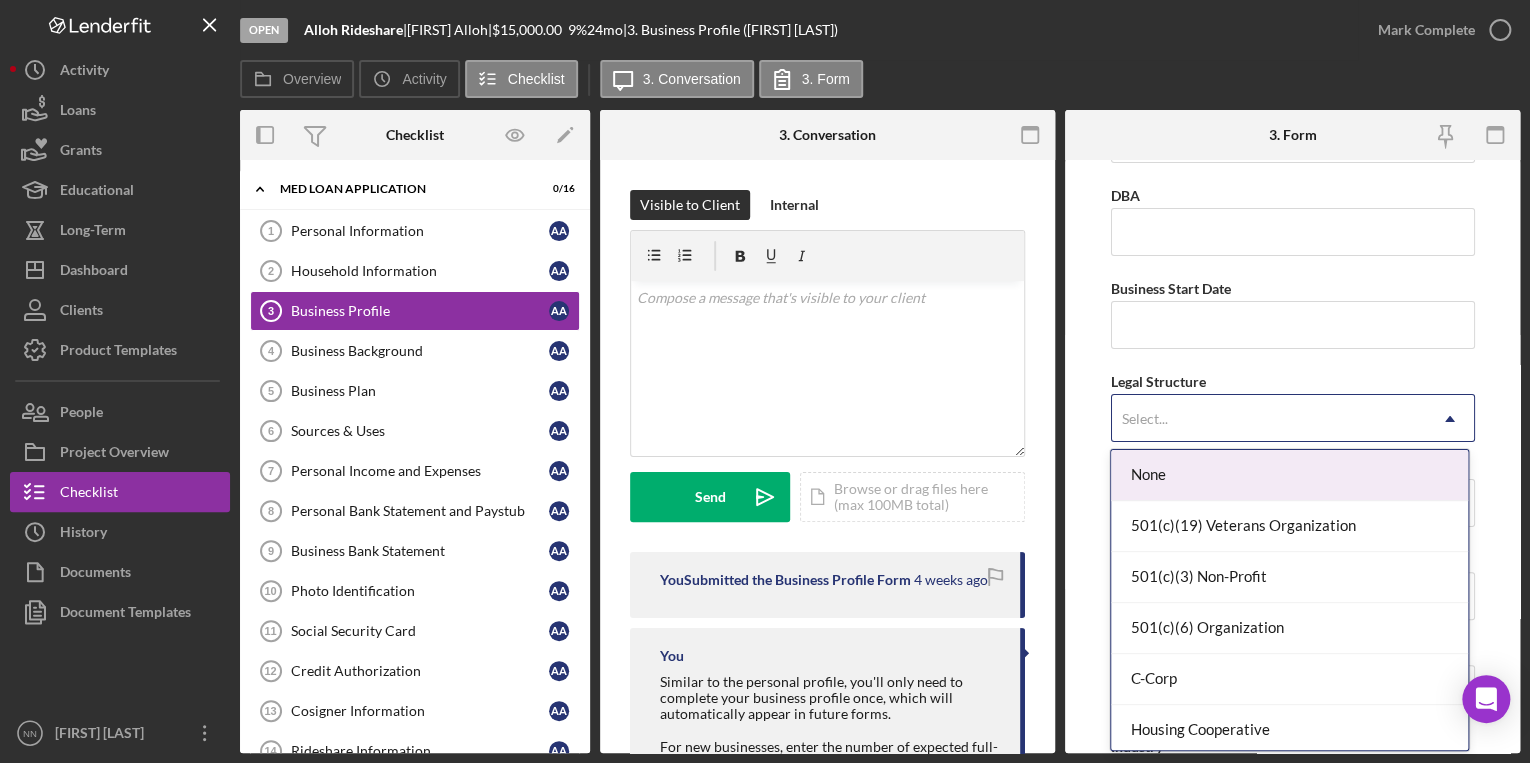 click on "Select..." at bounding box center (1269, 419) 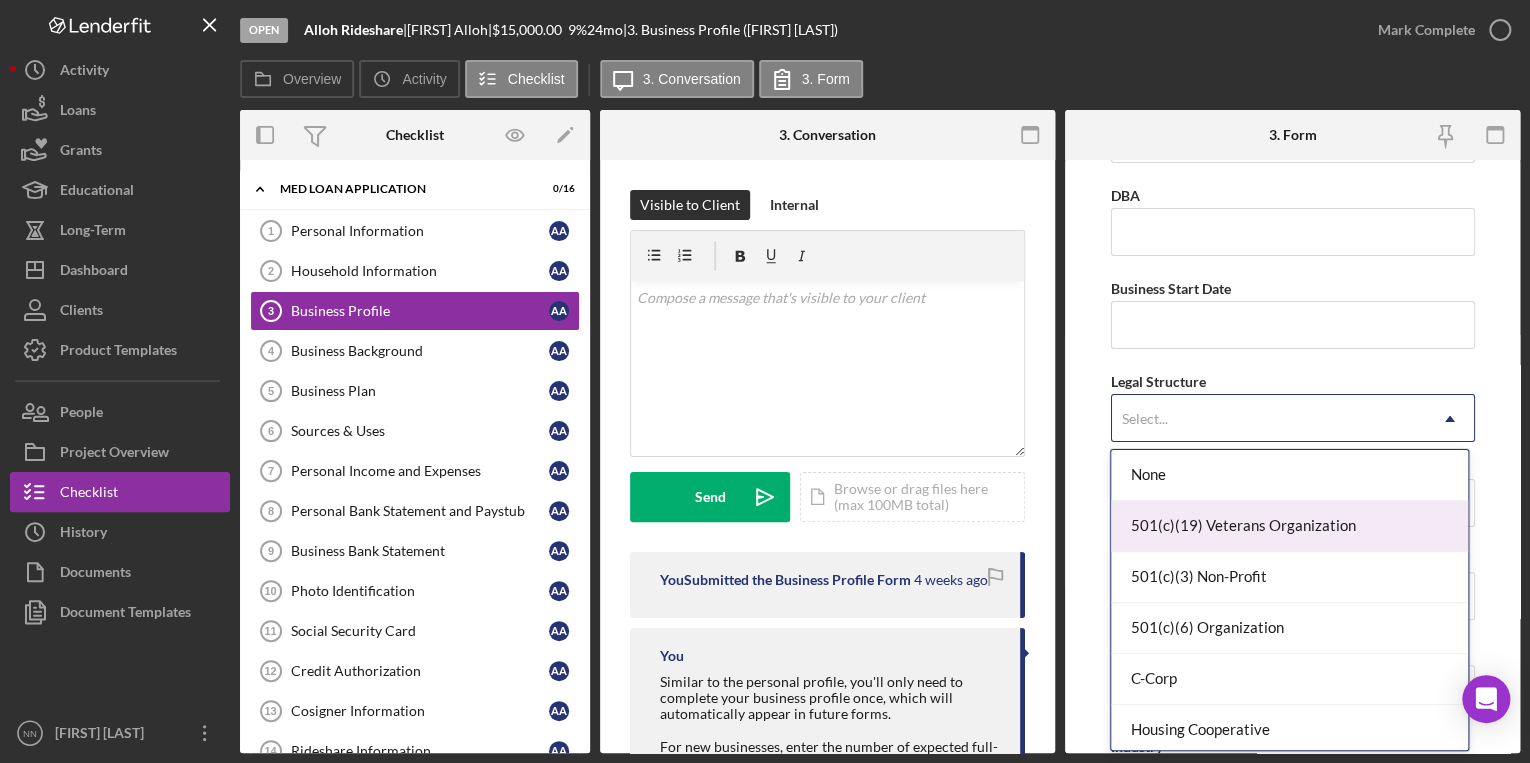 scroll, scrollTop: 240, scrollLeft: 0, axis: vertical 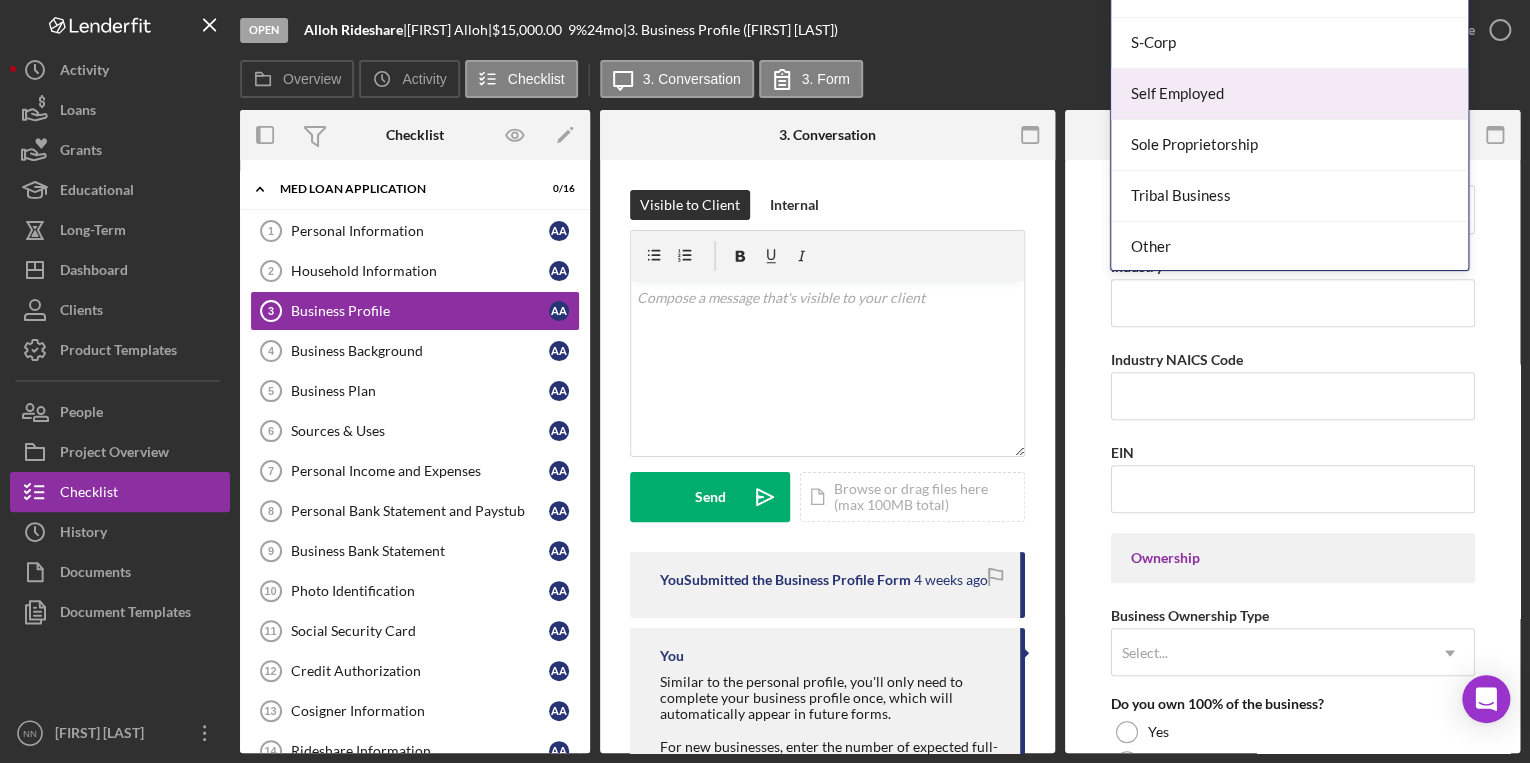 click on "Self Employed" at bounding box center (1289, 94) 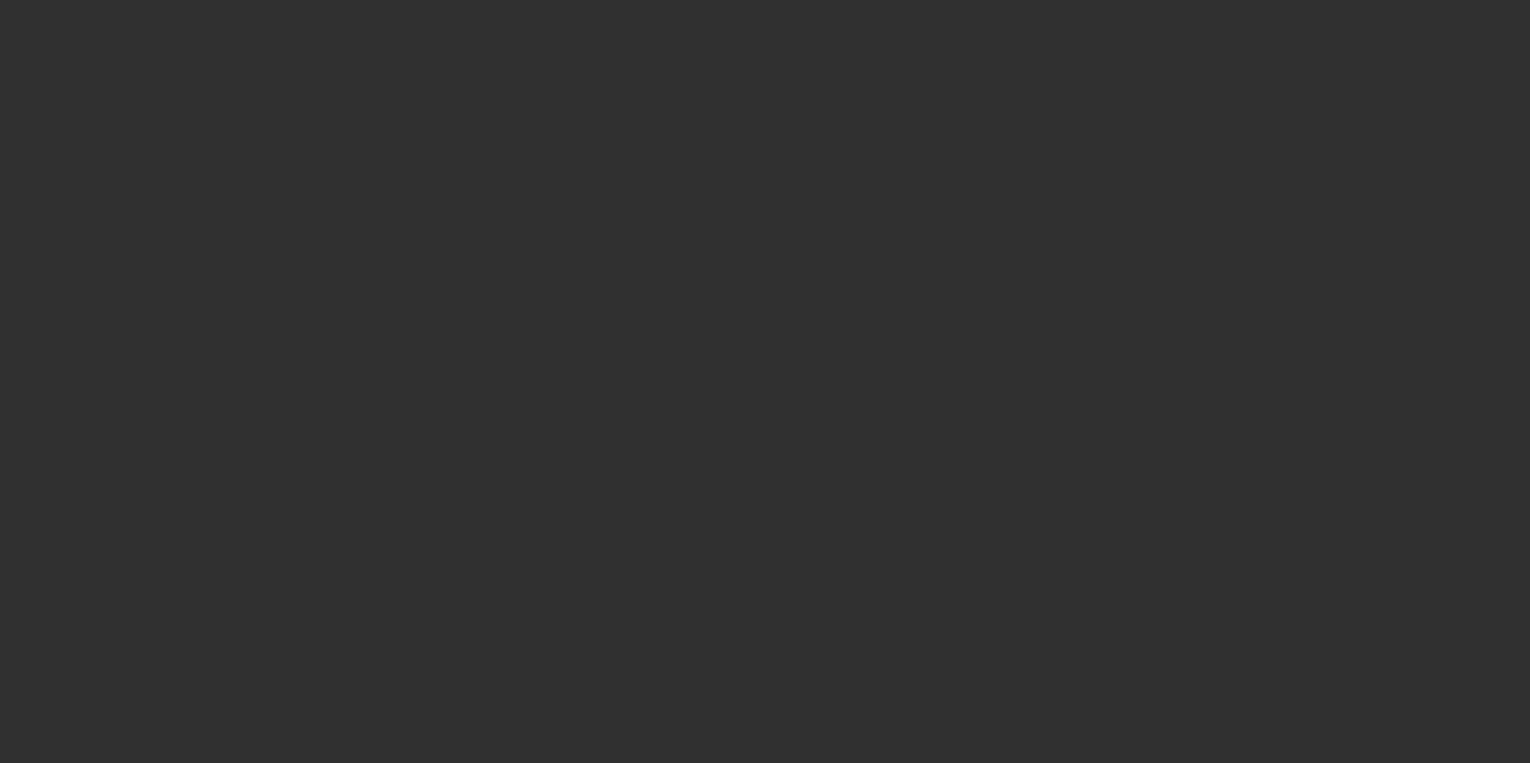 scroll, scrollTop: 0, scrollLeft: 0, axis: both 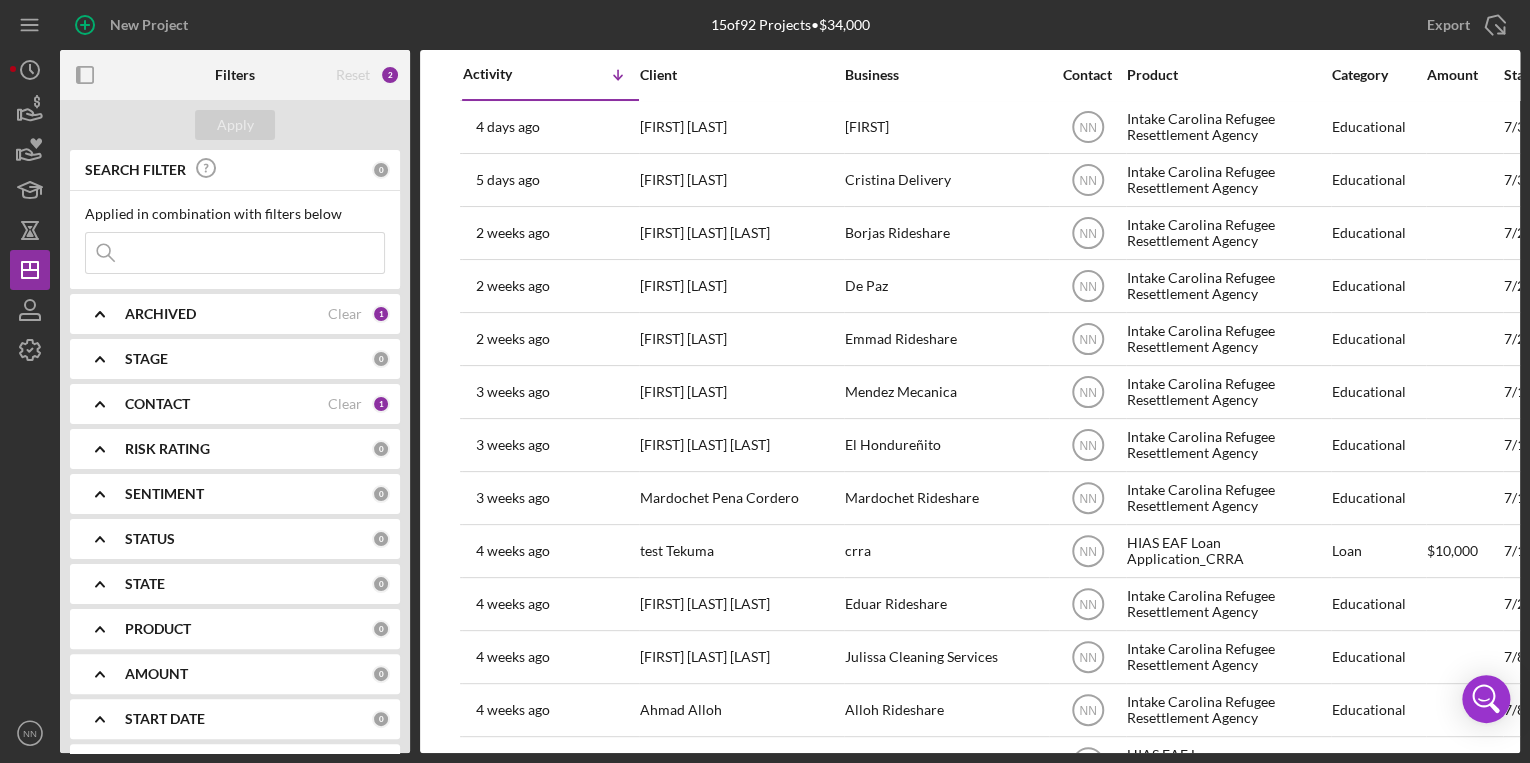 click at bounding box center (235, 253) 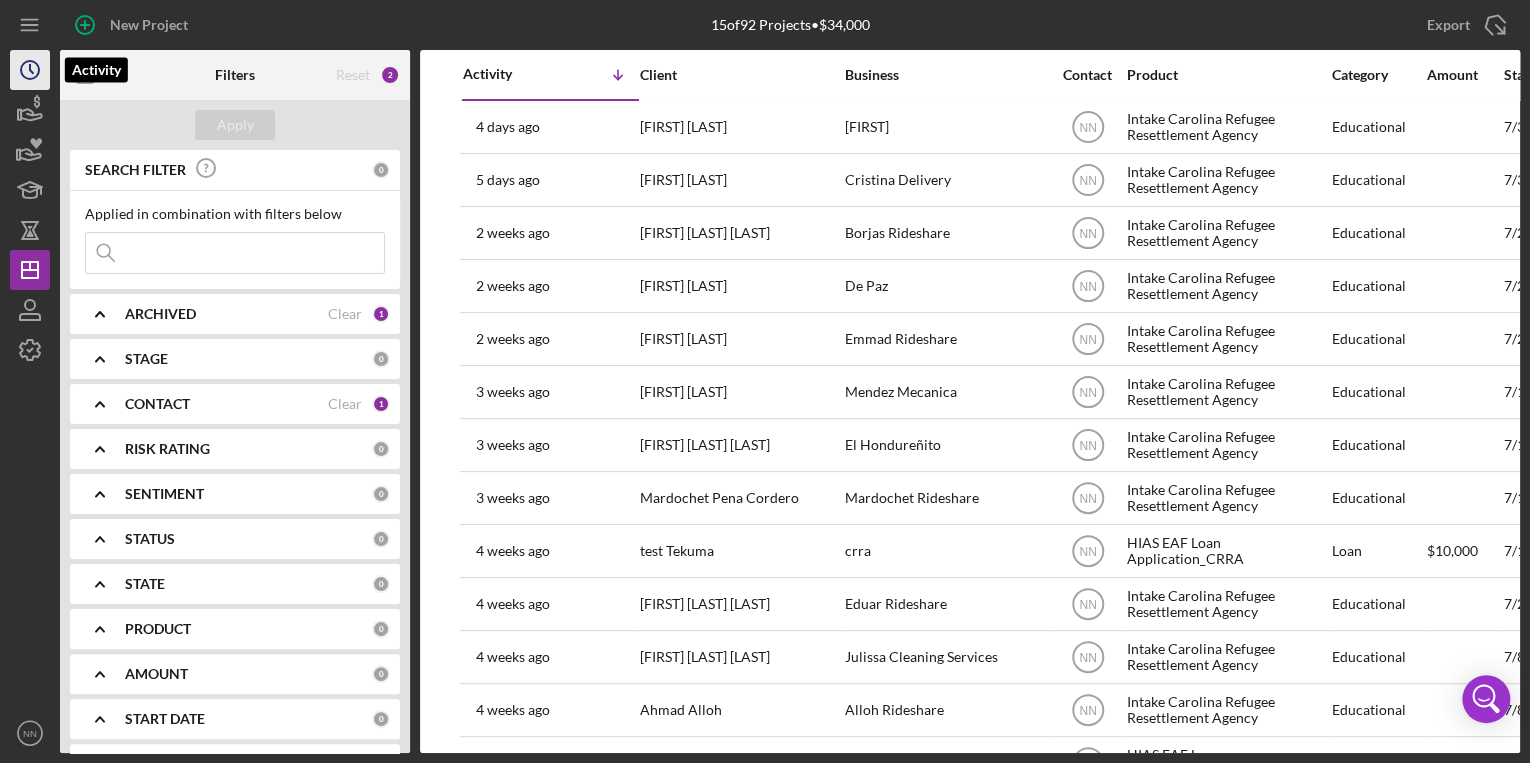 click on "Icon/History" 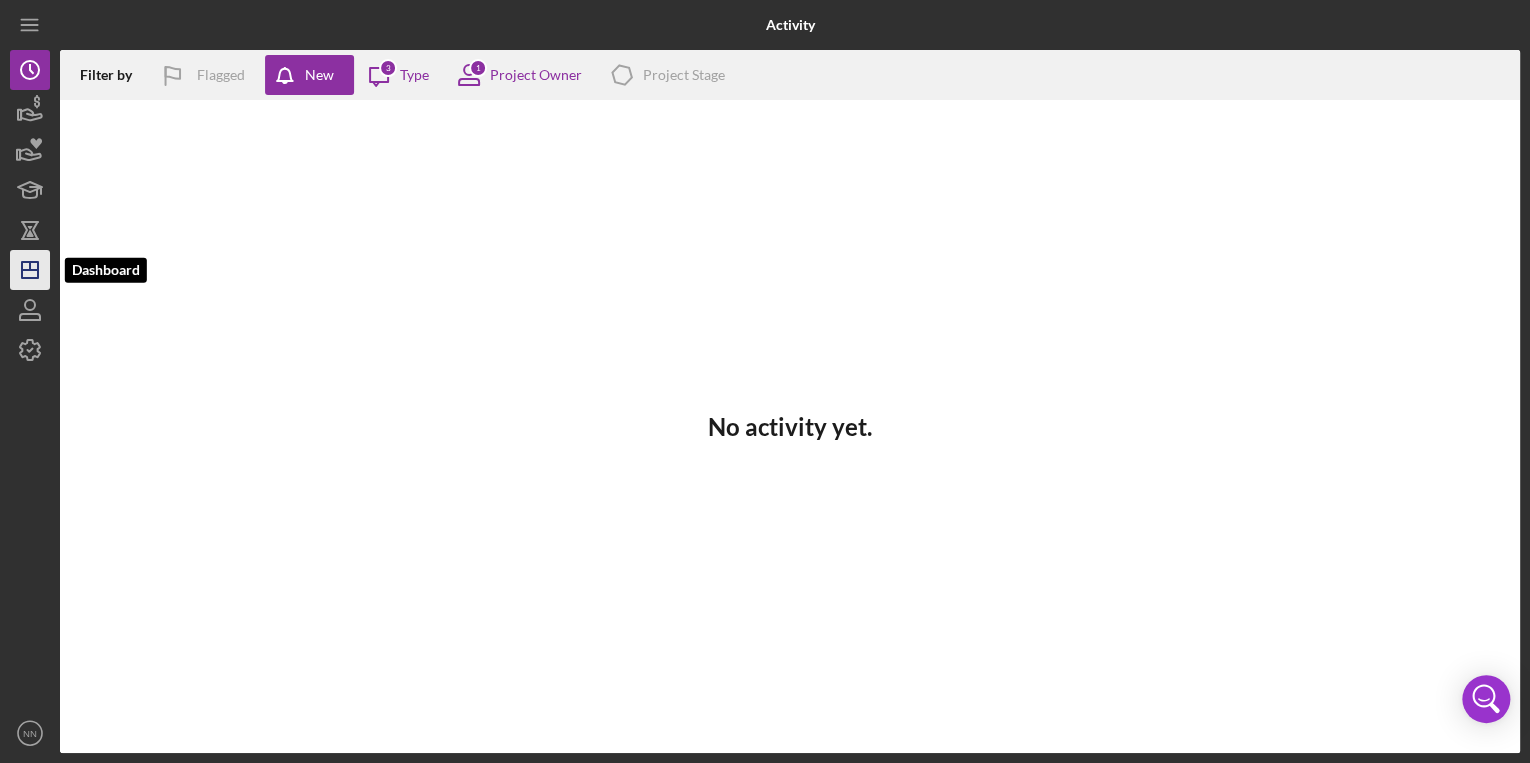 click 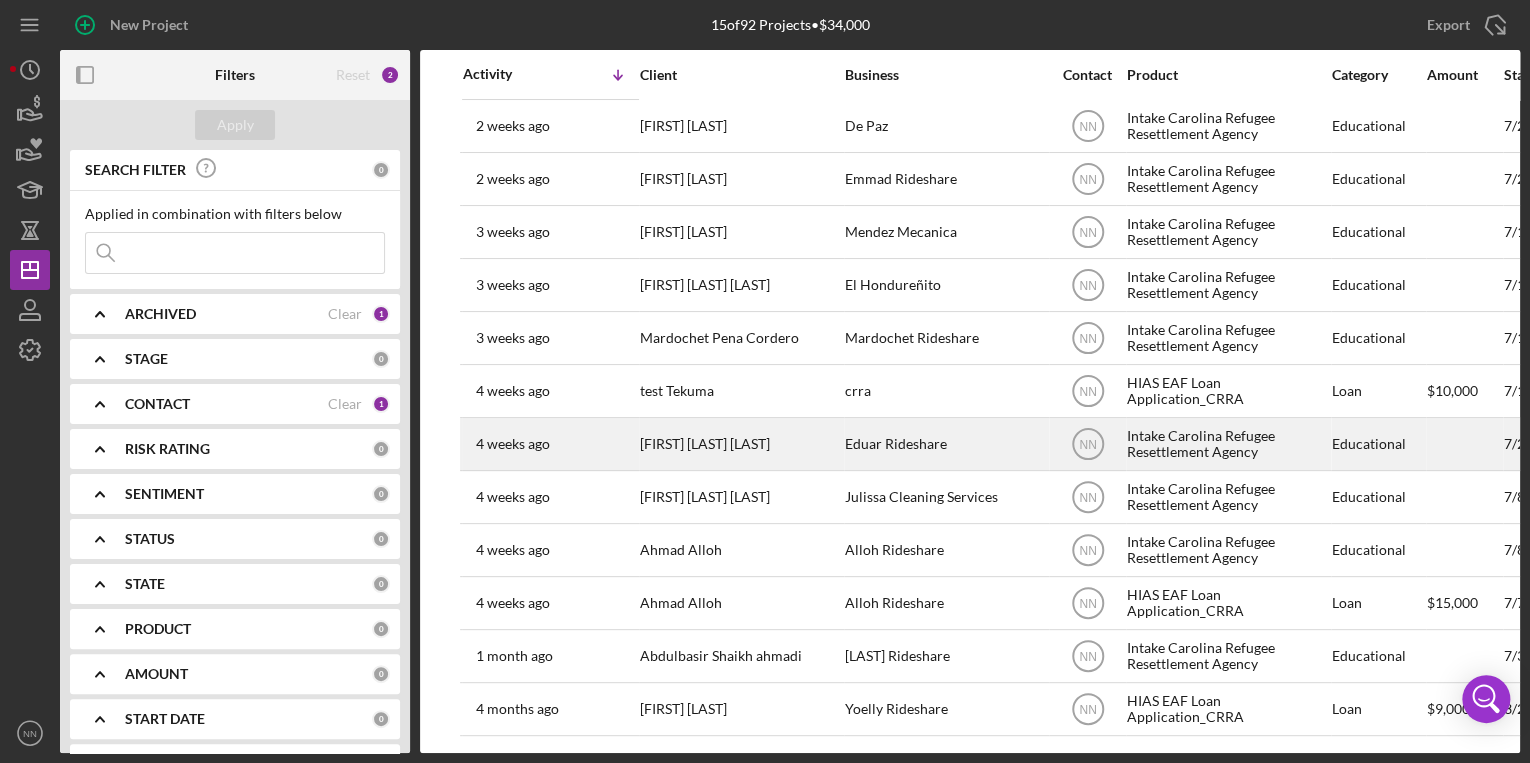 scroll, scrollTop: 171, scrollLeft: 0, axis: vertical 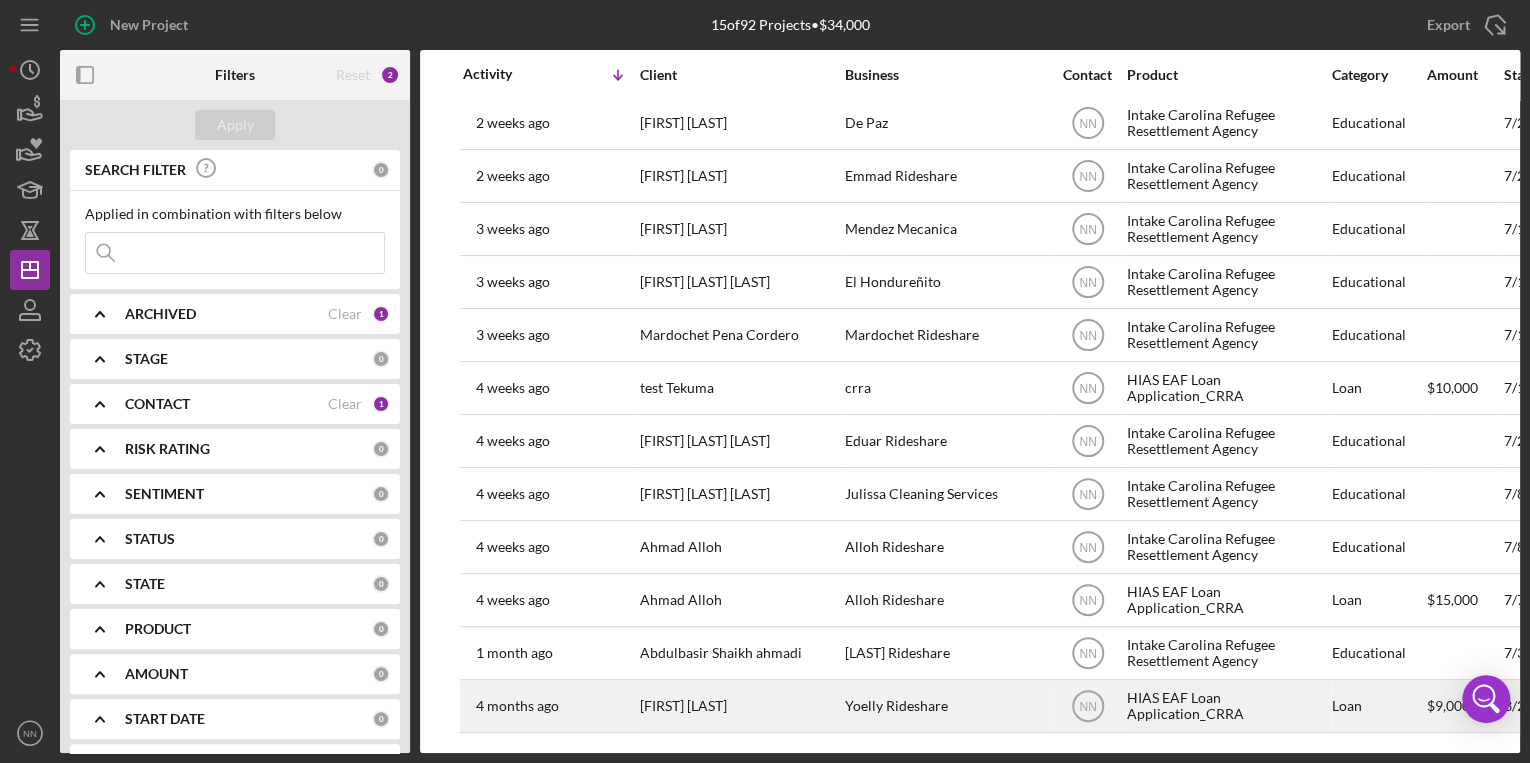 click on "Yoelly Paz" at bounding box center (740, 706) 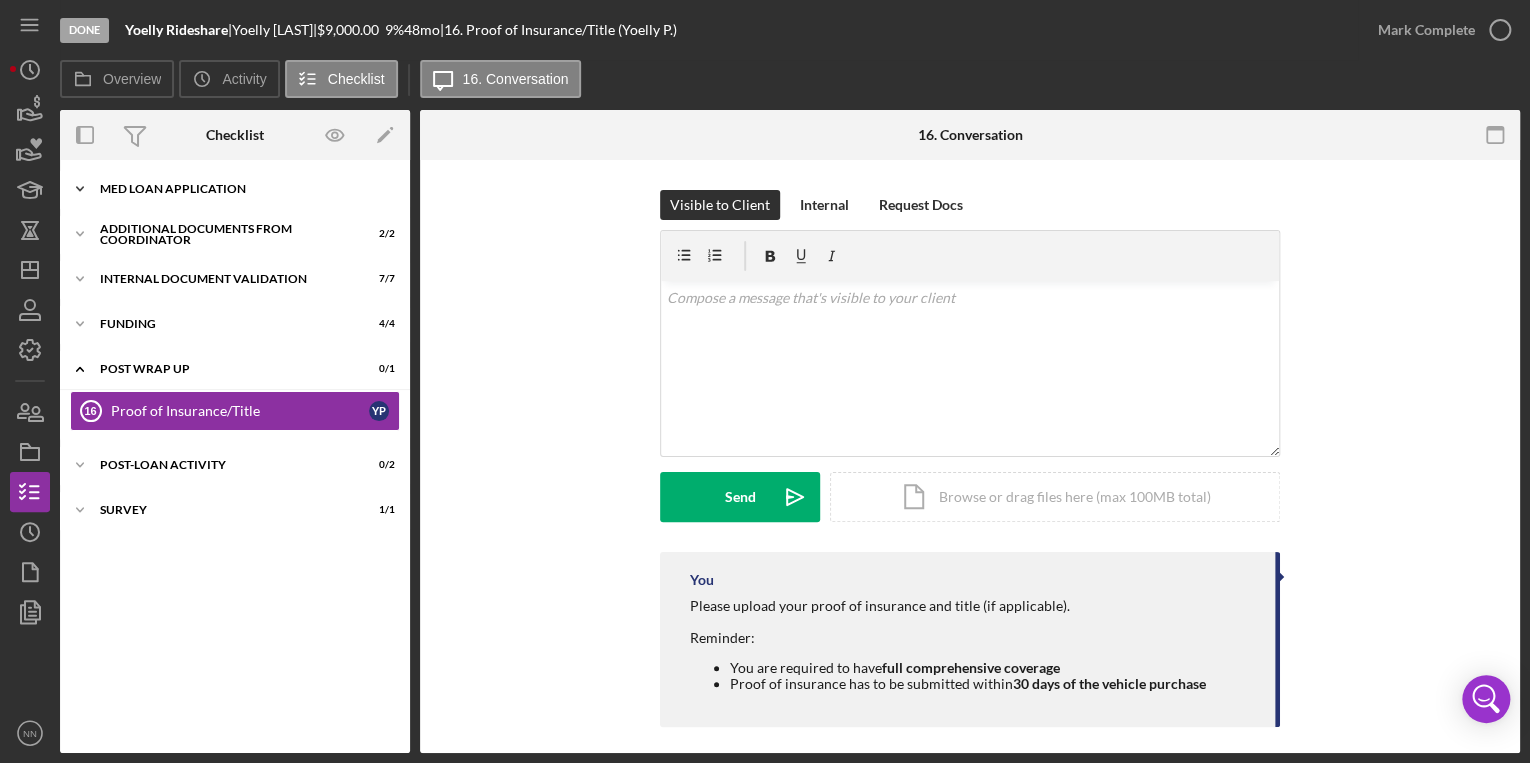click on "MED Loan Application" at bounding box center [242, 189] 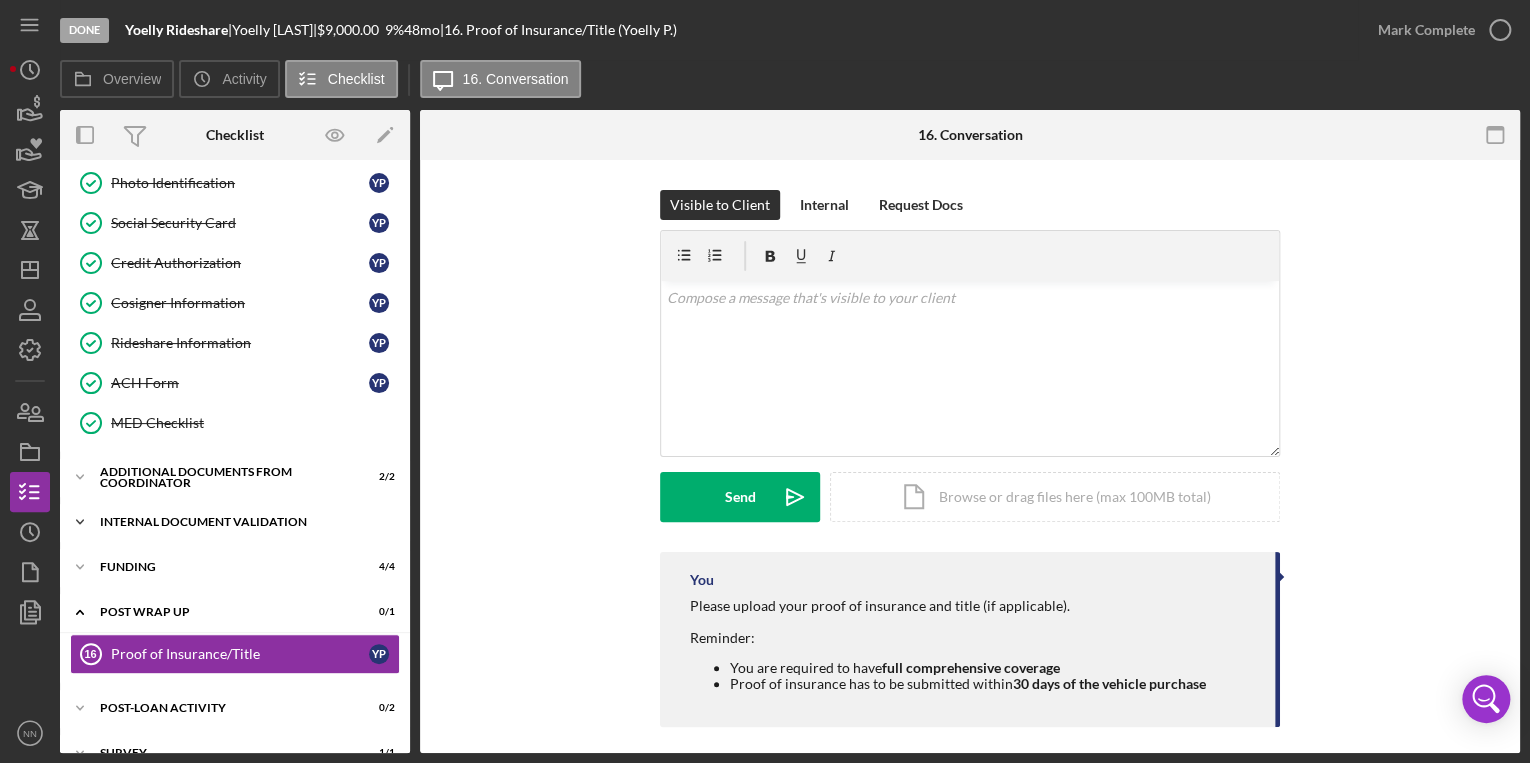 scroll, scrollTop: 431, scrollLeft: 0, axis: vertical 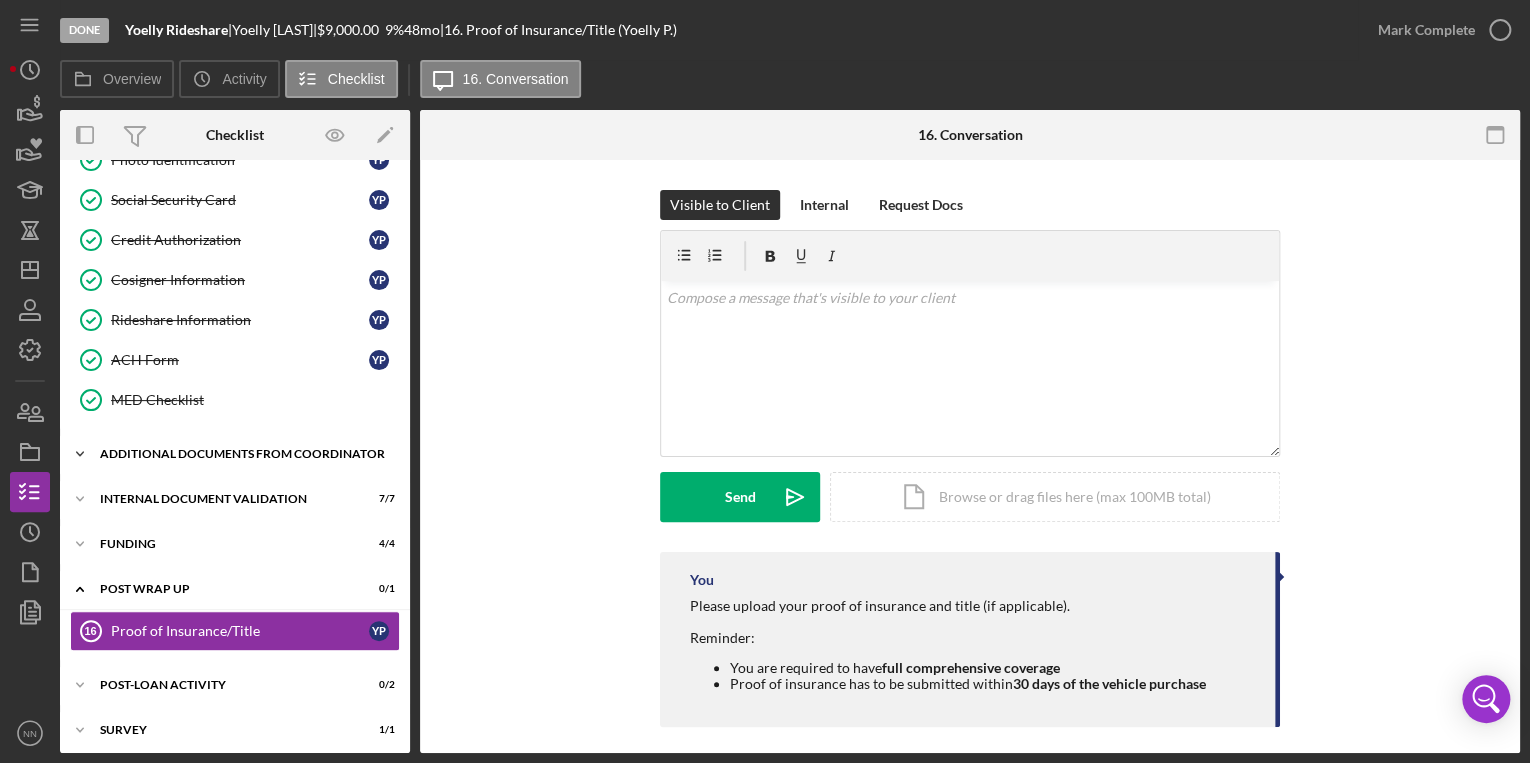 click on "Additional Documents from Coordinator" at bounding box center [242, 454] 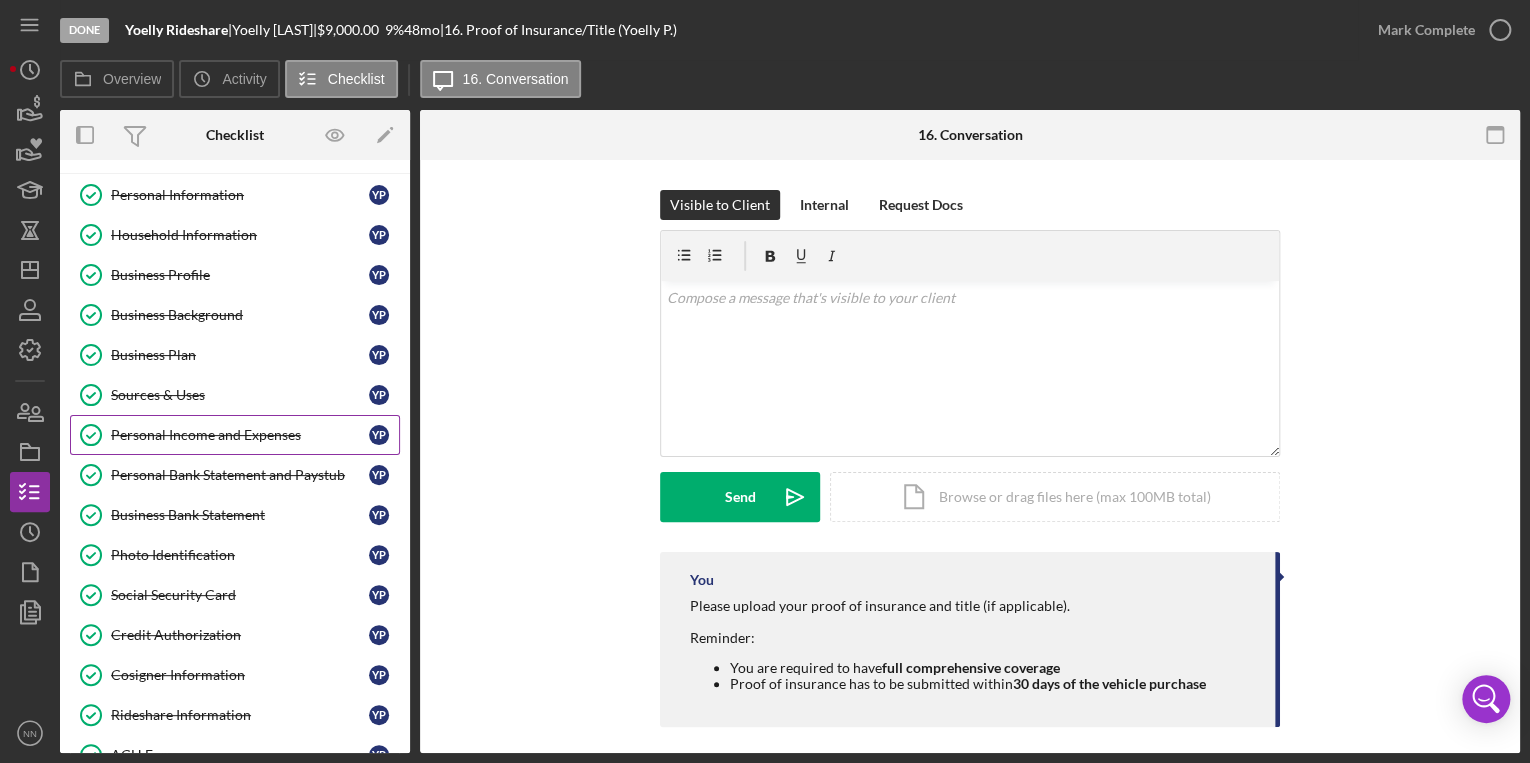 scroll, scrollTop: 0, scrollLeft: 0, axis: both 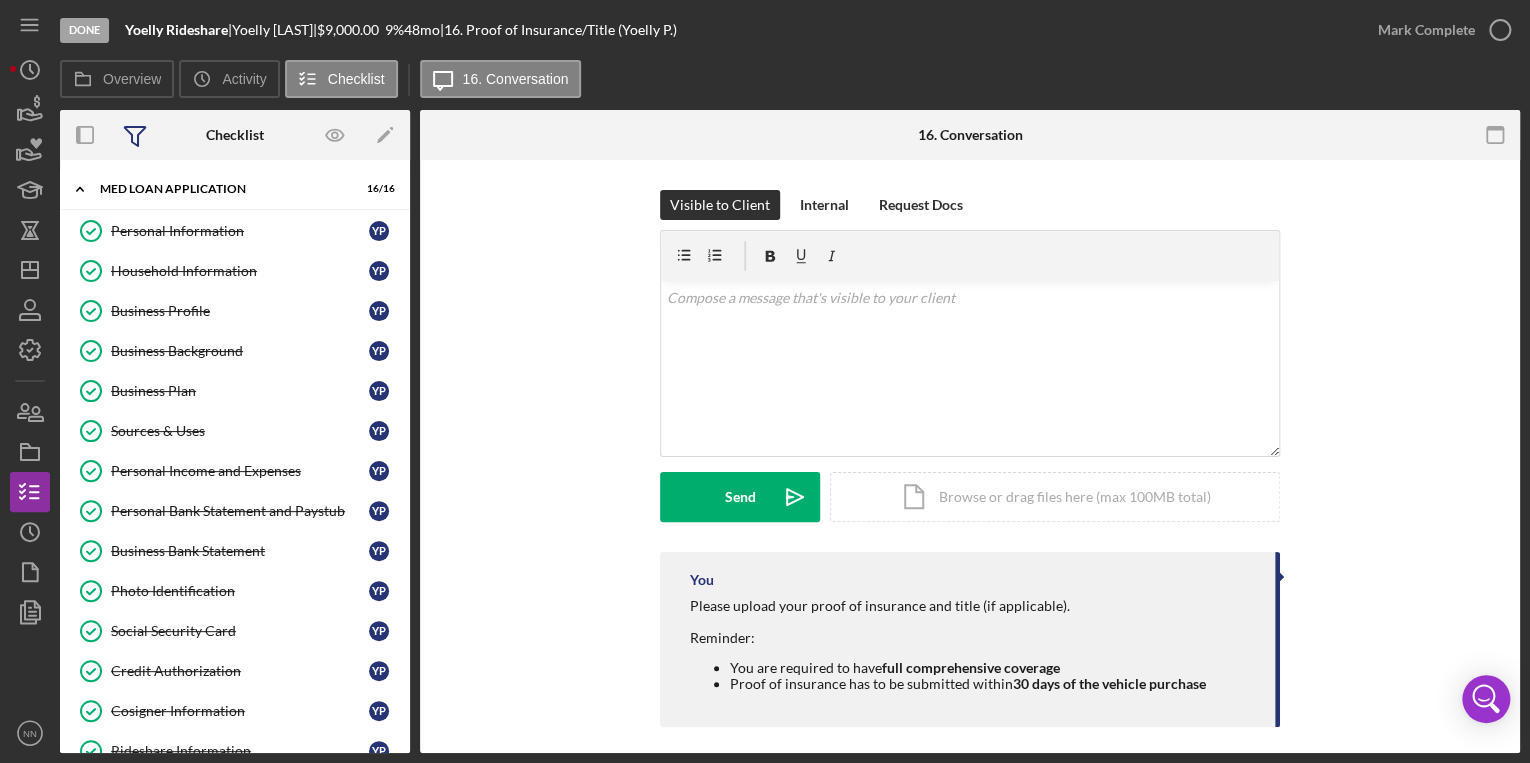 click 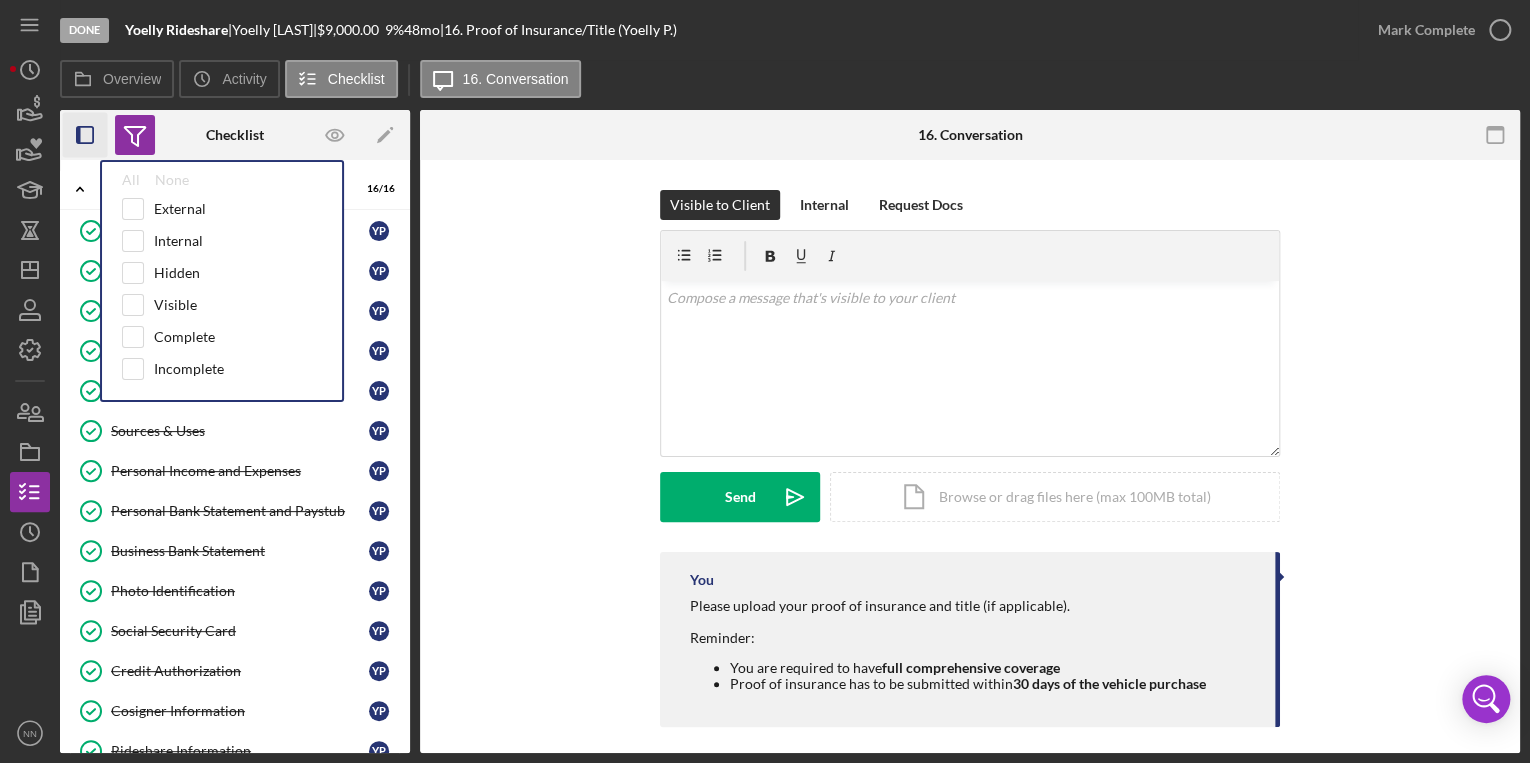 click 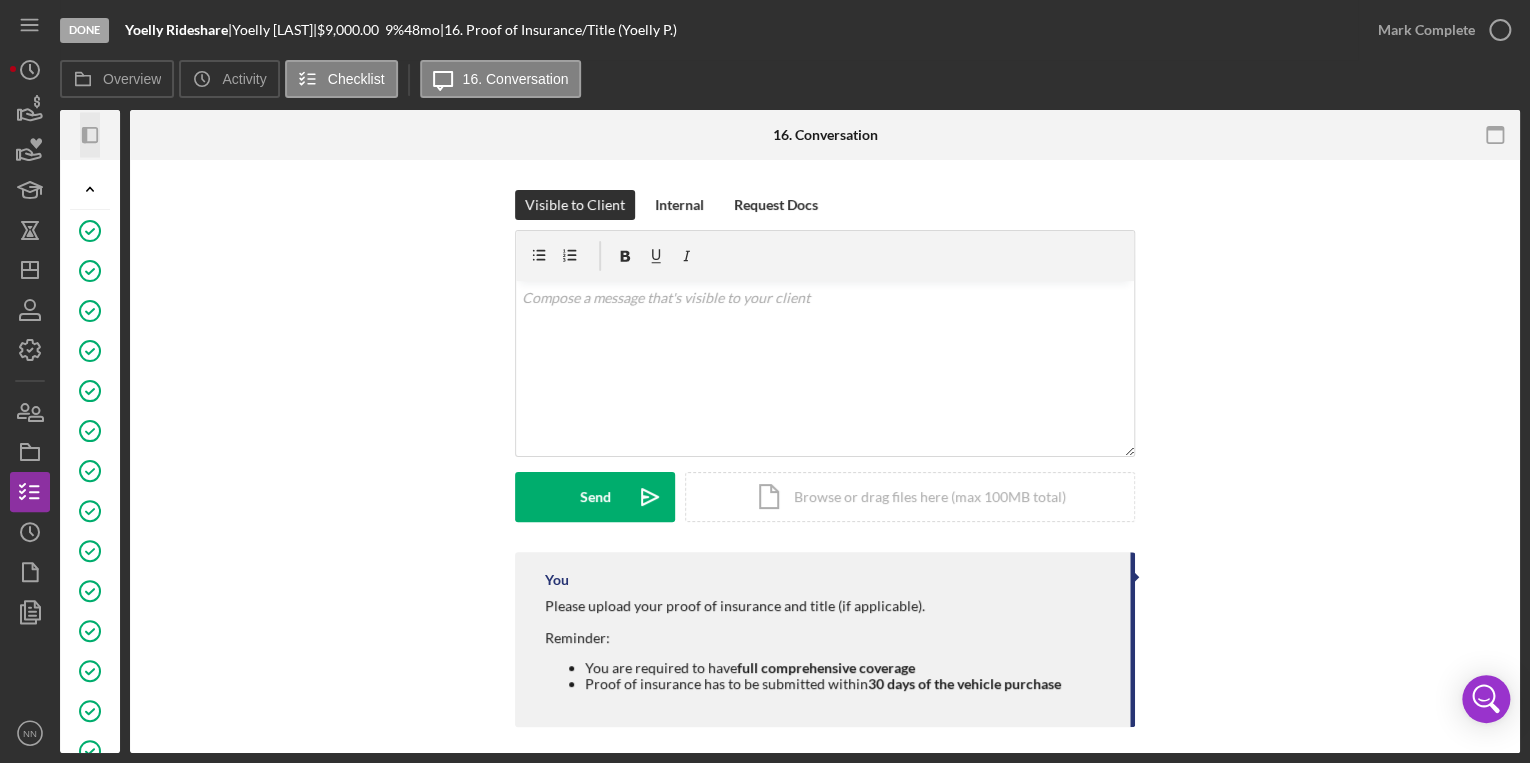 click on "Icon/Panel Side Expand" 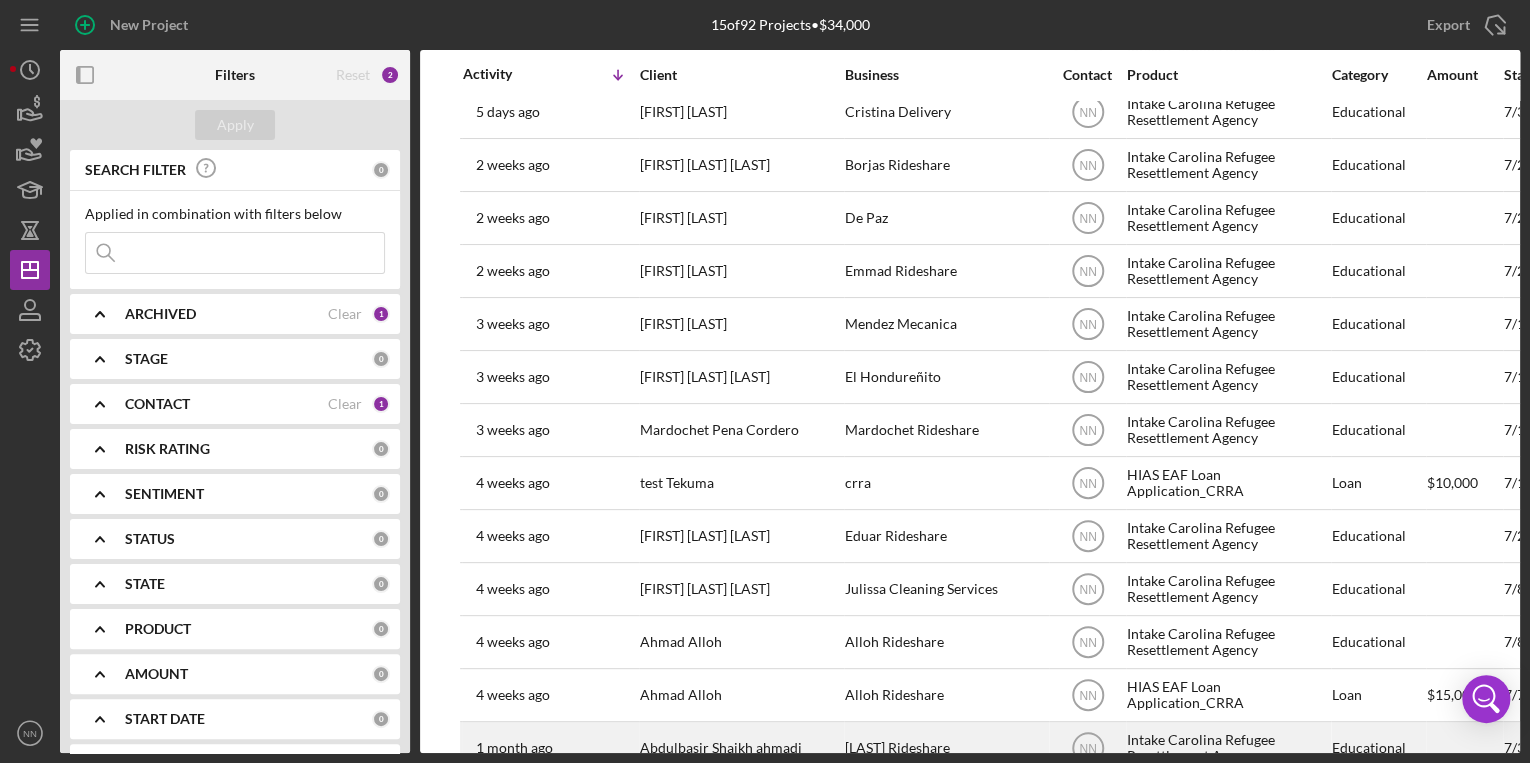 scroll, scrollTop: 171, scrollLeft: 0, axis: vertical 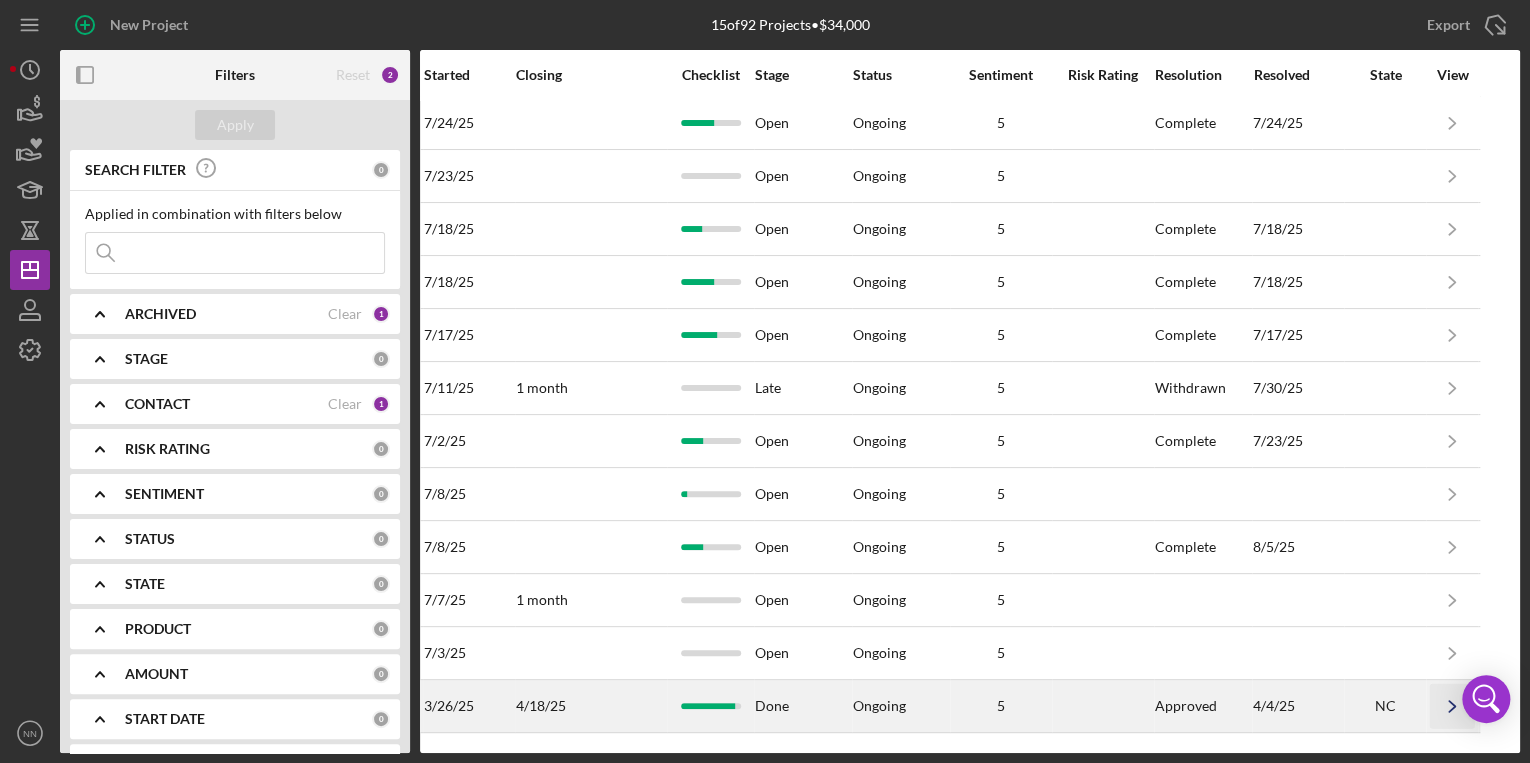 click on "Icon/Navigate" 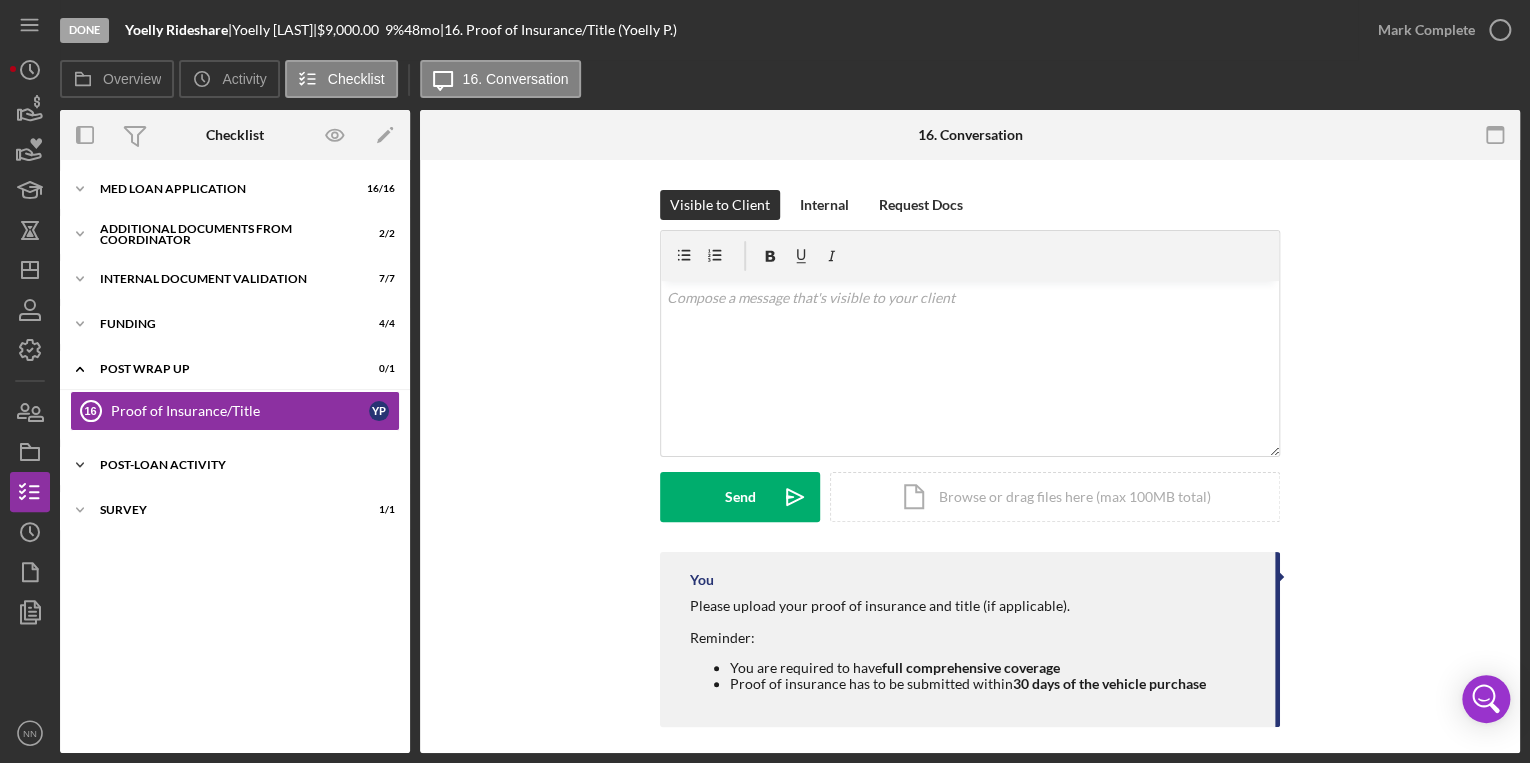 click on "Icon/Expander Post-Loan Activity 0 / 2" at bounding box center (235, 465) 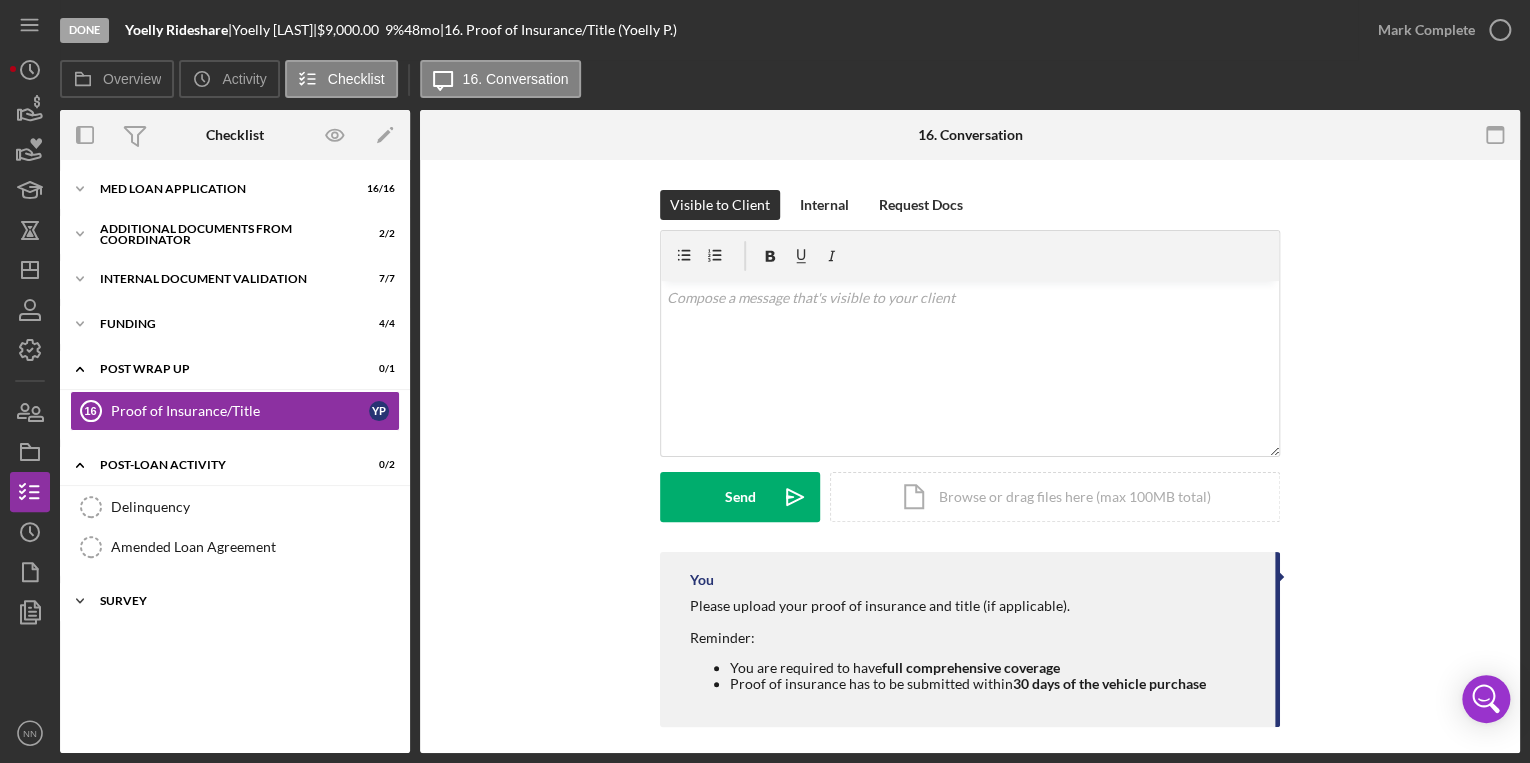click on "Icon/Expander Survey  1 / 1" at bounding box center (235, 601) 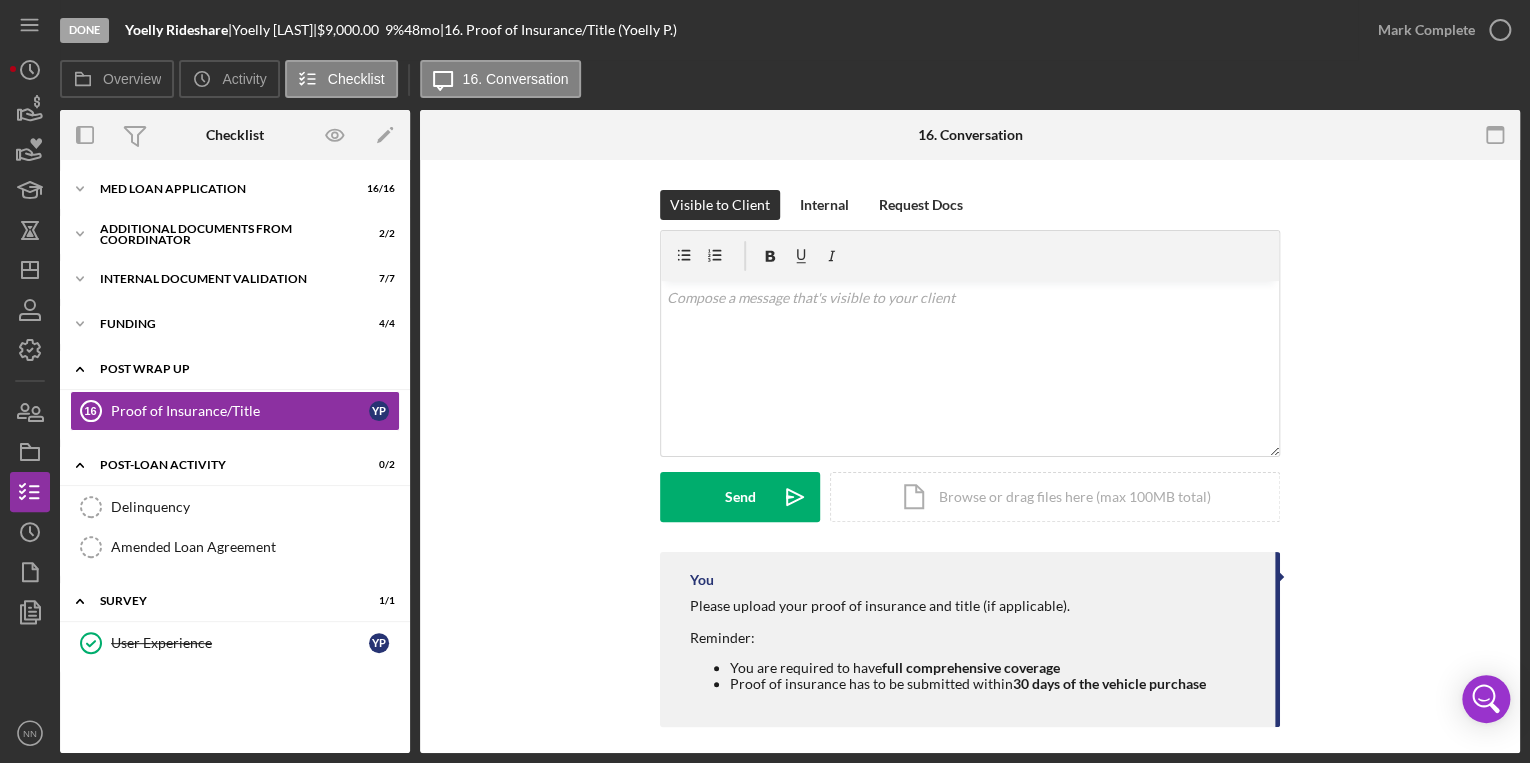 click on "Icon/Expander Post Wrap Up 0 / 1" at bounding box center [235, 369] 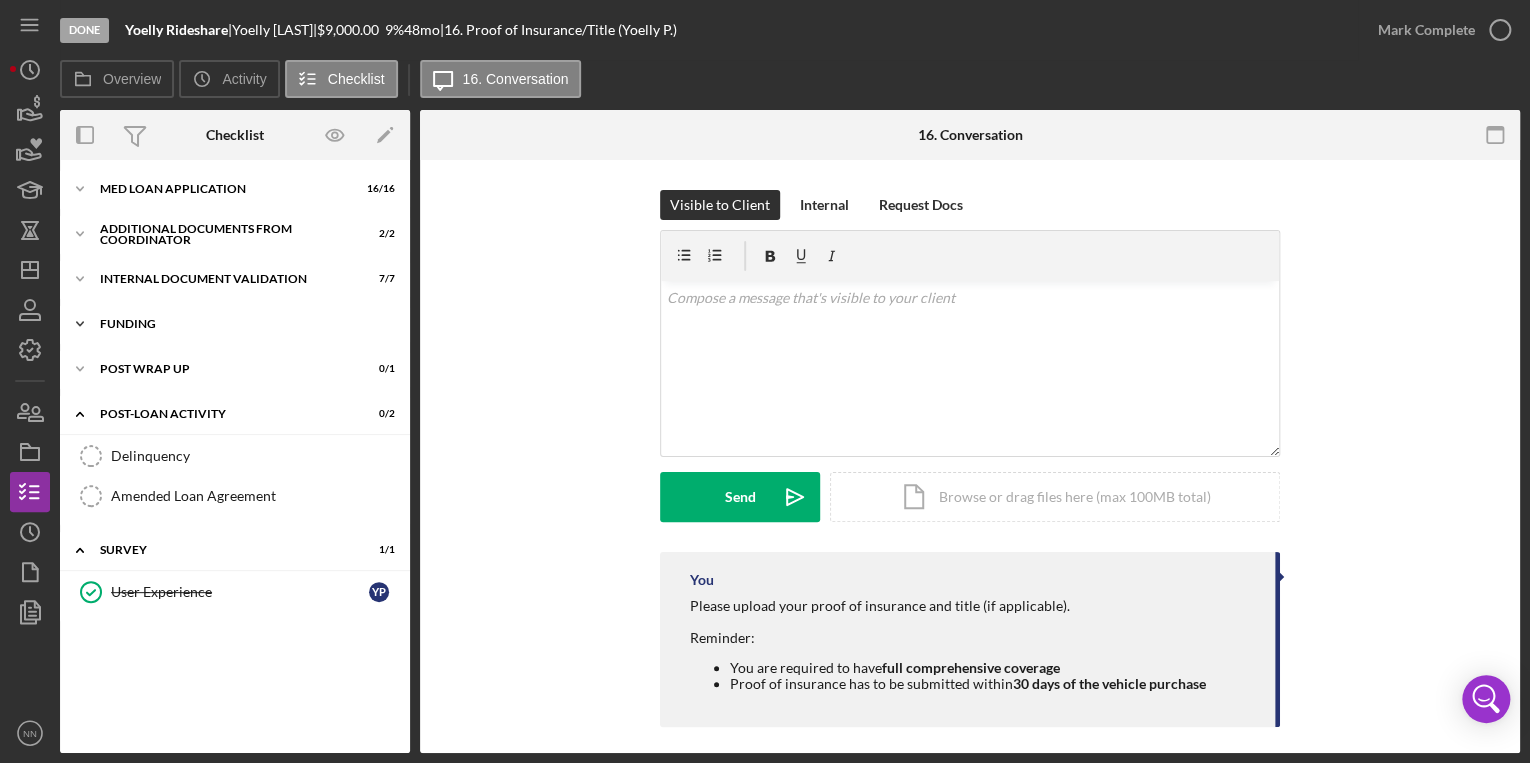 click on "Funding" at bounding box center (242, 324) 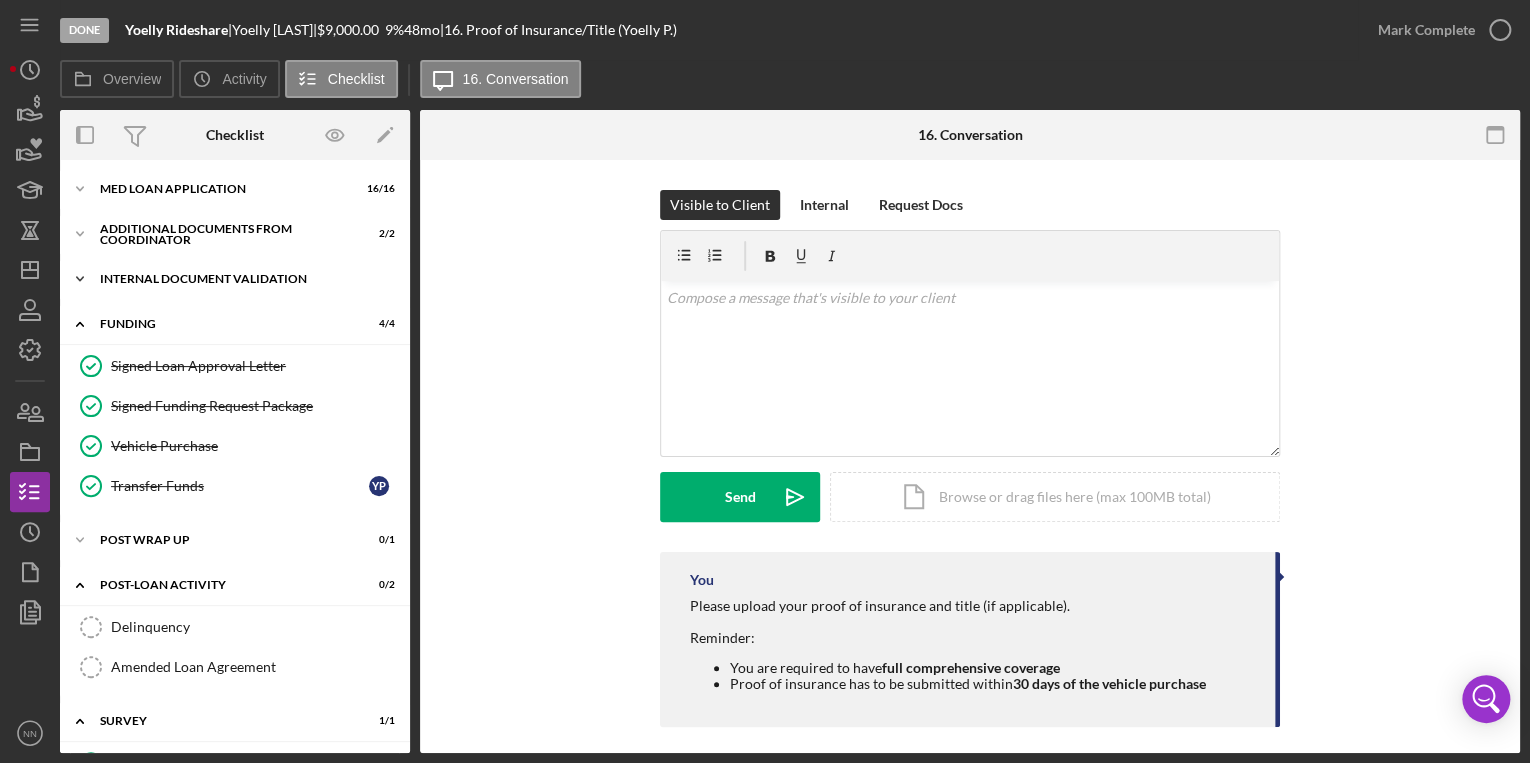 click on "Internal Document Validation" at bounding box center [242, 279] 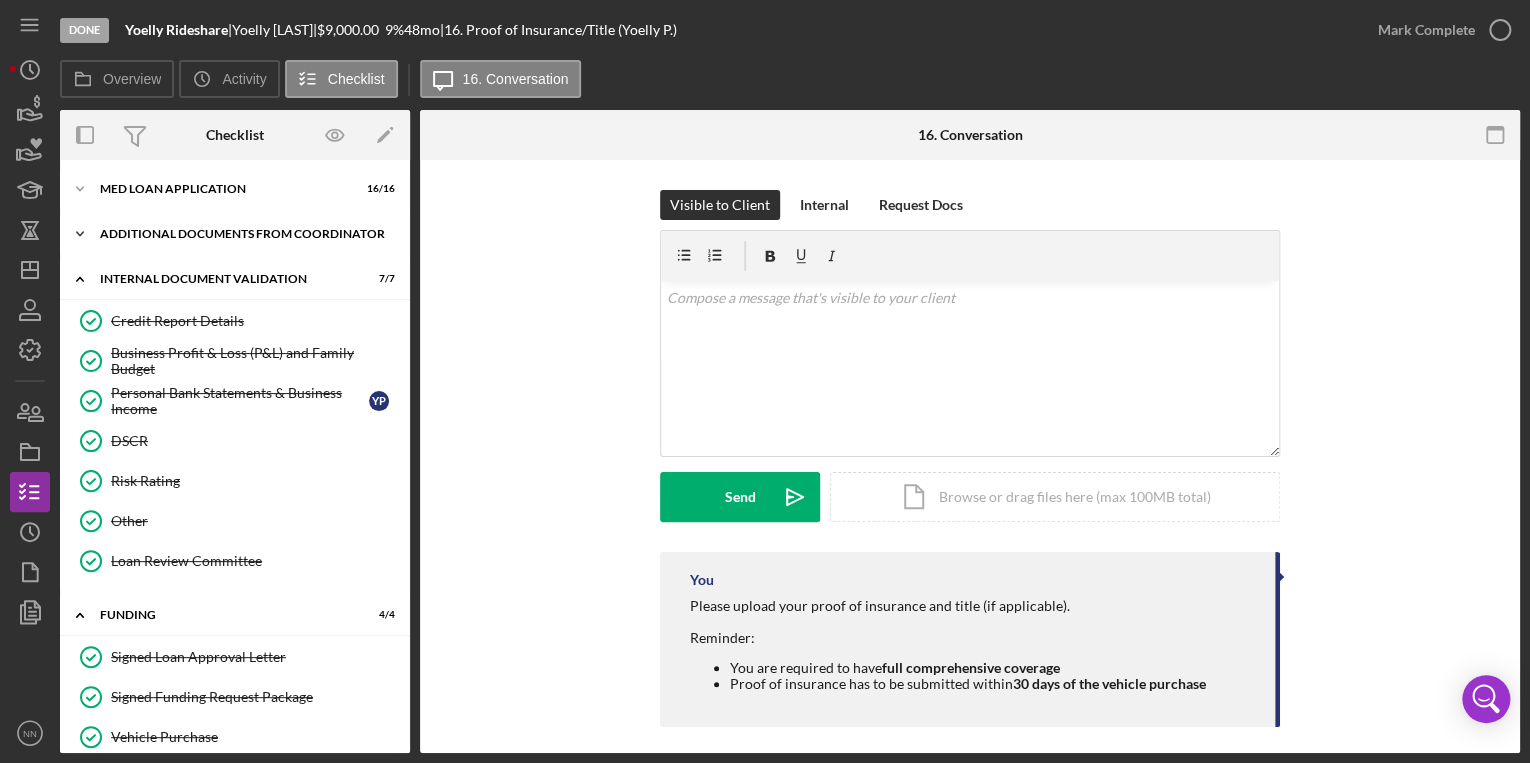 click on "Additional Documents from Coordinator" at bounding box center (242, 234) 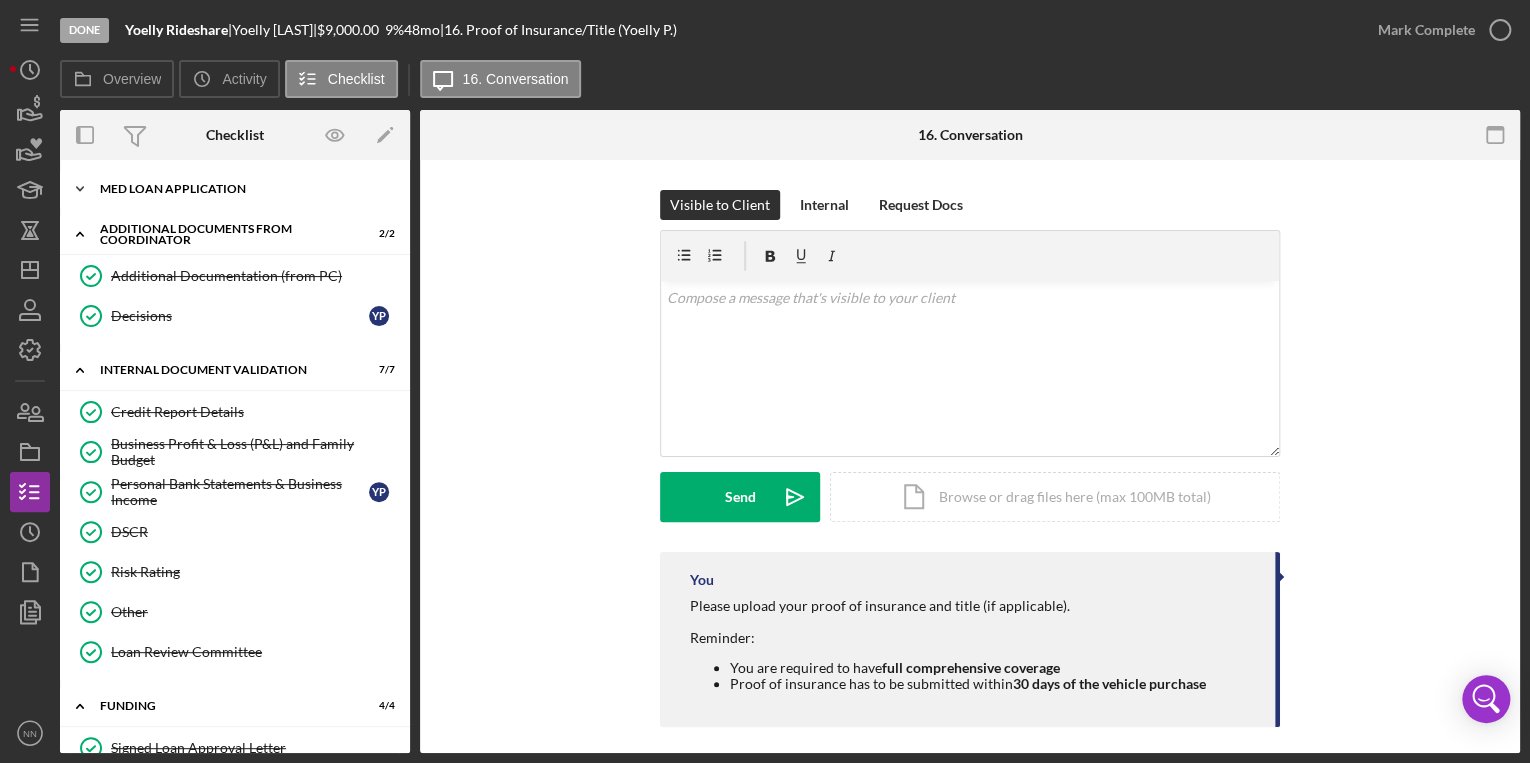 click on "MED Loan Application" at bounding box center (242, 189) 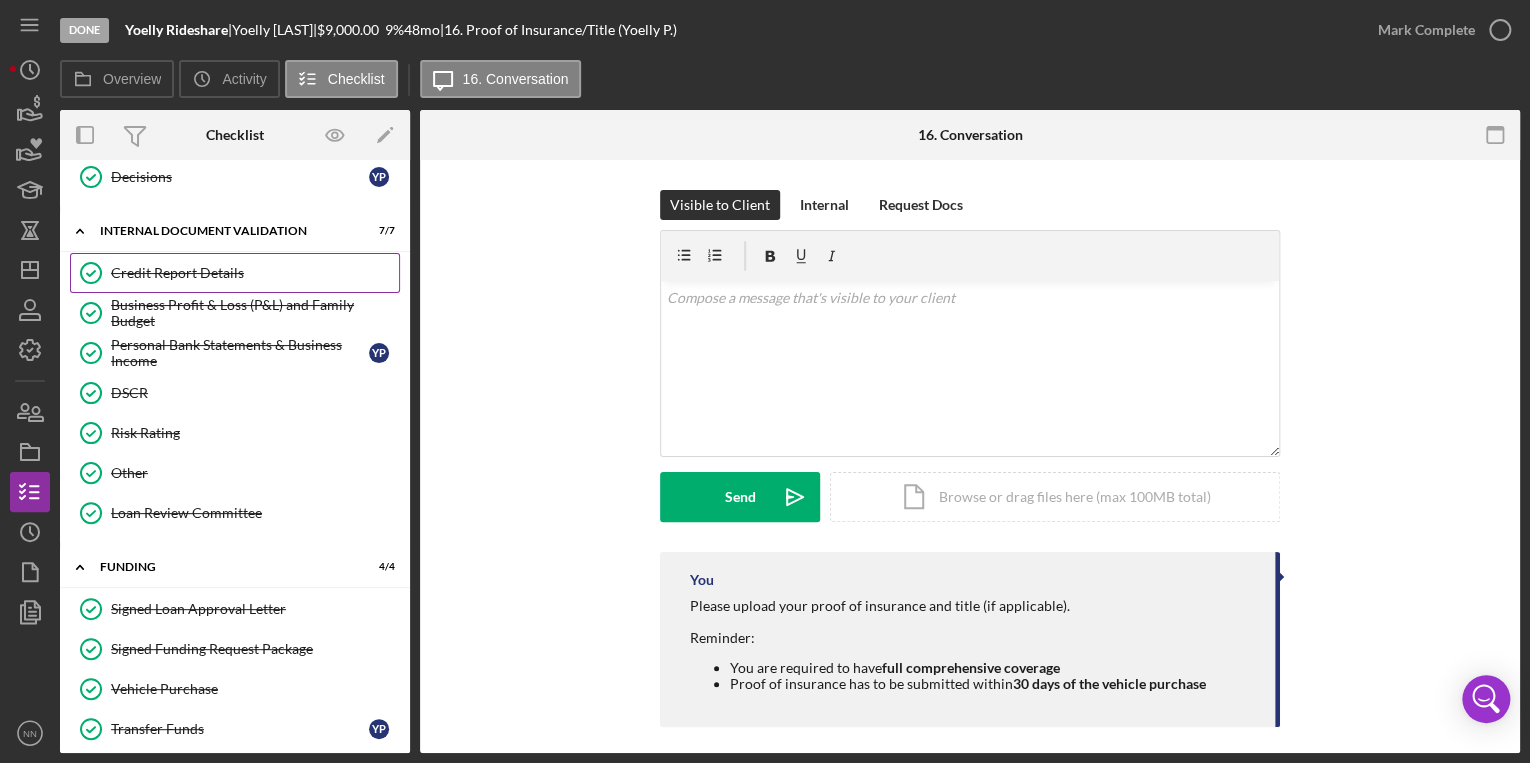scroll, scrollTop: 800, scrollLeft: 0, axis: vertical 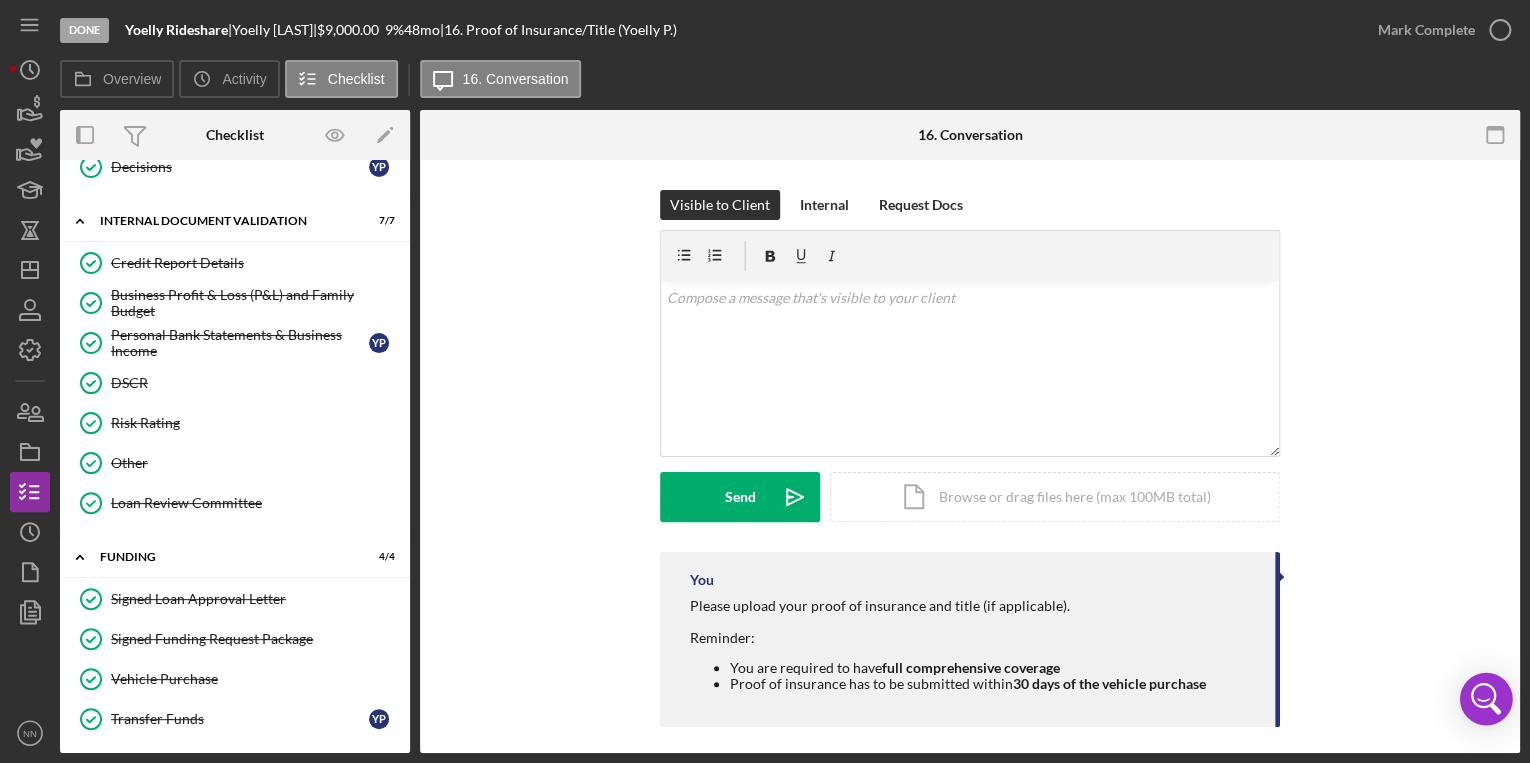 click 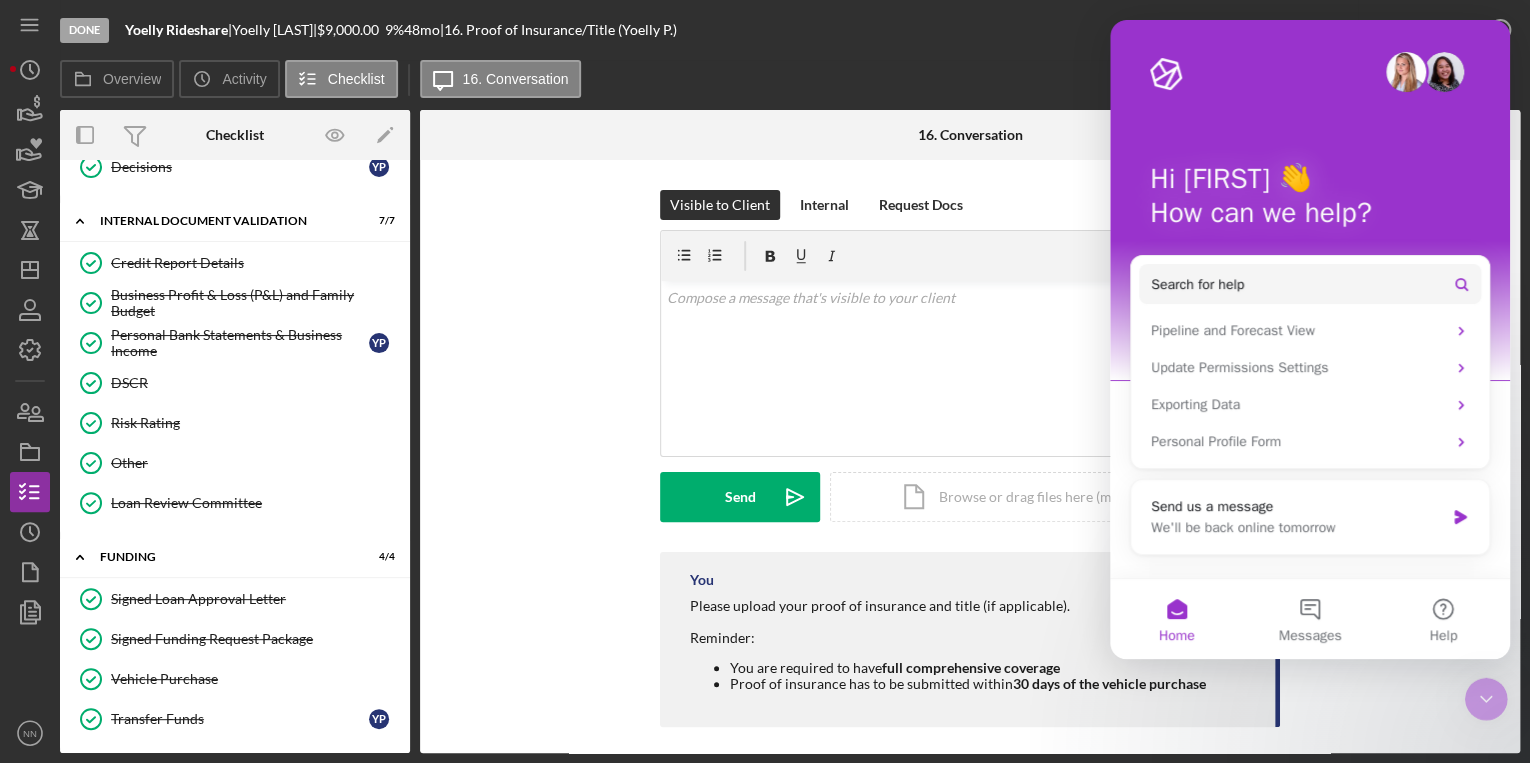 scroll, scrollTop: 0, scrollLeft: 0, axis: both 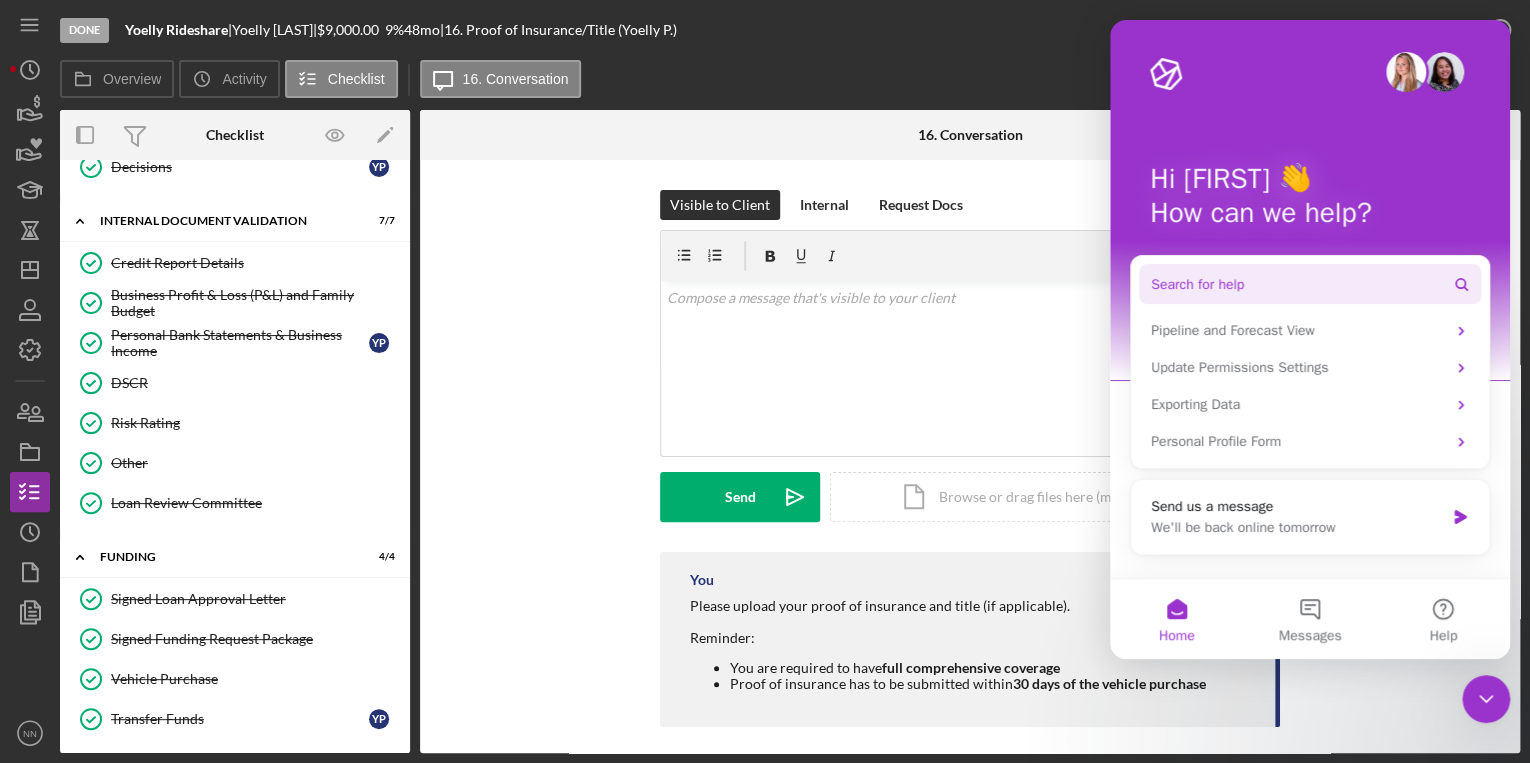 click on "Search for help" at bounding box center (1310, 284) 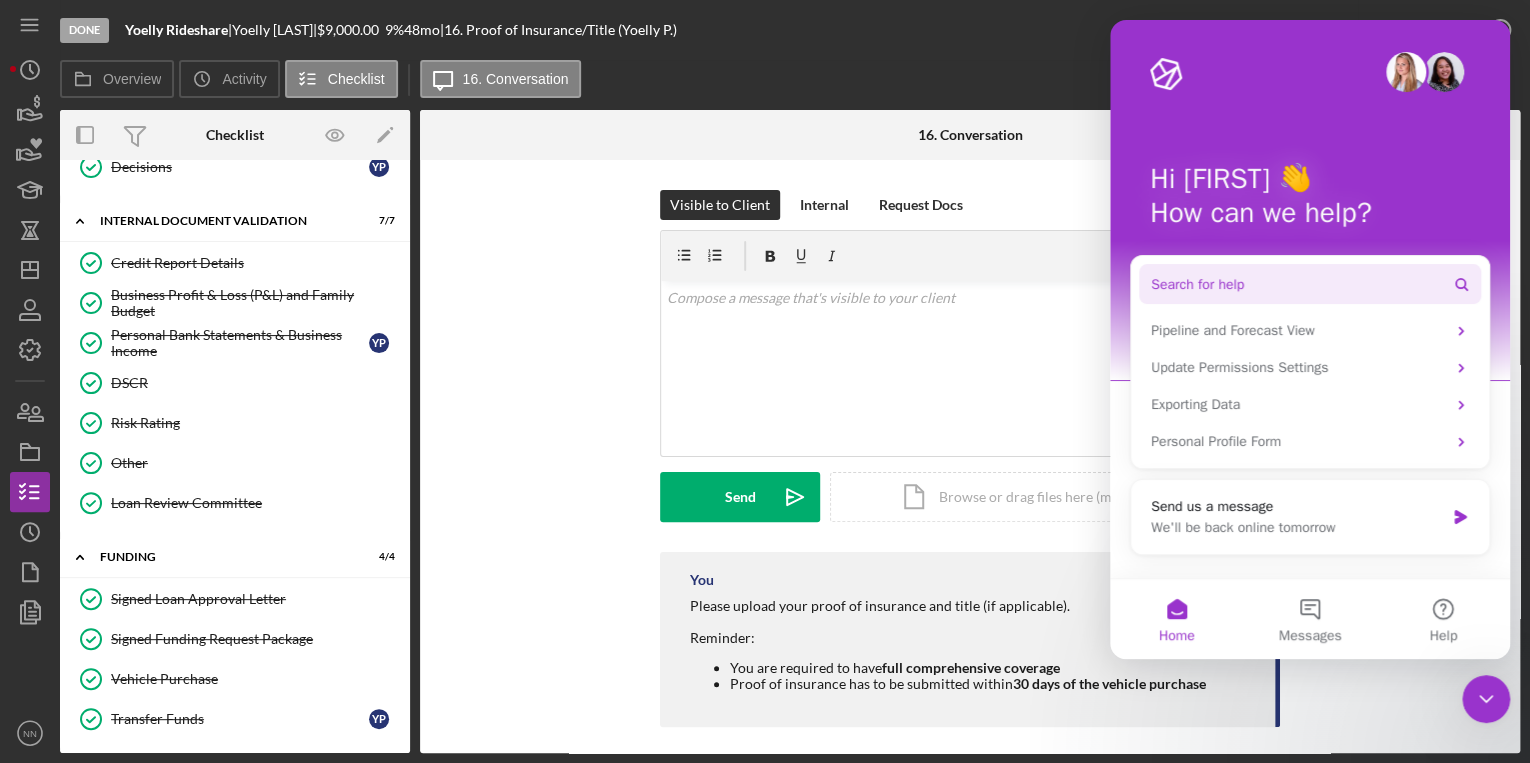 scroll, scrollTop: 0, scrollLeft: 0, axis: both 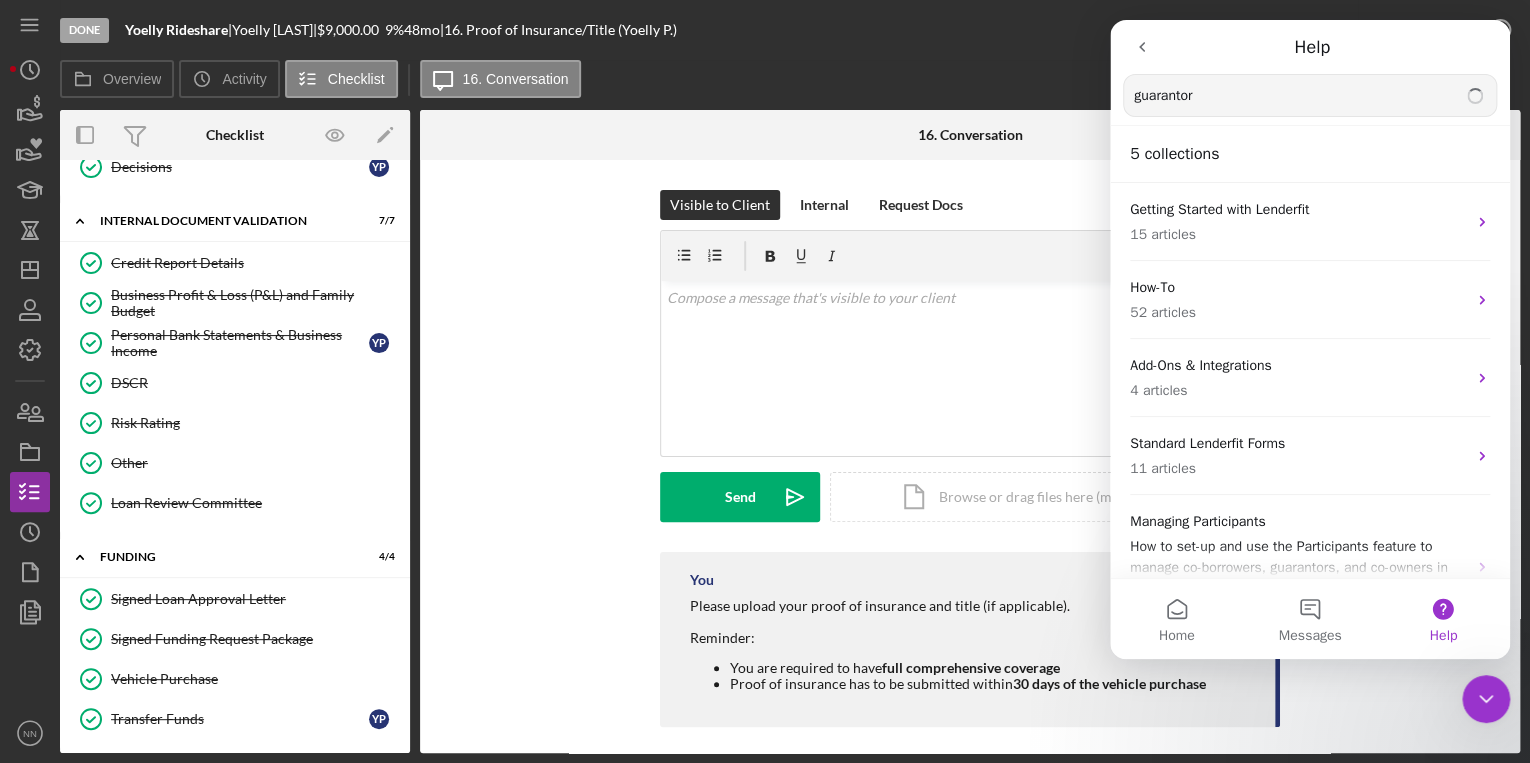 type on "guarantor" 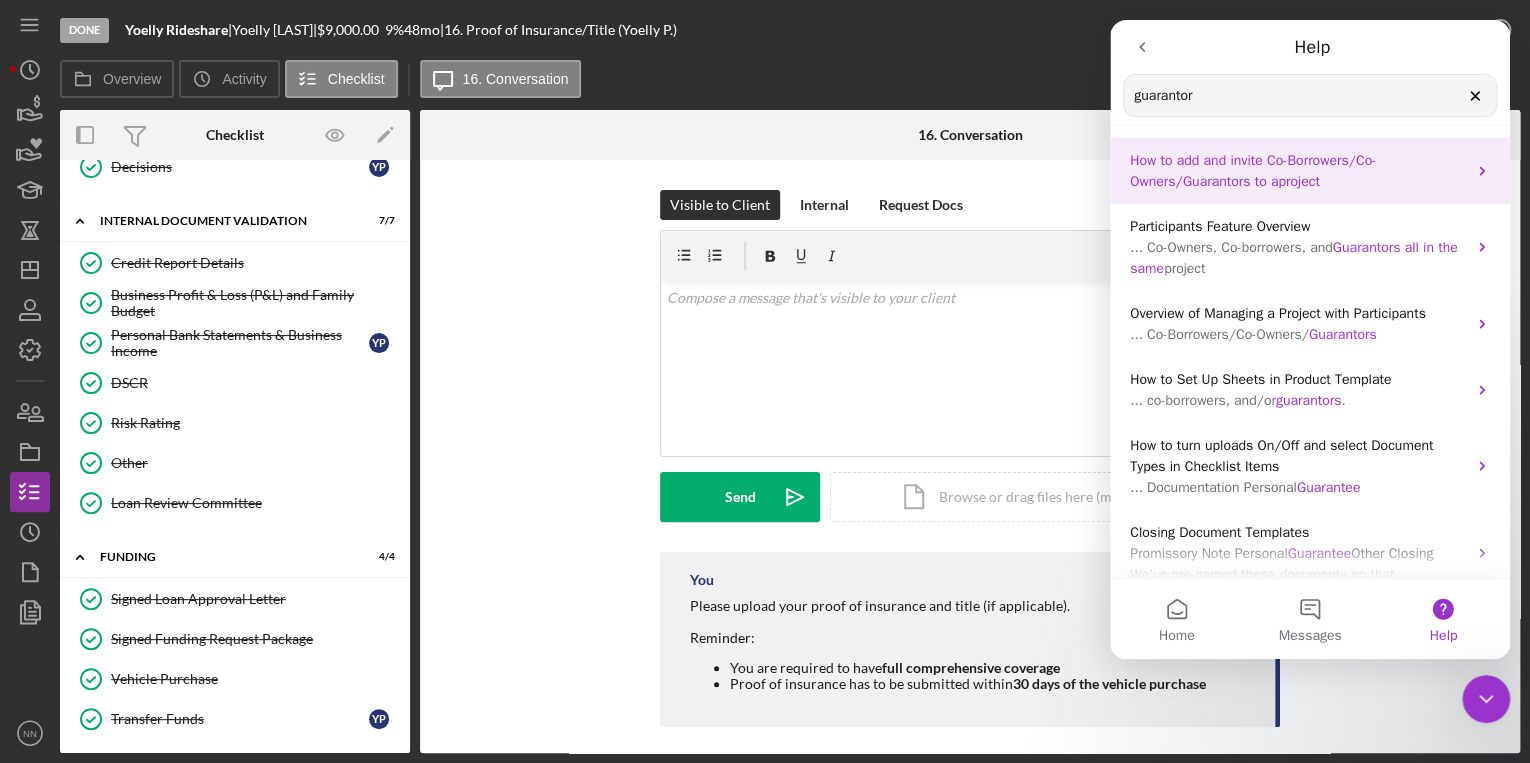 click on "How to add and invite Co-Borrowers/Co-Owners/" at bounding box center [1253, 171] 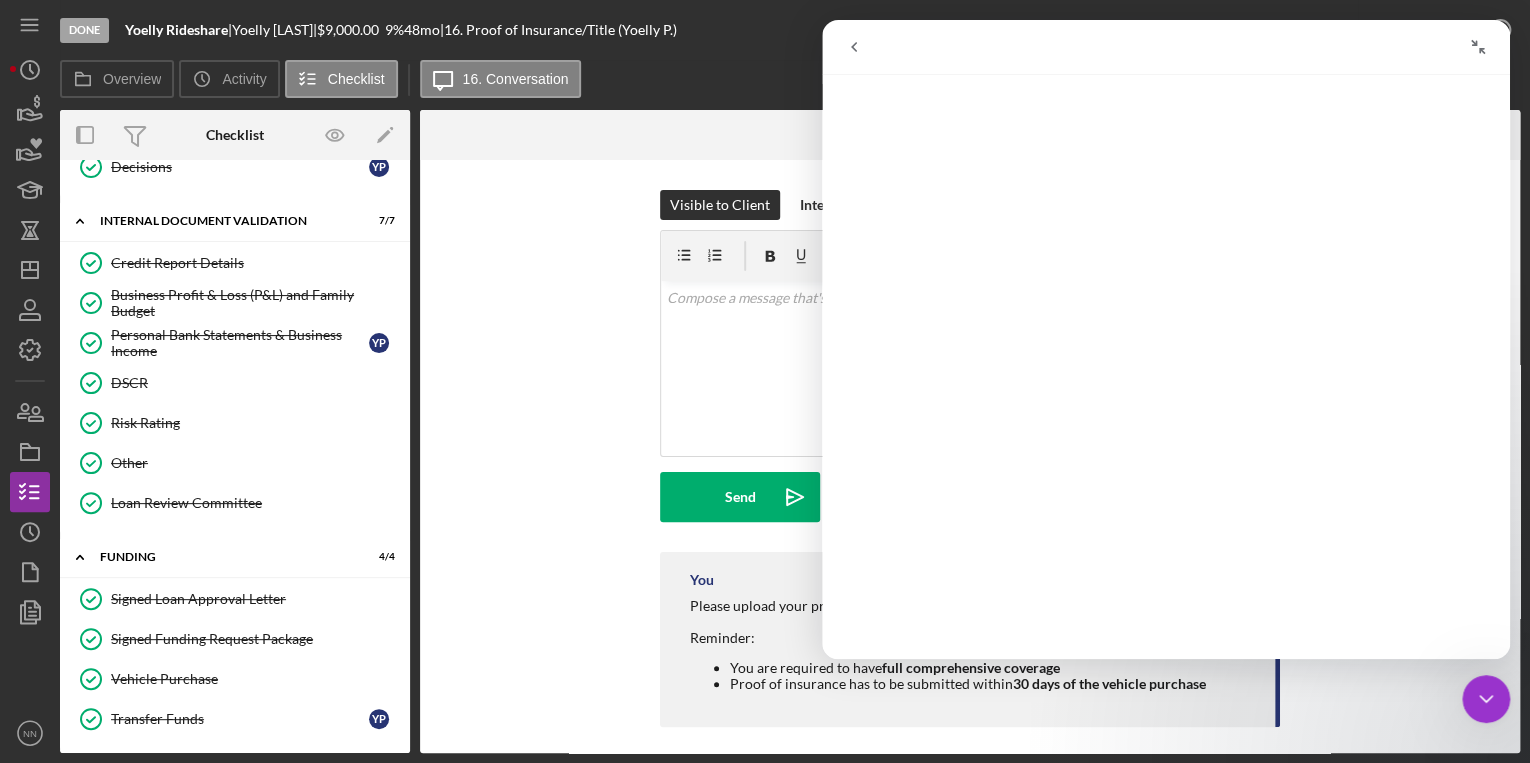 scroll, scrollTop: 320, scrollLeft: 0, axis: vertical 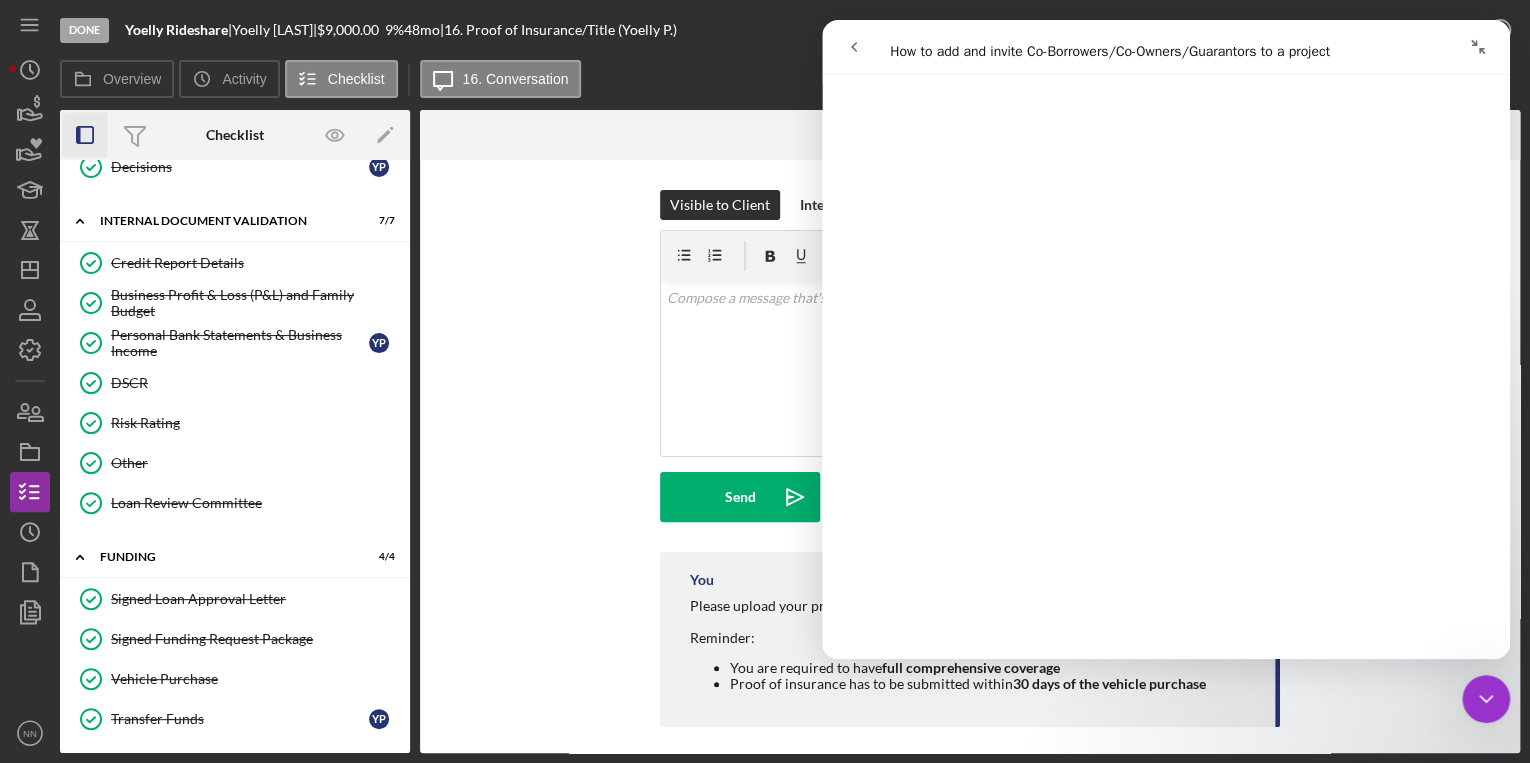 click 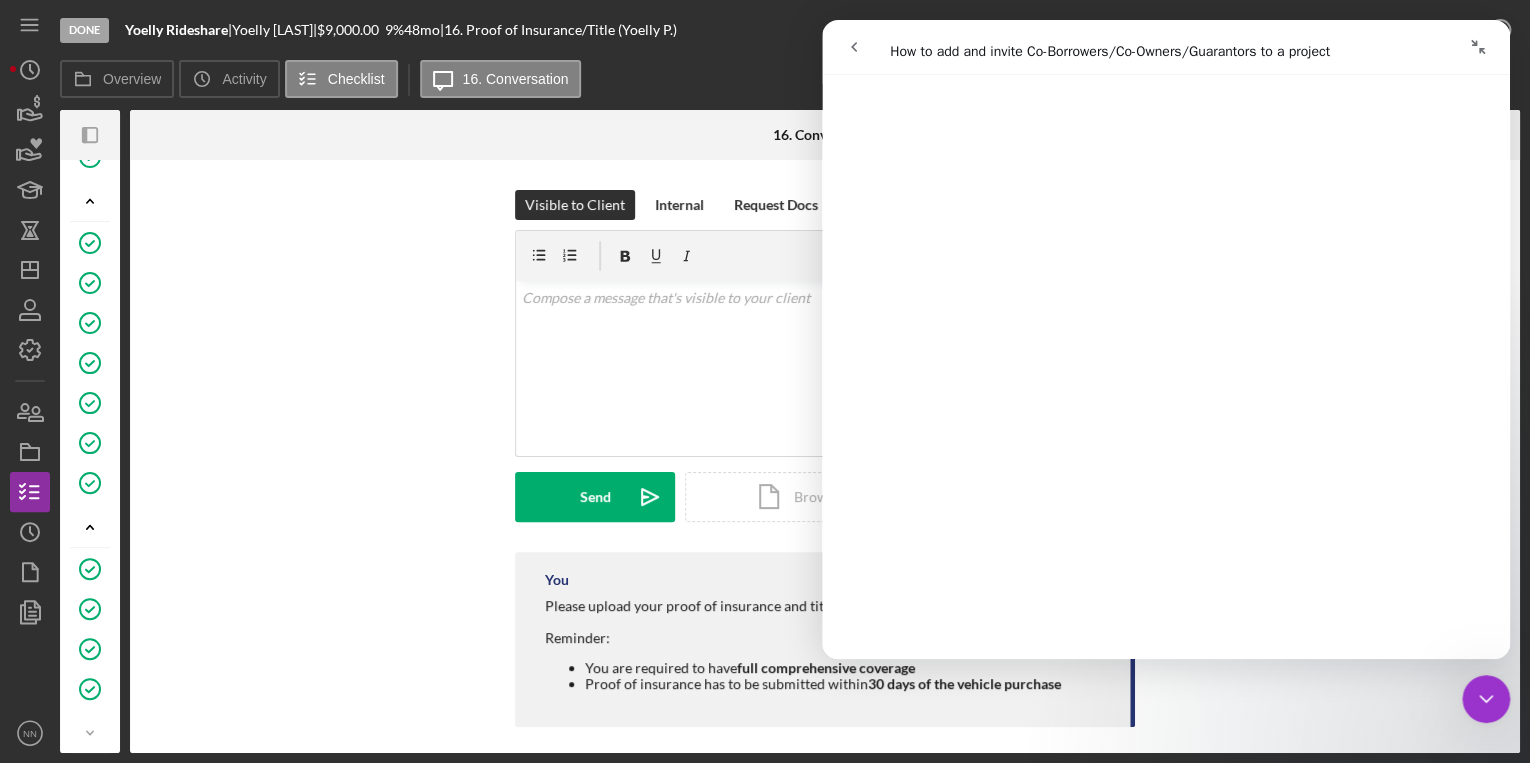 click on "Icon/Panel Side Expand" 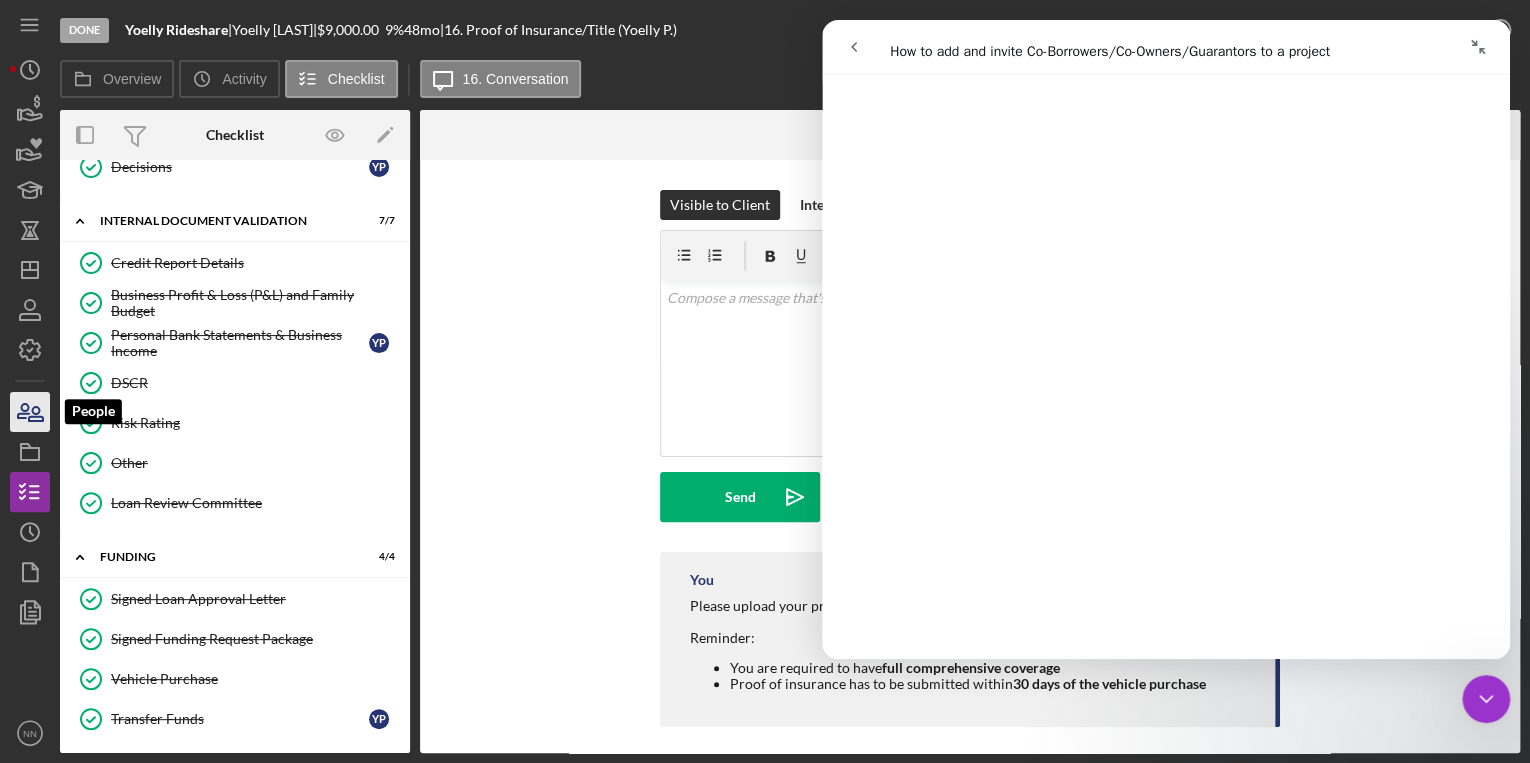 click 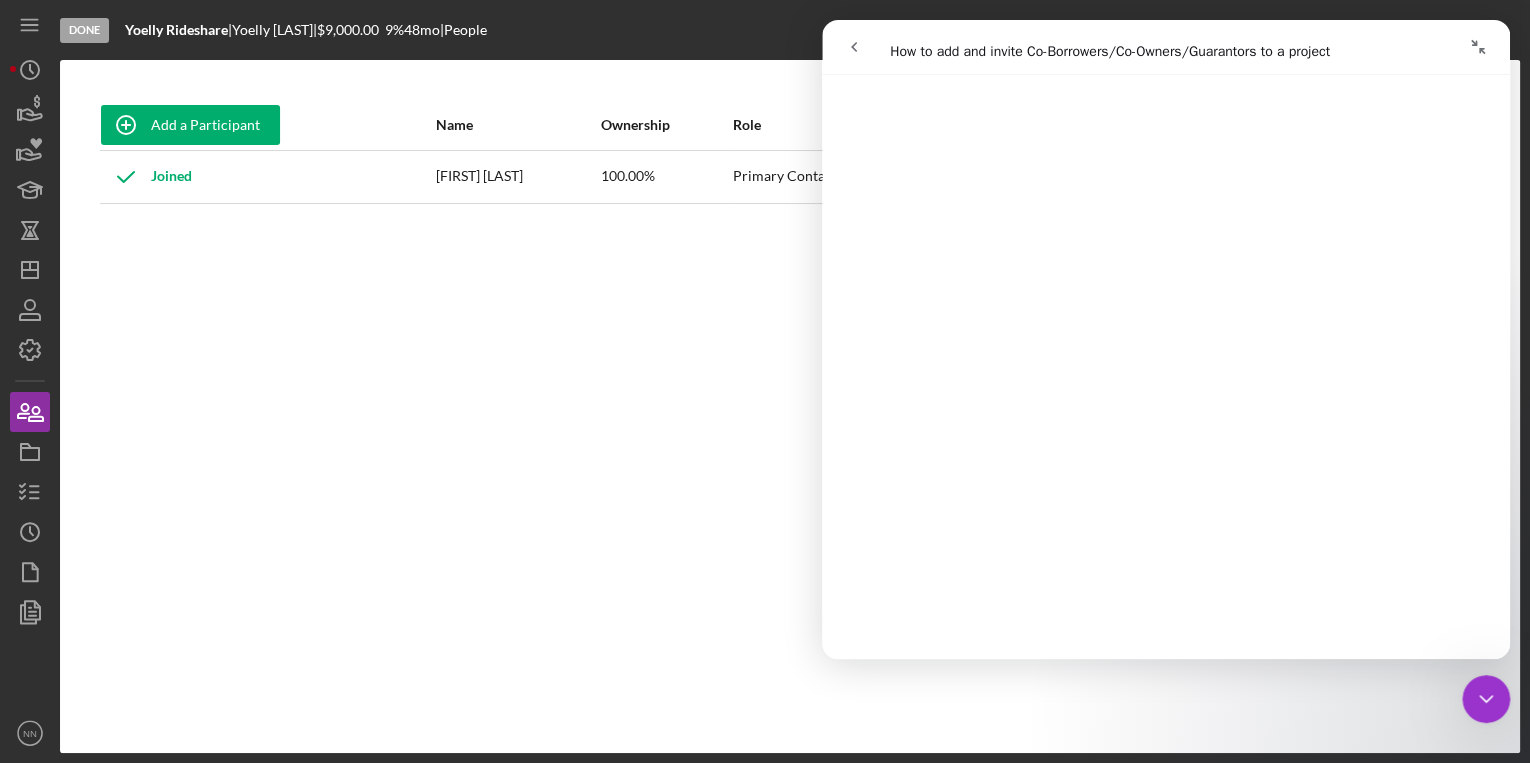 scroll, scrollTop: 880, scrollLeft: 0, axis: vertical 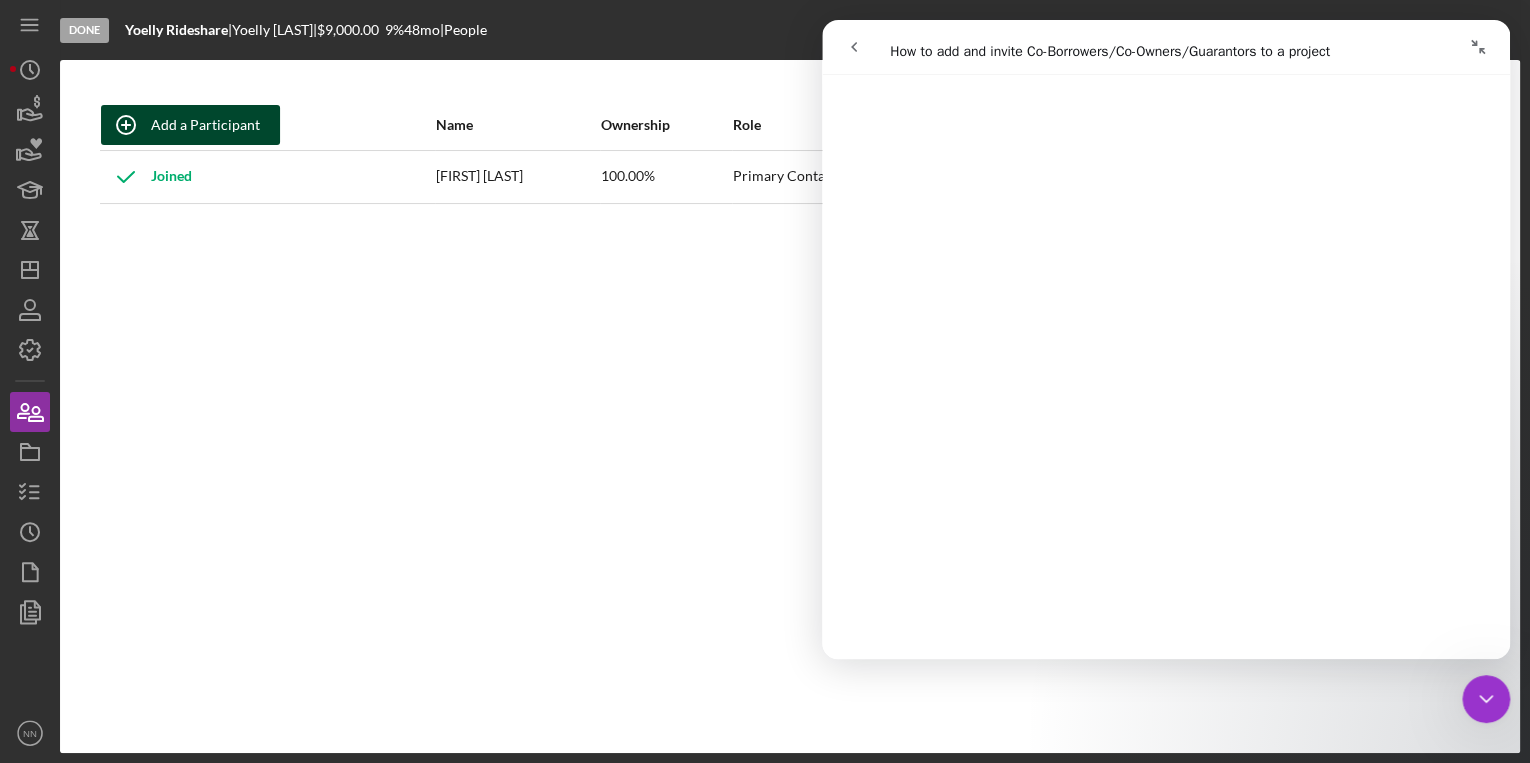 click on "Add a Participant" at bounding box center [205, 125] 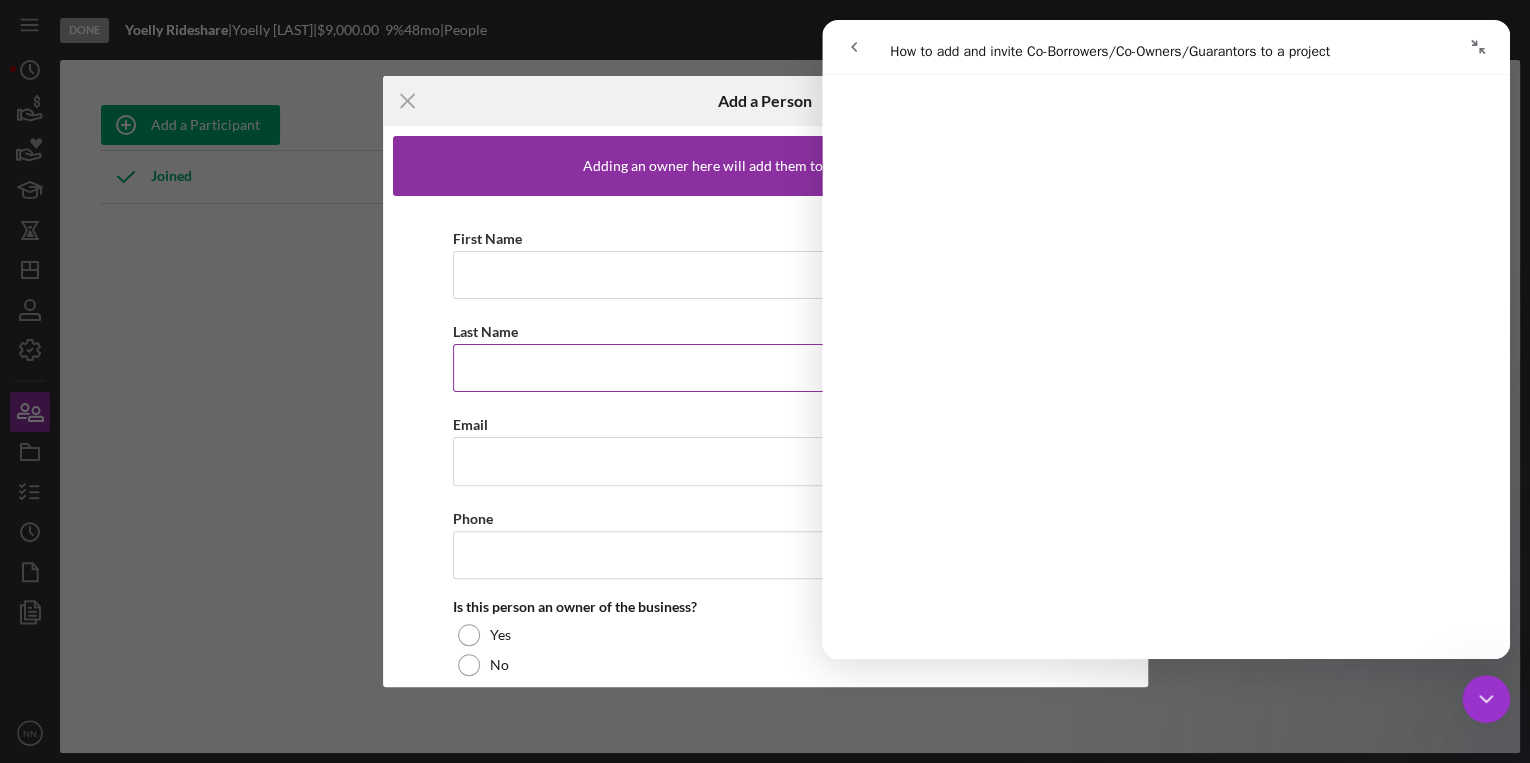scroll, scrollTop: 2320, scrollLeft: 0, axis: vertical 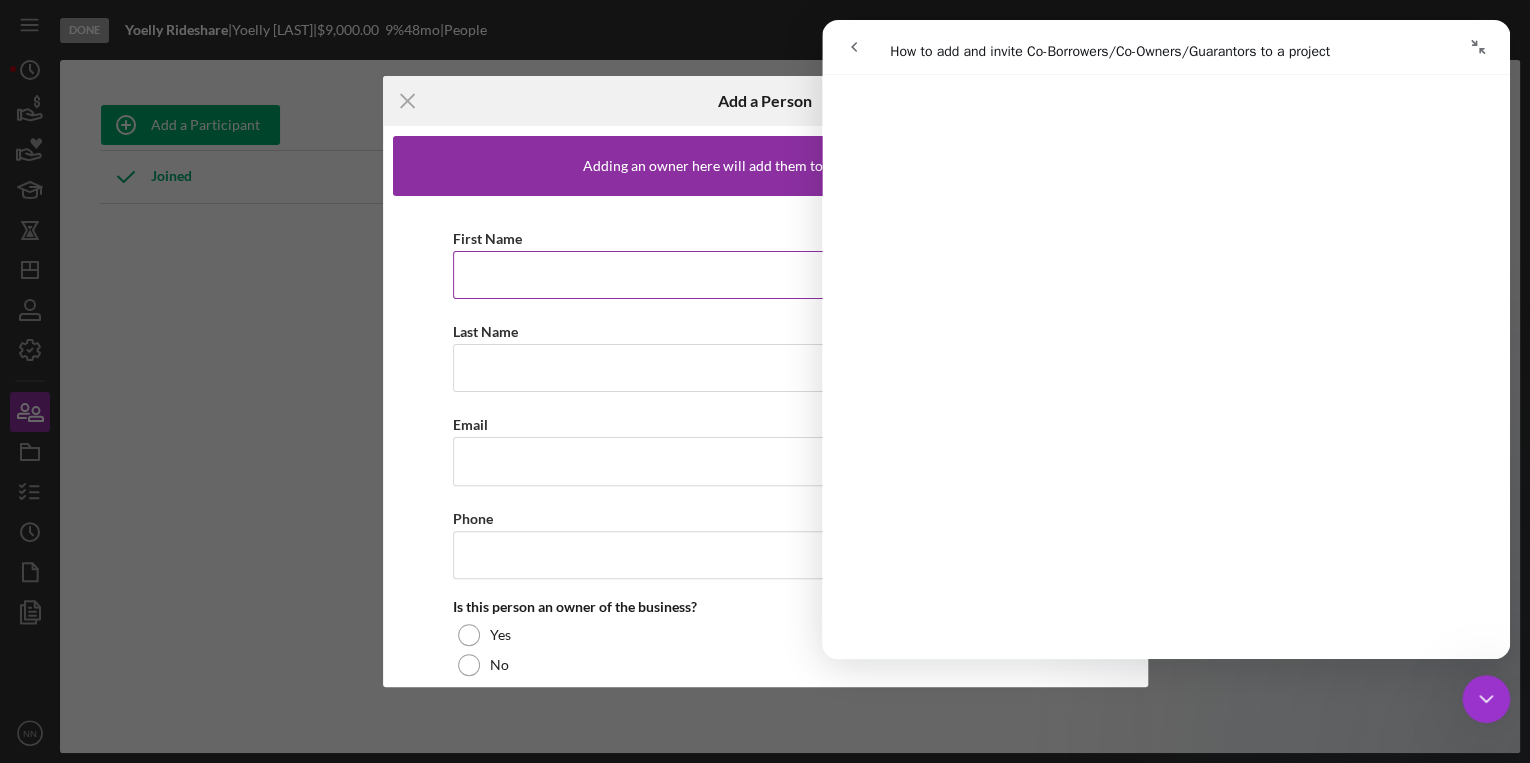 click on "First Name" at bounding box center (765, 275) 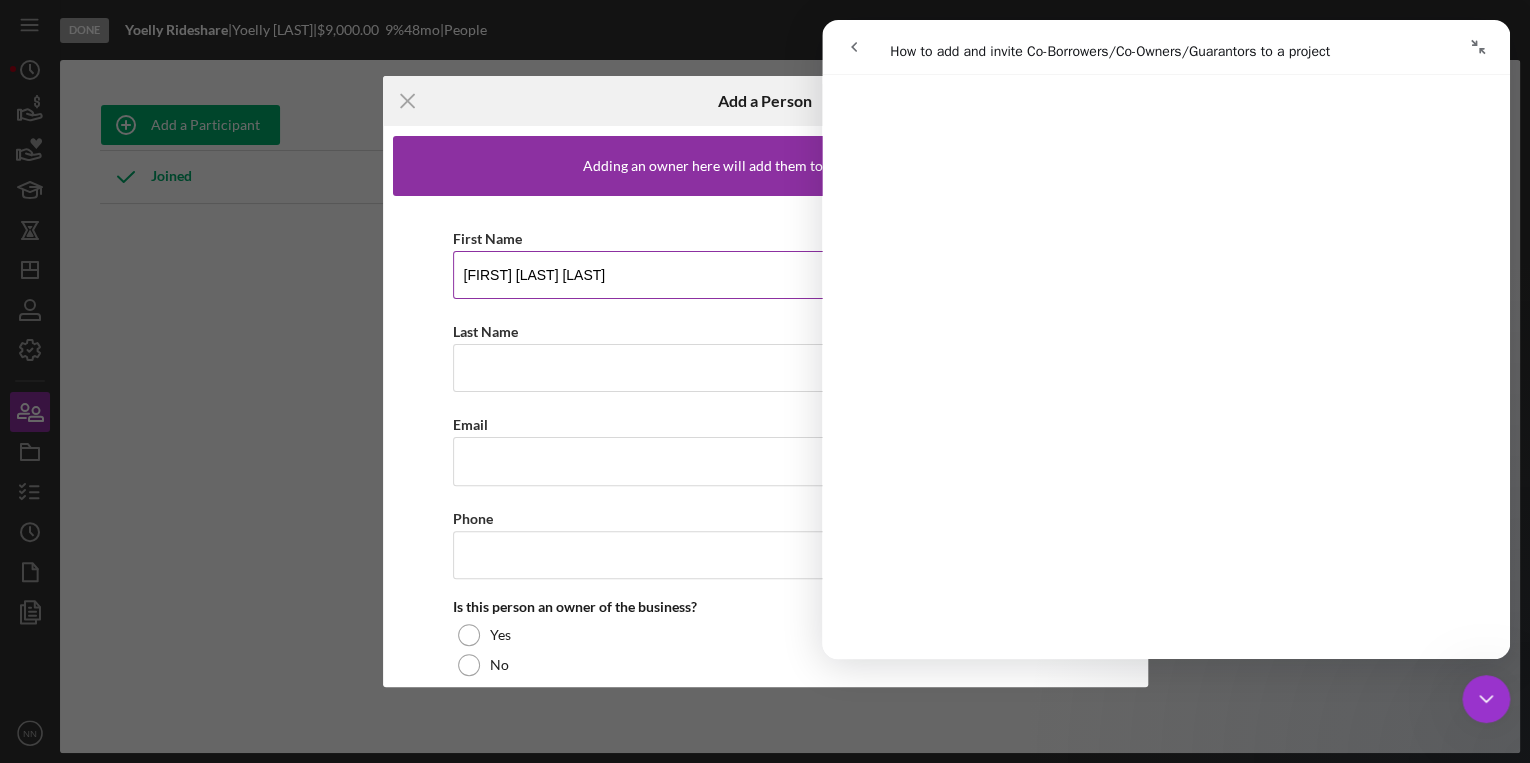 drag, startPoint x: 639, startPoint y: 276, endPoint x: 540, endPoint y: 274, distance: 99.0202 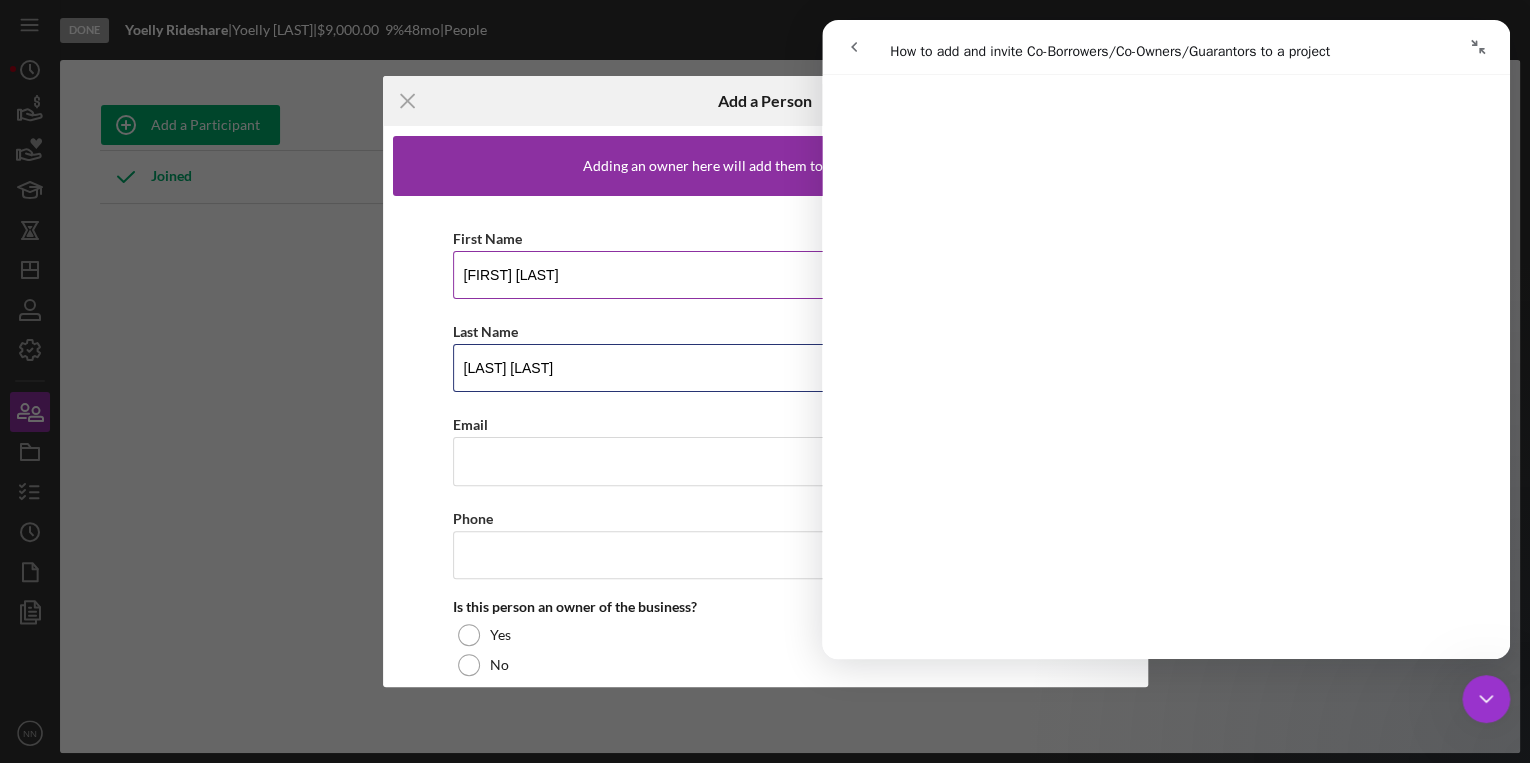 type on "Katz Mendoza" 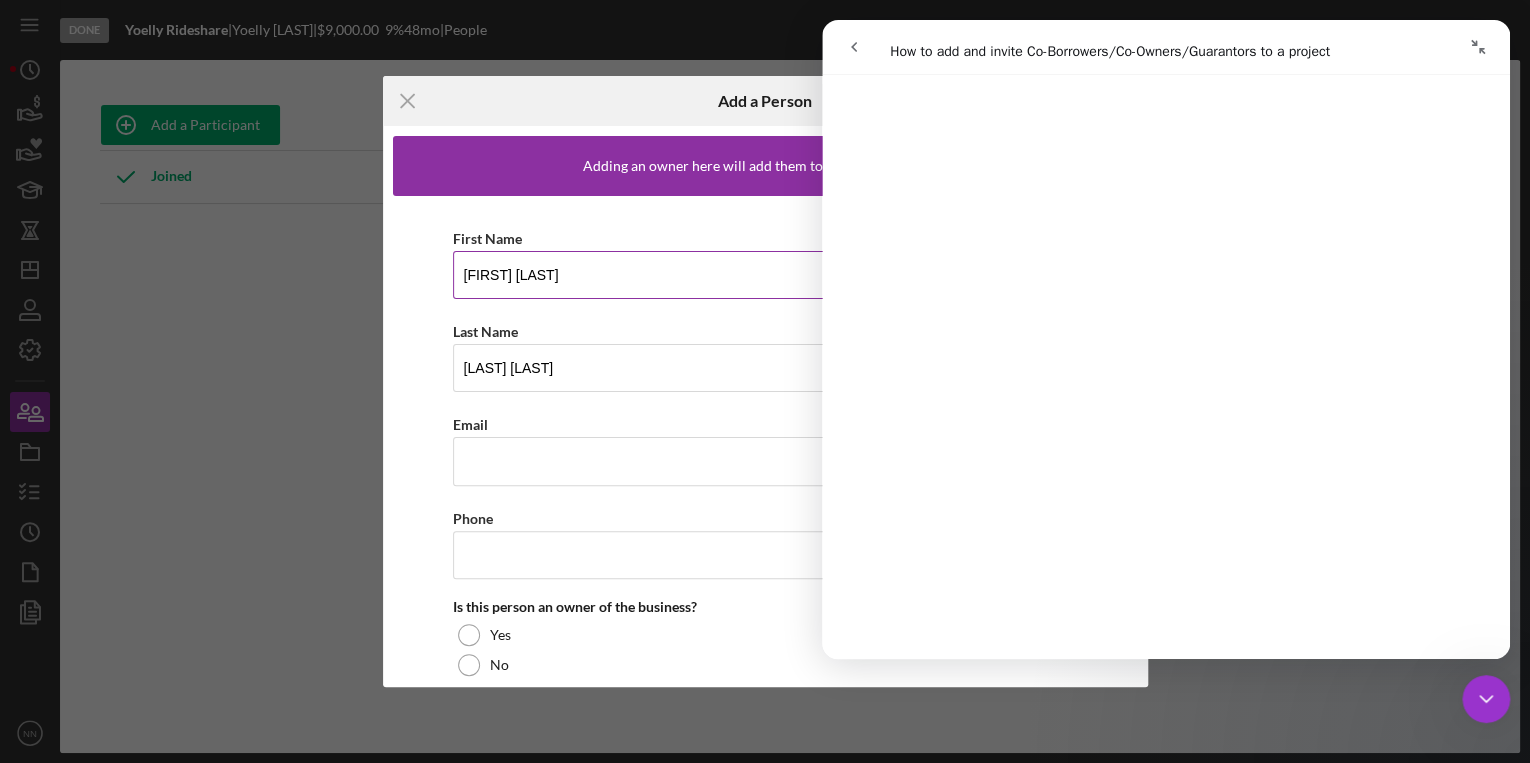 drag, startPoint x: 496, startPoint y: 268, endPoint x: 579, endPoint y: 273, distance: 83.15047 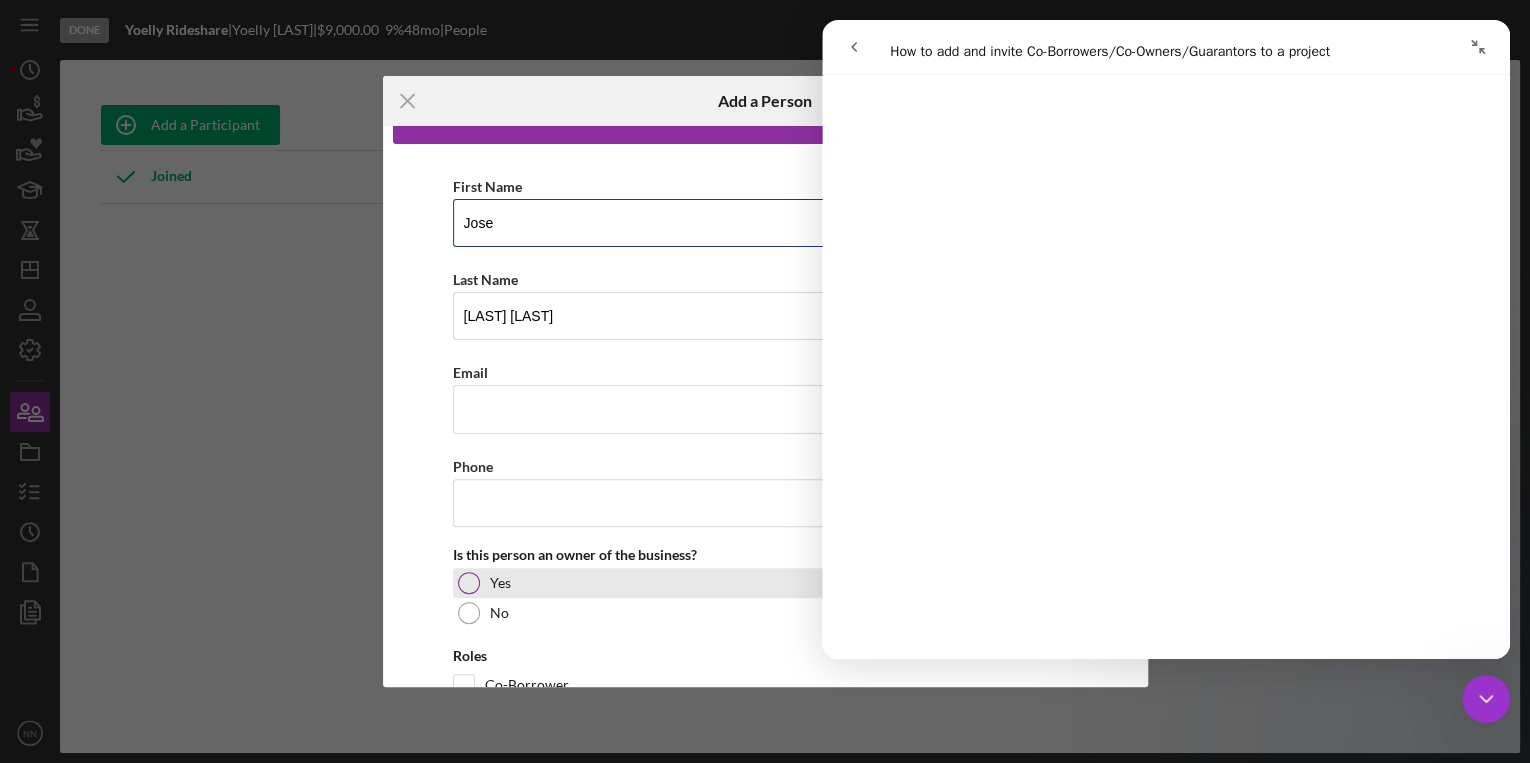 scroll, scrollTop: 80, scrollLeft: 0, axis: vertical 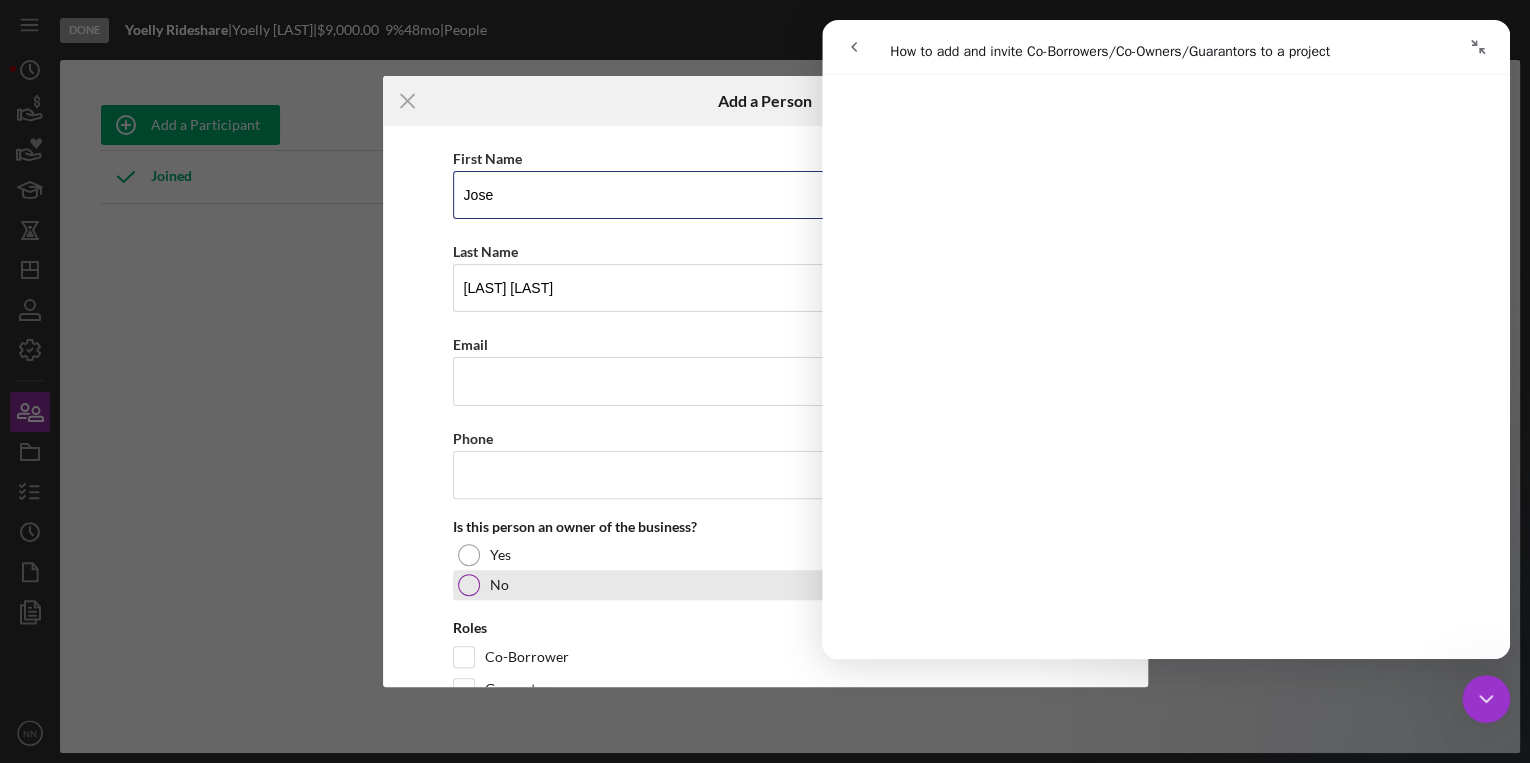 type on "Jose" 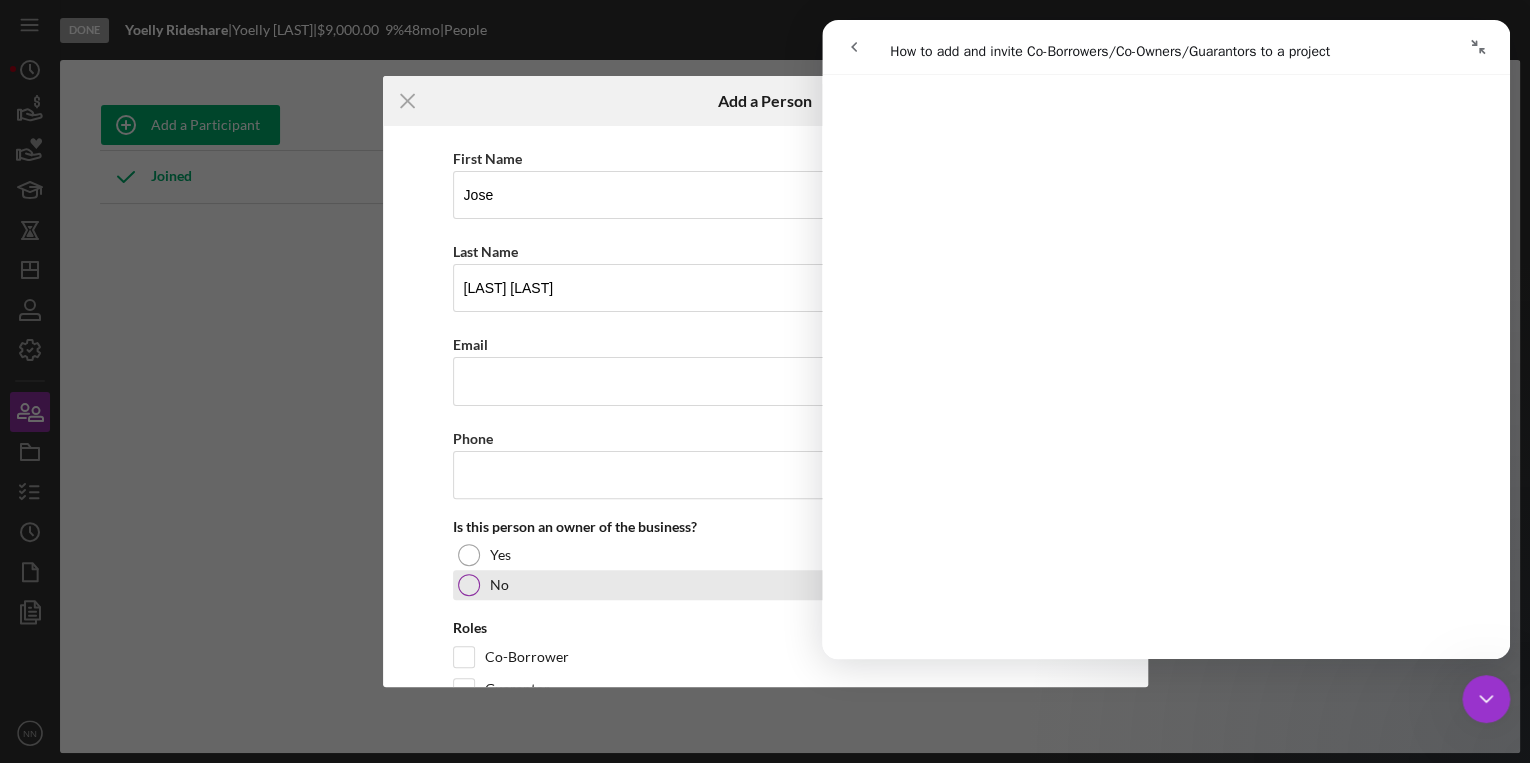 click at bounding box center (469, 585) 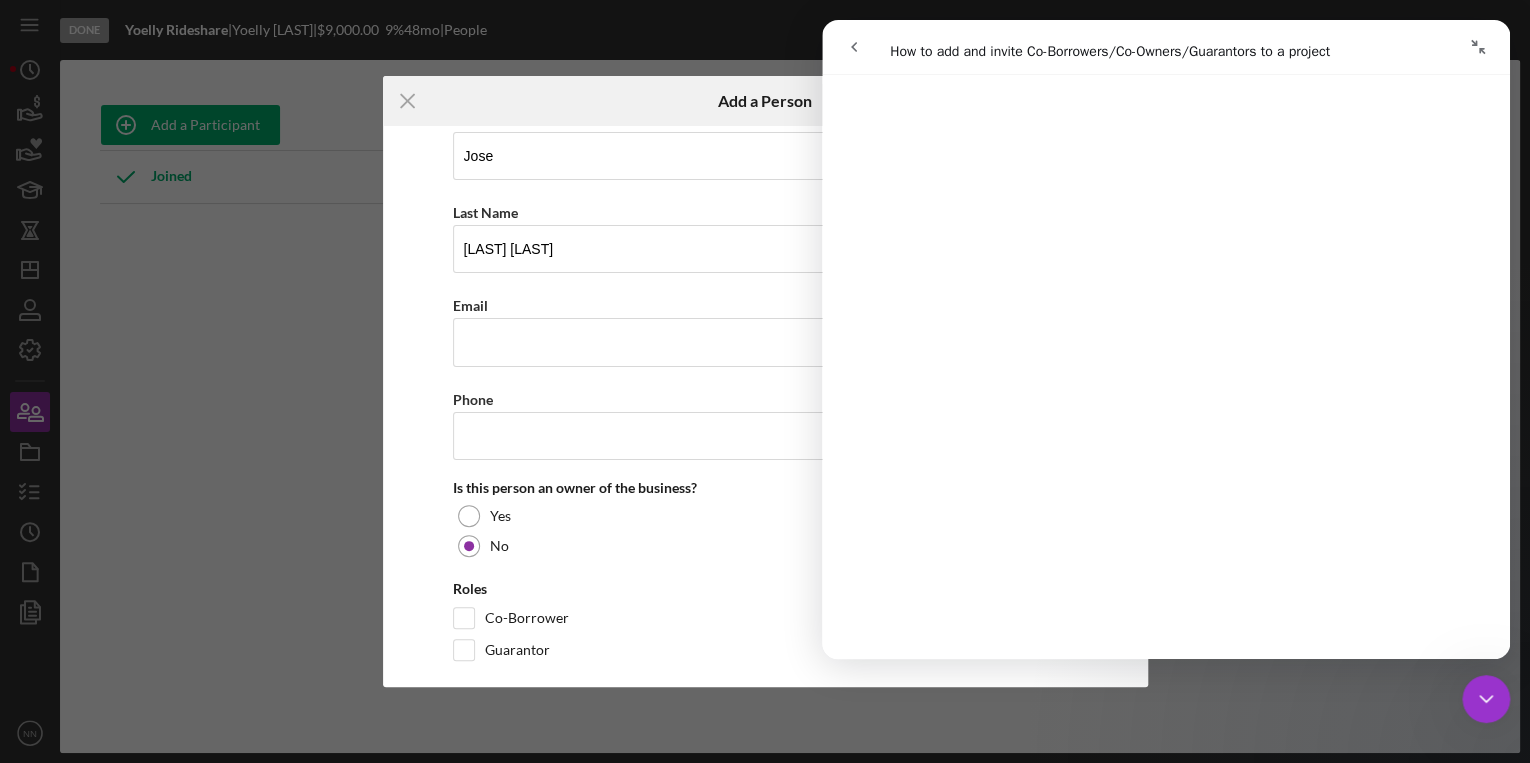 scroll, scrollTop: 140, scrollLeft: 0, axis: vertical 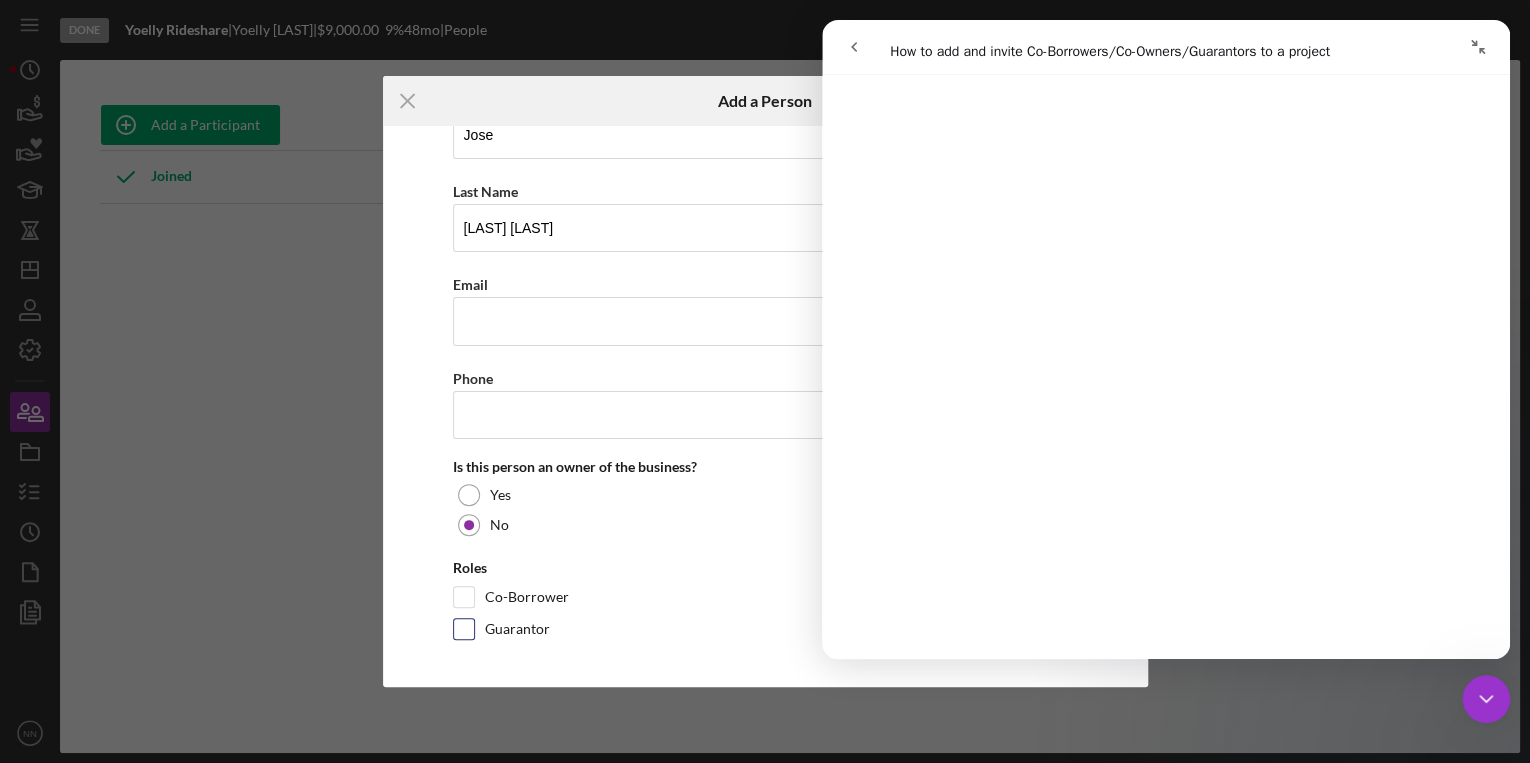 click on "Guarantor" at bounding box center [517, 629] 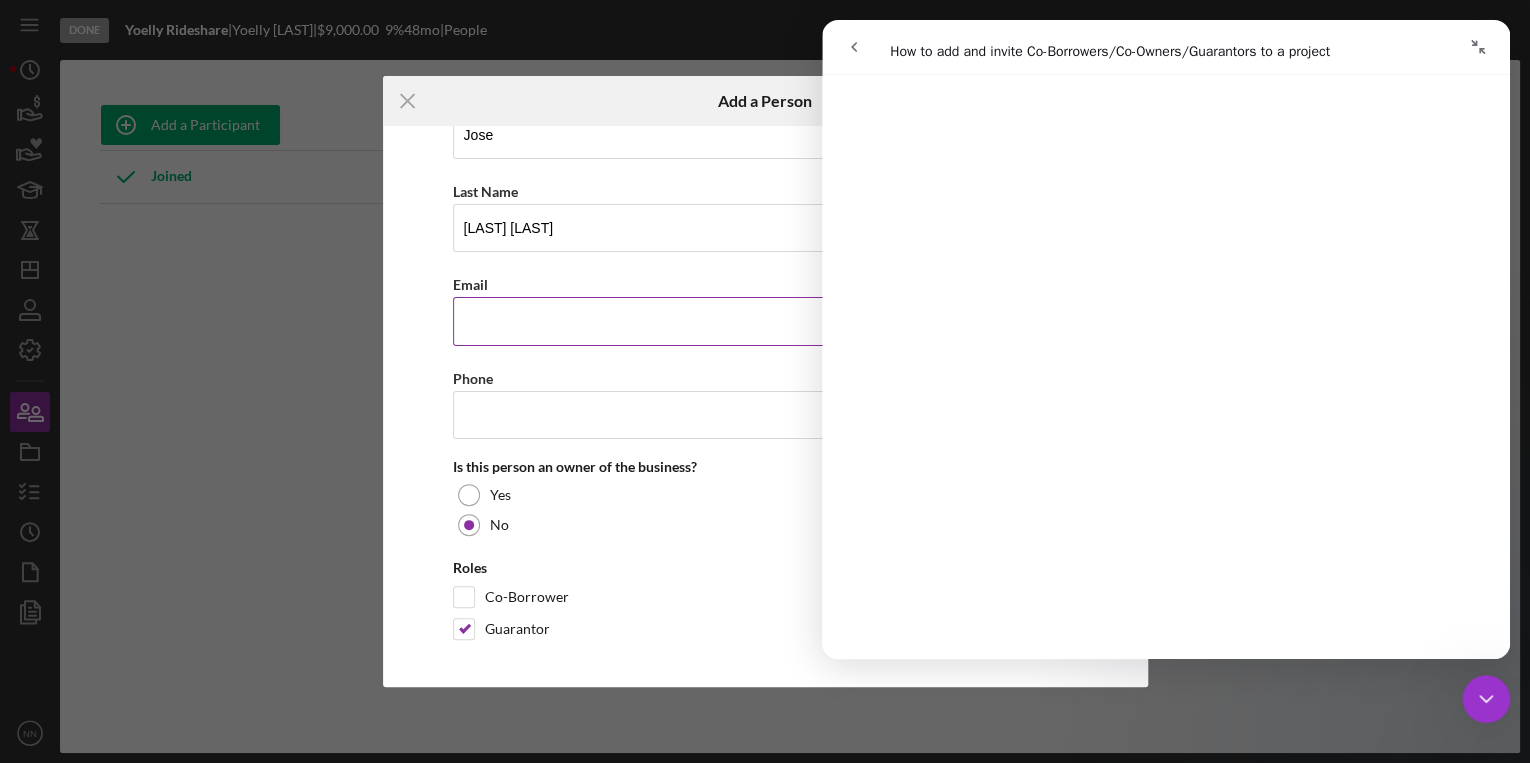 click on "Email" at bounding box center (765, 321) 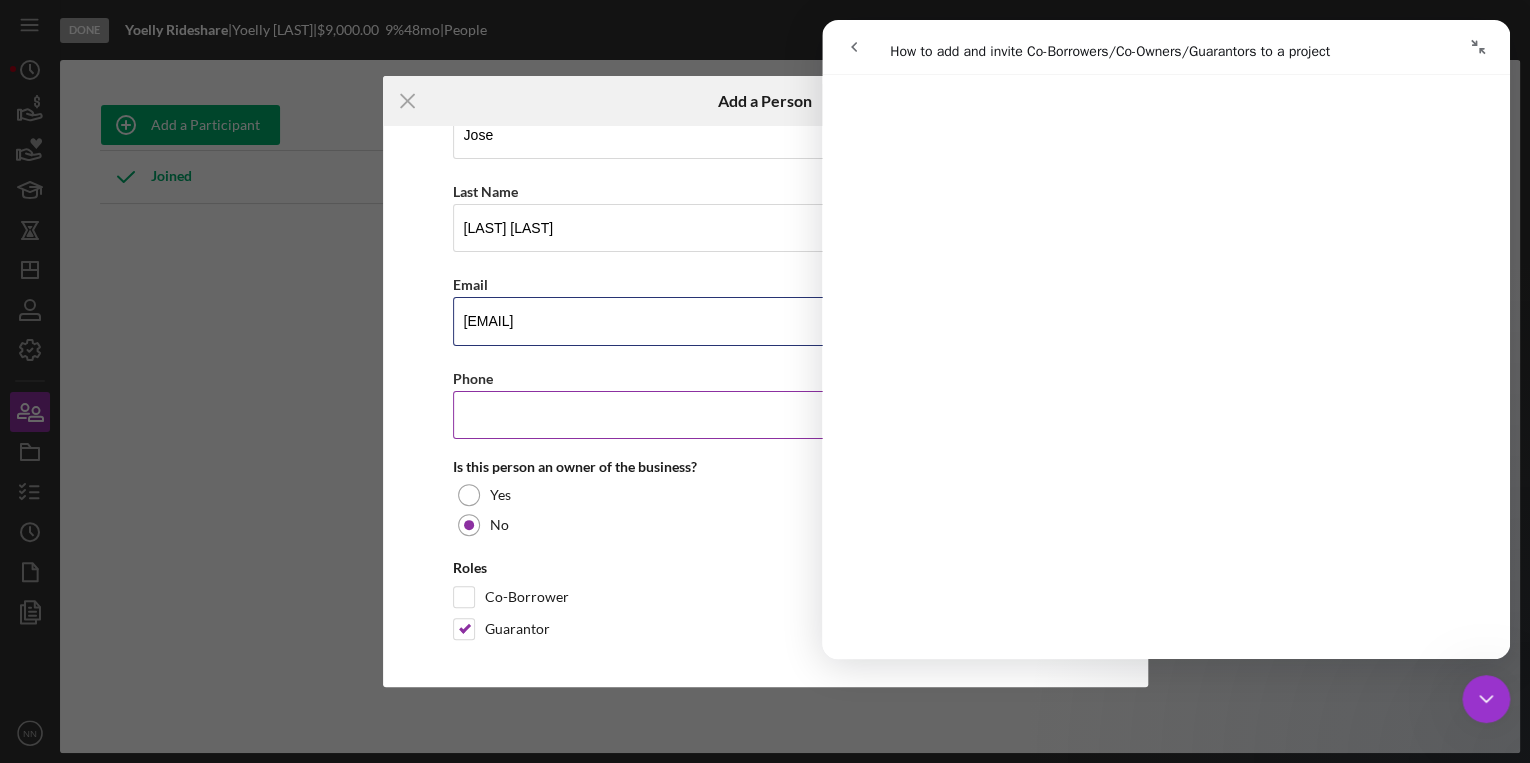 type on "katzjoserene@gmail.com" 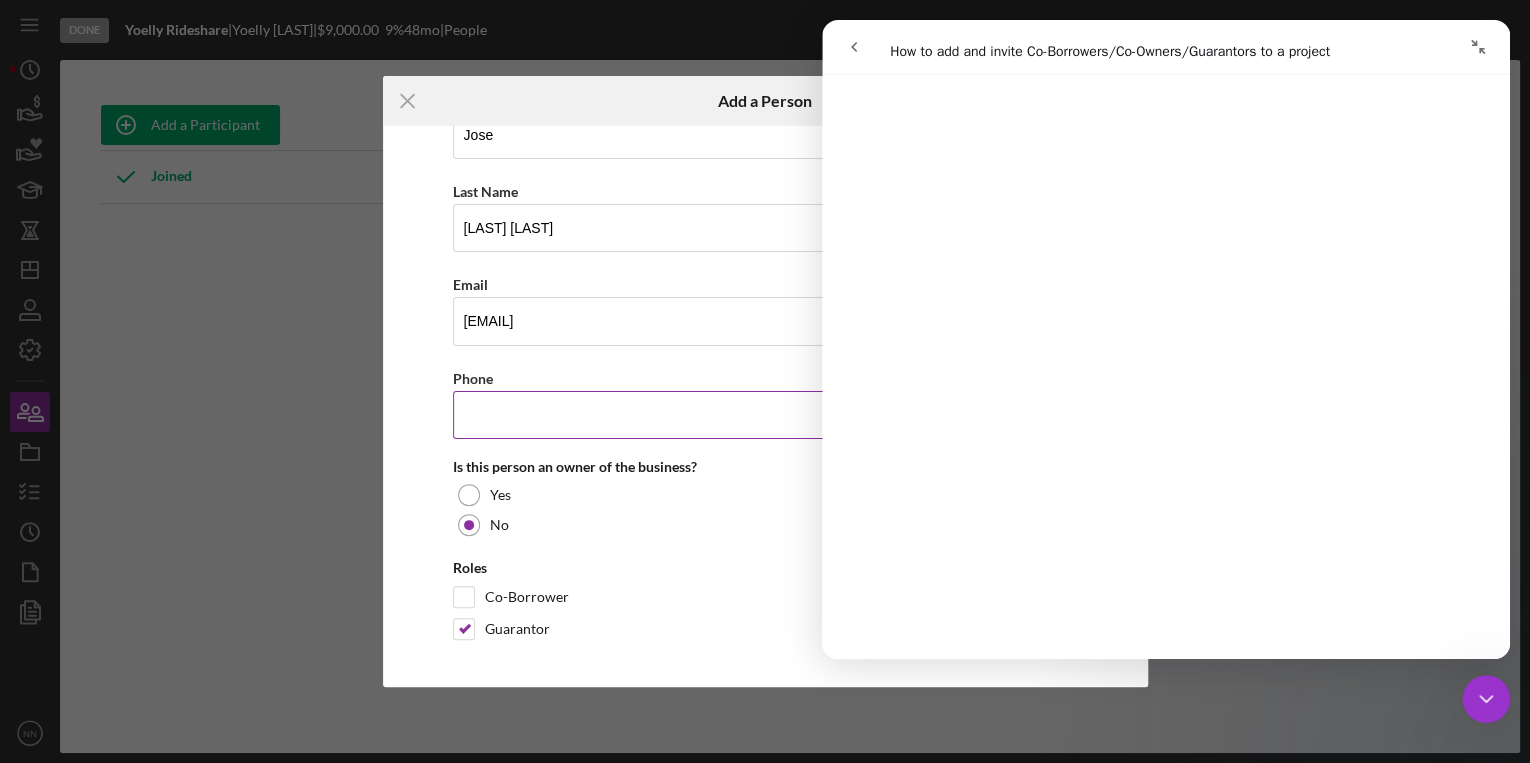 click on "Phone" at bounding box center (765, 415) 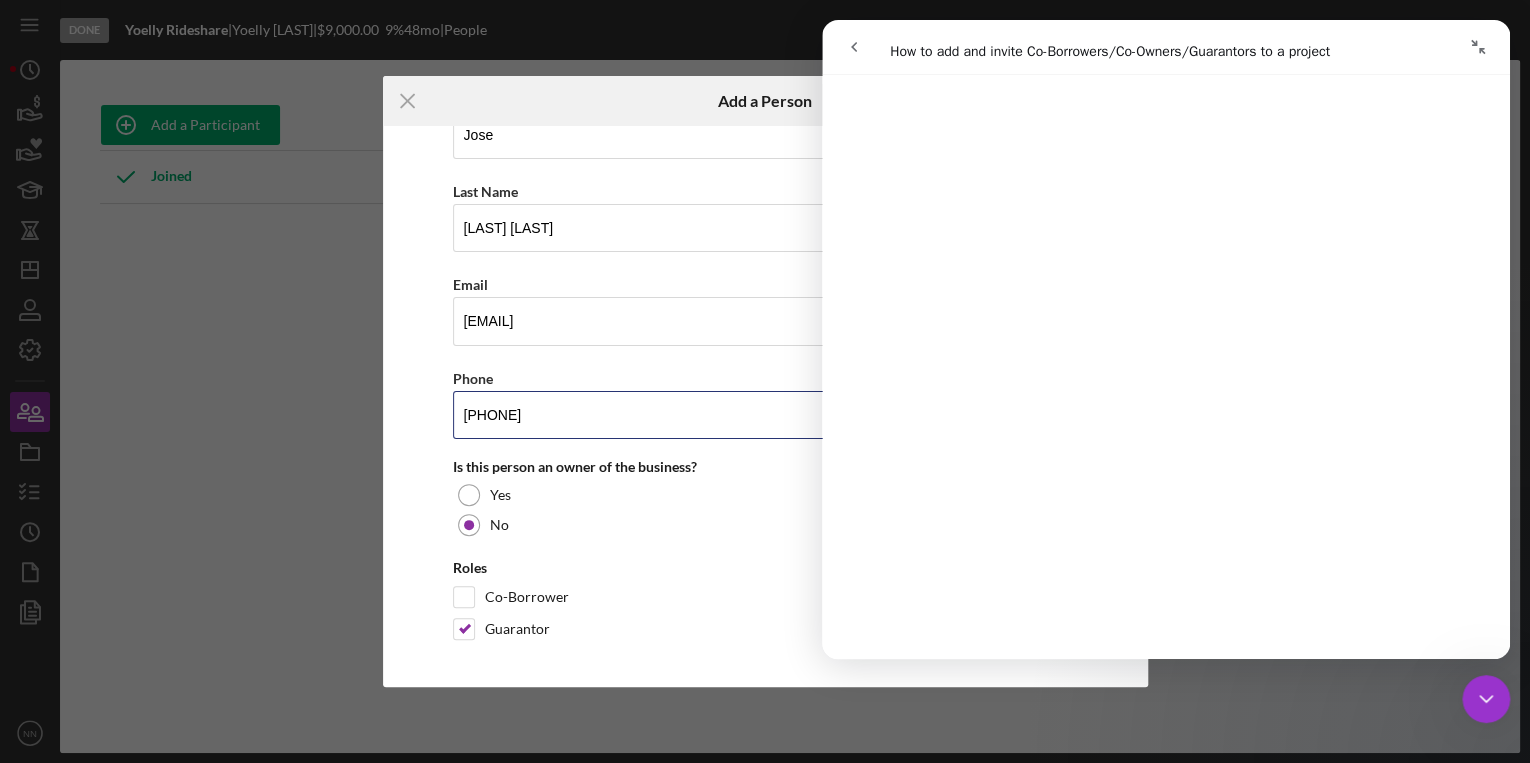 type on "(980) 309-8588" 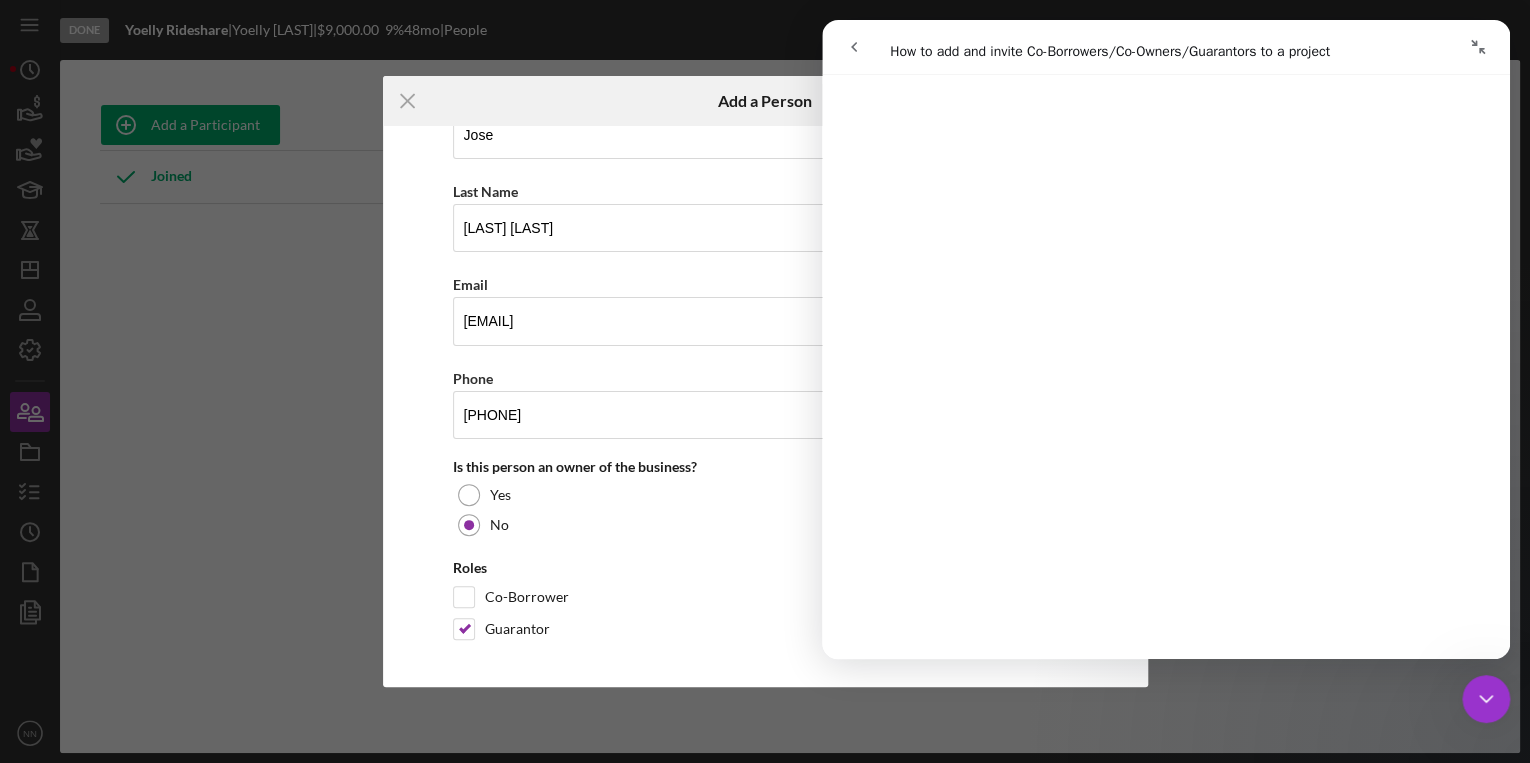 click 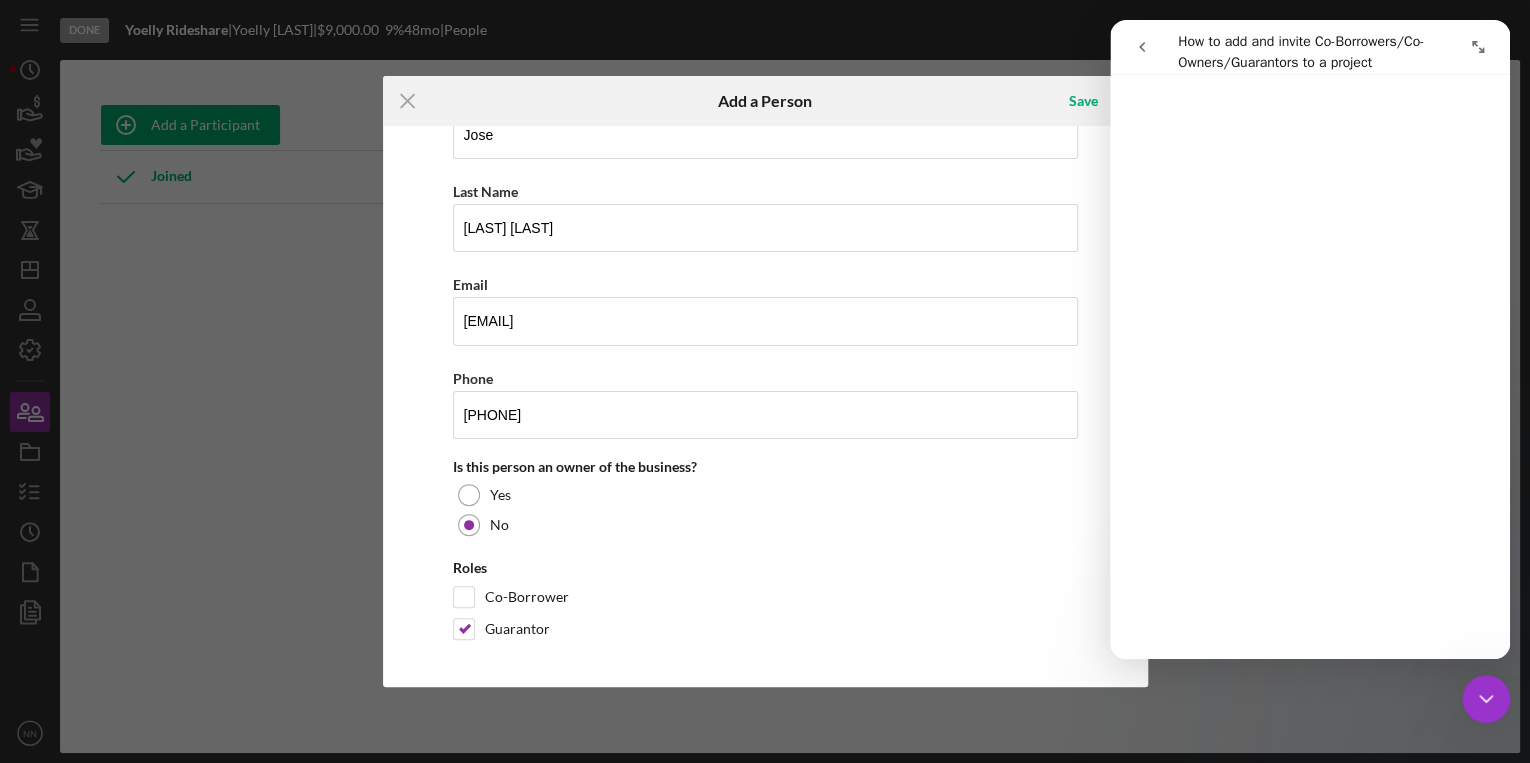 scroll, scrollTop: 2372, scrollLeft: 0, axis: vertical 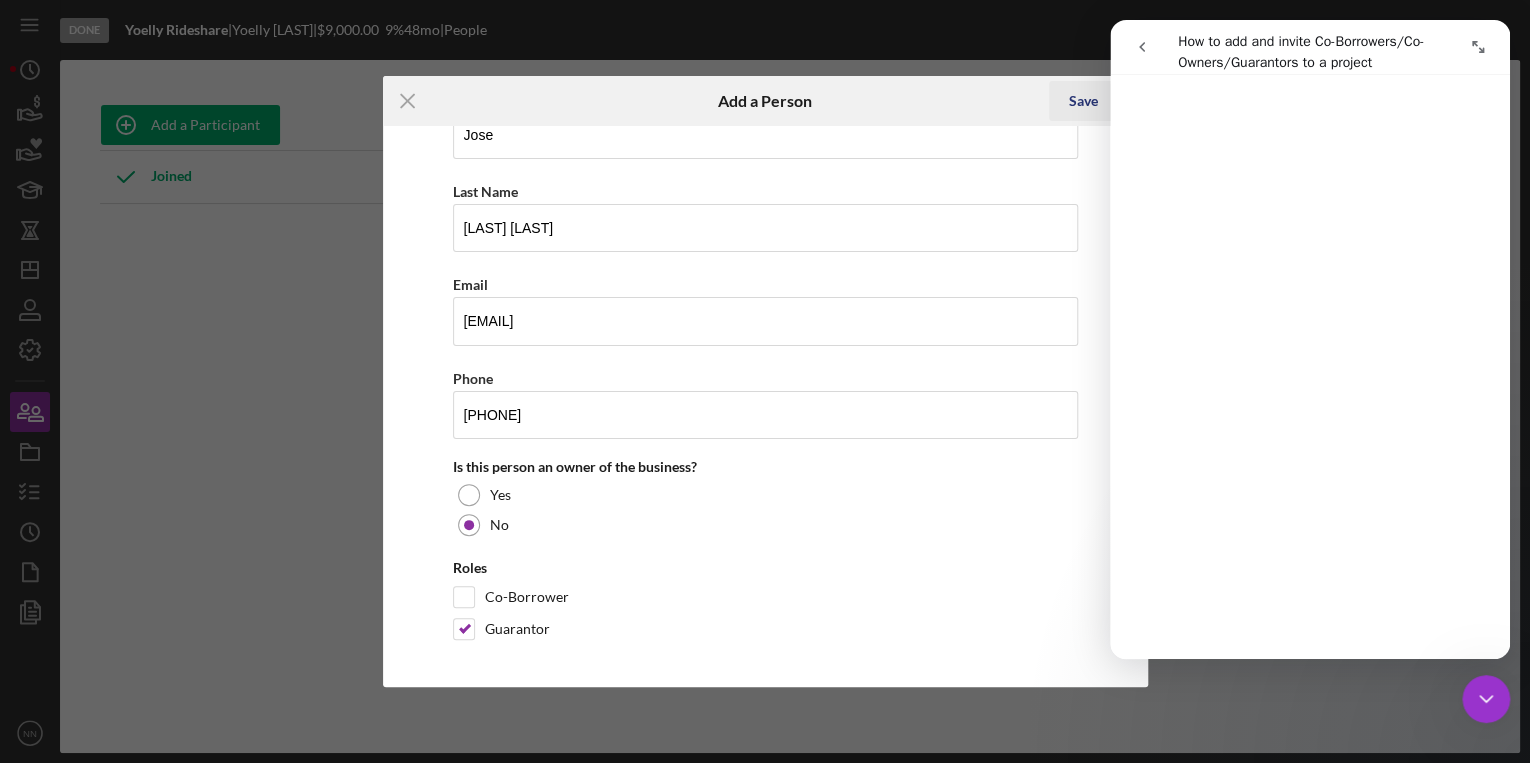 click on "Save" at bounding box center (1083, 101) 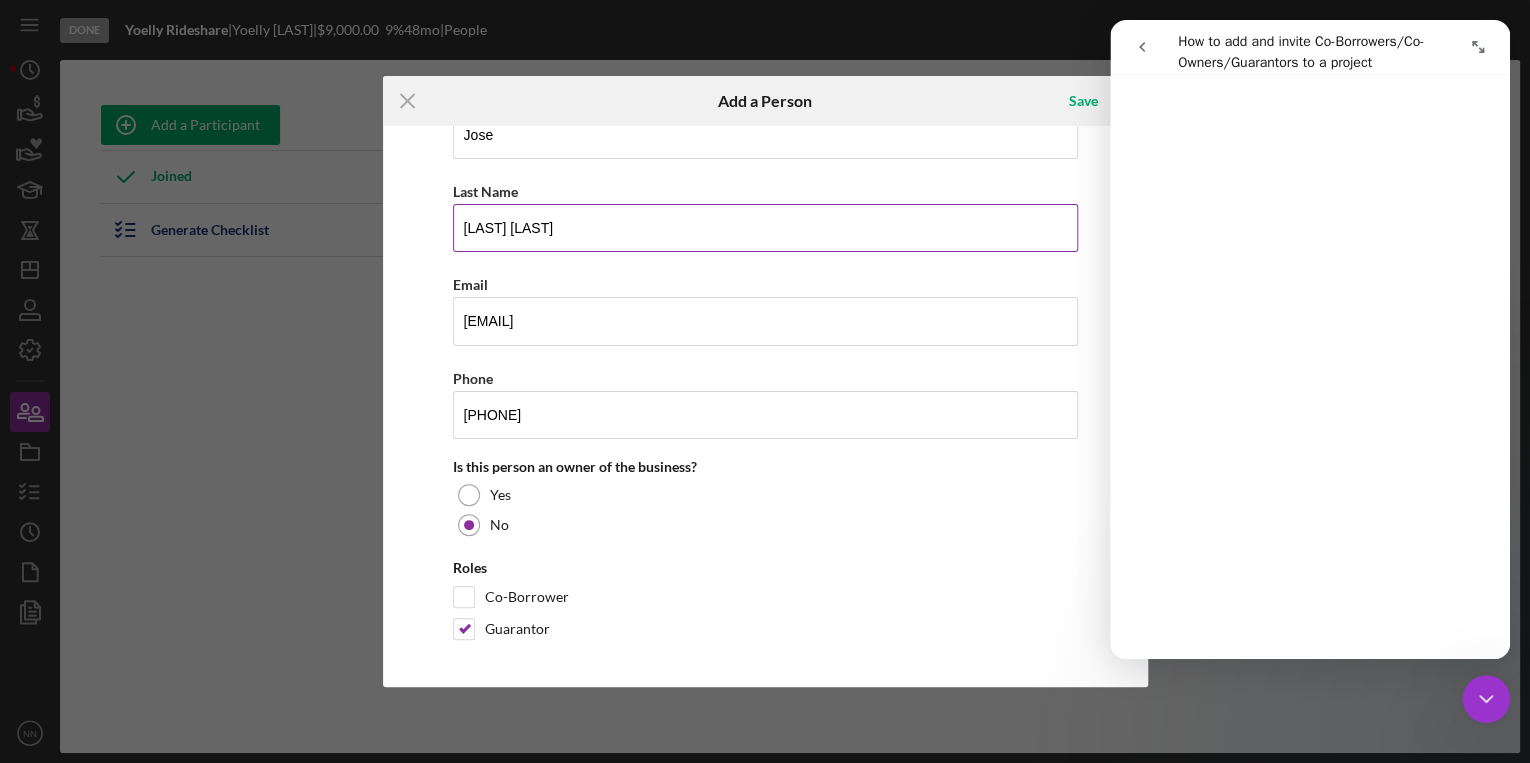 scroll, scrollTop: 103, scrollLeft: 0, axis: vertical 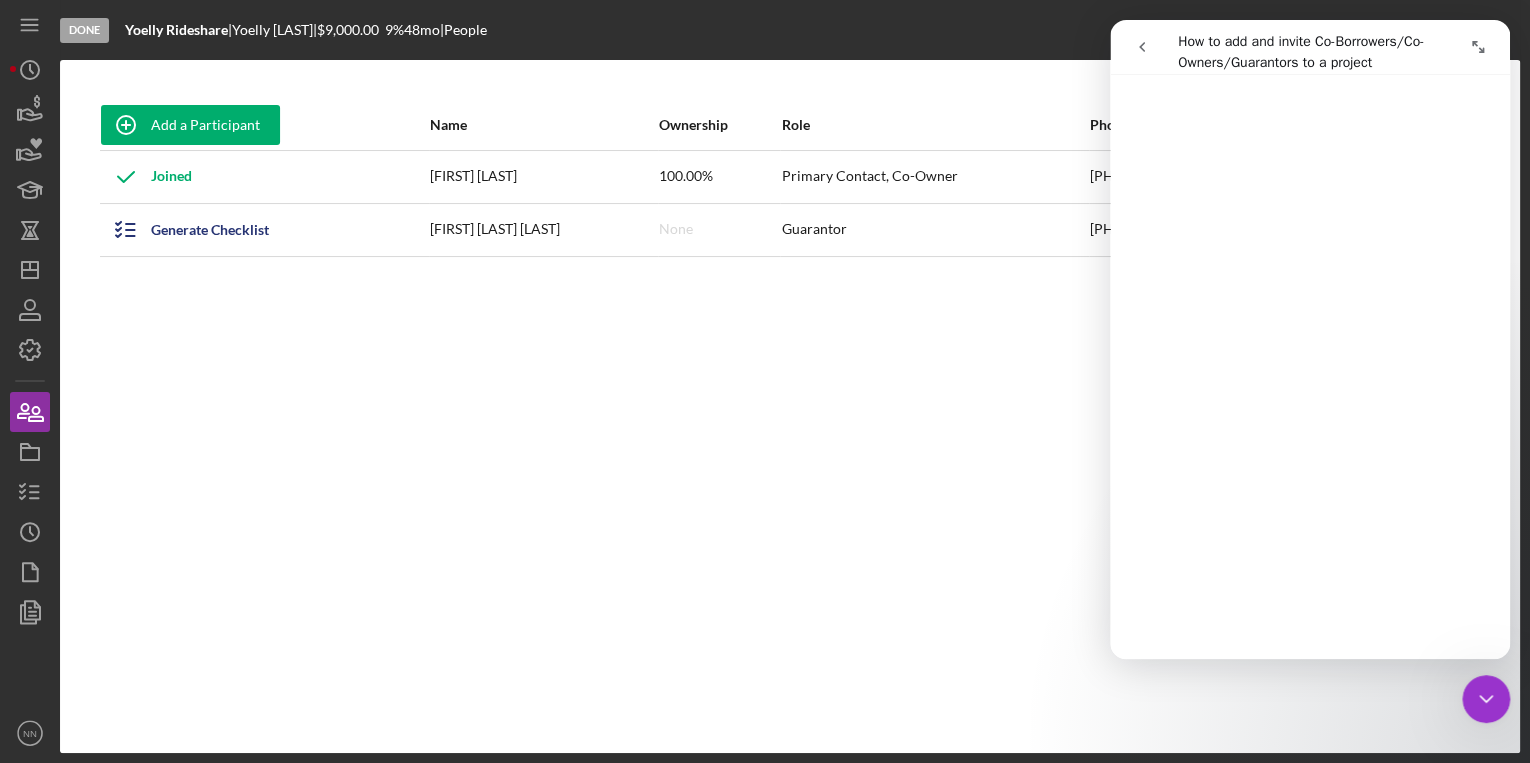 click on "Add a Participant Name Ownership Role Phone Email Checklist Actions  Joined Yoelly Paz   100.00% Primary Contact, Co-Owner (704) 420-9941 verenissepaz98@gmail.com Icon/Overflow Icon/Edit  Edit Generate Checklist Jose  Katz Mendoza None Guarantor (980) 309-8588 katzjoserene@gmail.com Icon/Overflow Icon/Edit  Edit Icon/Delete  Delete" at bounding box center [790, 406] 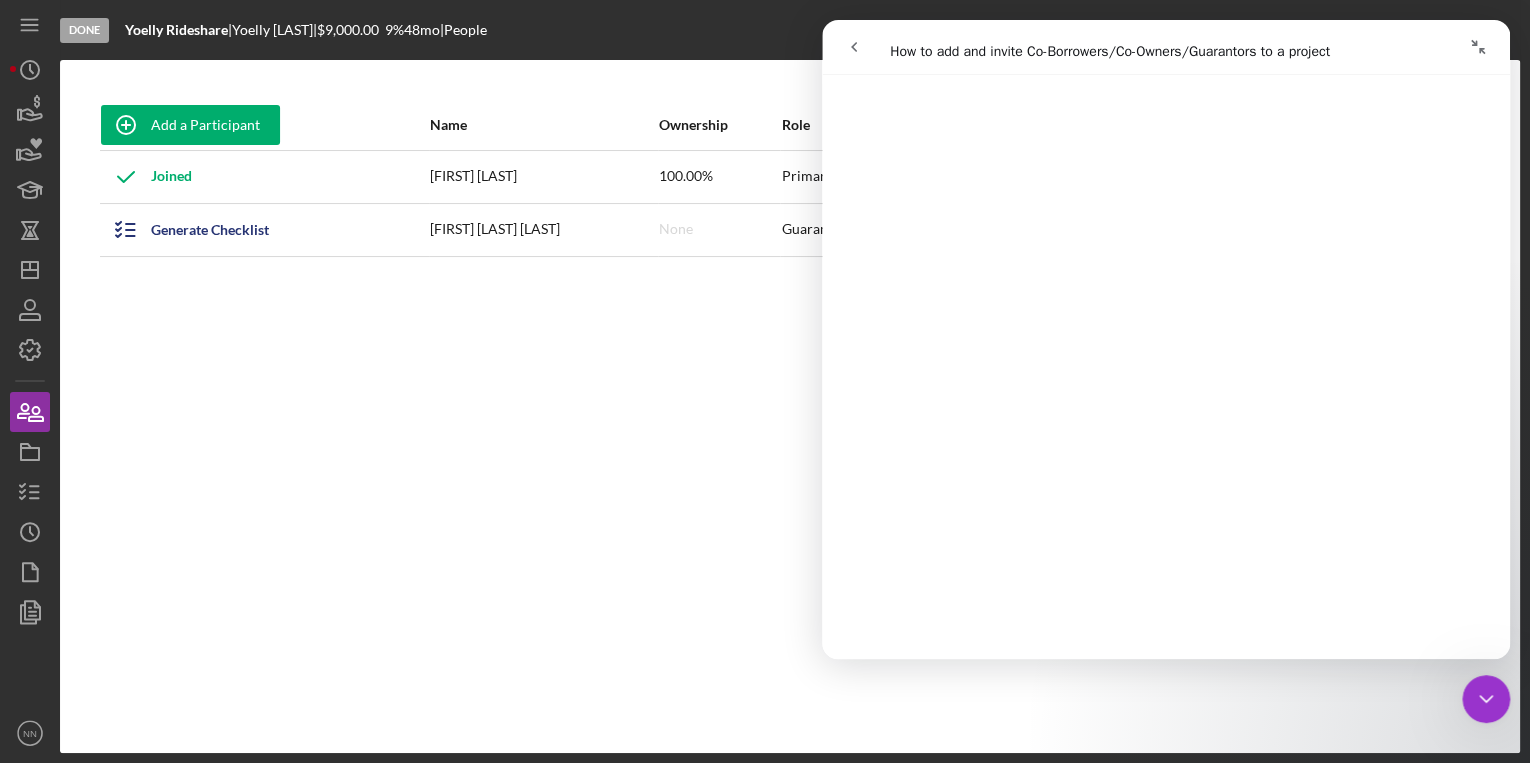 scroll, scrollTop: 2317, scrollLeft: 0, axis: vertical 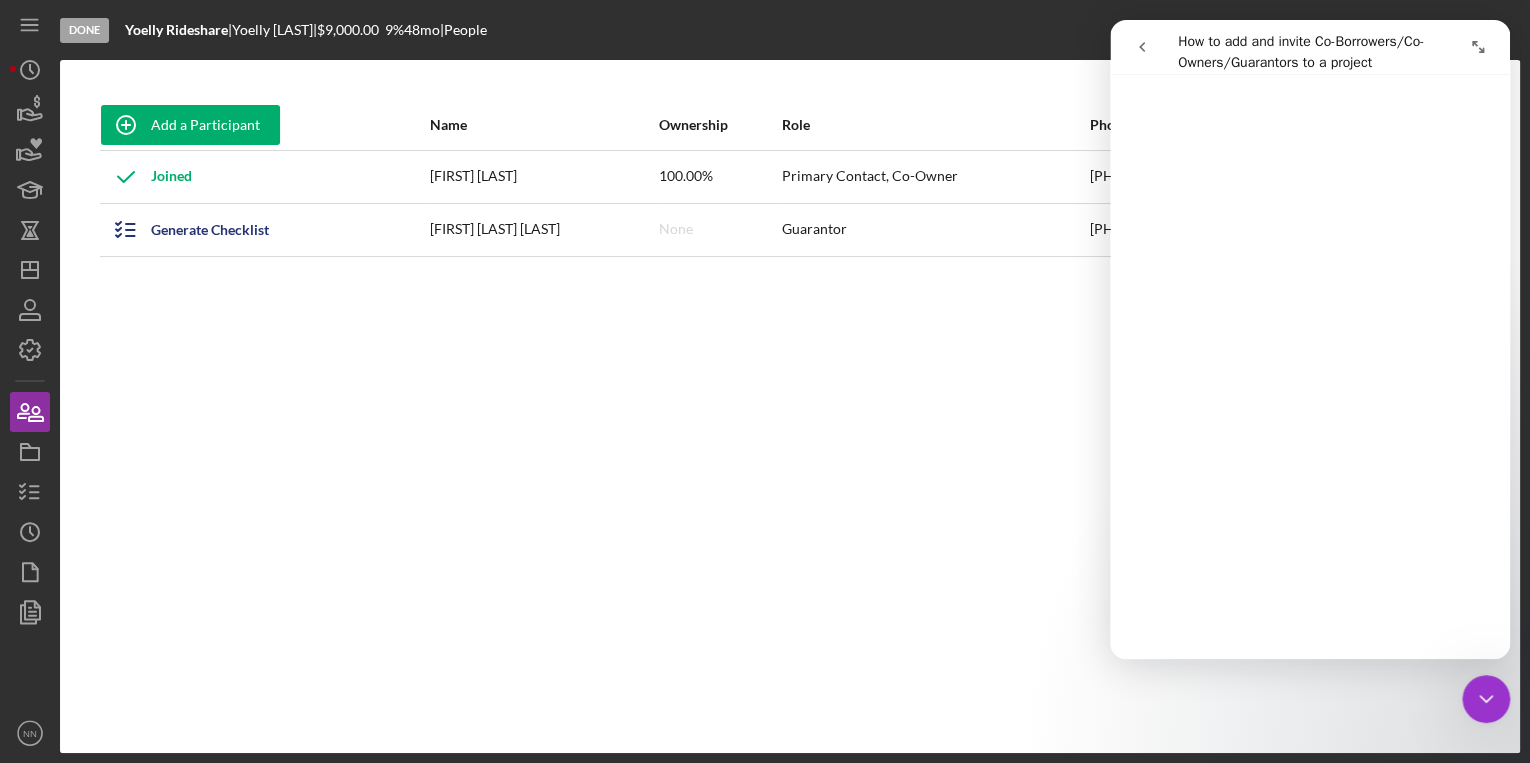 click 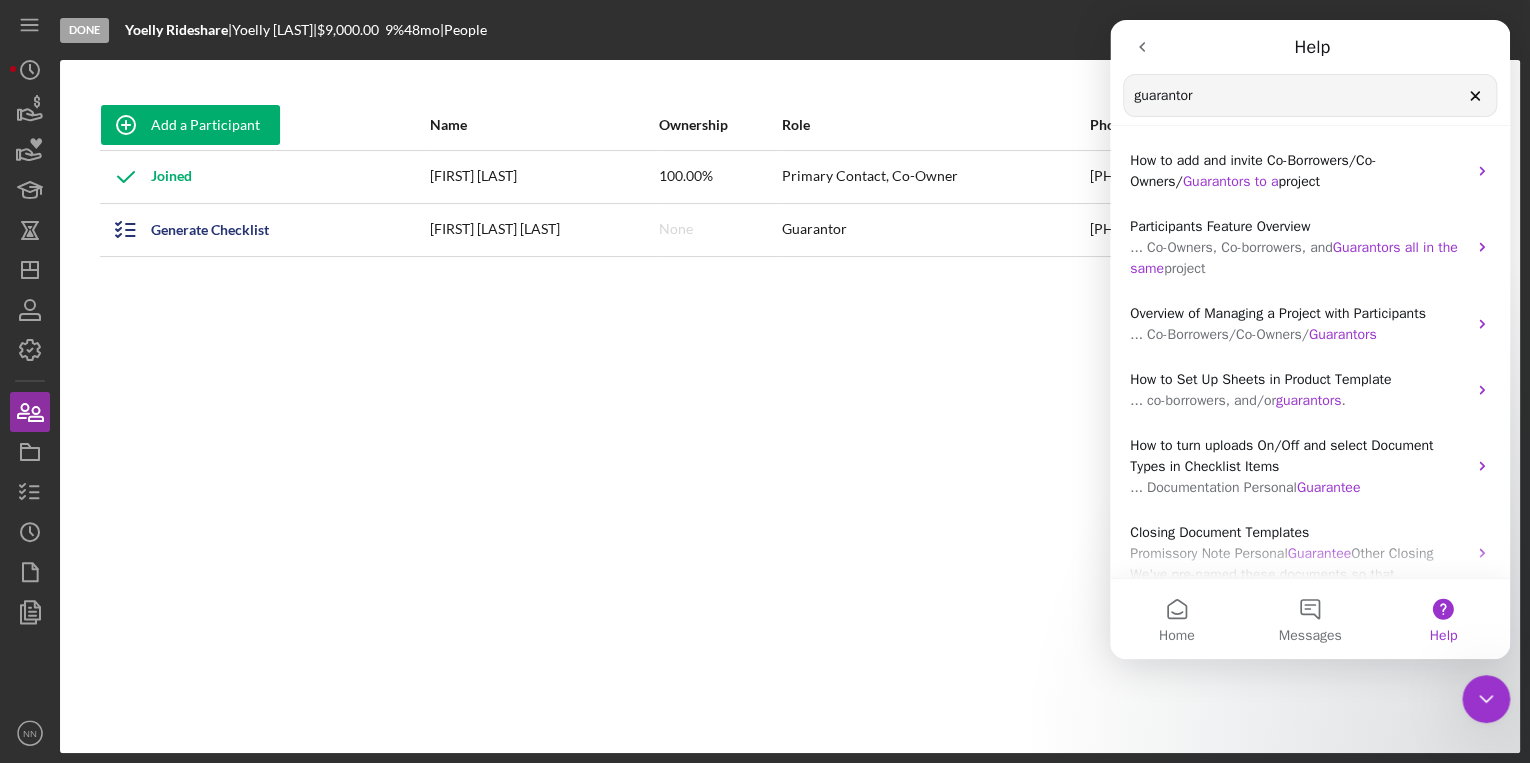 click on "Add a Participant Name Ownership Role Phone Email Checklist Actions  Joined Yoelly Paz   100.00% Primary Contact, Co-Owner (704) 420-9941 verenissepaz98@gmail.com Icon/Overflow Icon/Edit  Edit Generate Checklist Jose  Katz Mendoza None Guarantor (980) 309-8588 katzjoserene@gmail.com Icon/Overflow Icon/Edit  Edit Icon/Delete  Delete" at bounding box center [790, 406] 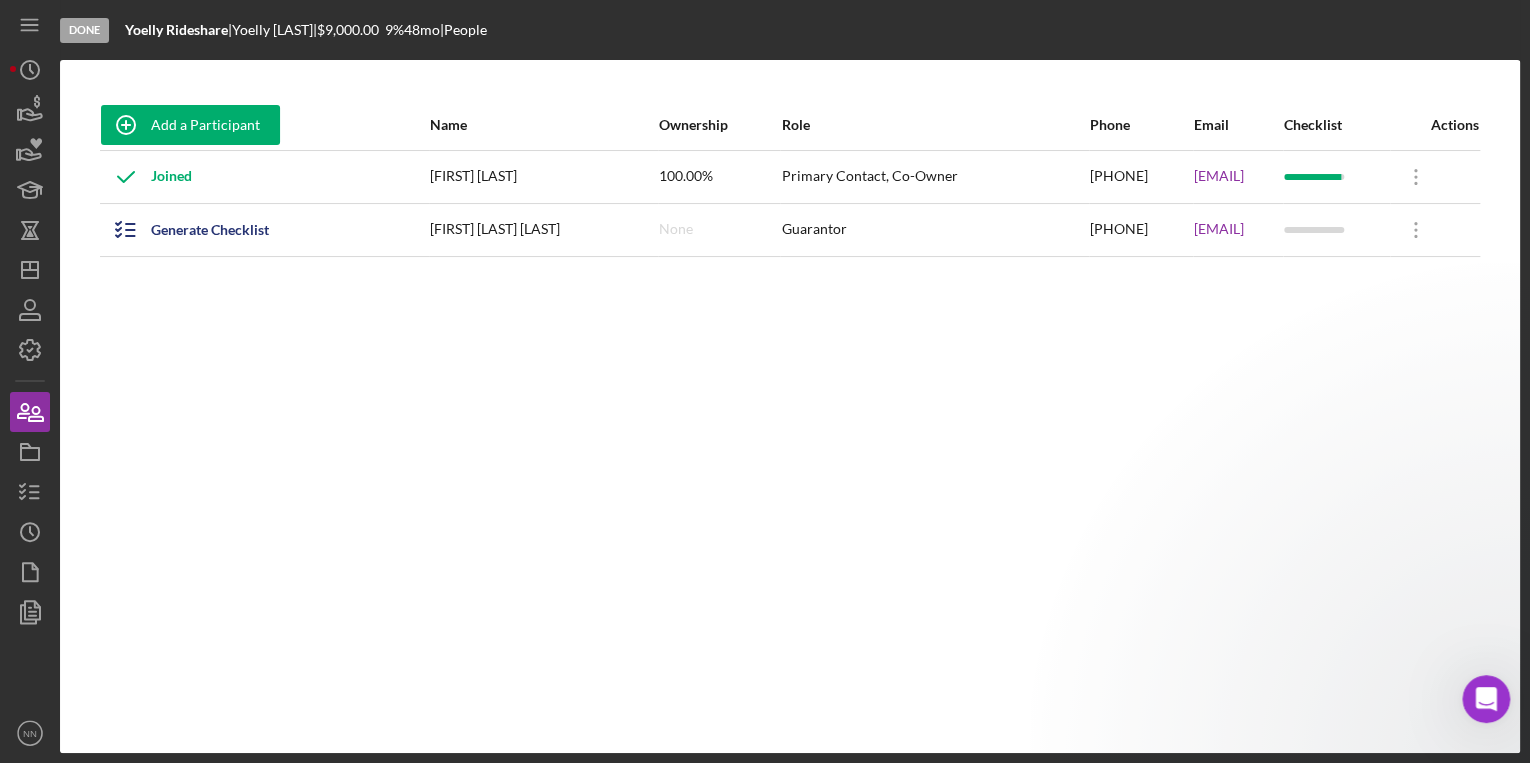 scroll, scrollTop: 0, scrollLeft: 0, axis: both 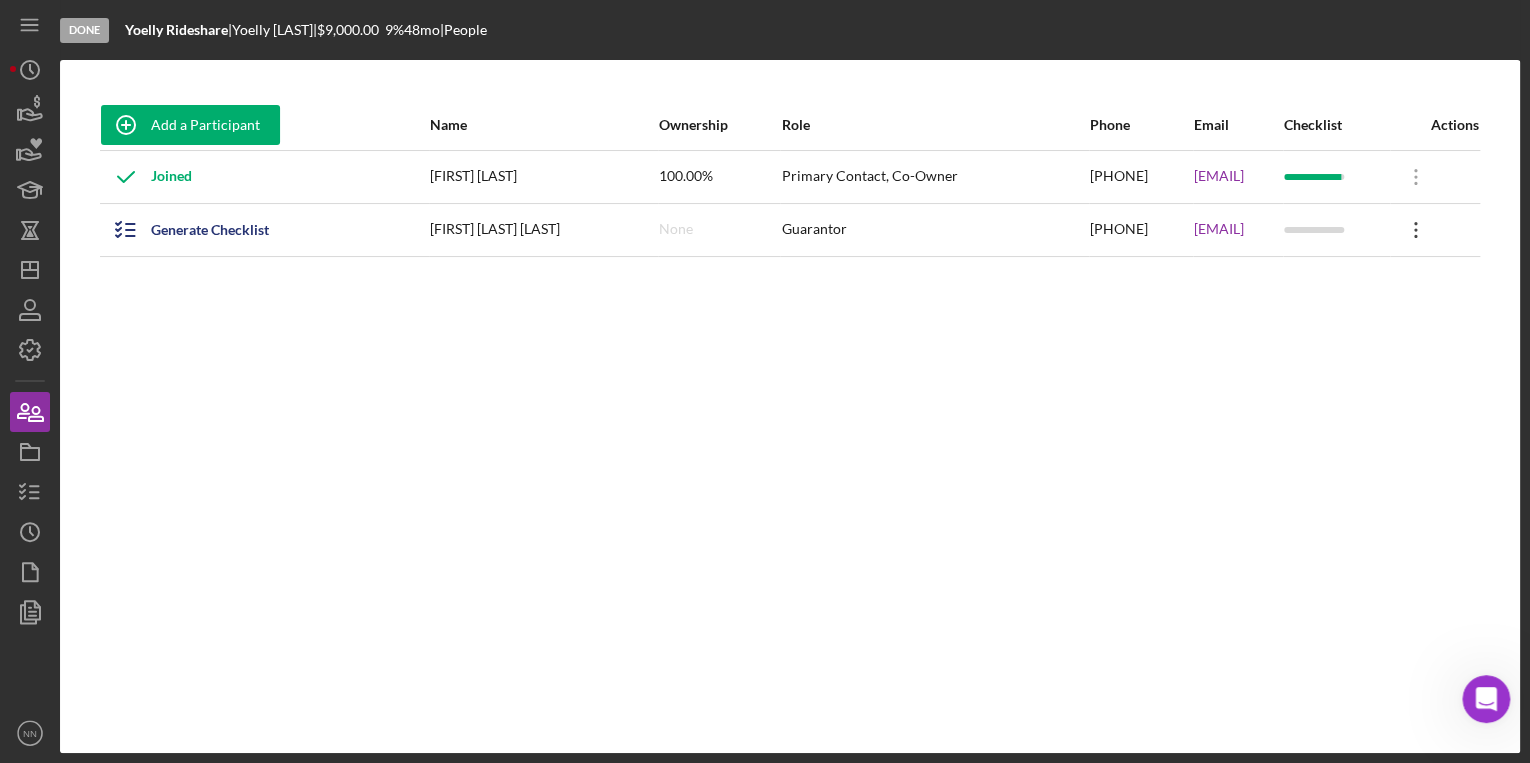 click on "Icon/Overflow" 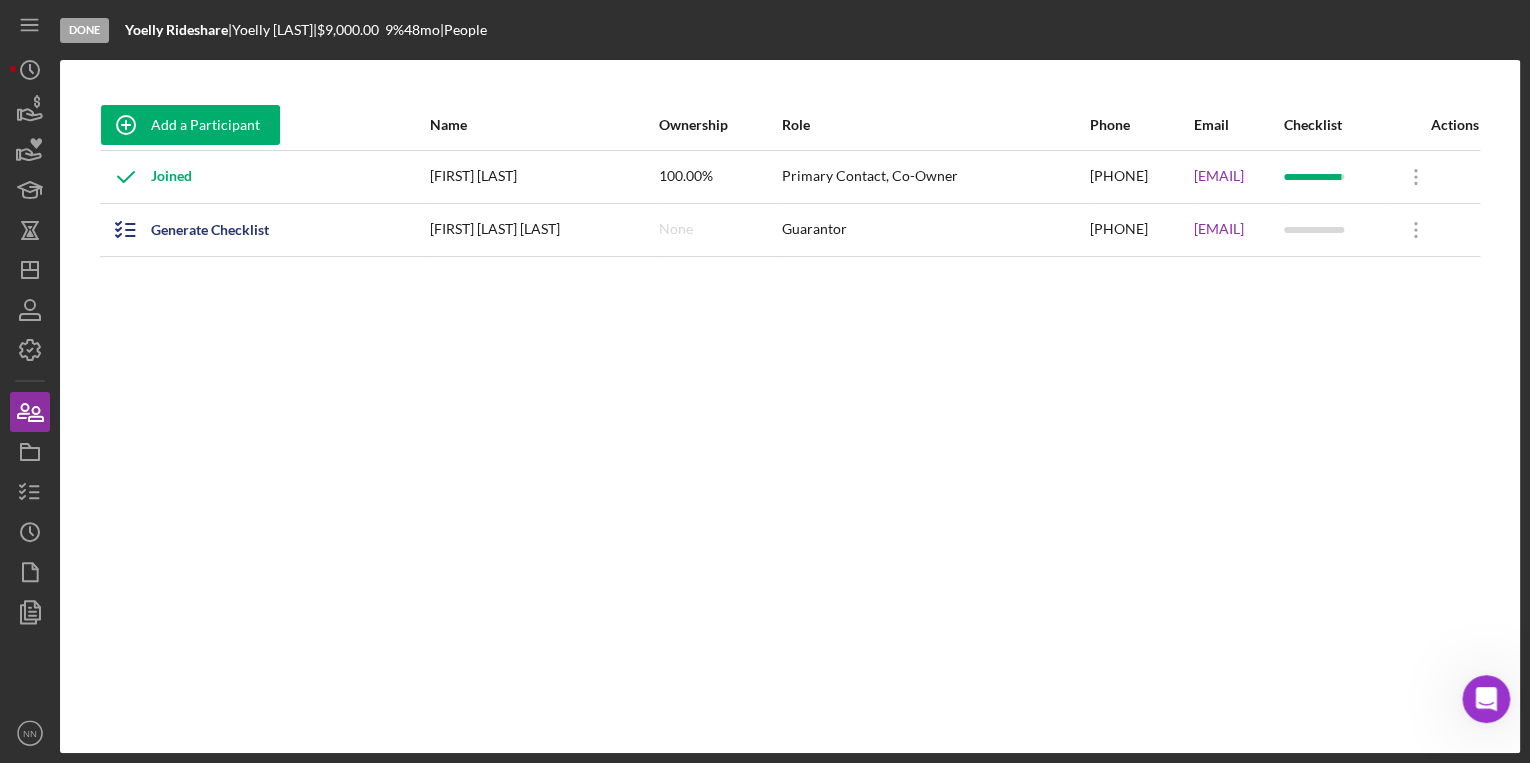 click on "Add a Participant Name Ownership Role Phone Email Checklist Actions  Joined Yoelly Paz   100.00% Primary Contact, Co-Owner (704) 420-9941 verenissepaz98@gmail.com Icon/Overflow Icon/Edit  Edit Generate Checklist Jose  Katz Mendoza None Guarantor (980) 309-8588 katzjoserene@gmail.com Icon/Overflow Icon/Edit  Edit Icon/Delete  Delete" at bounding box center [790, 406] 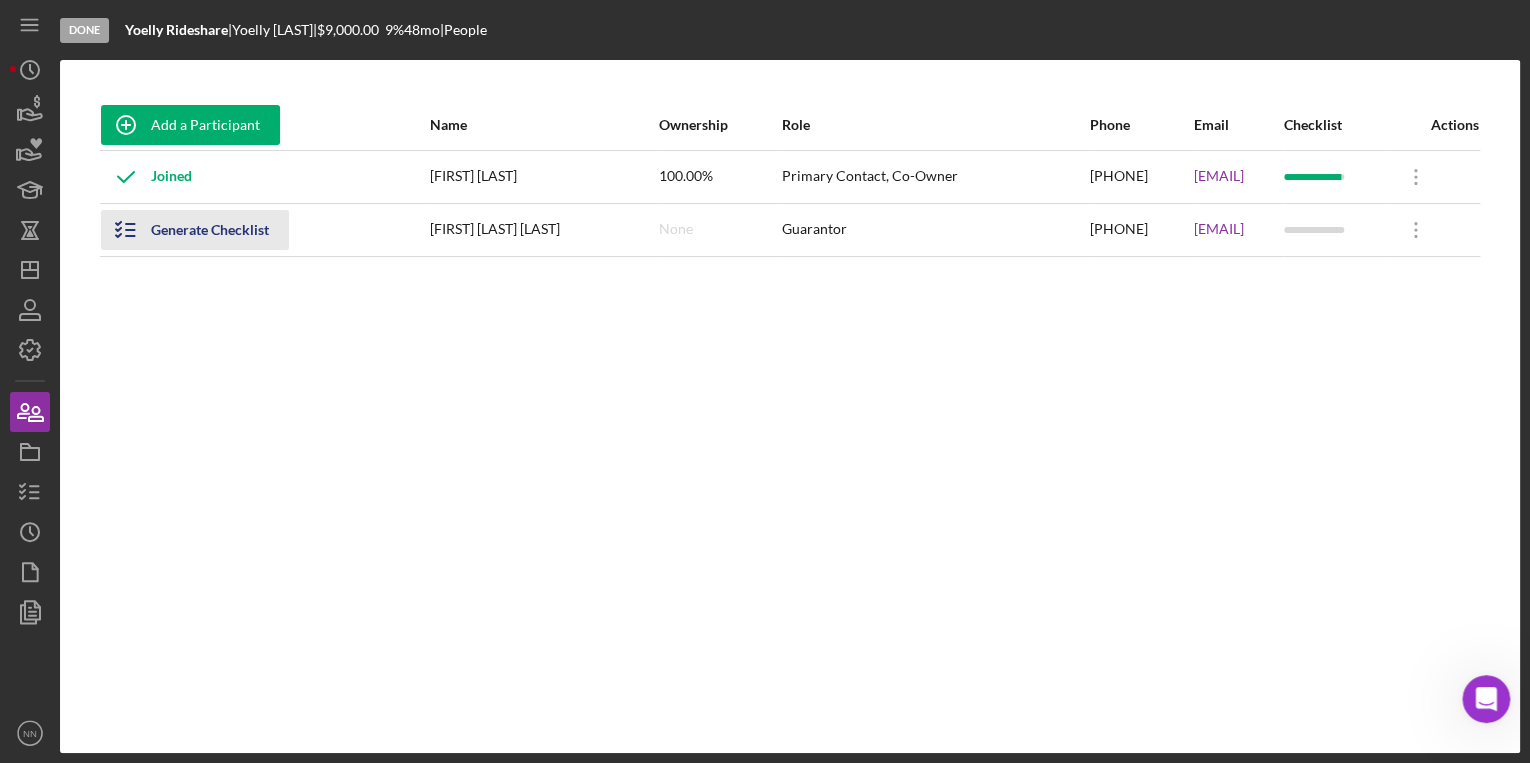 click 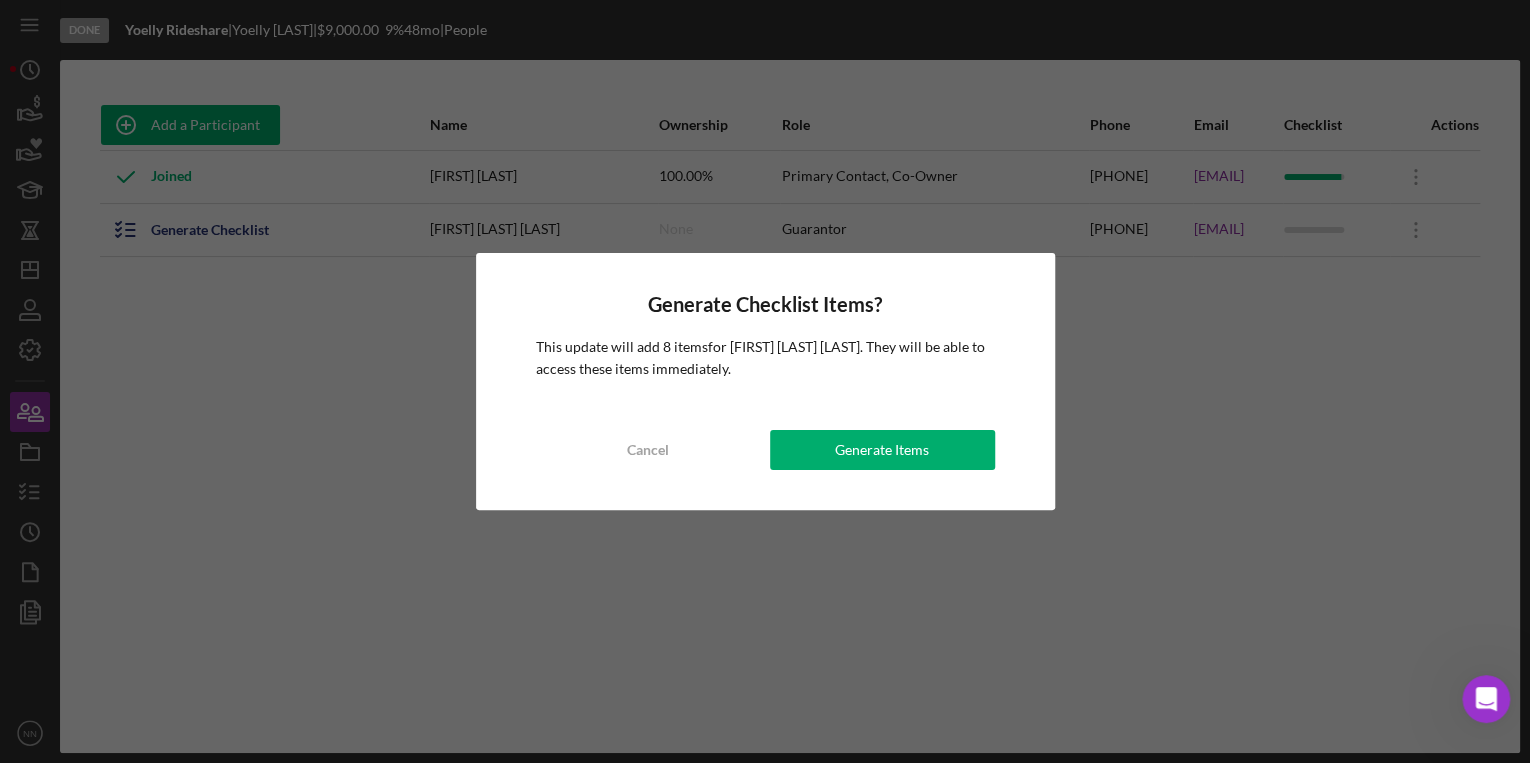 click at bounding box center (1486, 699) 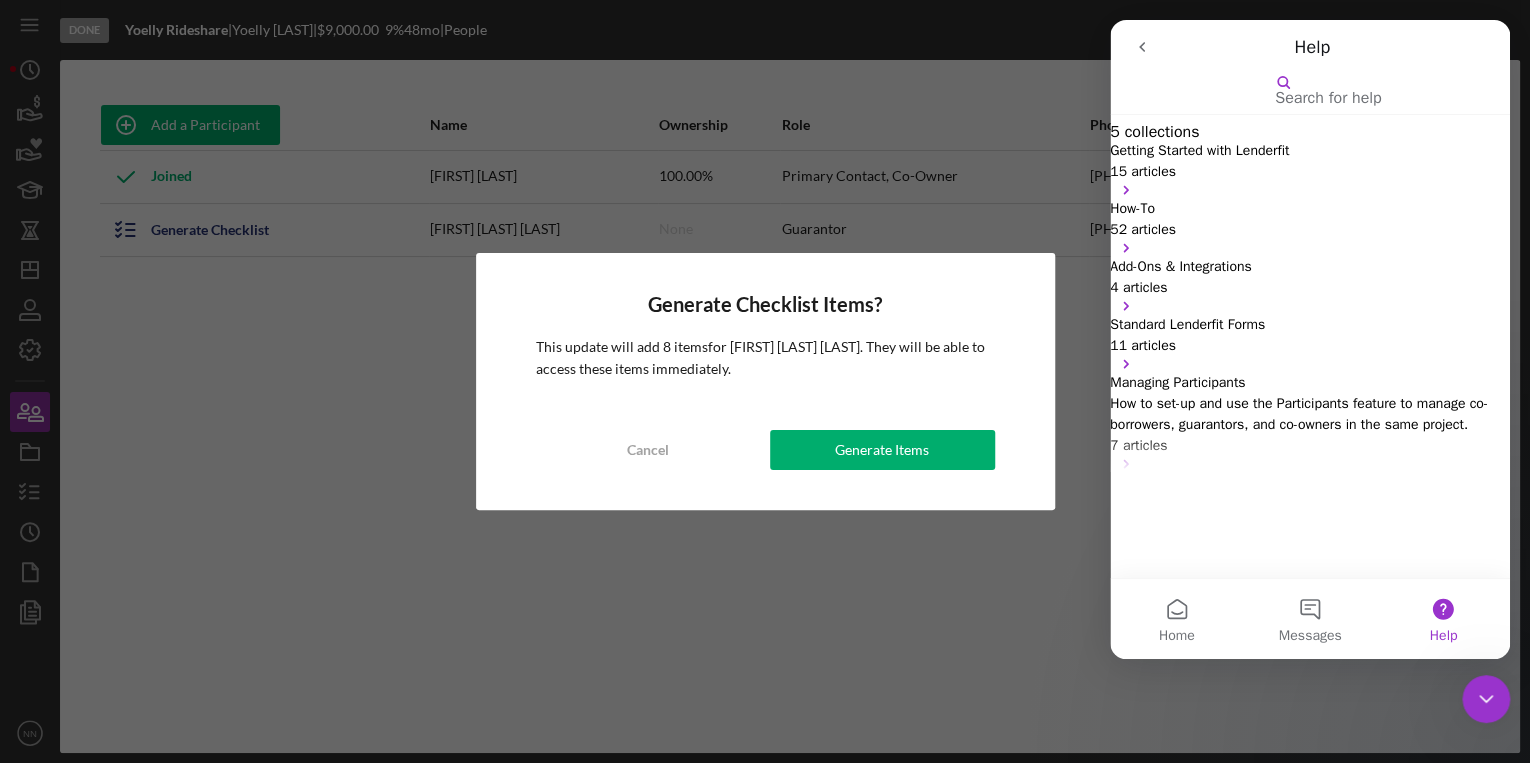 click at bounding box center [1199, 90] 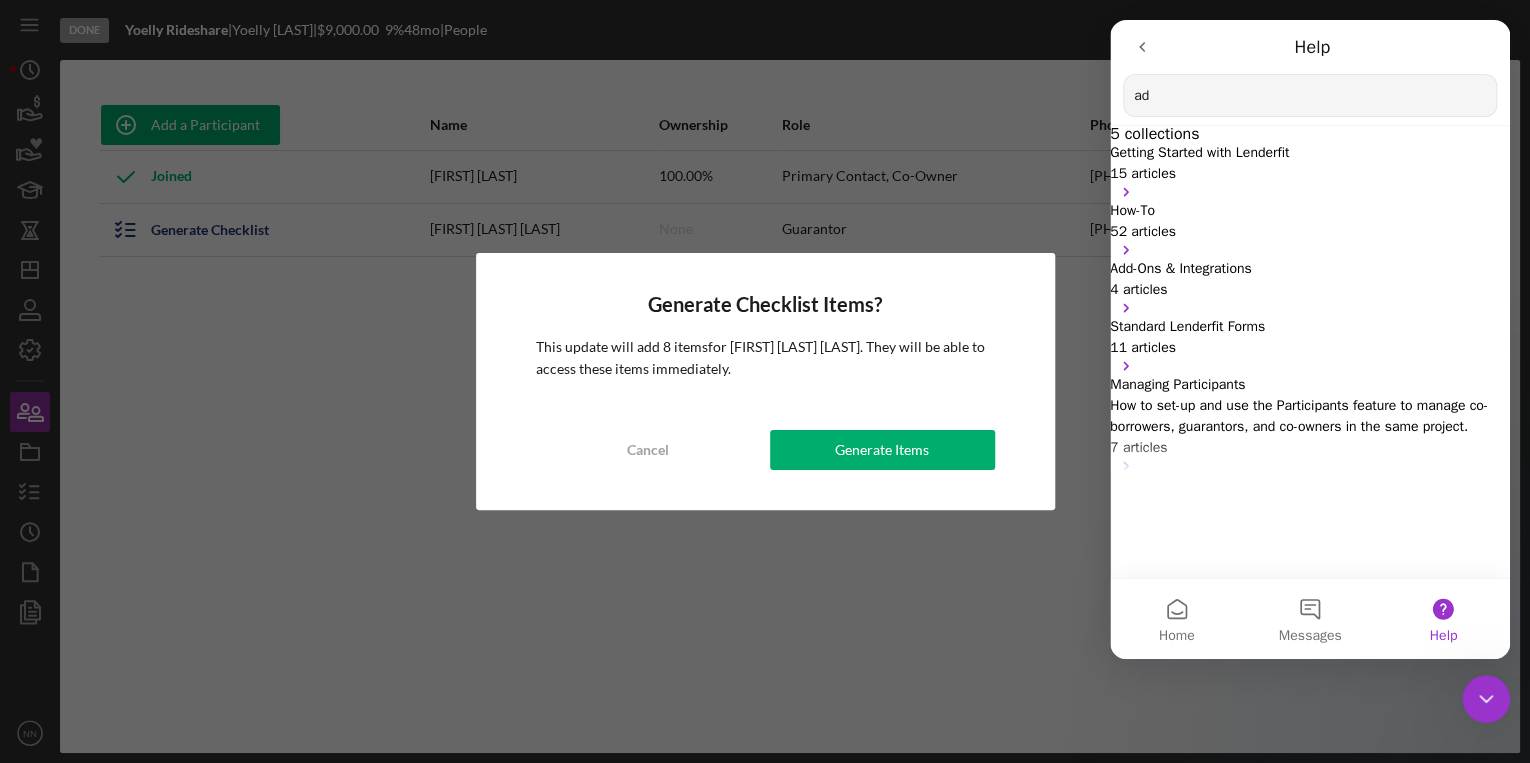 type on "a" 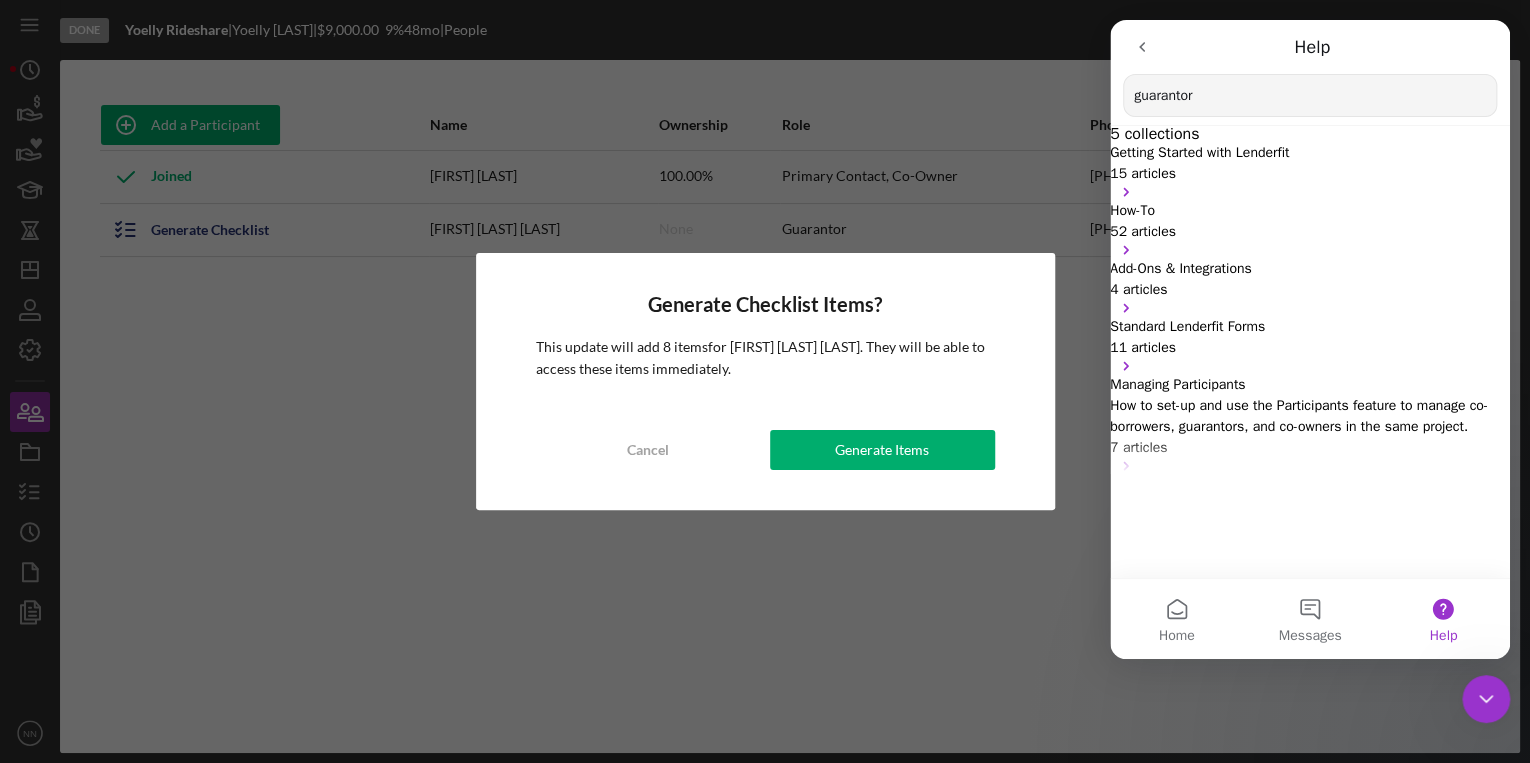 type on "guarantor" 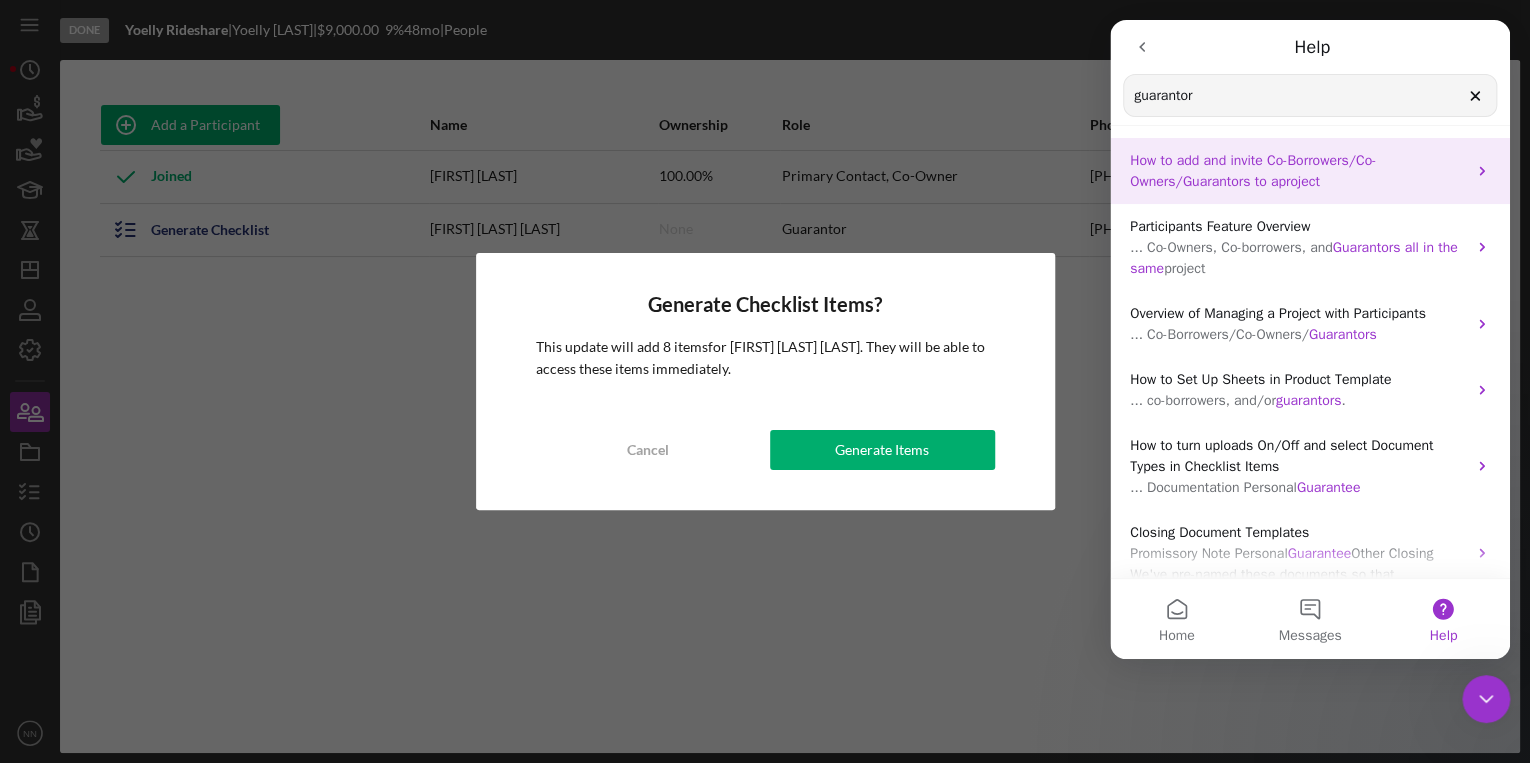 click on "How to add and invite Co-Borrowers/Co-Owners/" at bounding box center [1253, 171] 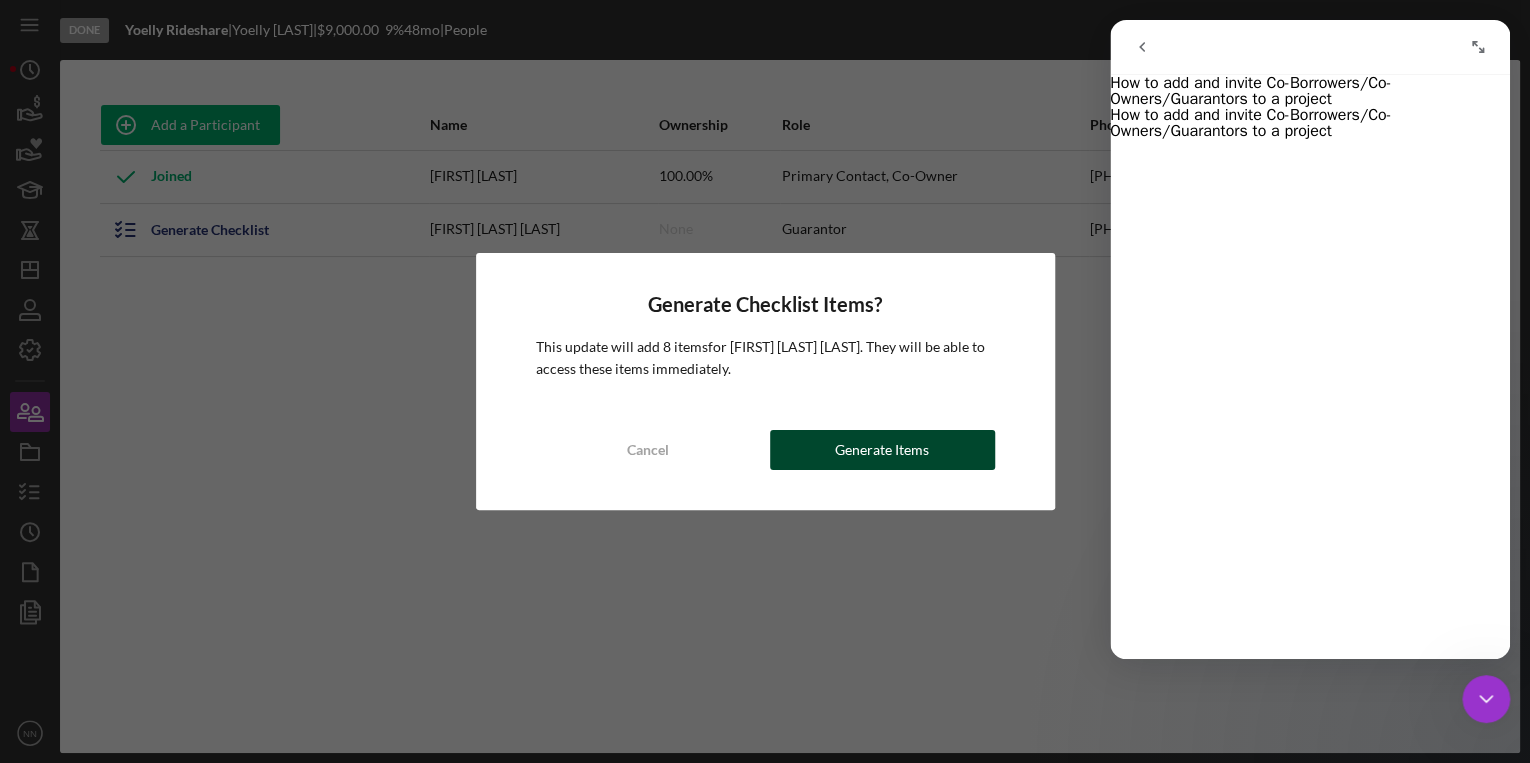 scroll, scrollTop: 3064, scrollLeft: 0, axis: vertical 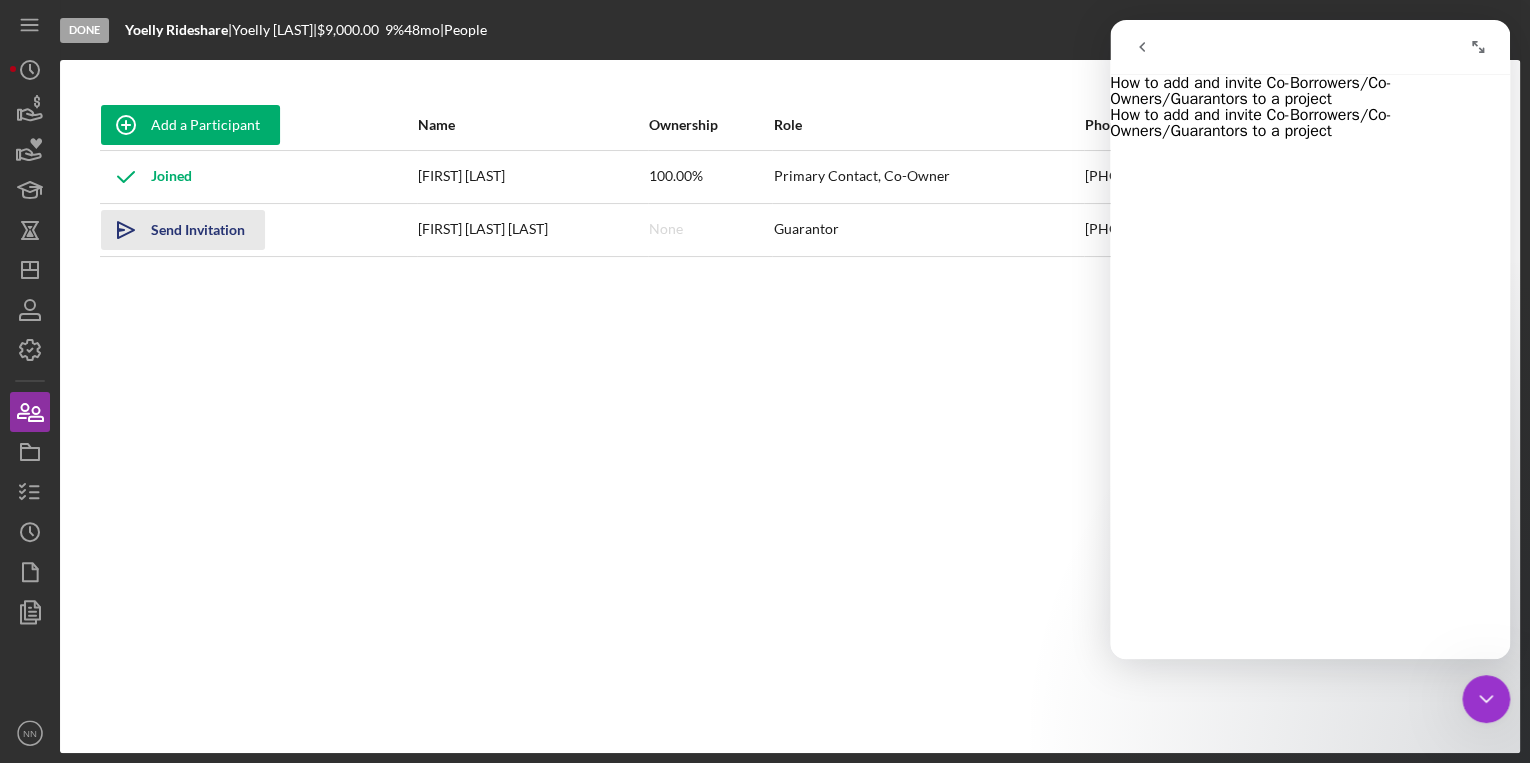 click on "Send Invitation" at bounding box center (198, 230) 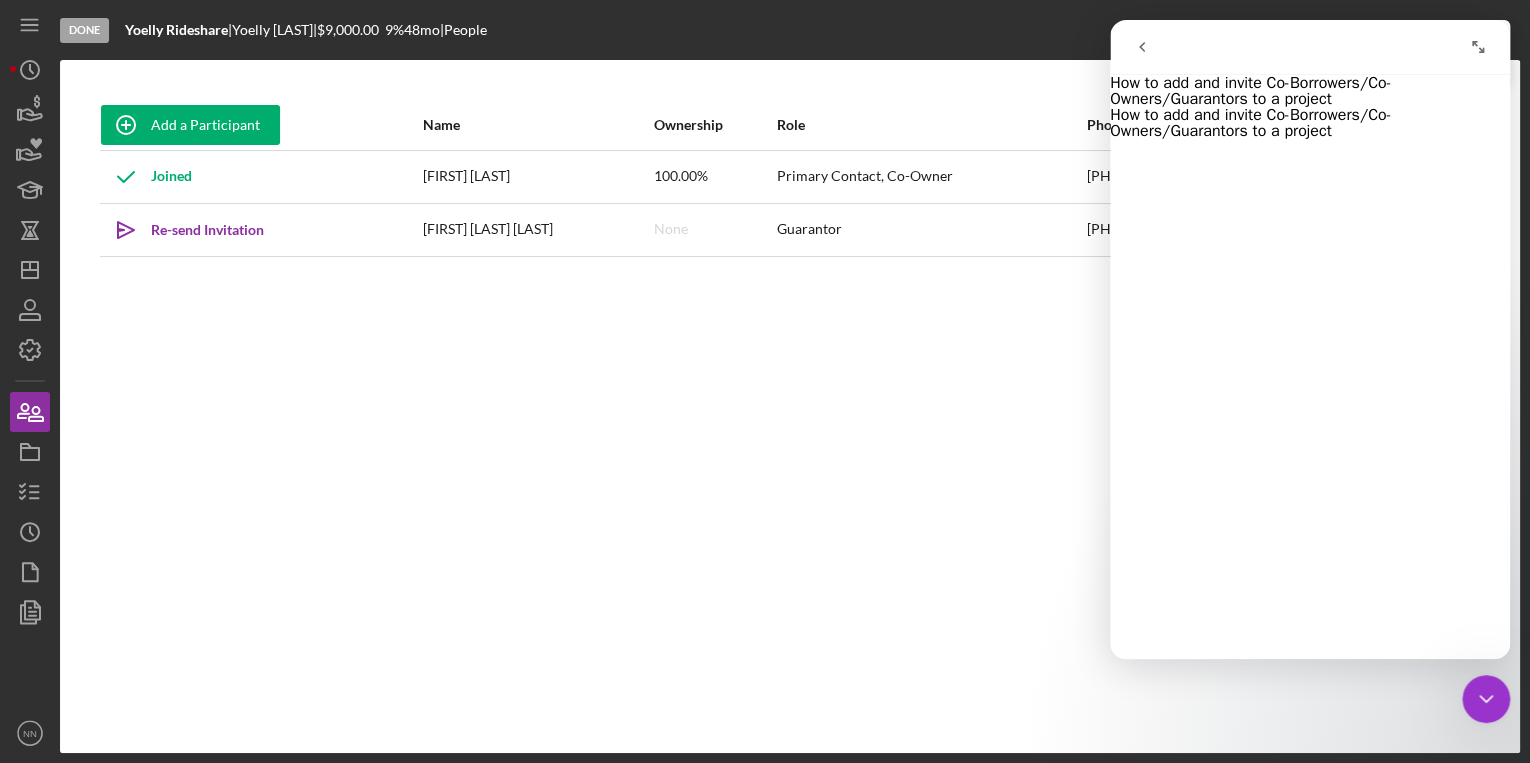 scroll, scrollTop: 3704, scrollLeft: 0, axis: vertical 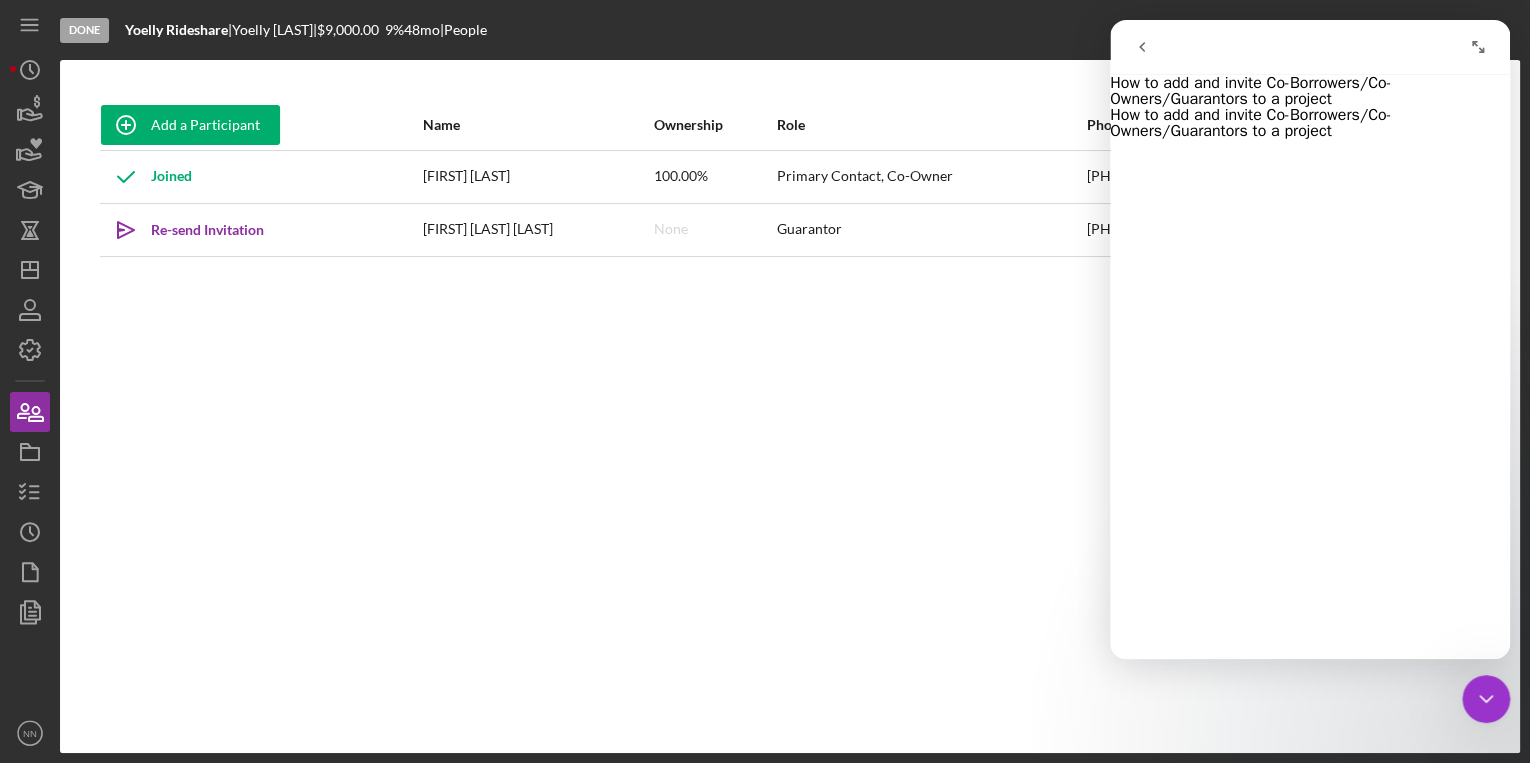 click 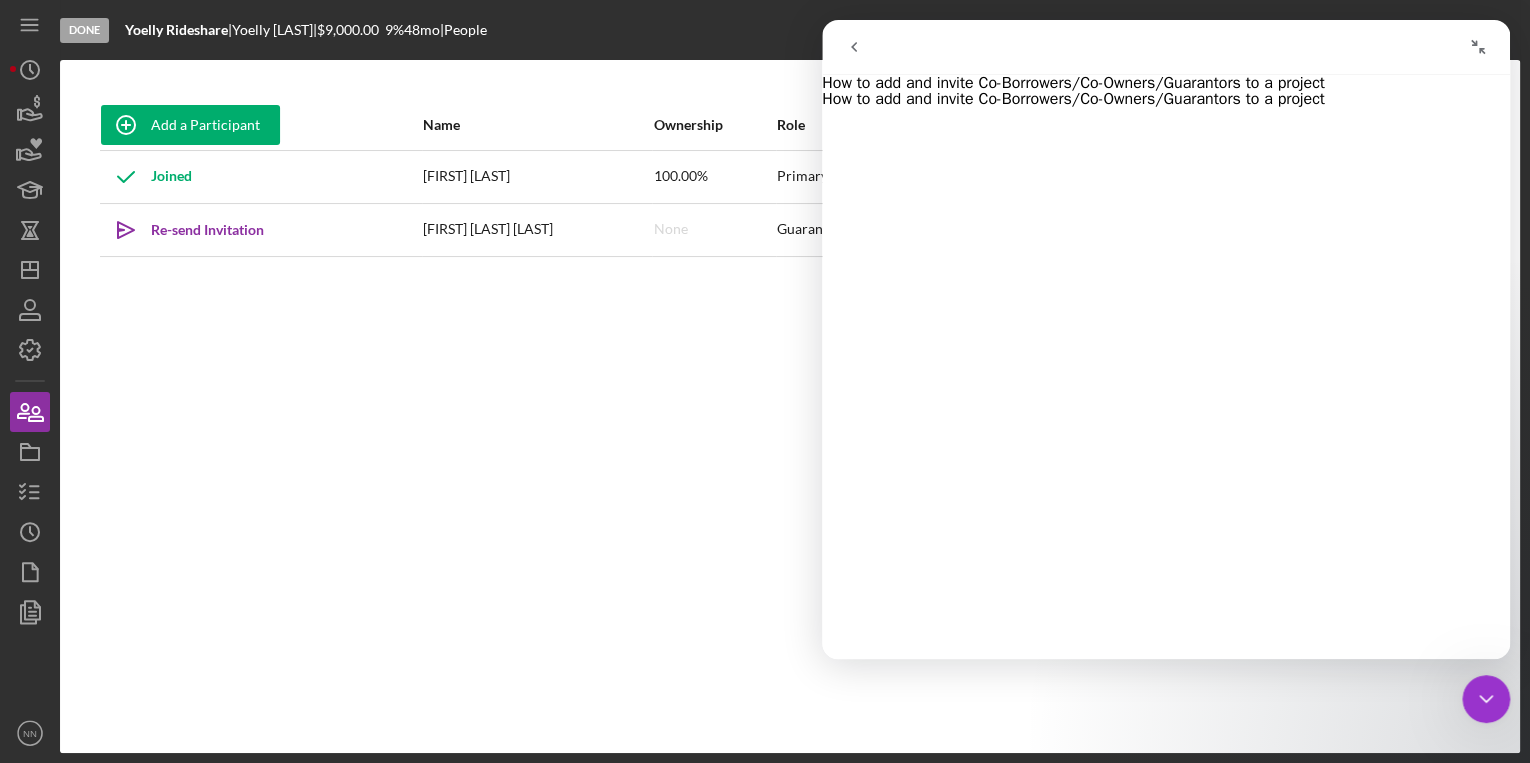 scroll, scrollTop: 3648, scrollLeft: 0, axis: vertical 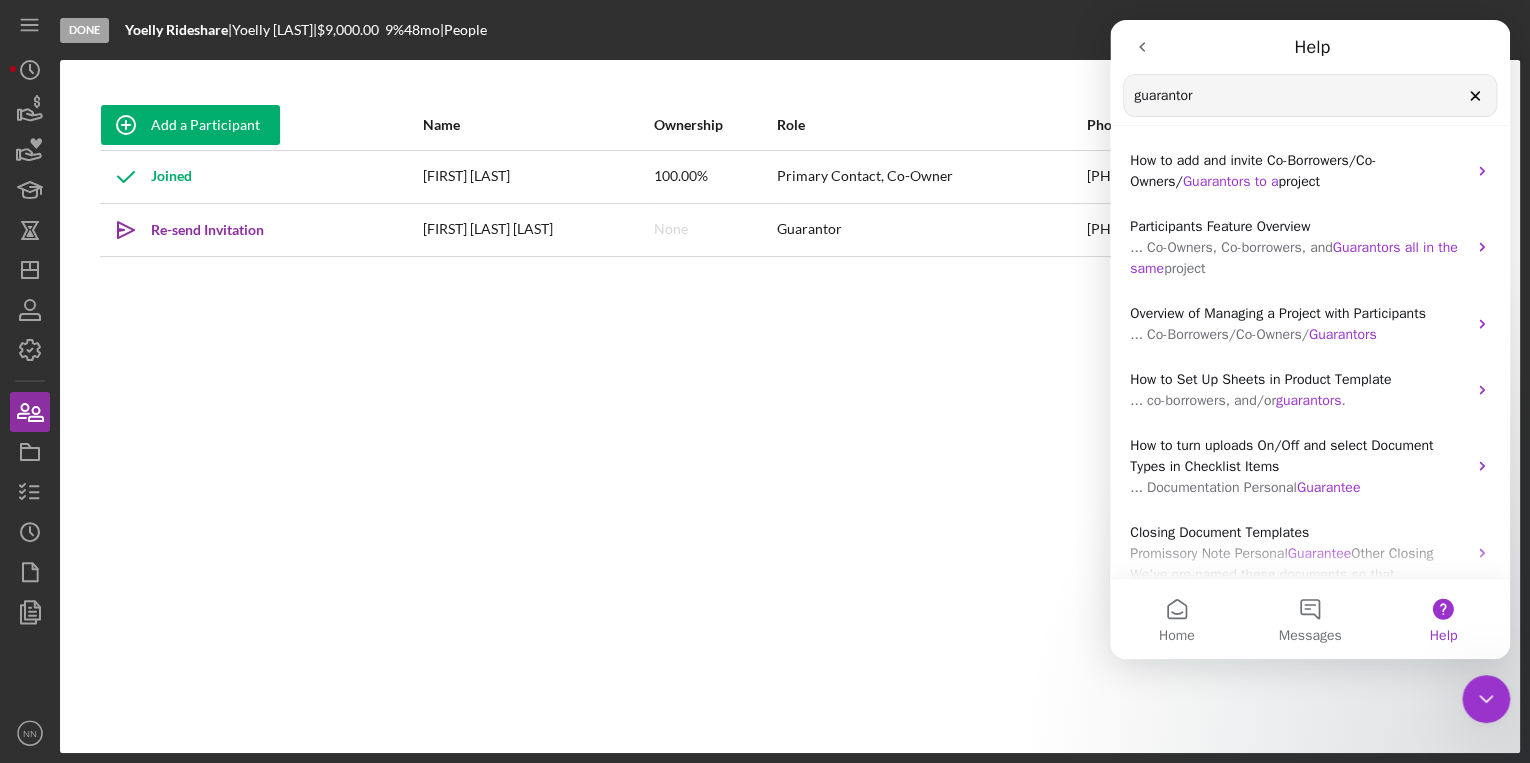 click on "Add a Participant Name Ownership Role Phone Email Checklist Actions  Joined Yoelly Paz   100.00% Primary Contact, Co-Owner (704) 420-9941 verenissepaz98@gmail.com Icon/Overflow Icon/Edit  Edit Icon/icon-invite-send Re-send Invitation Jose  Katz Mendoza None Guarantor (980) 309-8588 katzjoserene@gmail.com Icon/Overflow Icon/Edit  Edit Icon/Link  Get Invitation Link" at bounding box center (790, 406) 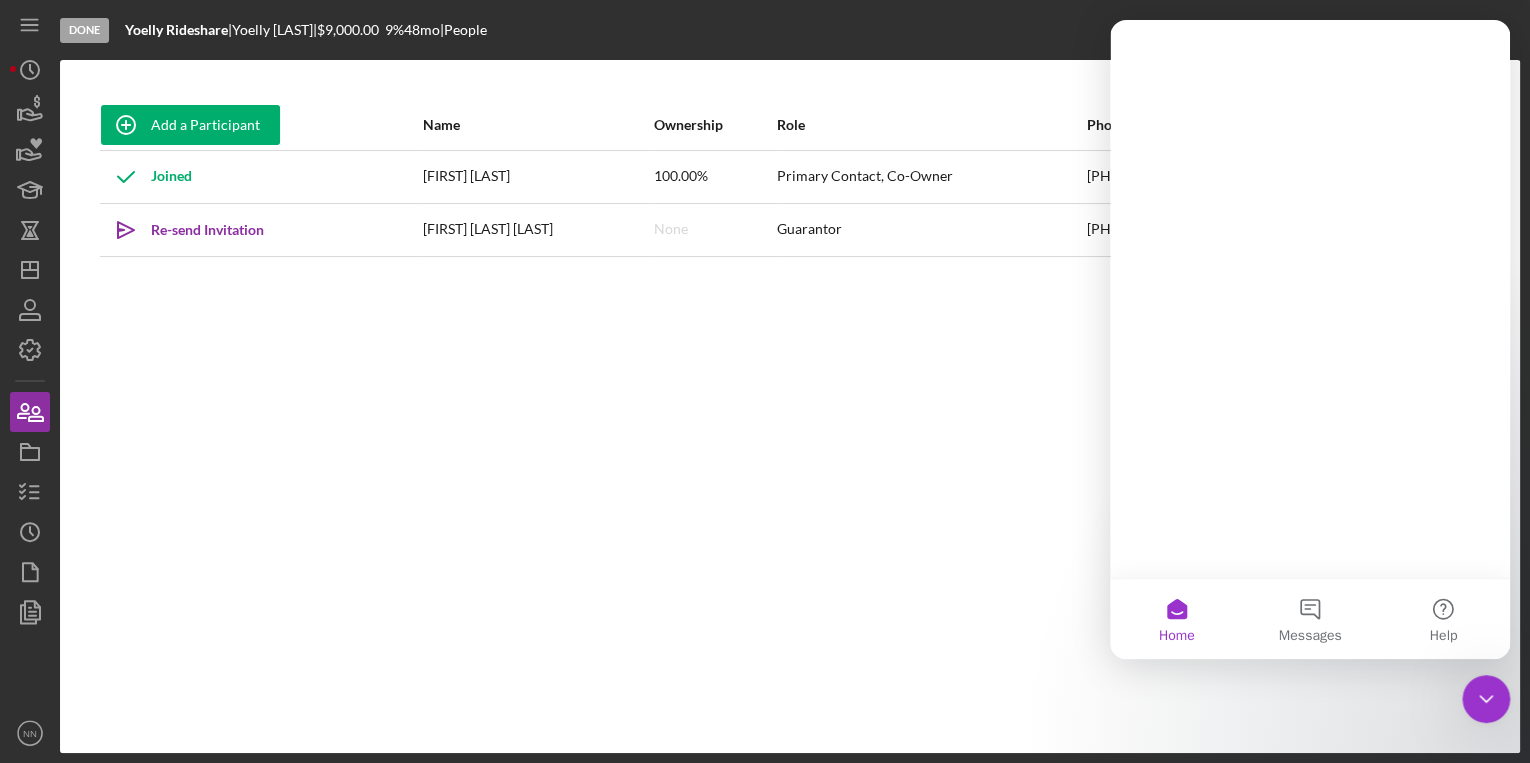 click at bounding box center (1486, 699) 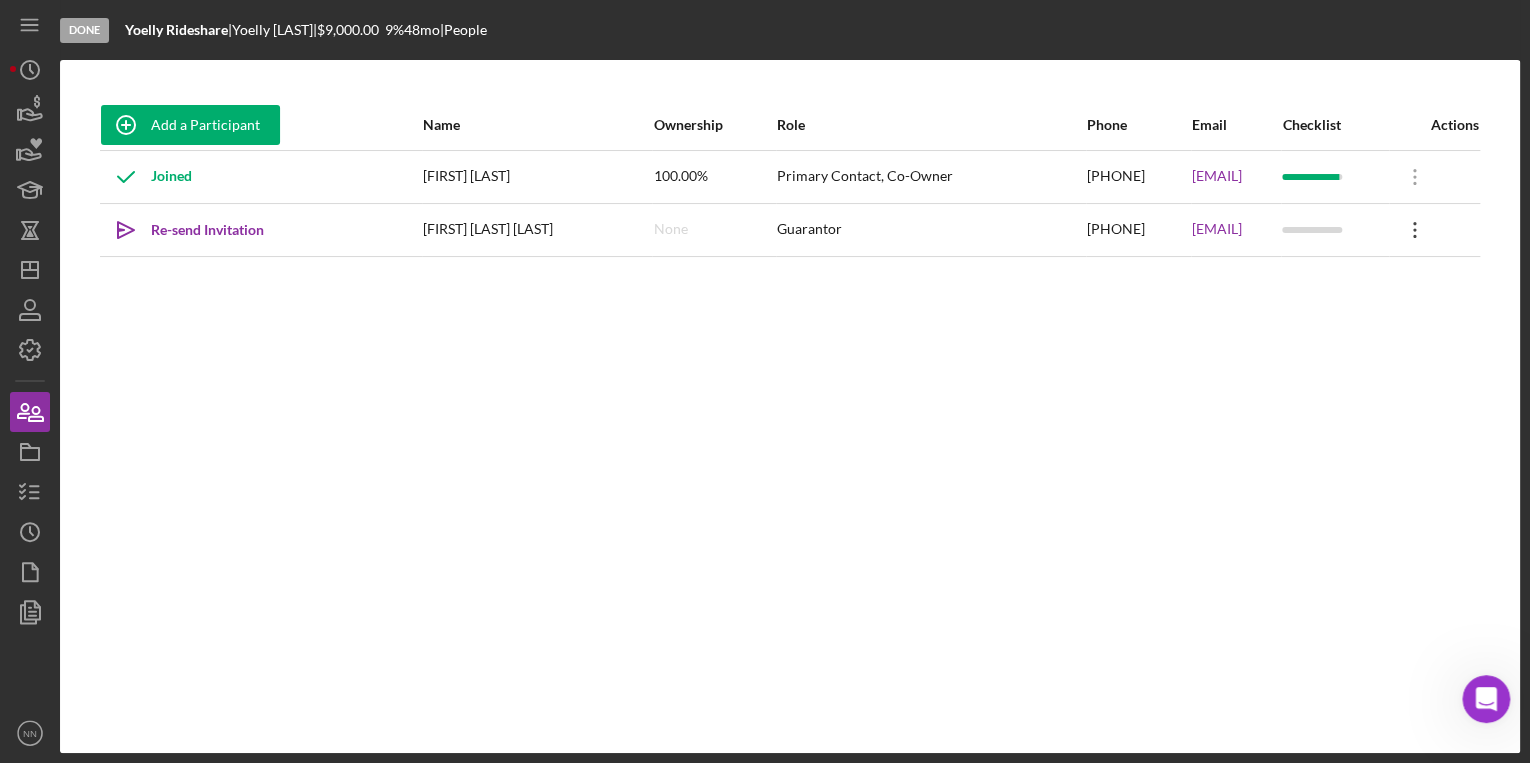 click 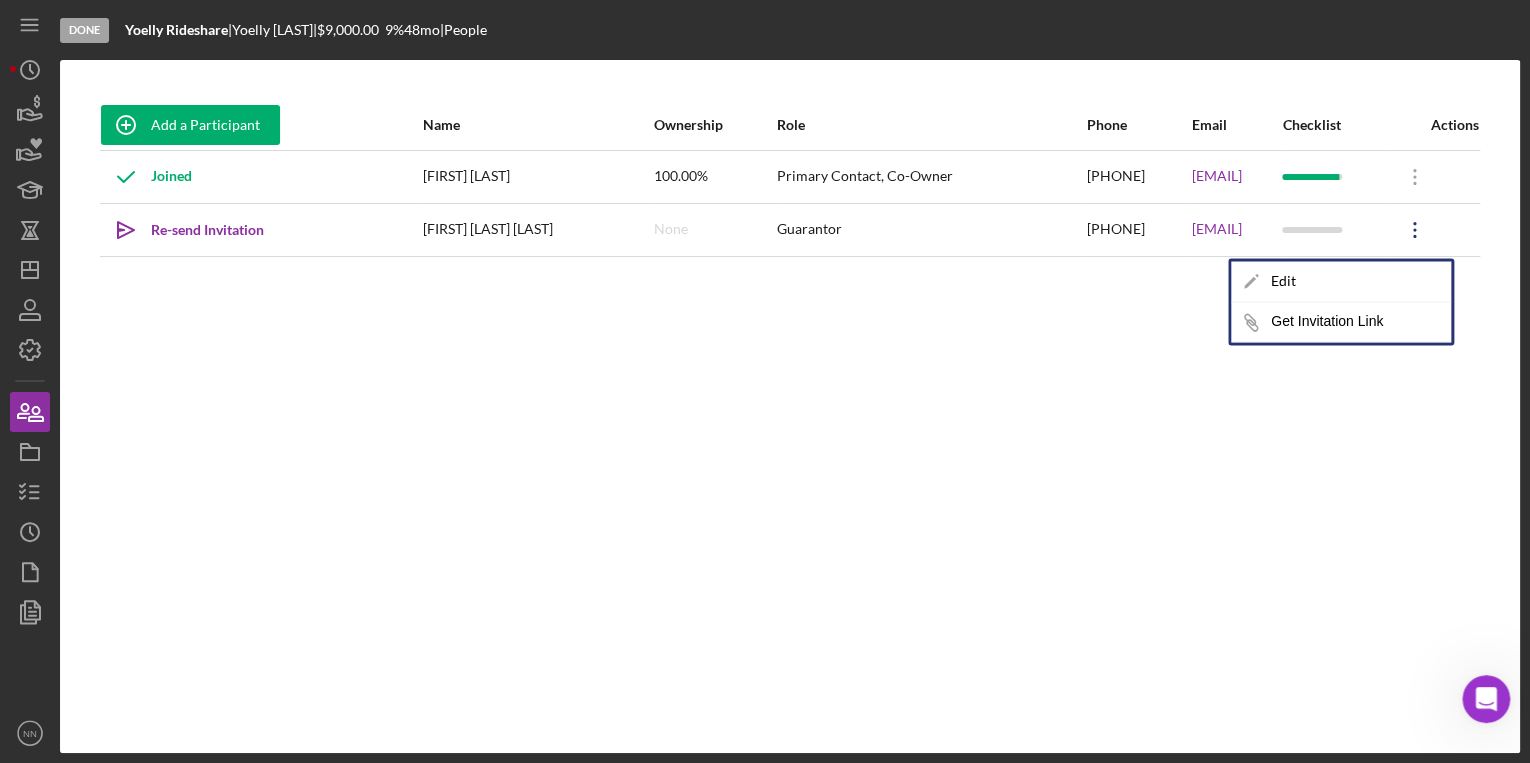 click on "Add a Participant Name Ownership Role Phone Email Checklist Actions  Joined Yoelly Paz   100.00% Primary Contact, Co-Owner (704) 420-9941 verenissepaz98@gmail.com Icon/Overflow Icon/Edit  Edit Icon/icon-invite-send Re-send Invitation Jose  Katz Mendoza None Guarantor (980) 309-8588 katzjoserene@gmail.com Icon/Overflow Icon/Edit  Edit Icon/Link  Get Invitation Link" at bounding box center [790, 406] 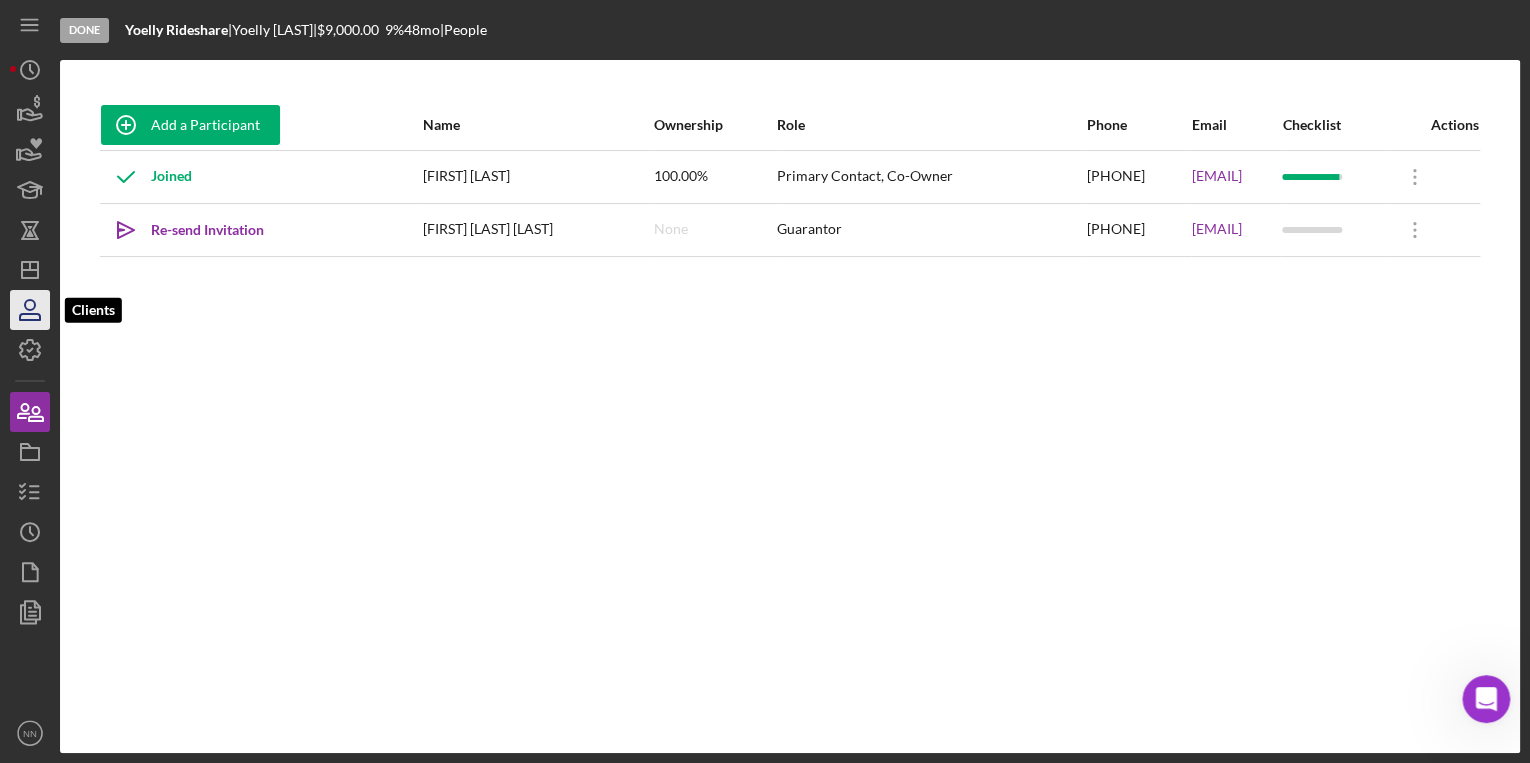 click 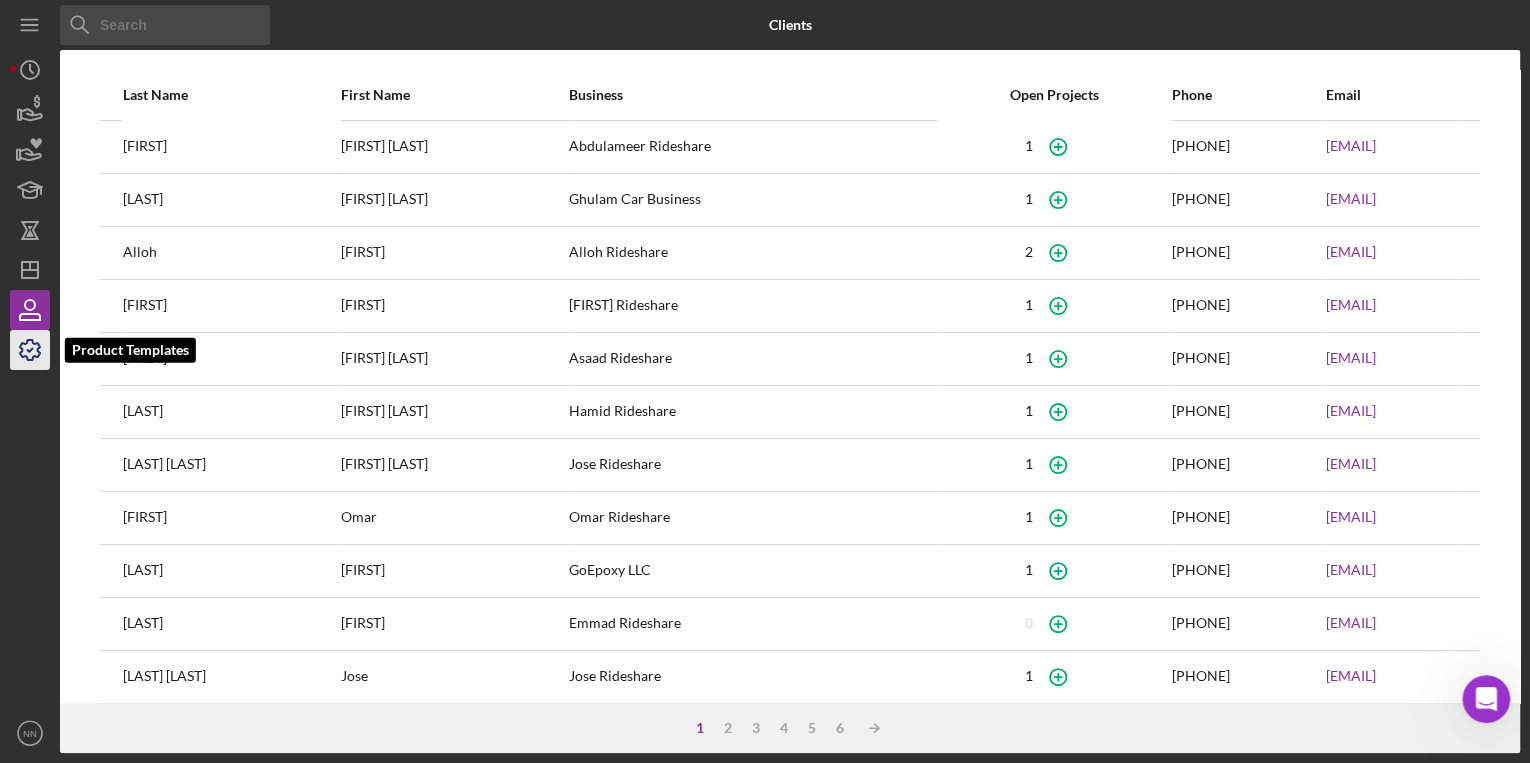 click 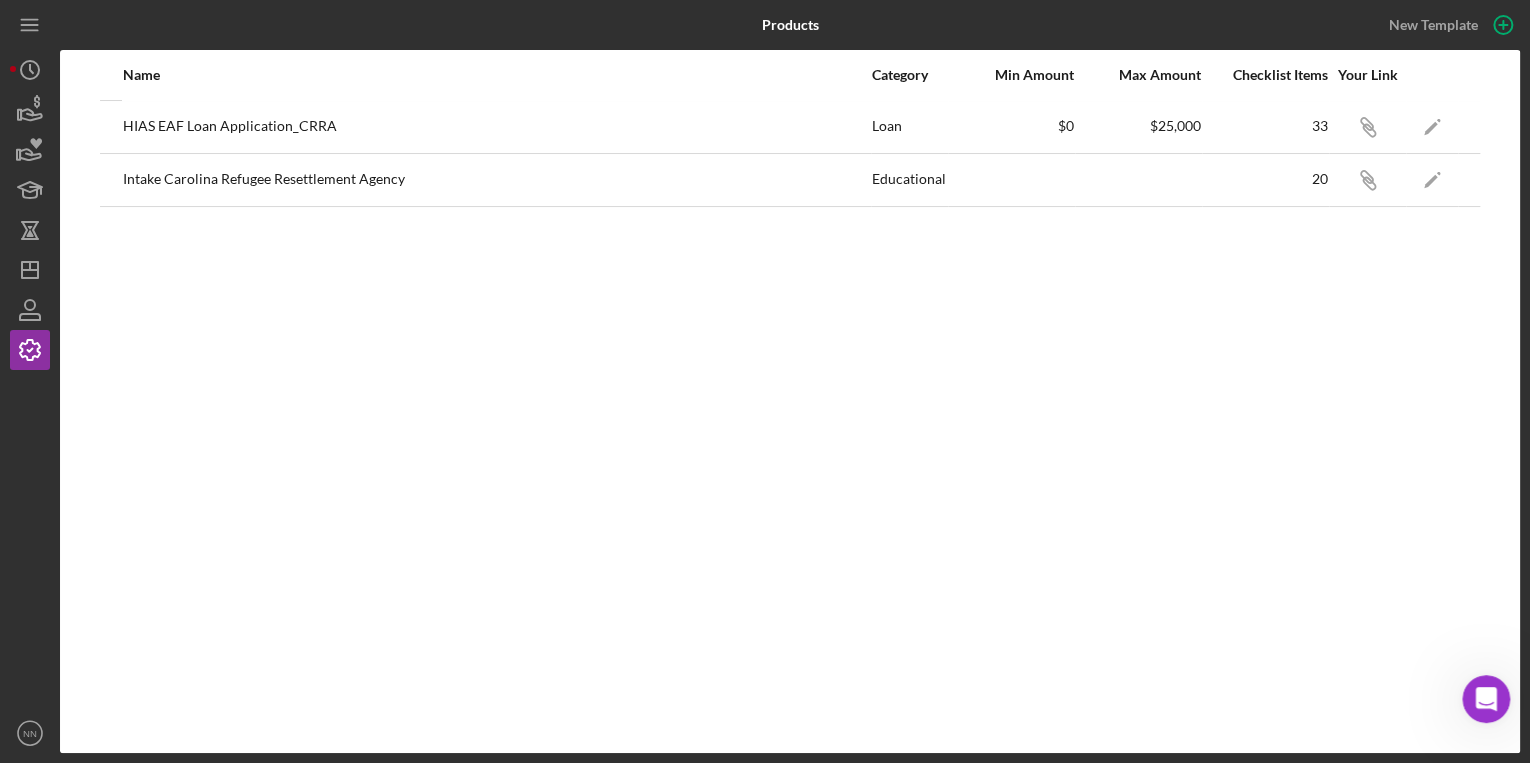 click on "Icon/Menu Icon/Dashboard Dashboard Clients Product Templates Icon/User Photo NN Nathaniel Novak Icon/Overflow Account Settings Chat with Support Support Articles Logout Icon/Menu Close  Close Account Settings Chat with Support Support Articles Logout Icon/History Activity Loans Grants Educational Long-Term Icon/Dashboard Dashboard Clients Product Templates Icon/User Photo NN Nathaniel Novak Icon/Overflow Account Settings Chat with Support Support Articles Logout Icon/Menu Close  Close Account Settings Chat with Support Support Articles Logout" at bounding box center [35, 376] 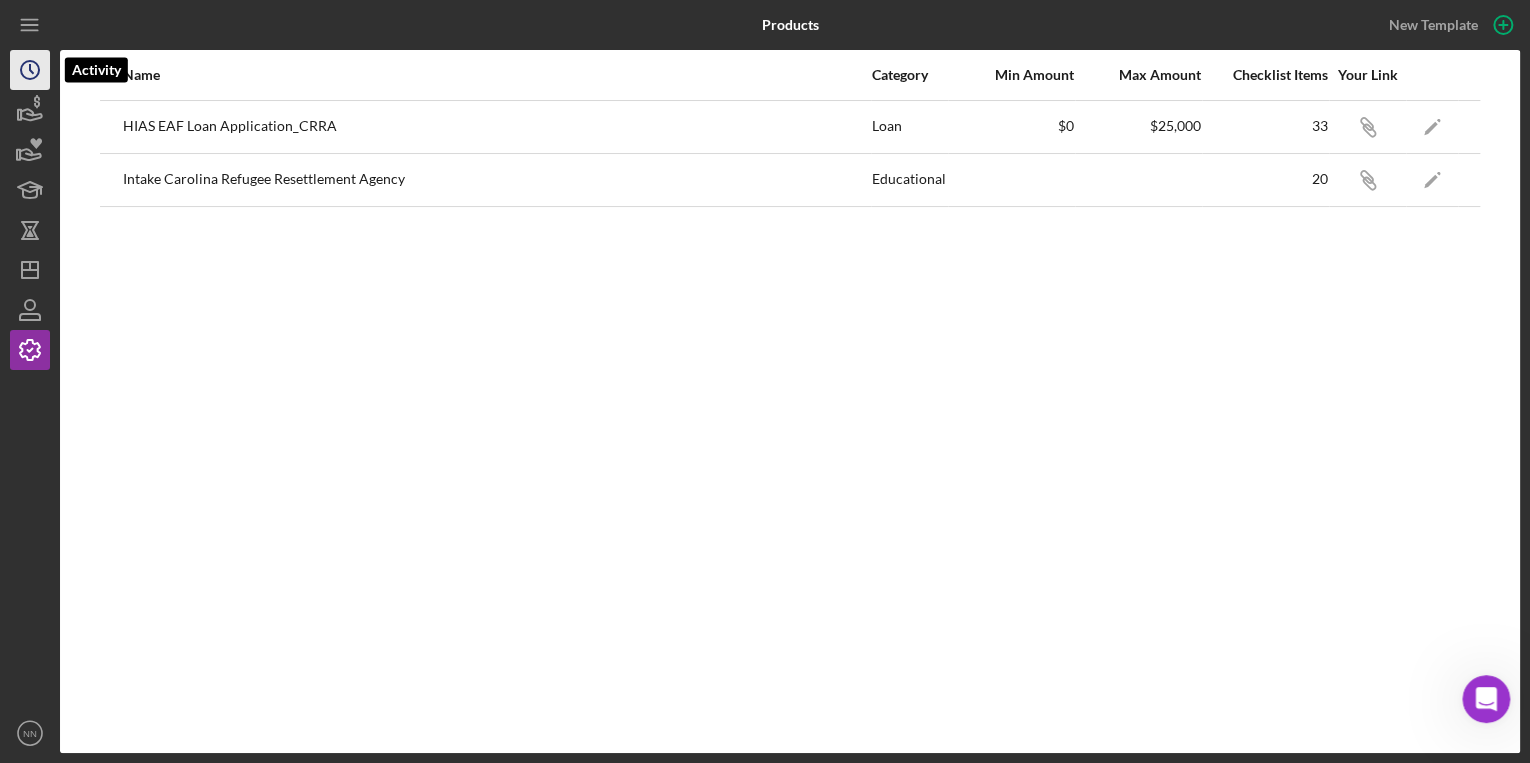 click on "Icon/History" 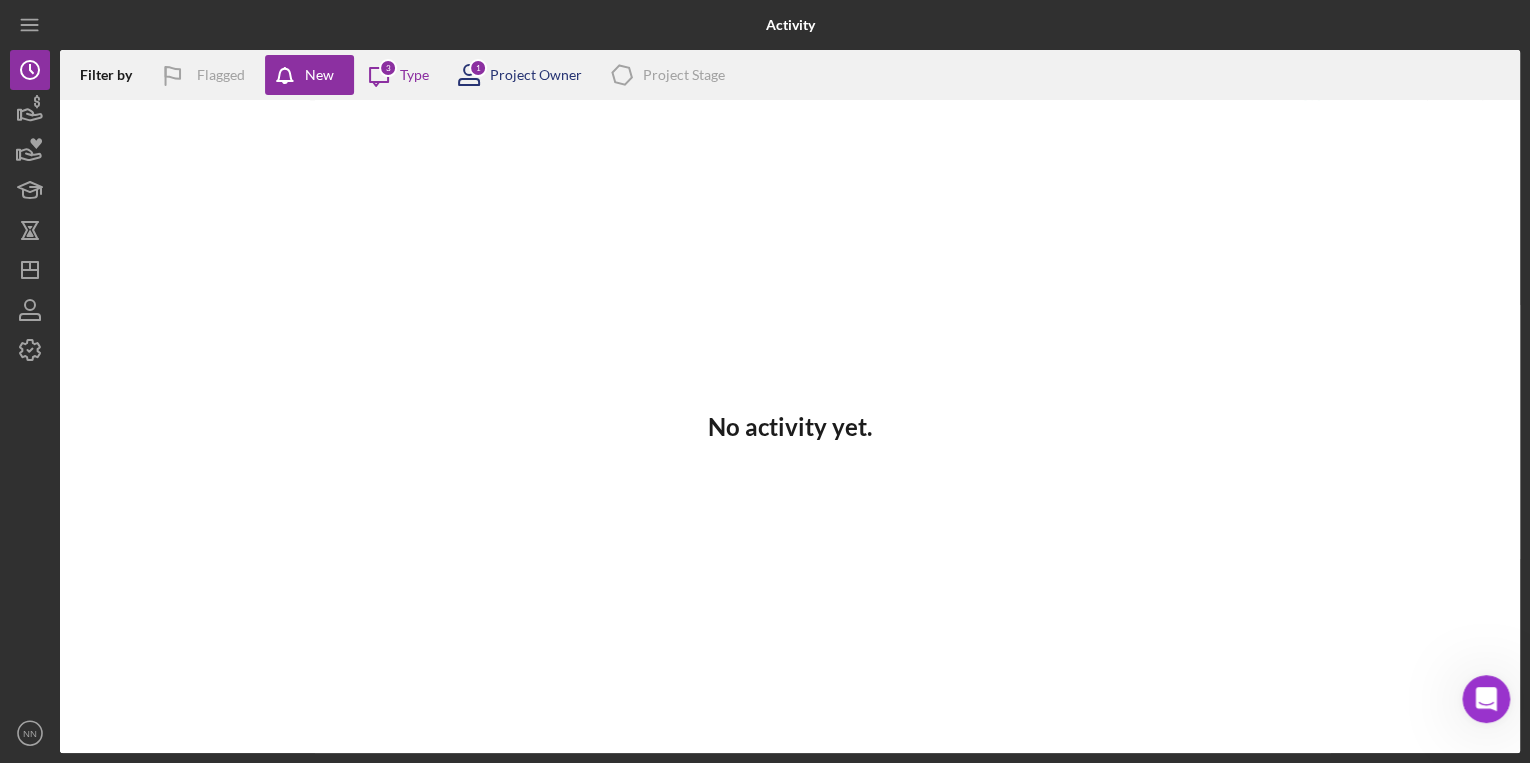 click 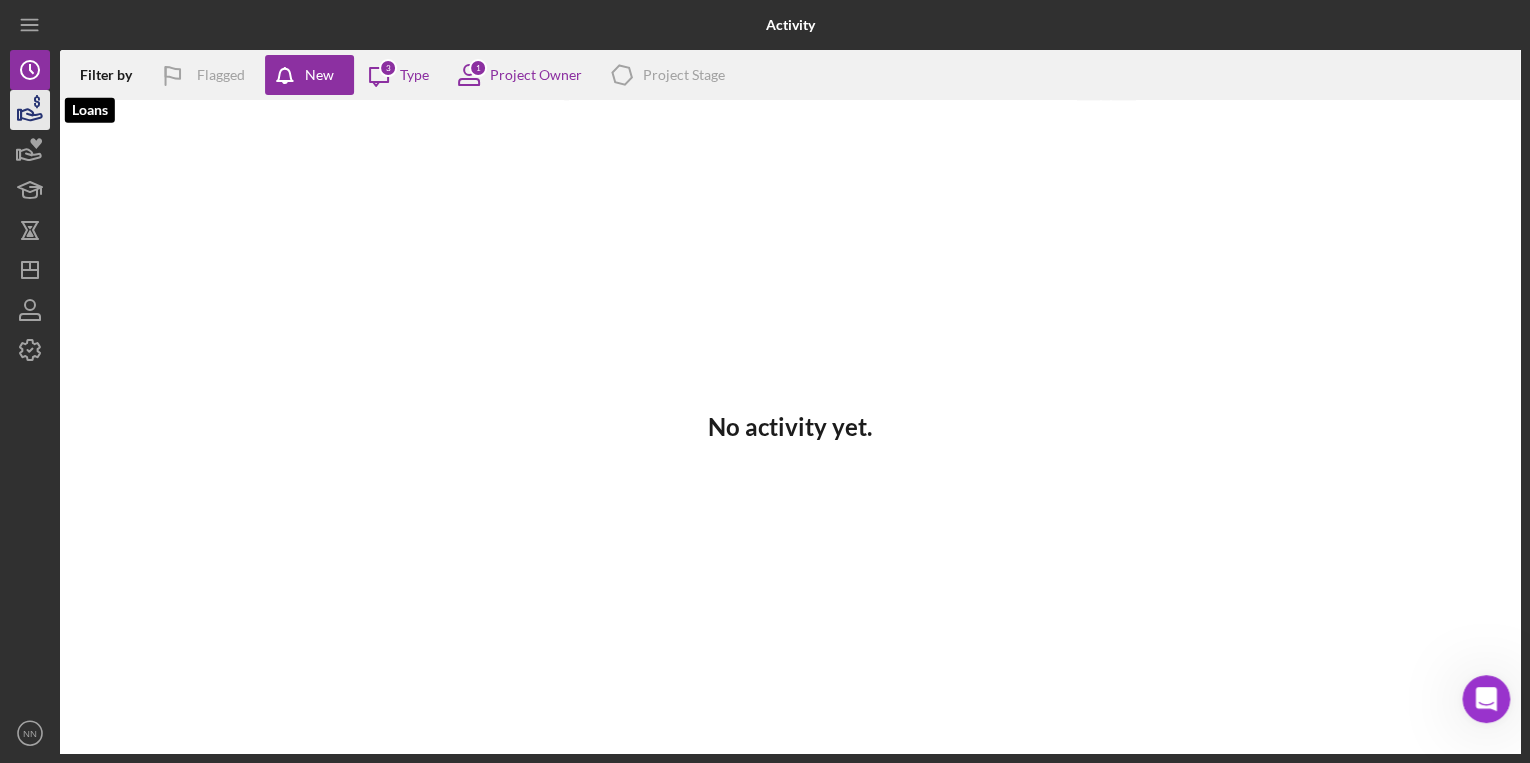 click 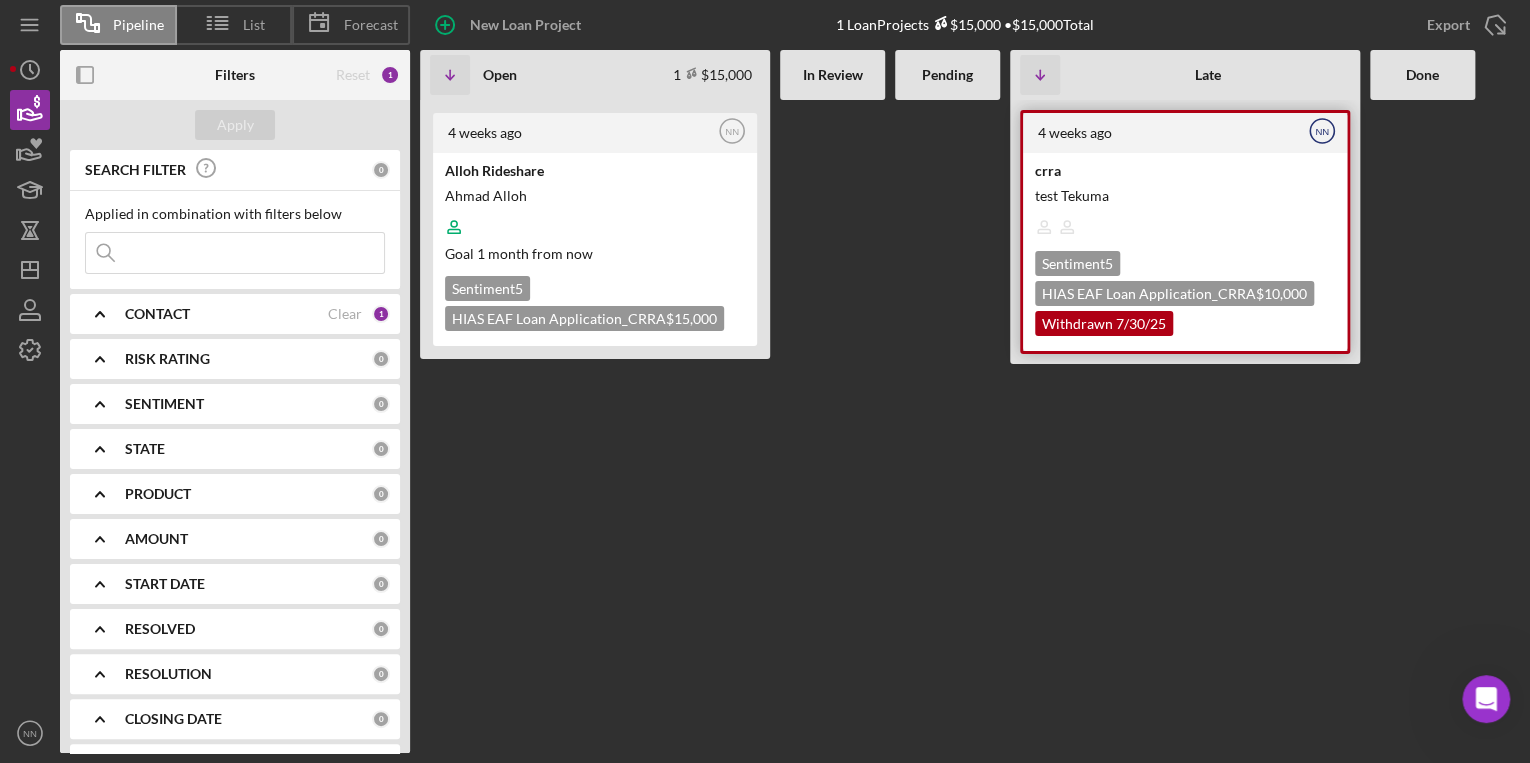 click on "Icon/User Photo NN" 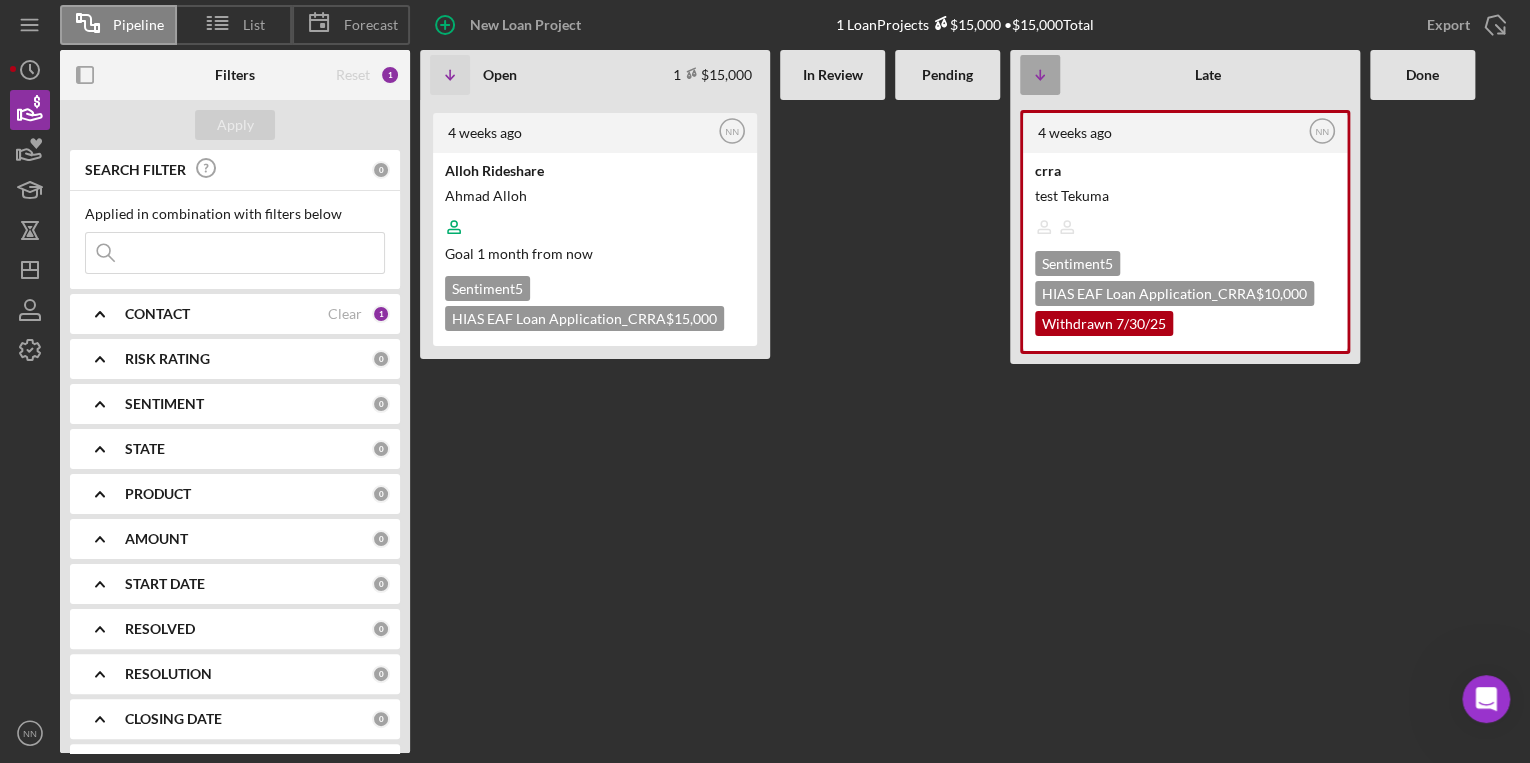 click 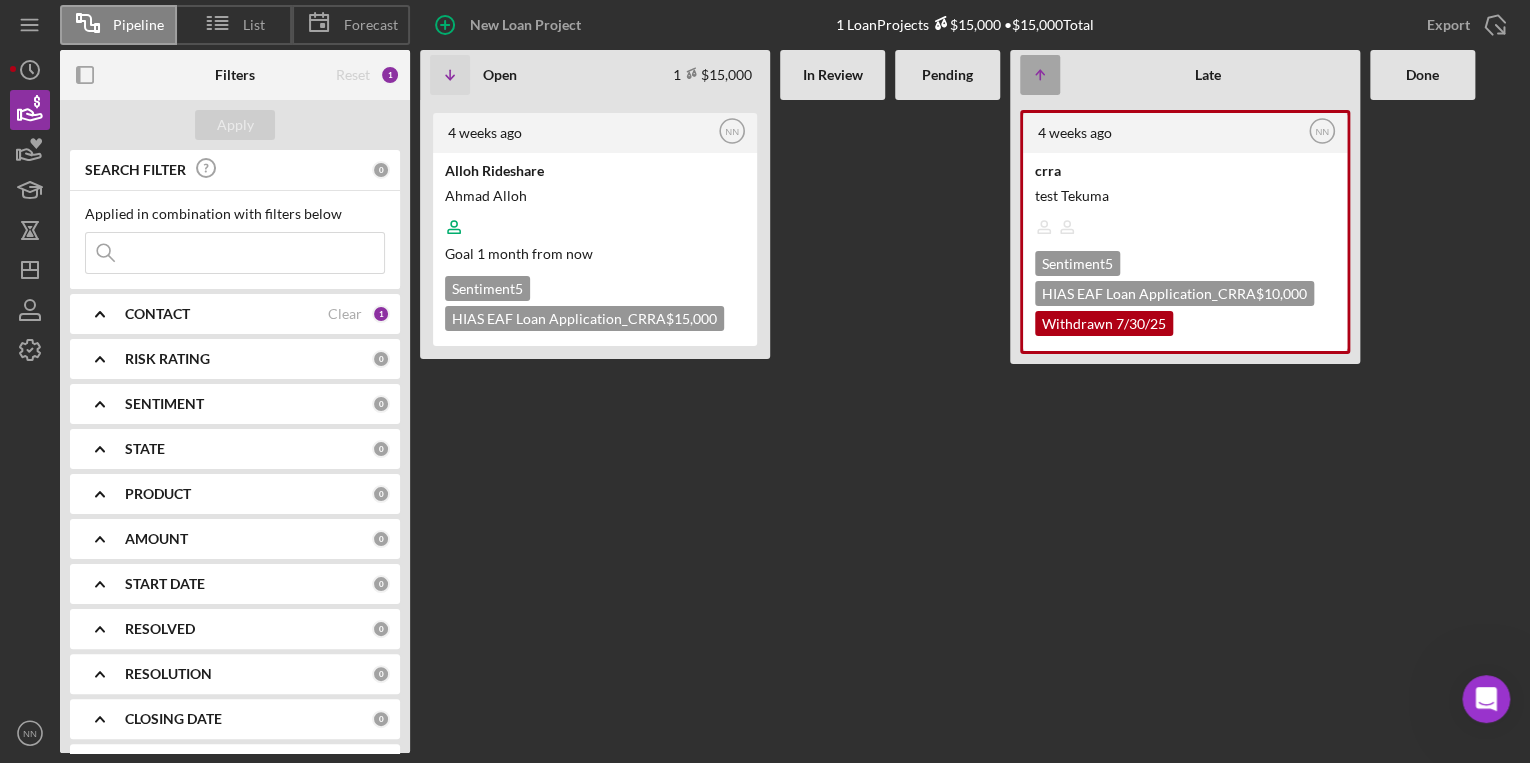 click on "Icon/Table Sort Arrow" 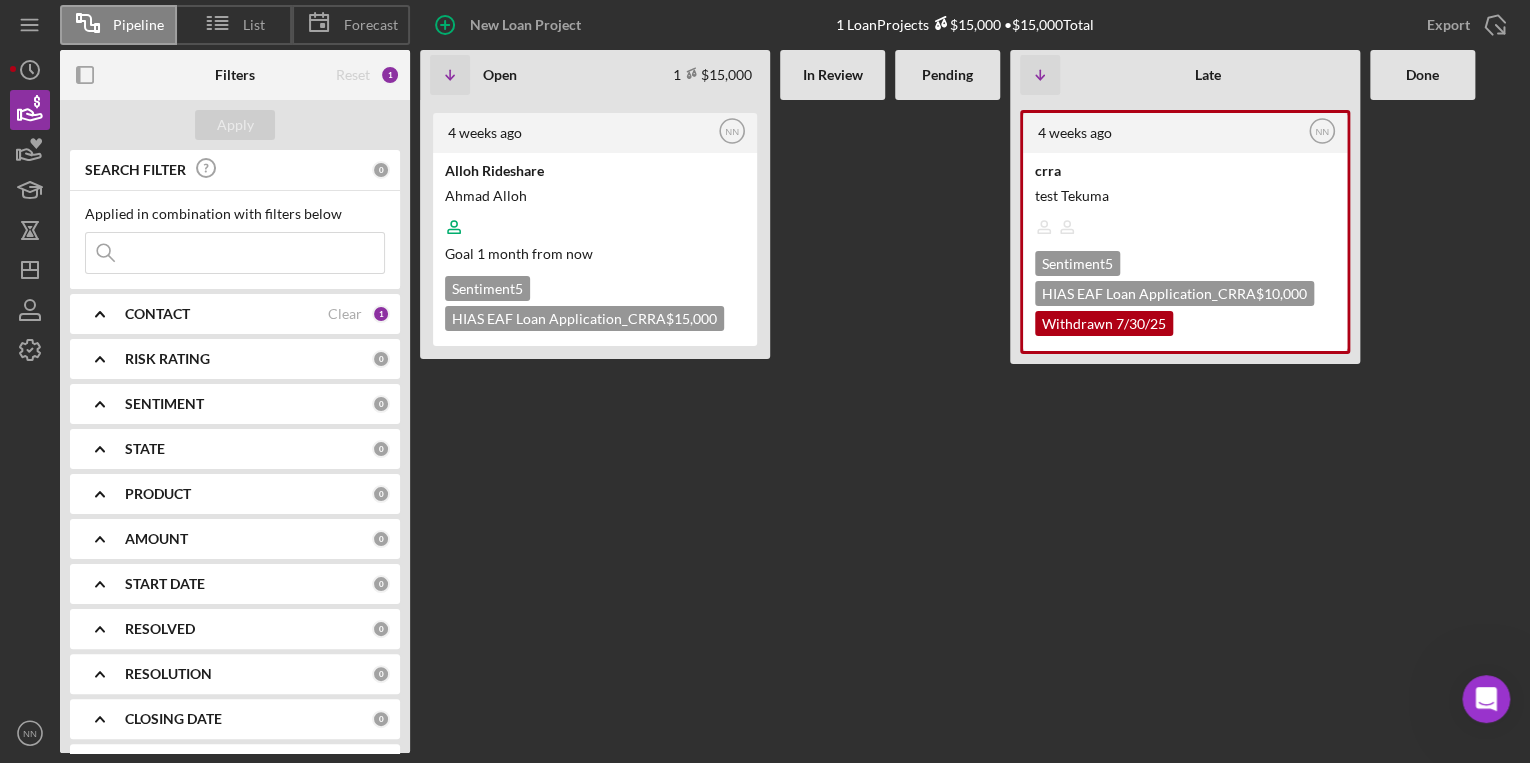 click on "Done" at bounding box center [1422, 75] 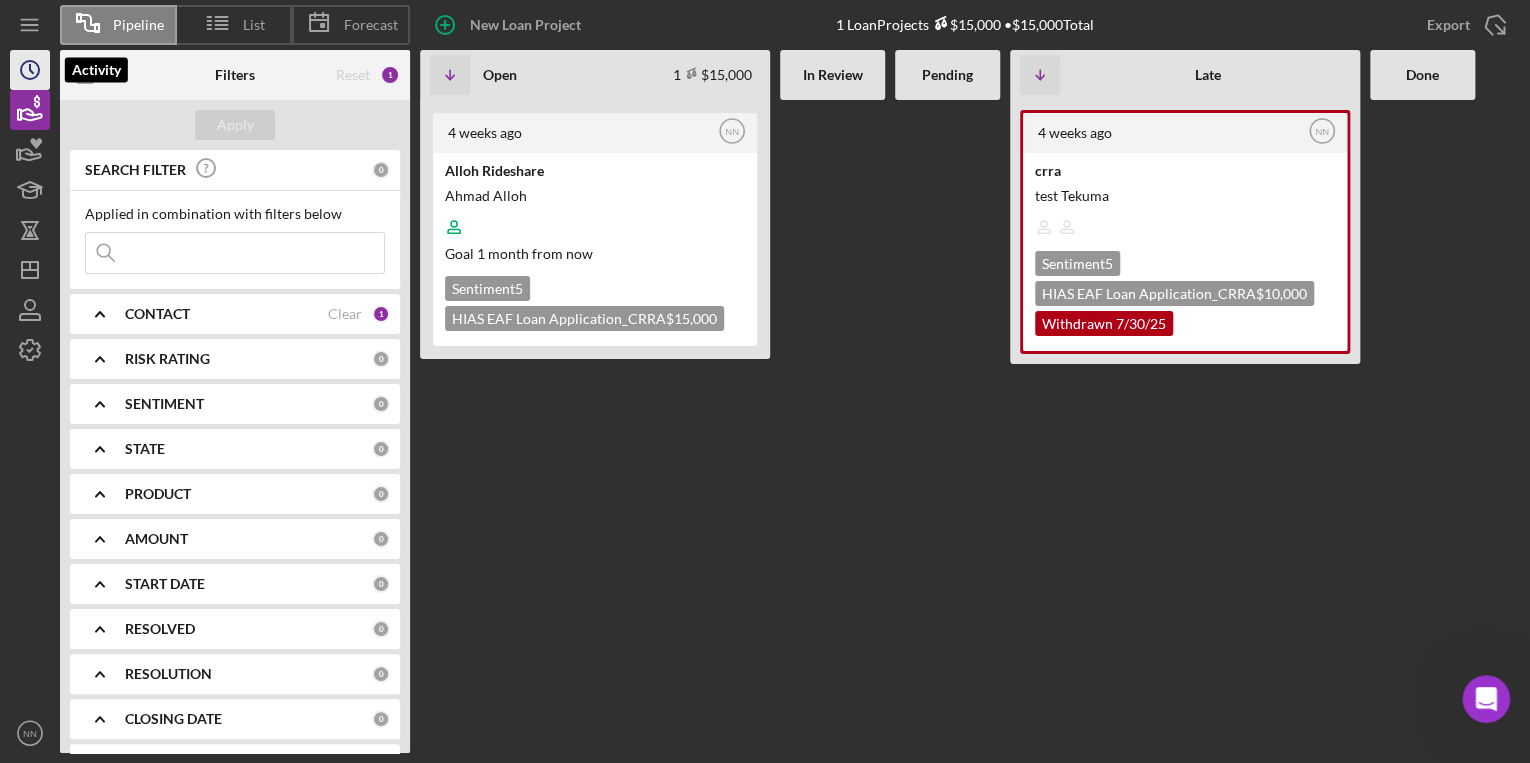 click 